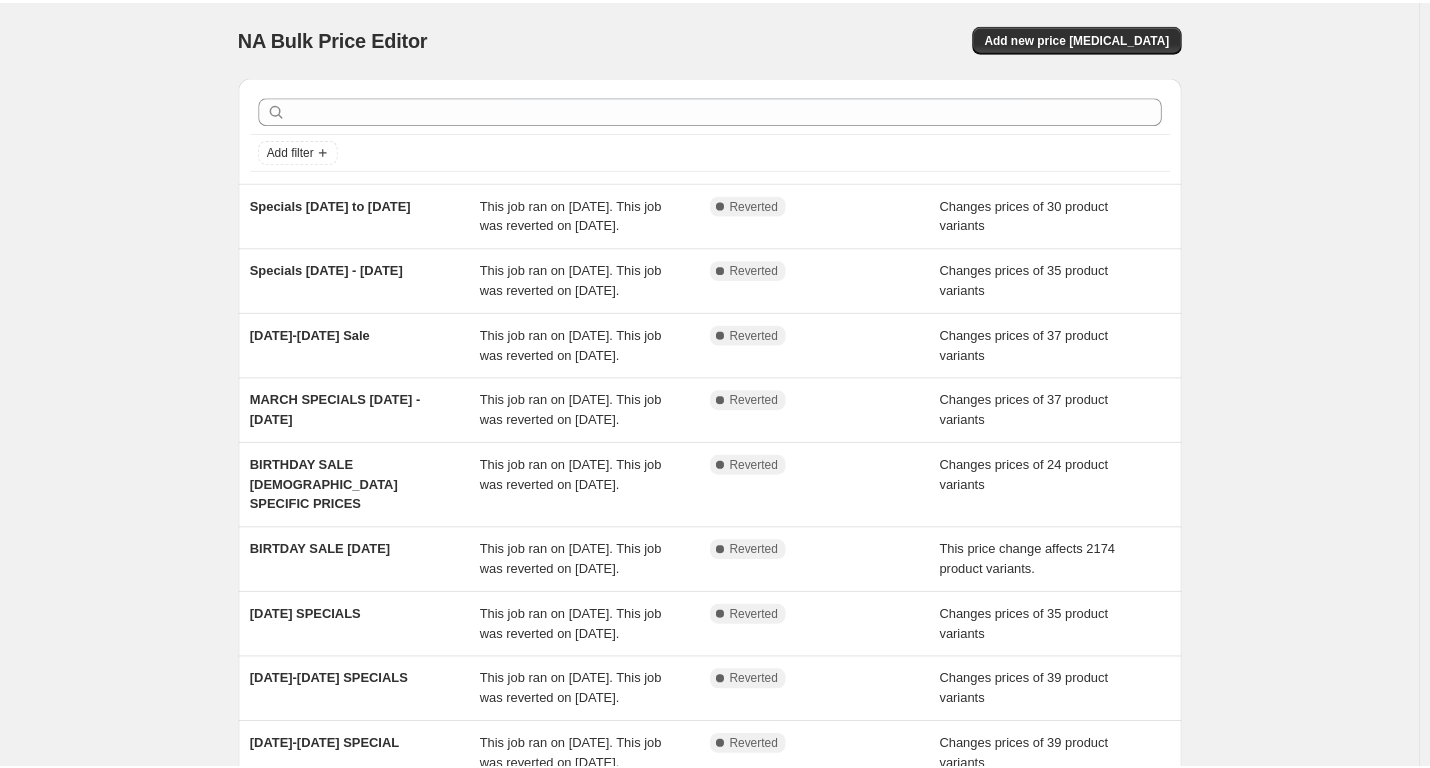 scroll, scrollTop: 0, scrollLeft: 0, axis: both 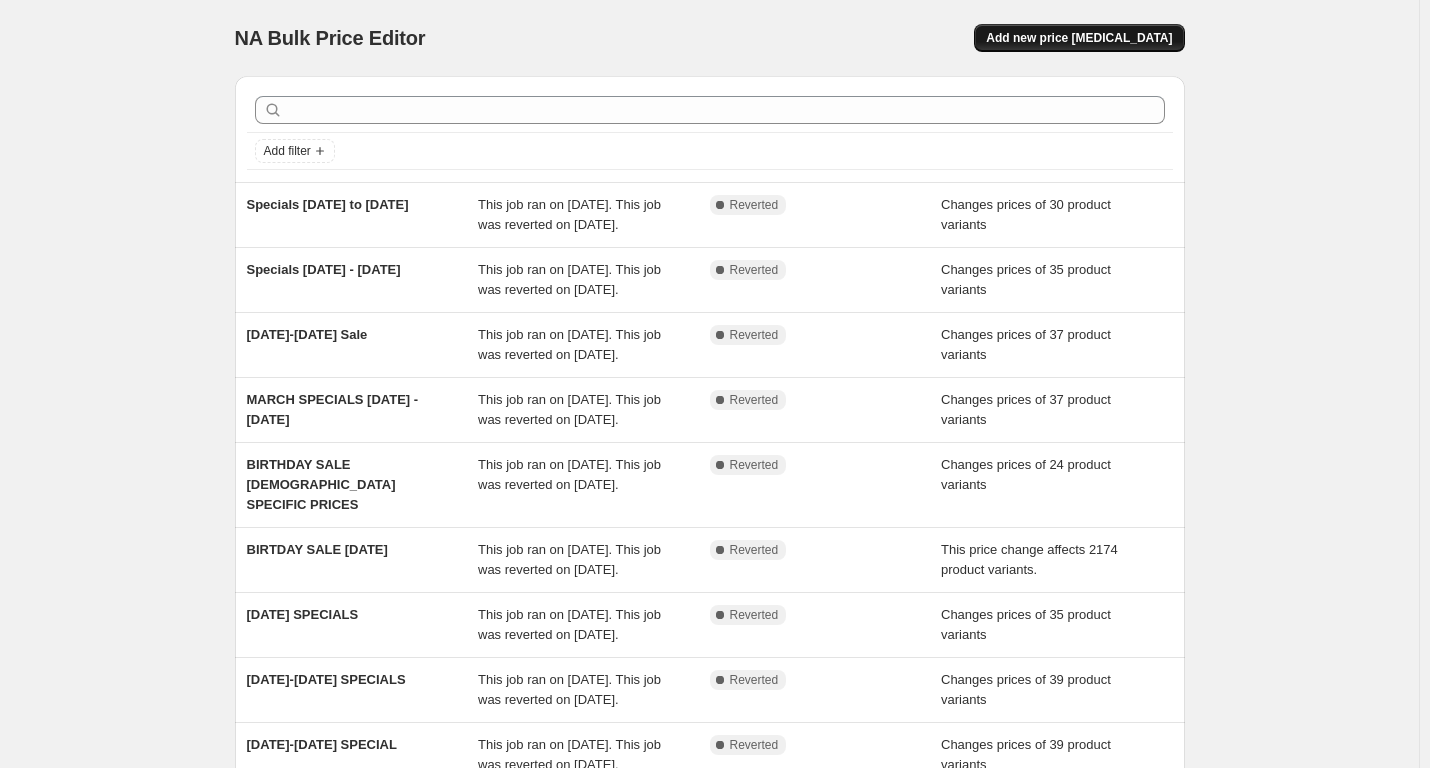 click on "Add new price [MEDICAL_DATA]" at bounding box center [1079, 38] 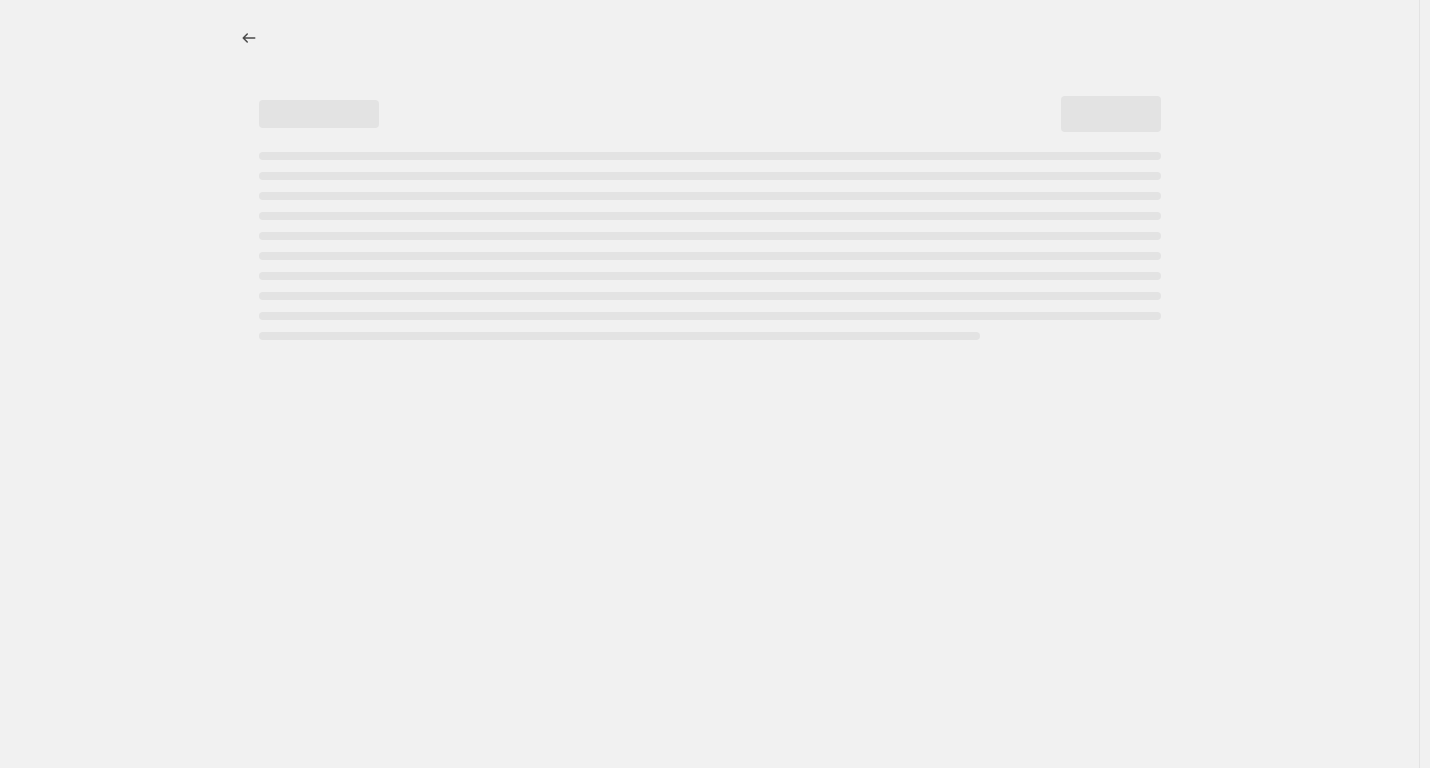 select on "percentage" 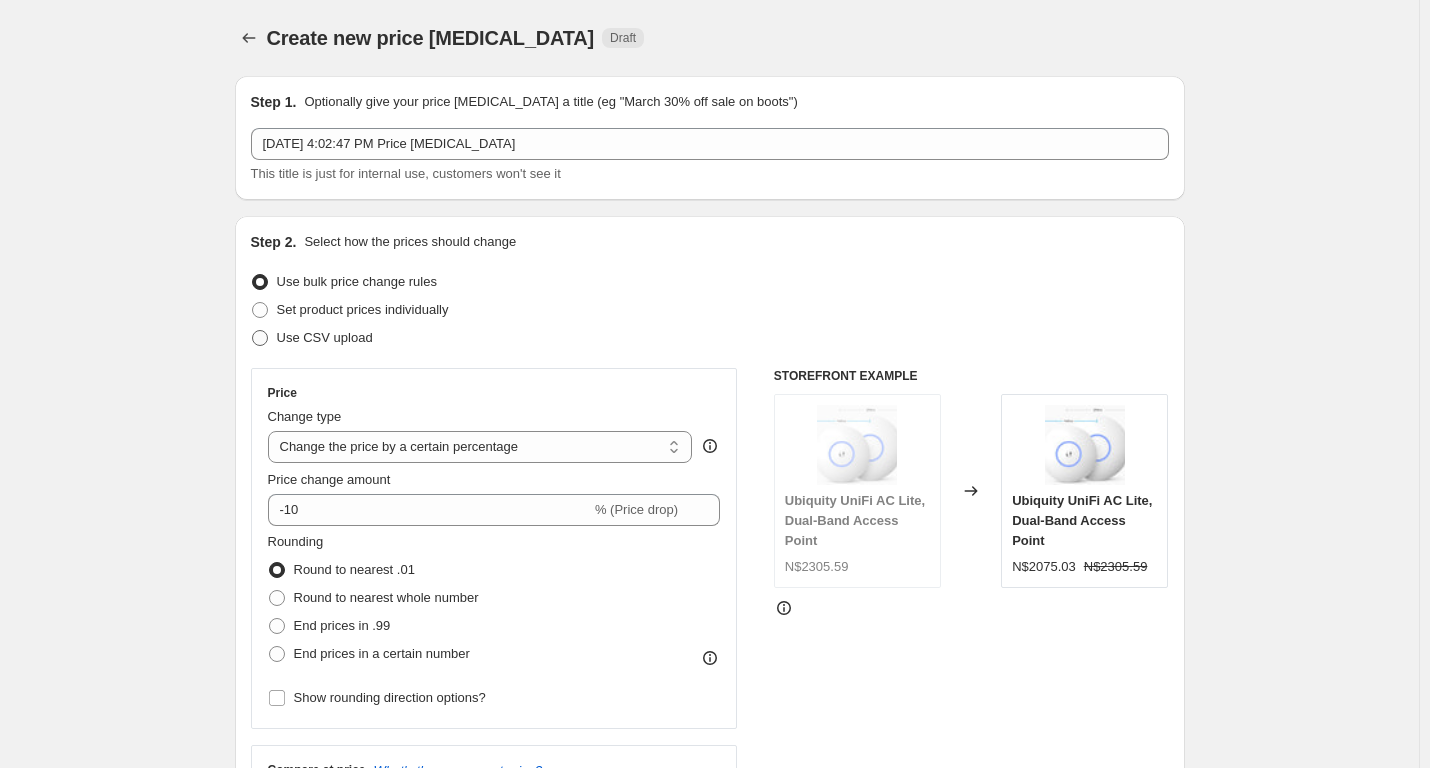 click at bounding box center [260, 338] 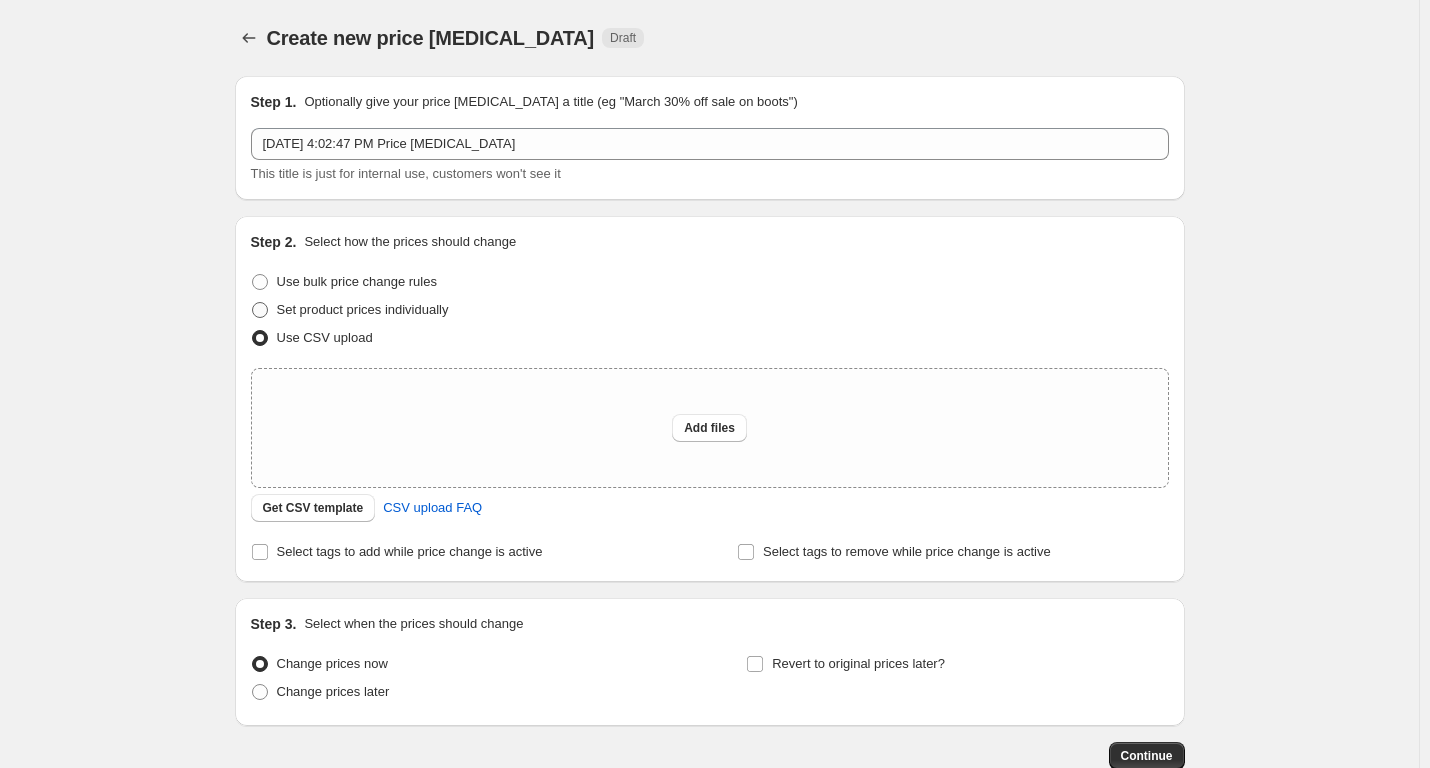 click at bounding box center [260, 310] 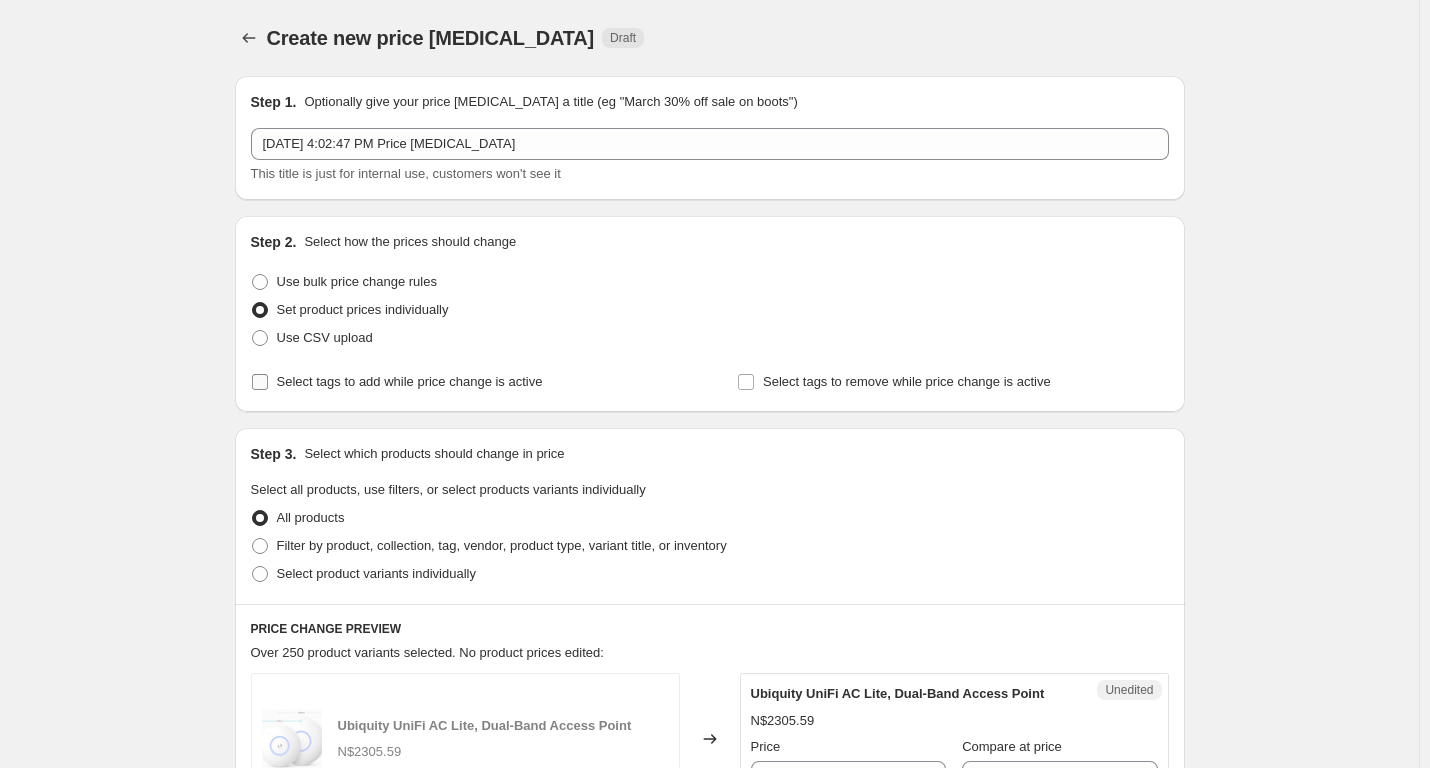 click on "Select tags to add while price change is active" at bounding box center (260, 382) 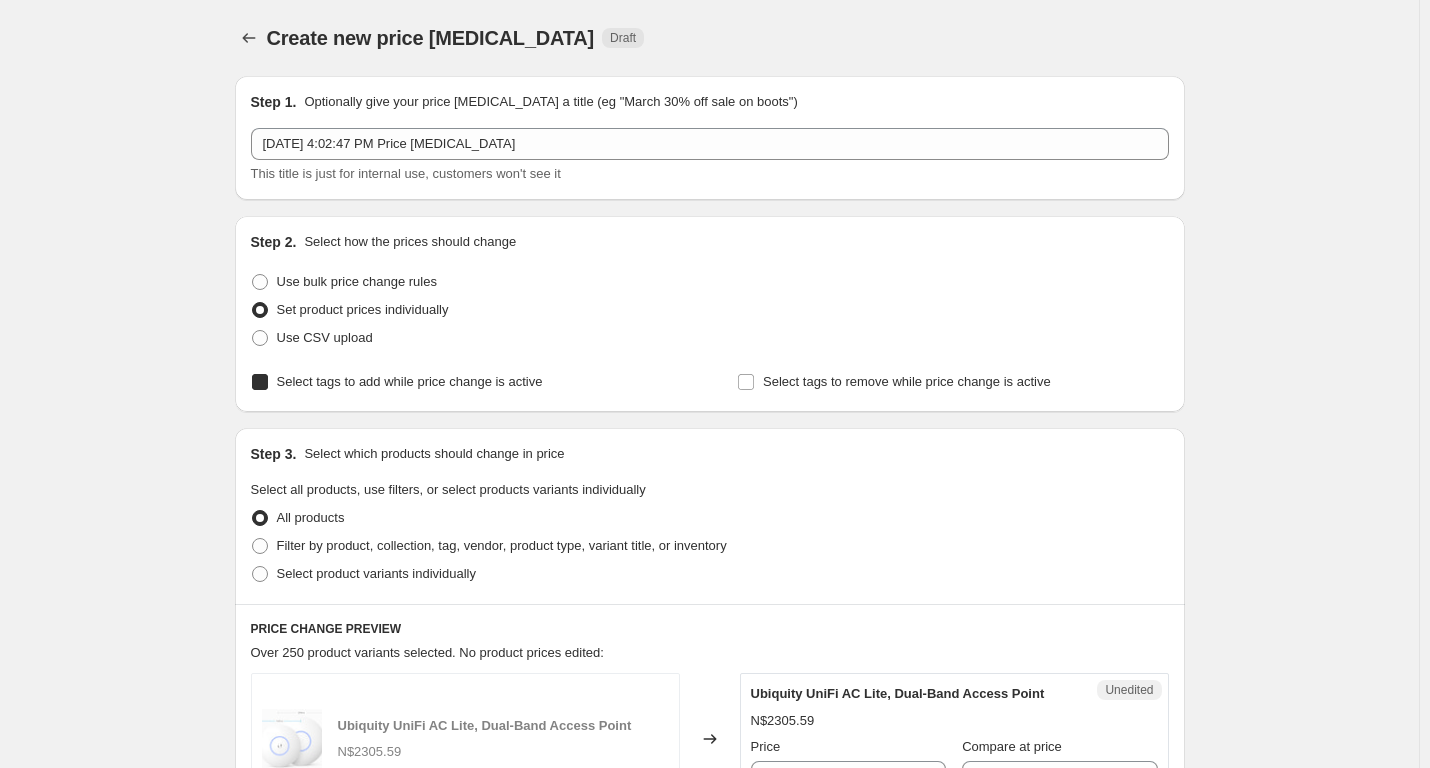 checkbox on "true" 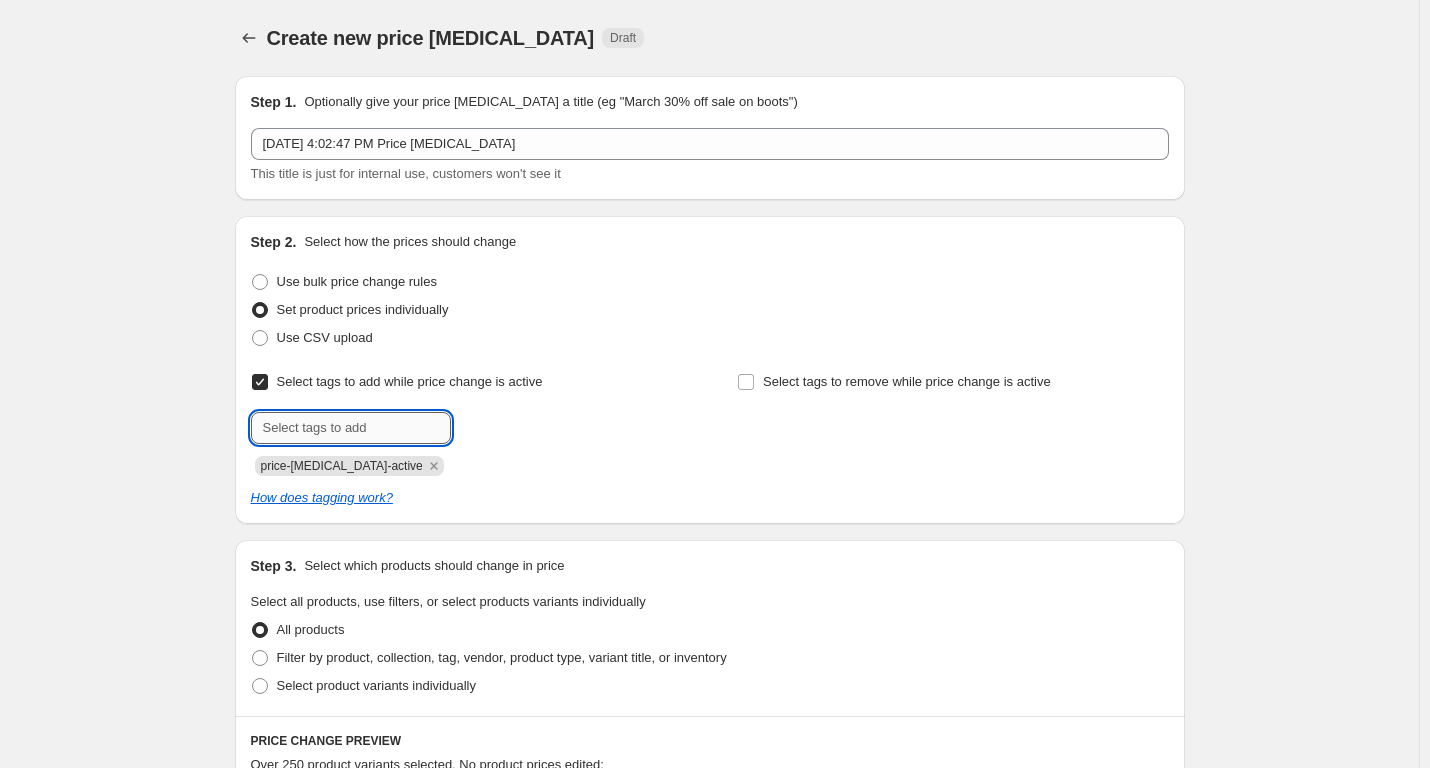 click at bounding box center [351, 428] 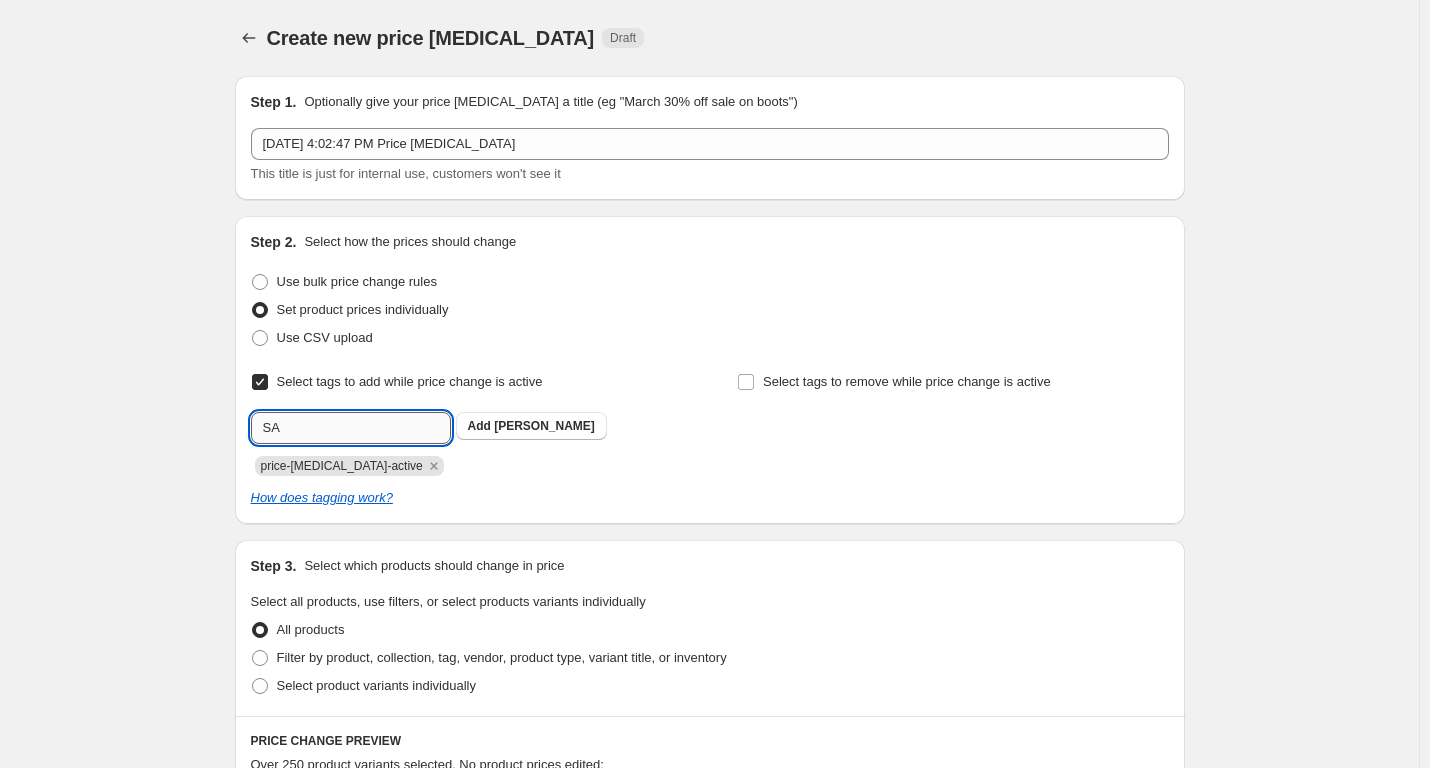 type on "S" 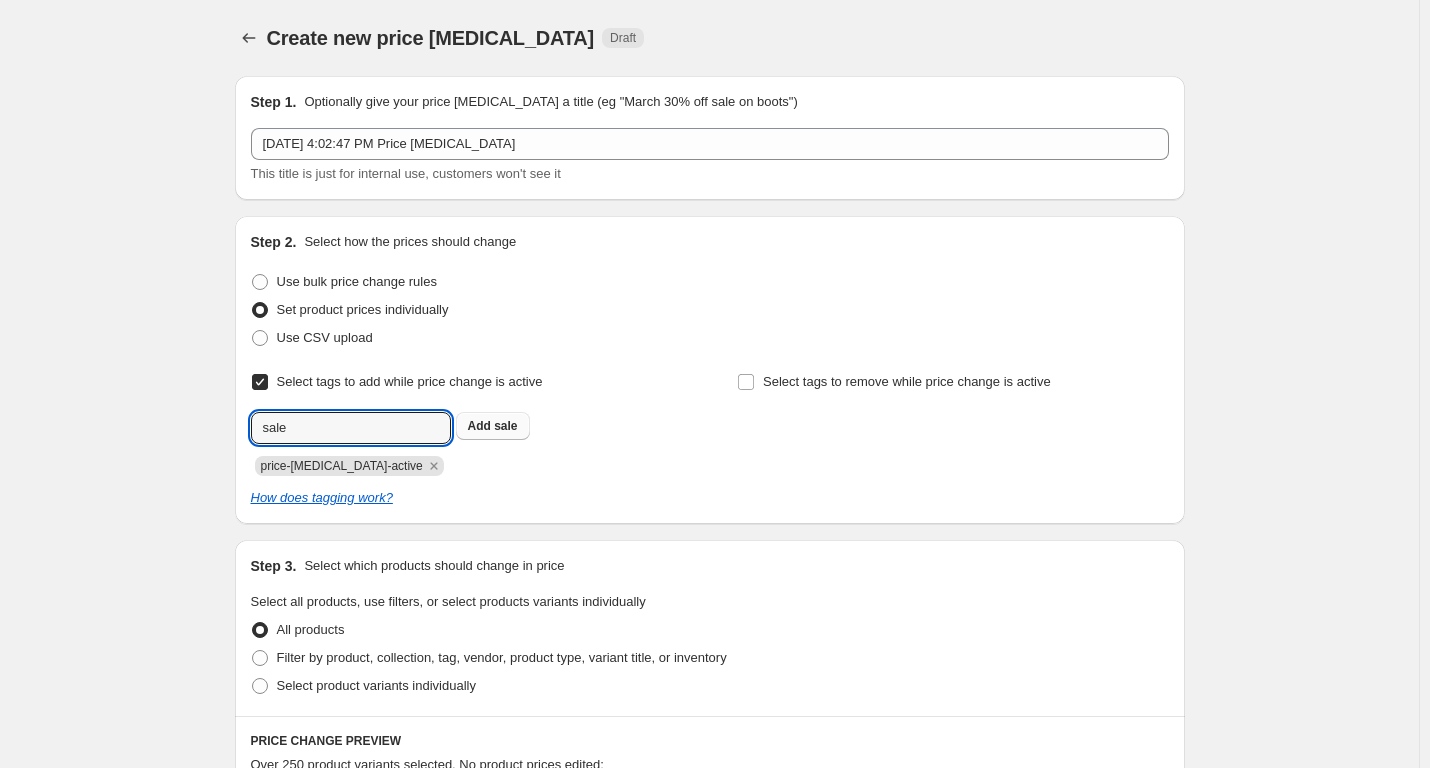 type on "sale" 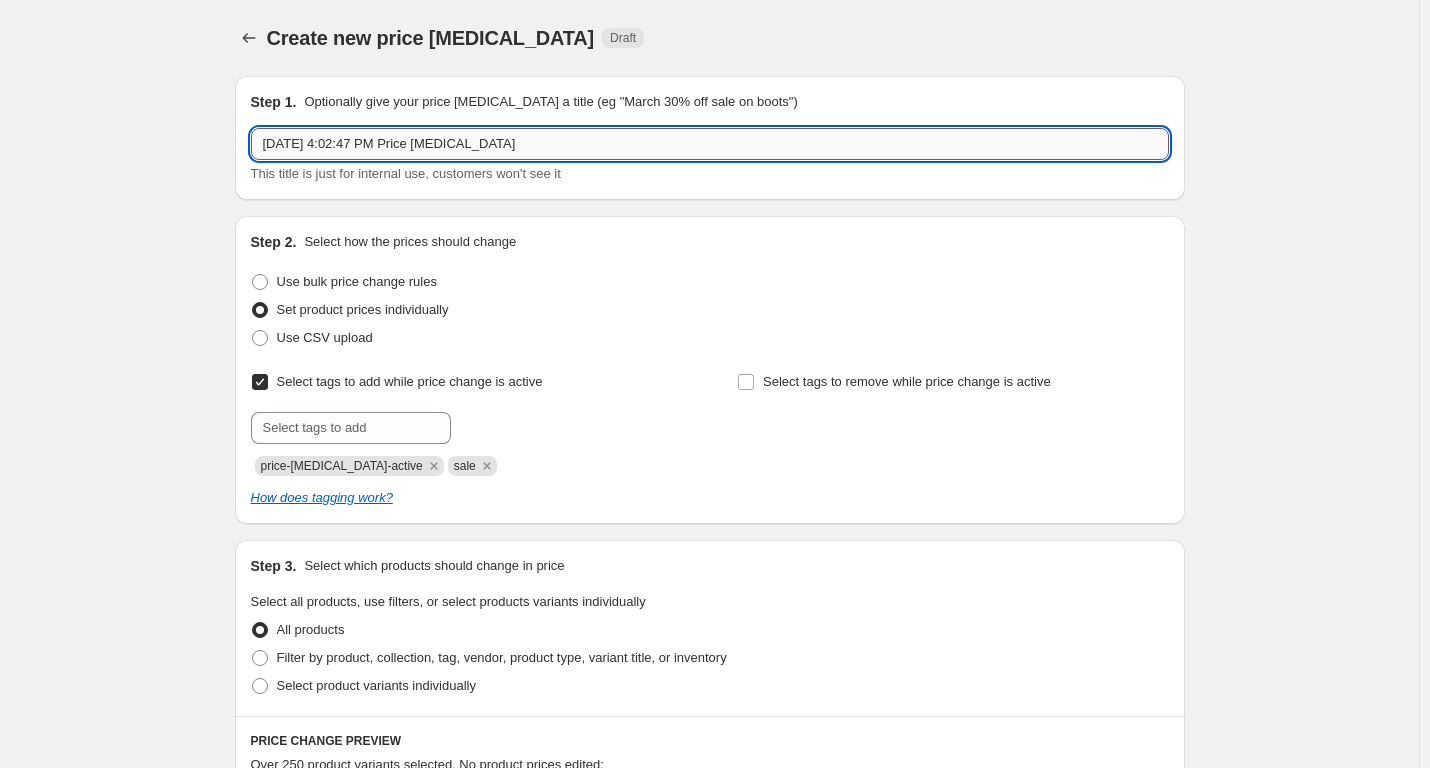 click on "[DATE] 4:02:47 PM Price [MEDICAL_DATA]" at bounding box center (710, 144) 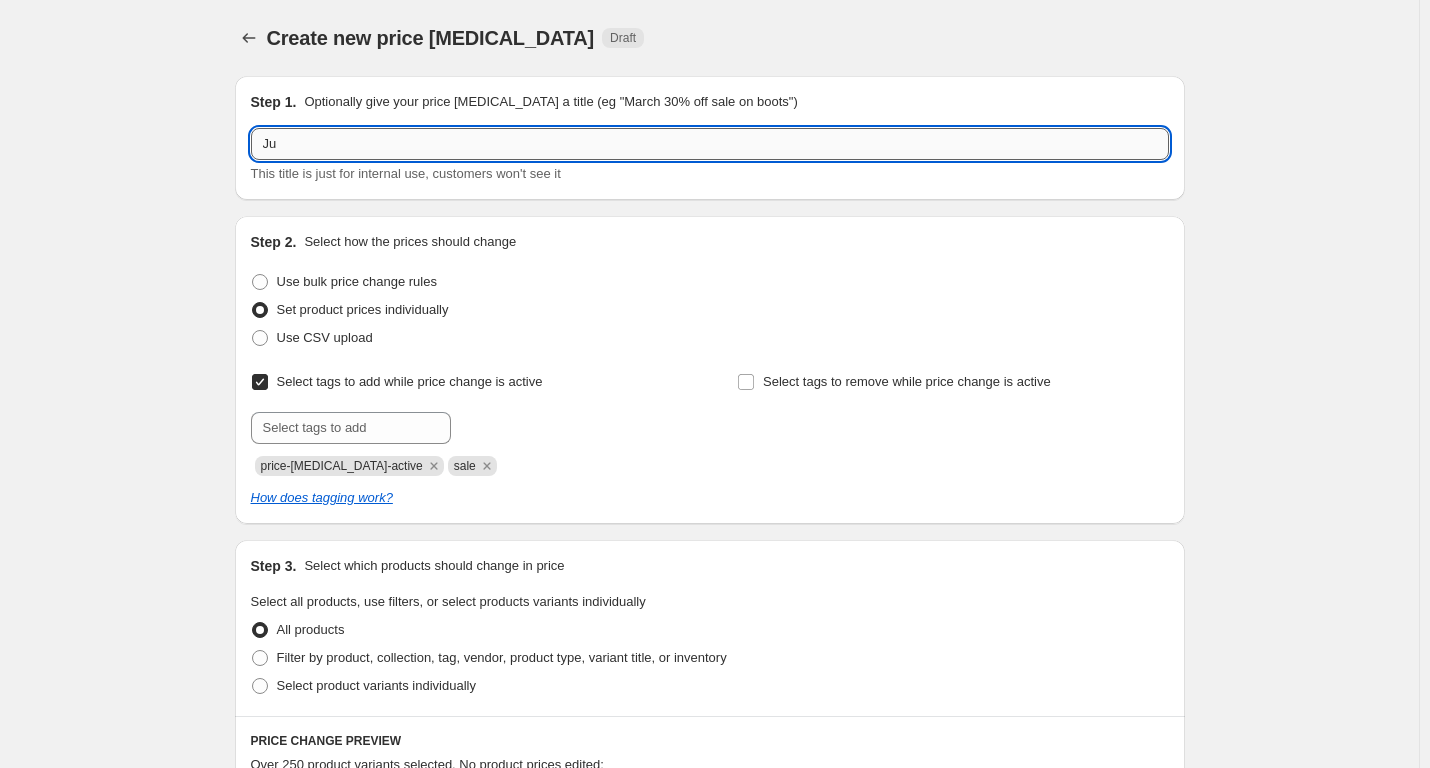 type on "J" 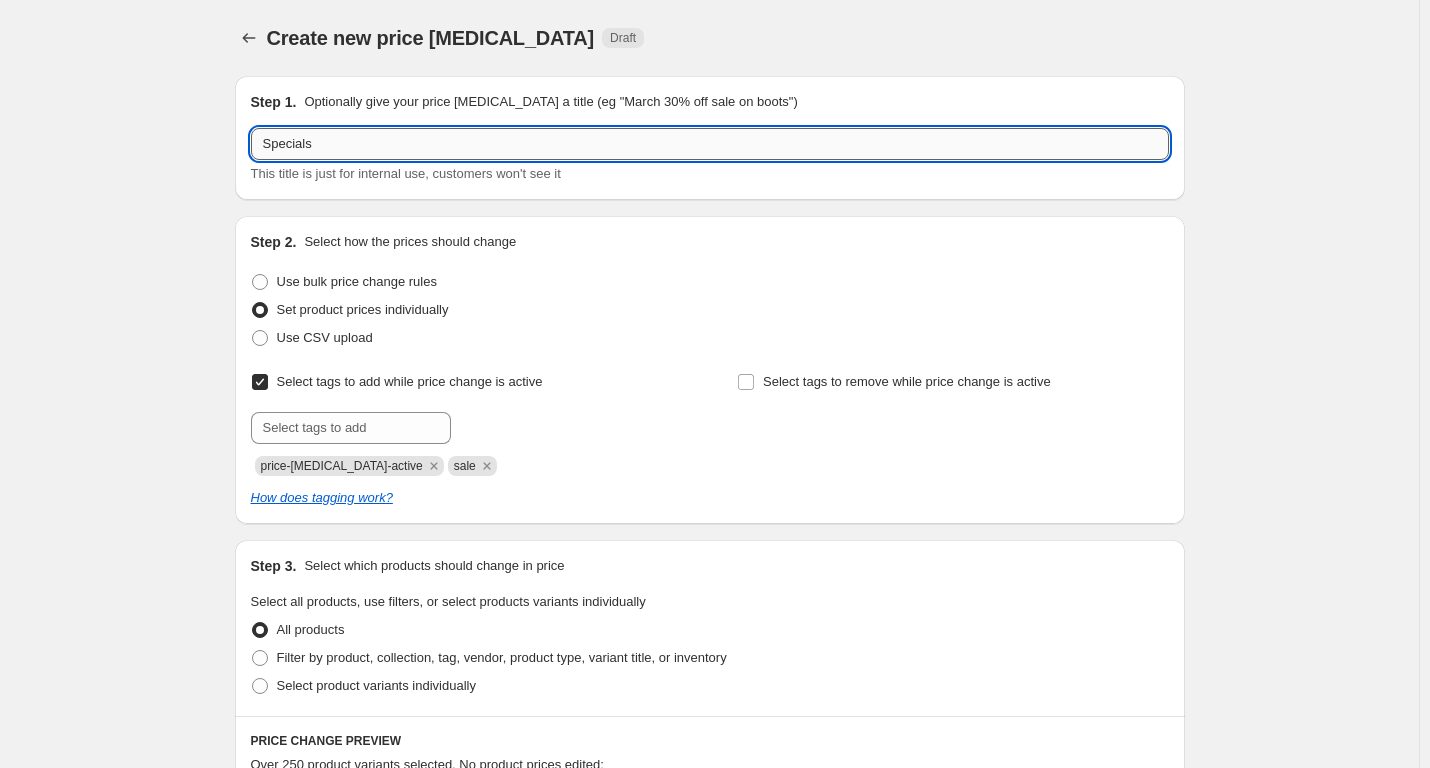 click on "Specials" at bounding box center (710, 144) 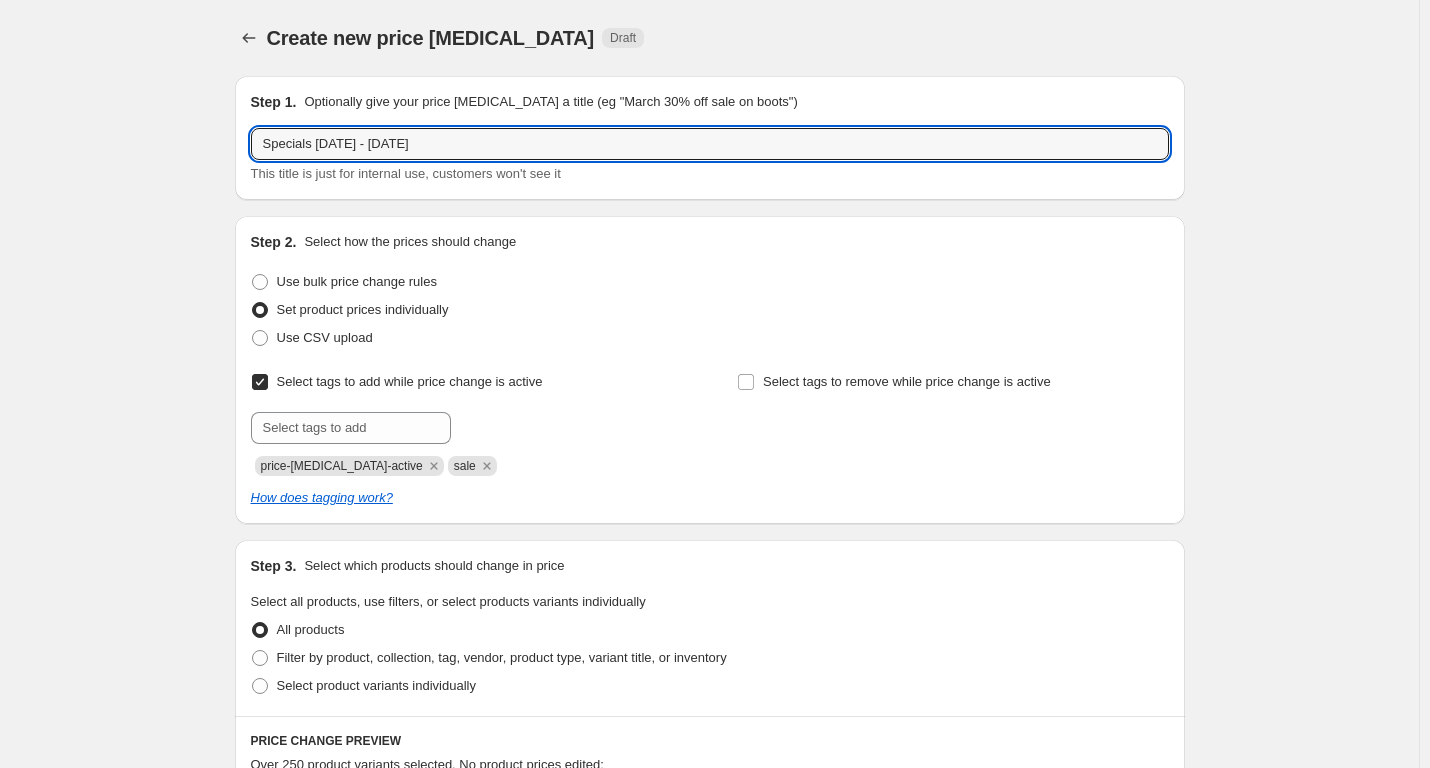 type on "Specials [DATE] - [DATE]" 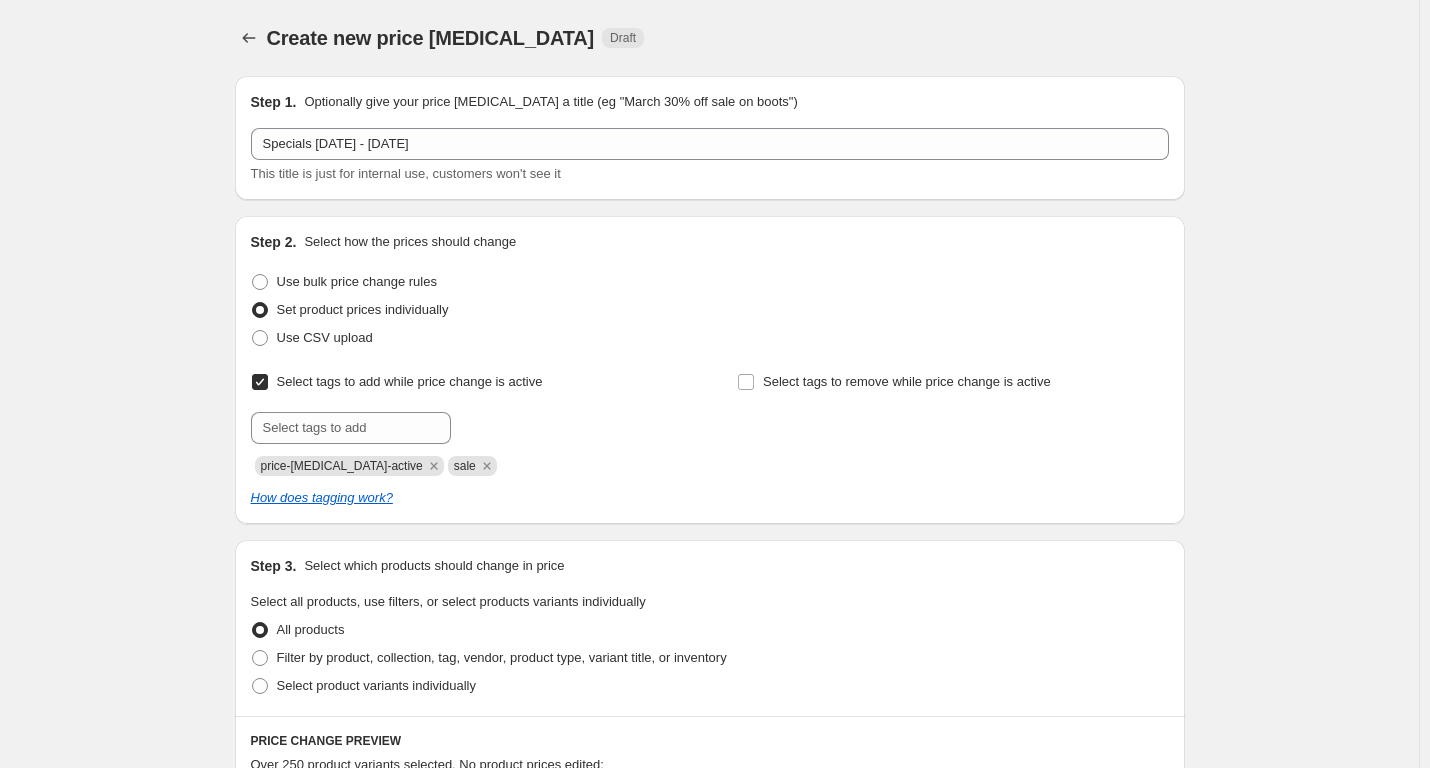 click on "Create new price [MEDICAL_DATA]. This page is ready Create new price [MEDICAL_DATA] Draft Step 1. Optionally give your price [MEDICAL_DATA] a title (eg "March 30% off sale on boots") Specials [DATE] - [DATE] This title is just for internal use, customers won't see it Step 2. Select how the prices should change Use bulk price change rules Set product prices individually Use CSV upload Select tags to add while price change is active Submit price-[MEDICAL_DATA]-active sale Select tags to remove while price change is active How does tagging work? Step 3. Select which products should change in price Select all products, use filters, or select products variants individually All products Filter by product, collection, tag, vendor, product type, variant title, or inventory Select product variants individually PRICE CHANGE PREVIEW Over 250 product variants selected. No product prices edited: Ubiquity UniFi AC Lite, Dual-Band Access Point N$2305.59 Changed to Unedited Ubiquity UniFi AC Lite, Dual-Band Access Point N$2305.59 $" at bounding box center (709, 2070) 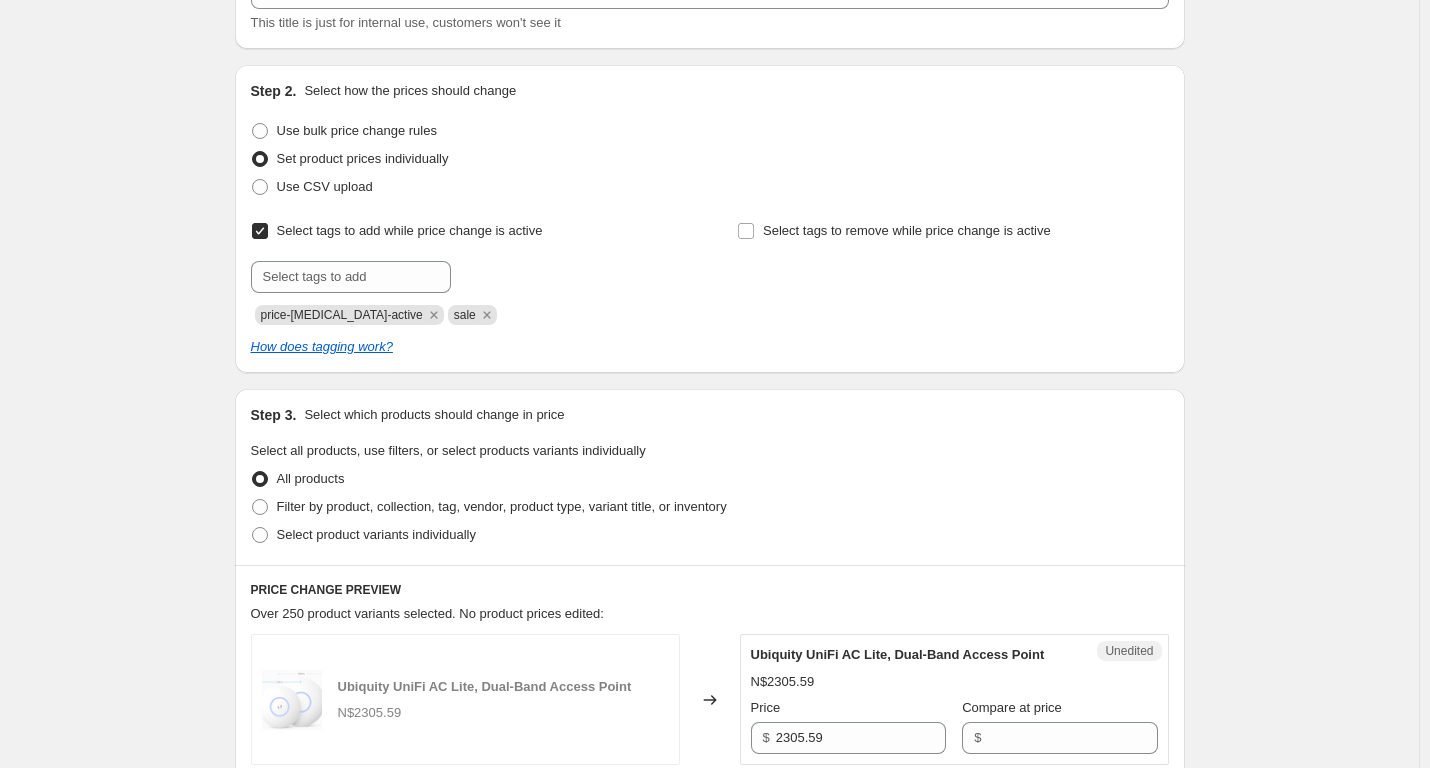 scroll, scrollTop: 200, scrollLeft: 0, axis: vertical 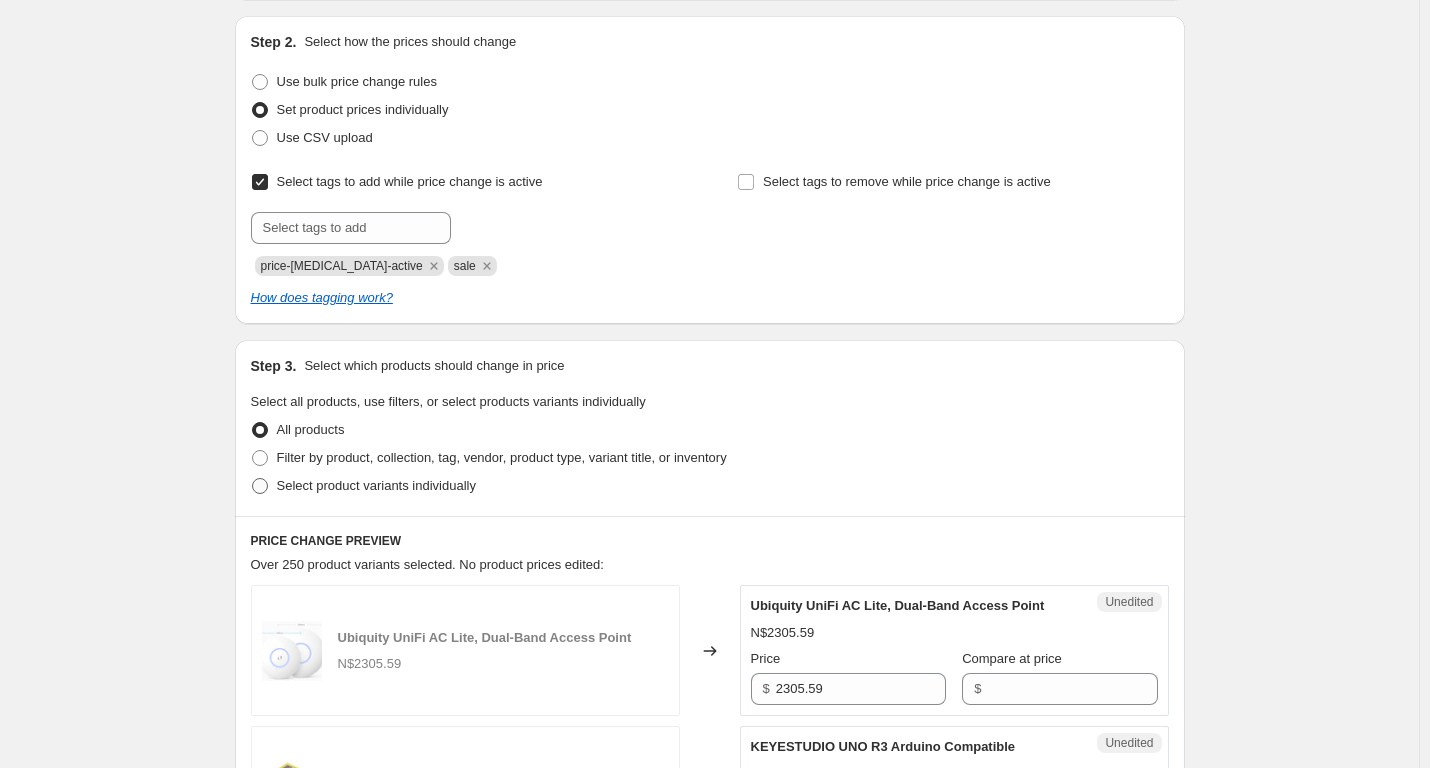 click at bounding box center (260, 486) 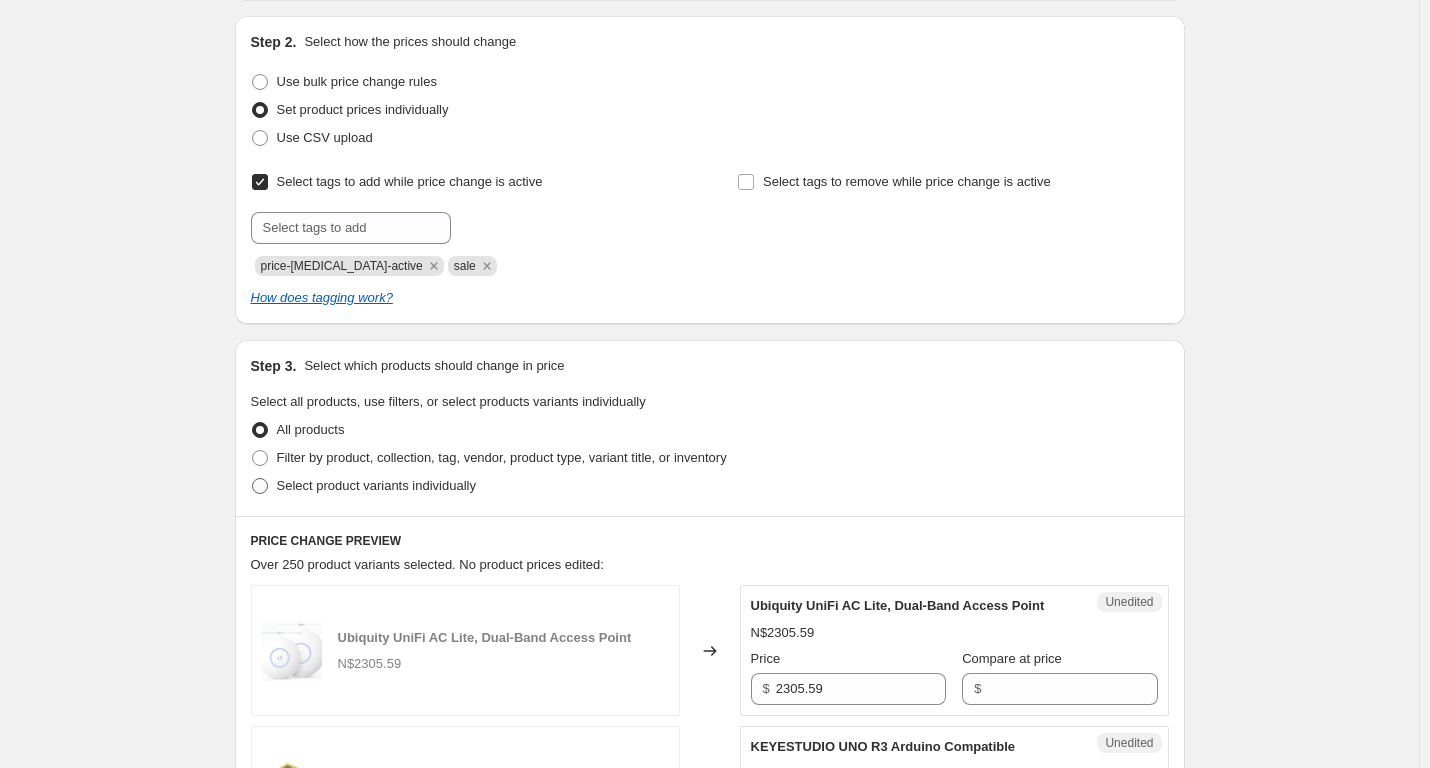 radio on "true" 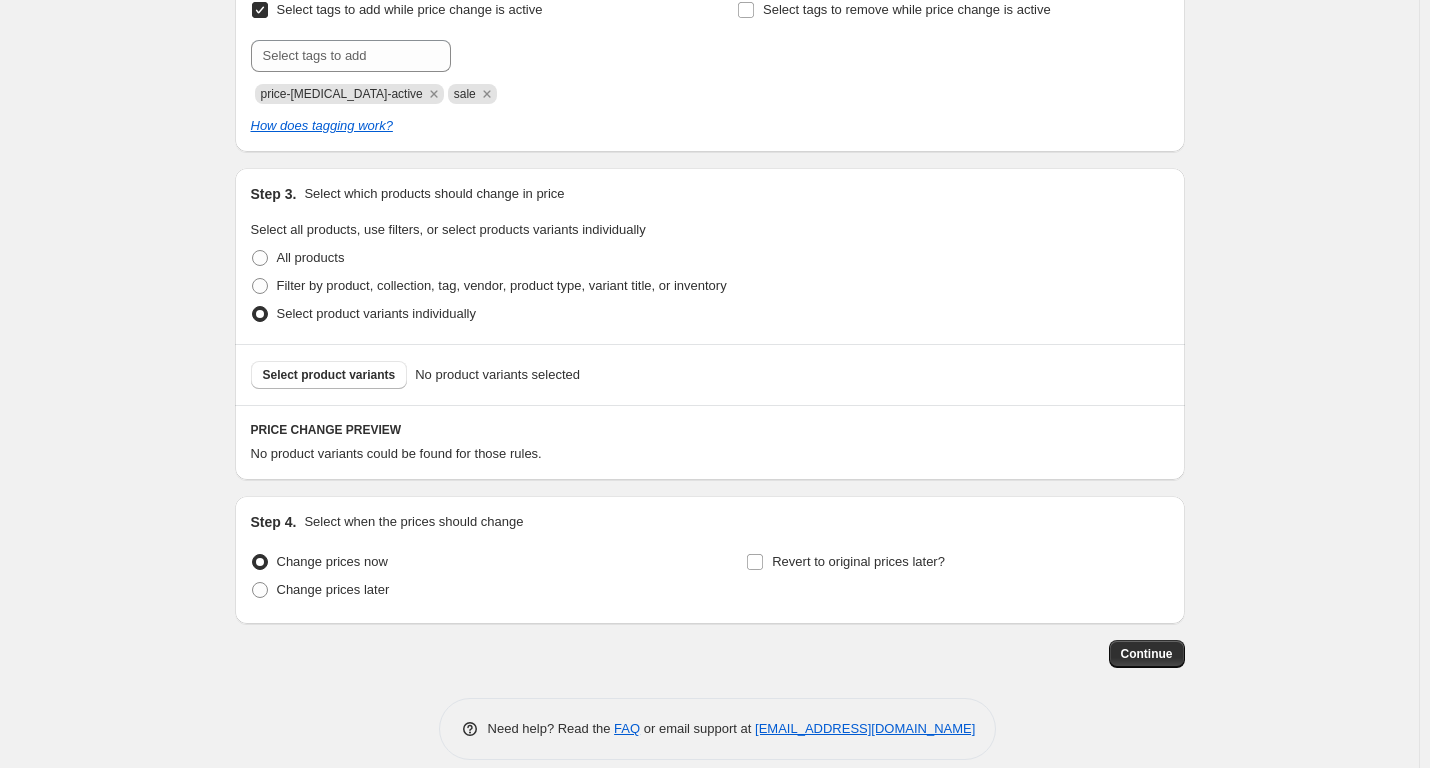 scroll, scrollTop: 394, scrollLeft: 0, axis: vertical 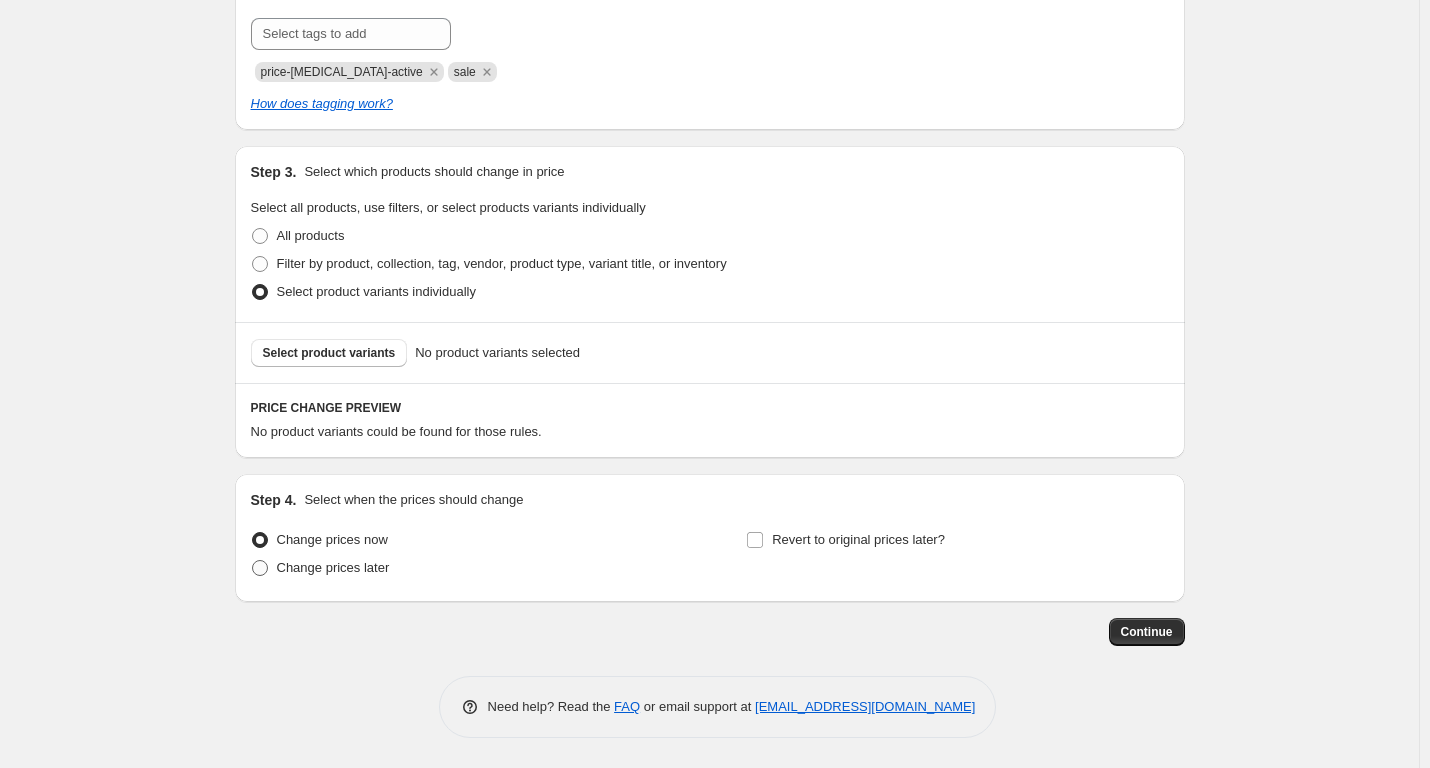 click on "Change prices later" at bounding box center [320, 568] 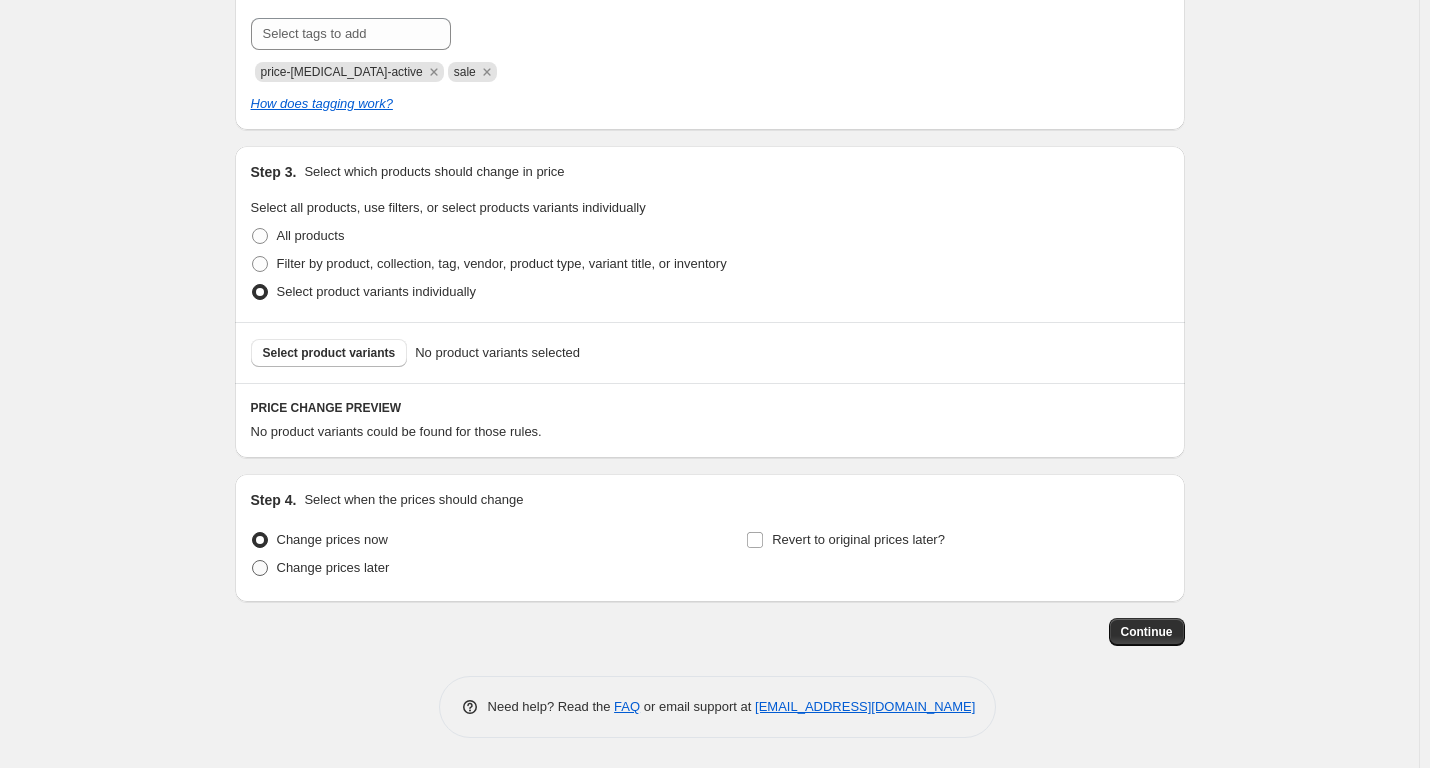 radio on "true" 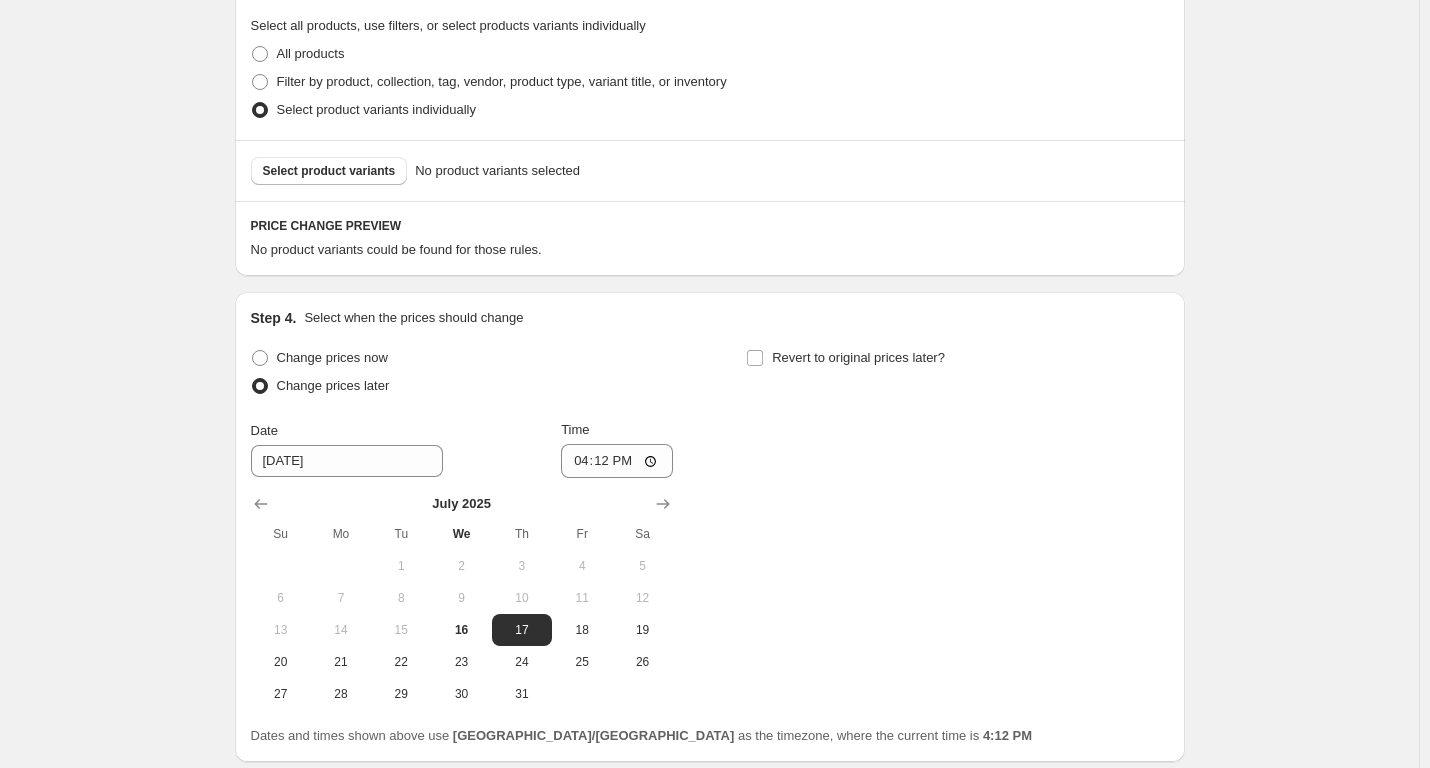scroll, scrollTop: 594, scrollLeft: 0, axis: vertical 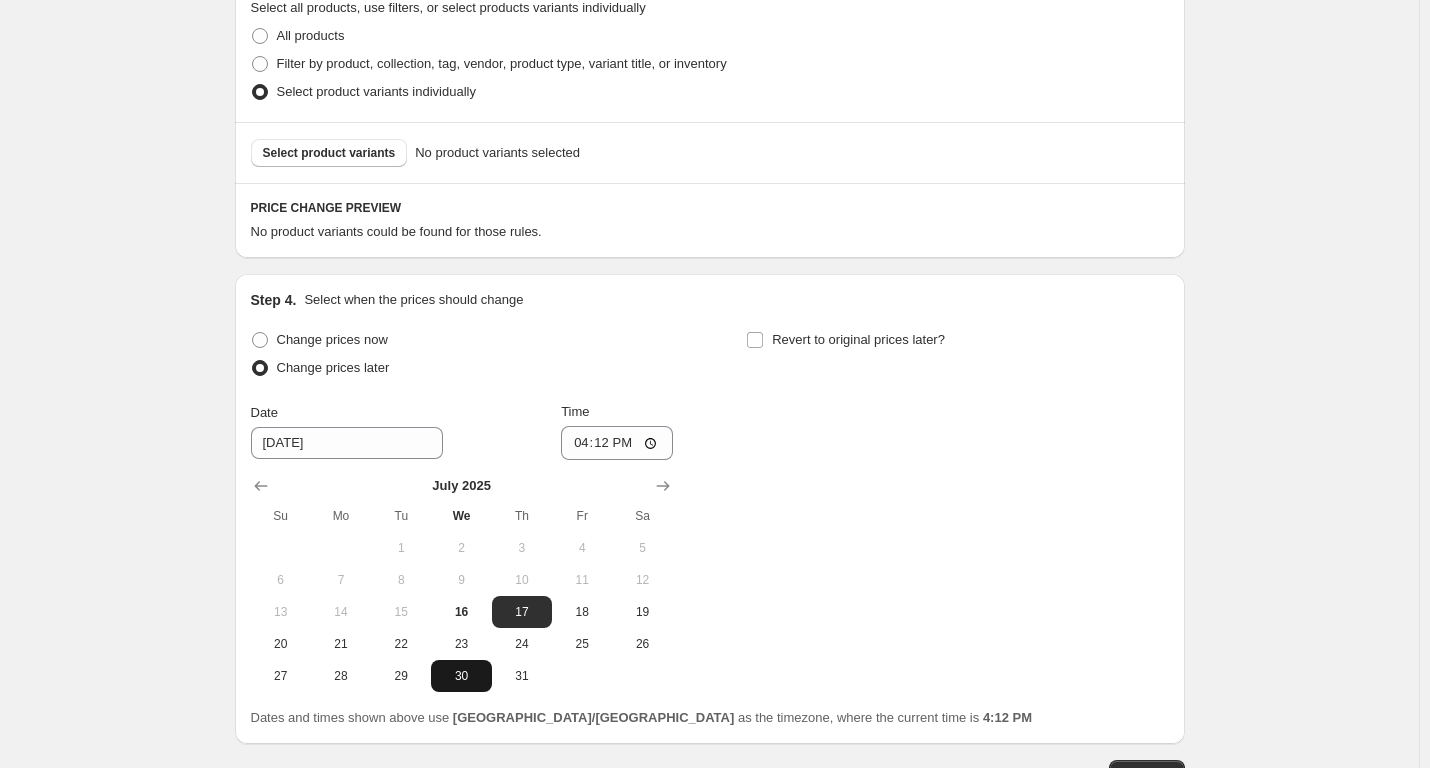 click on "30" at bounding box center (461, 676) 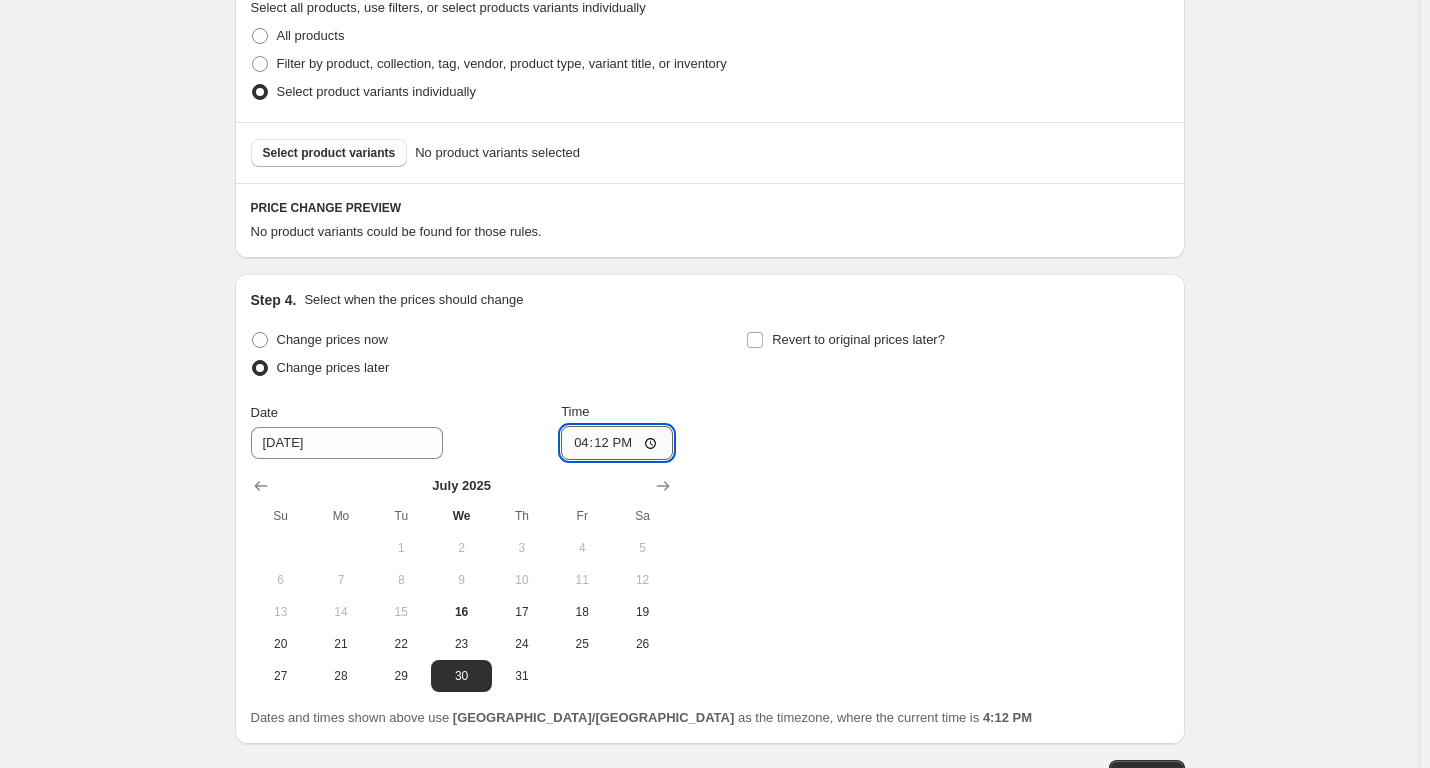 click on "16:12" at bounding box center [617, 443] 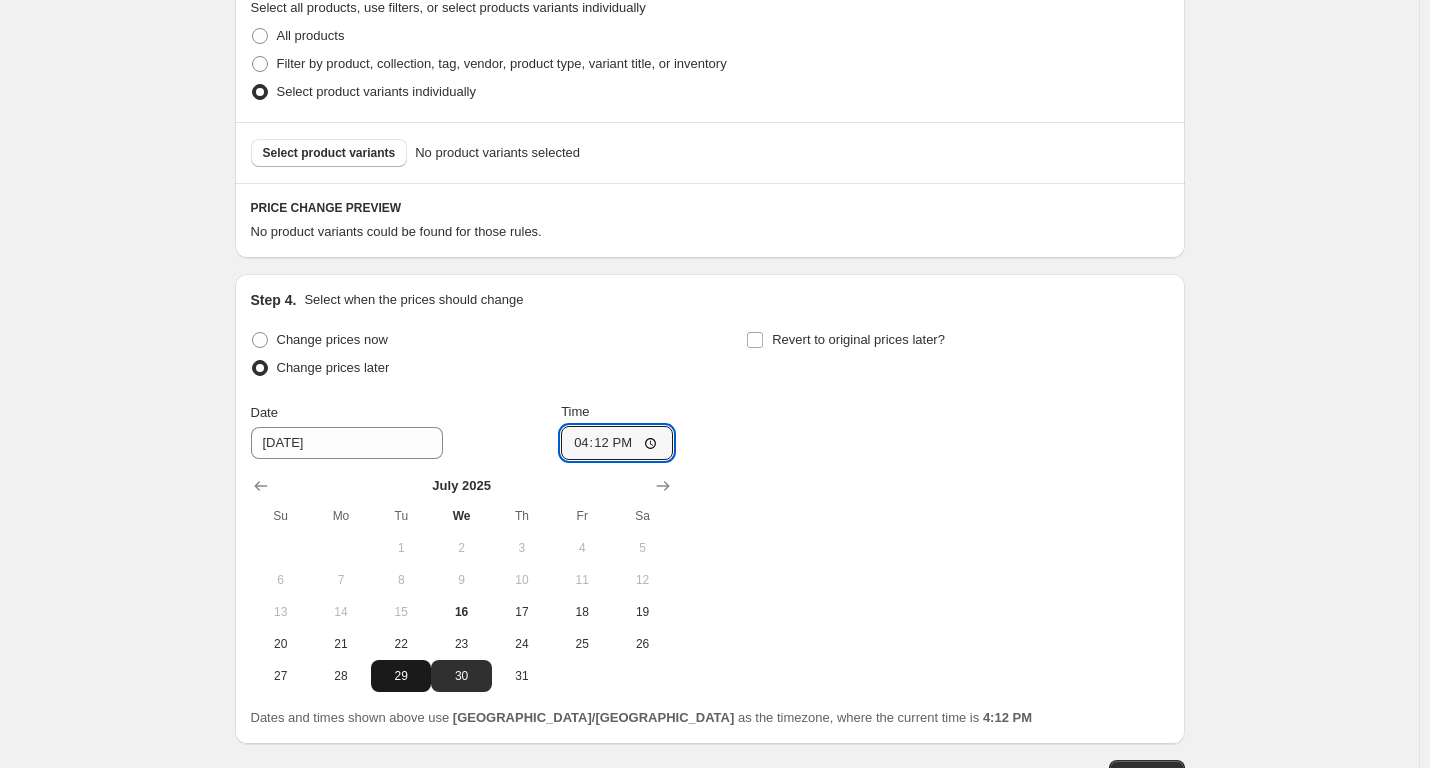 click on "29" at bounding box center (401, 676) 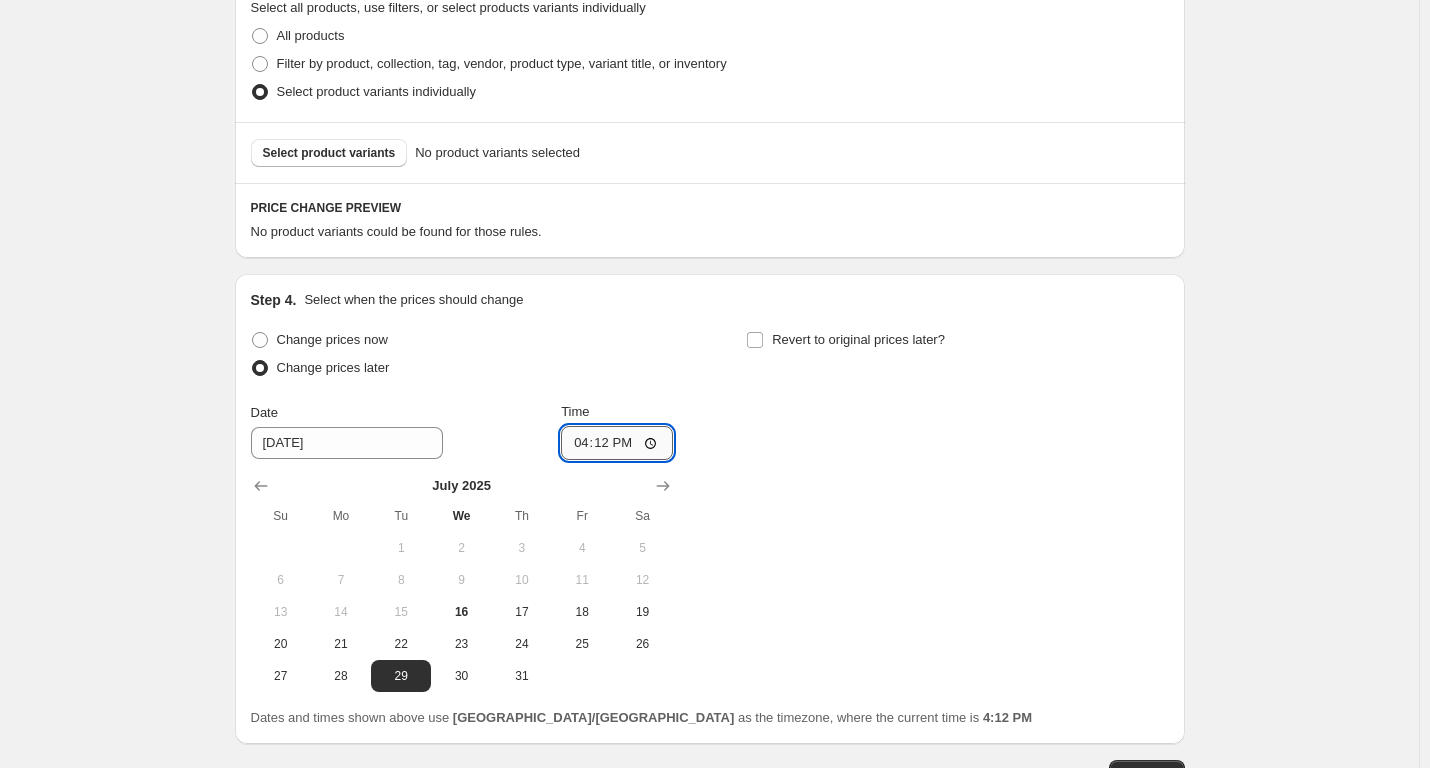 click on "16:12" at bounding box center [617, 443] 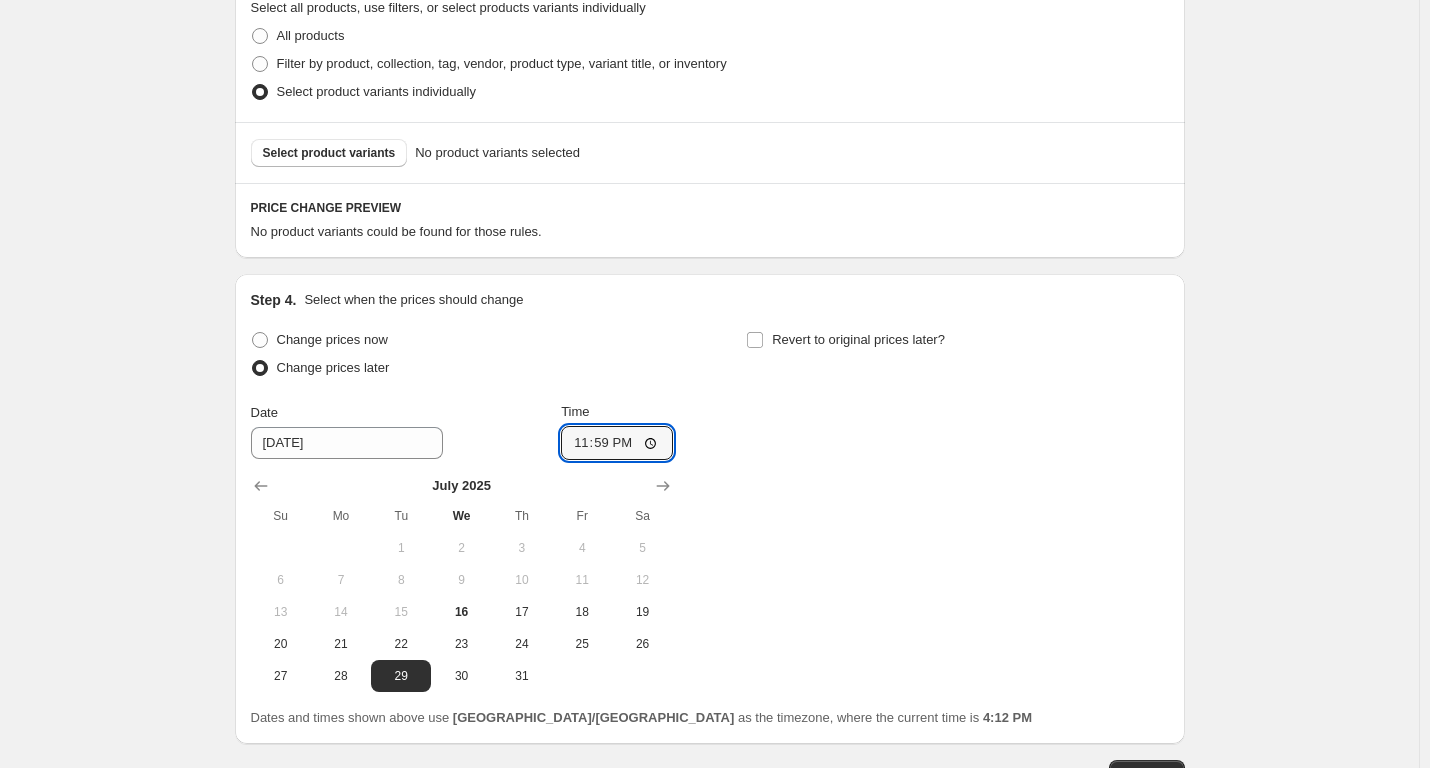 type on "23:59" 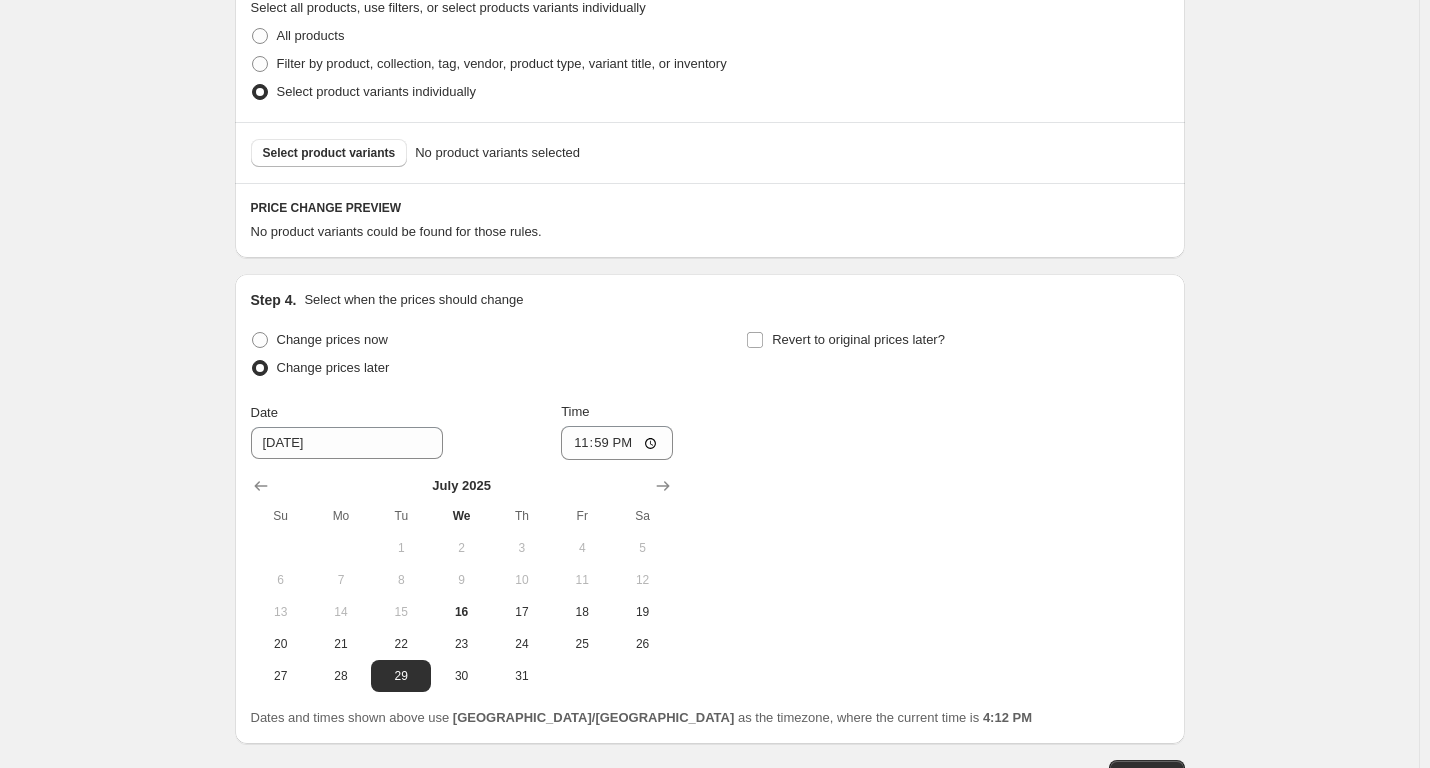 click on "Change prices now Change prices later Date [DATE] Time 23:59 [DATE] Su Mo Tu We Th Fr Sa 1 2 3 4 5 6 7 8 9 10 11 12 13 14 15 16 17 18 19 20 21 22 23 24 25 26 27 28 29 30 31 Revert to original prices later?" at bounding box center (710, 509) 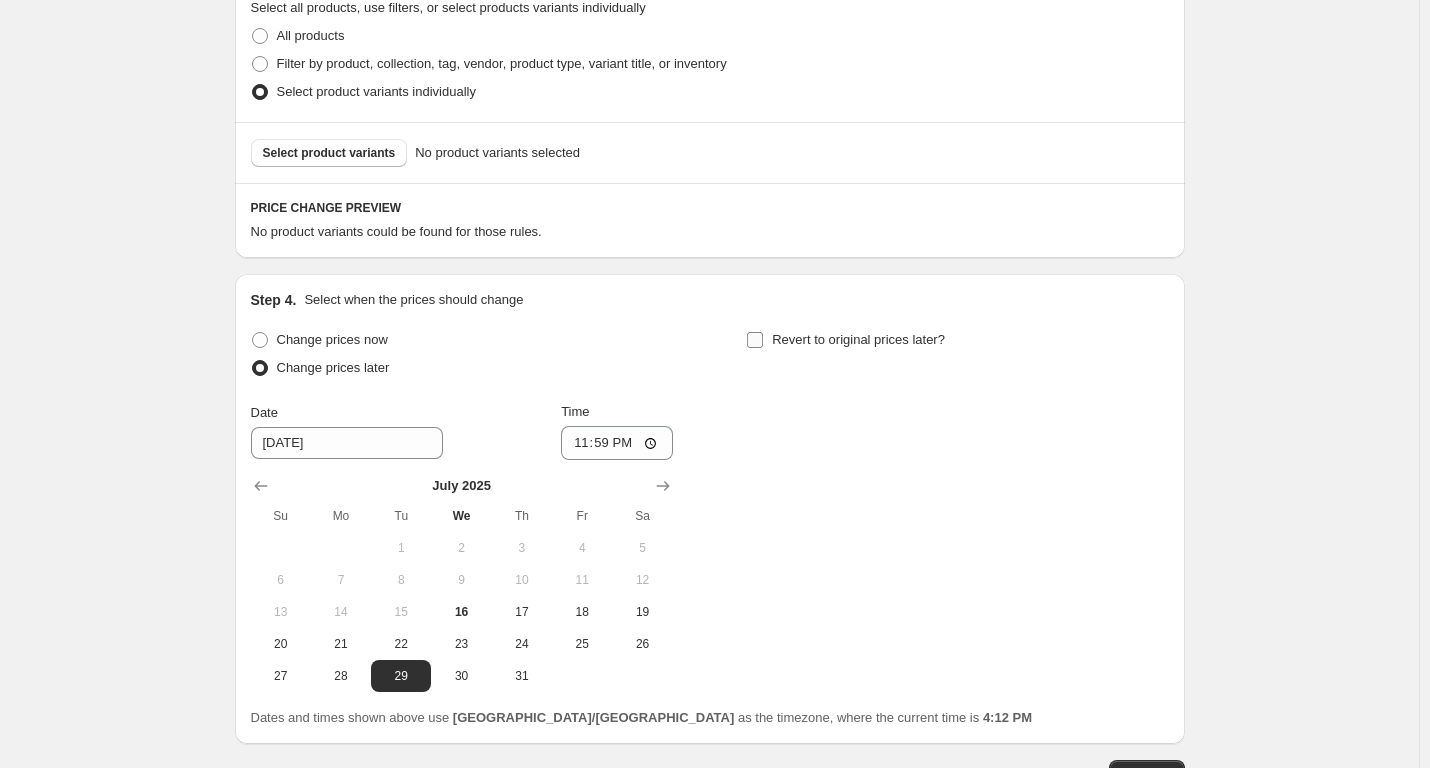 click on "Revert to original prices later?" at bounding box center [755, 340] 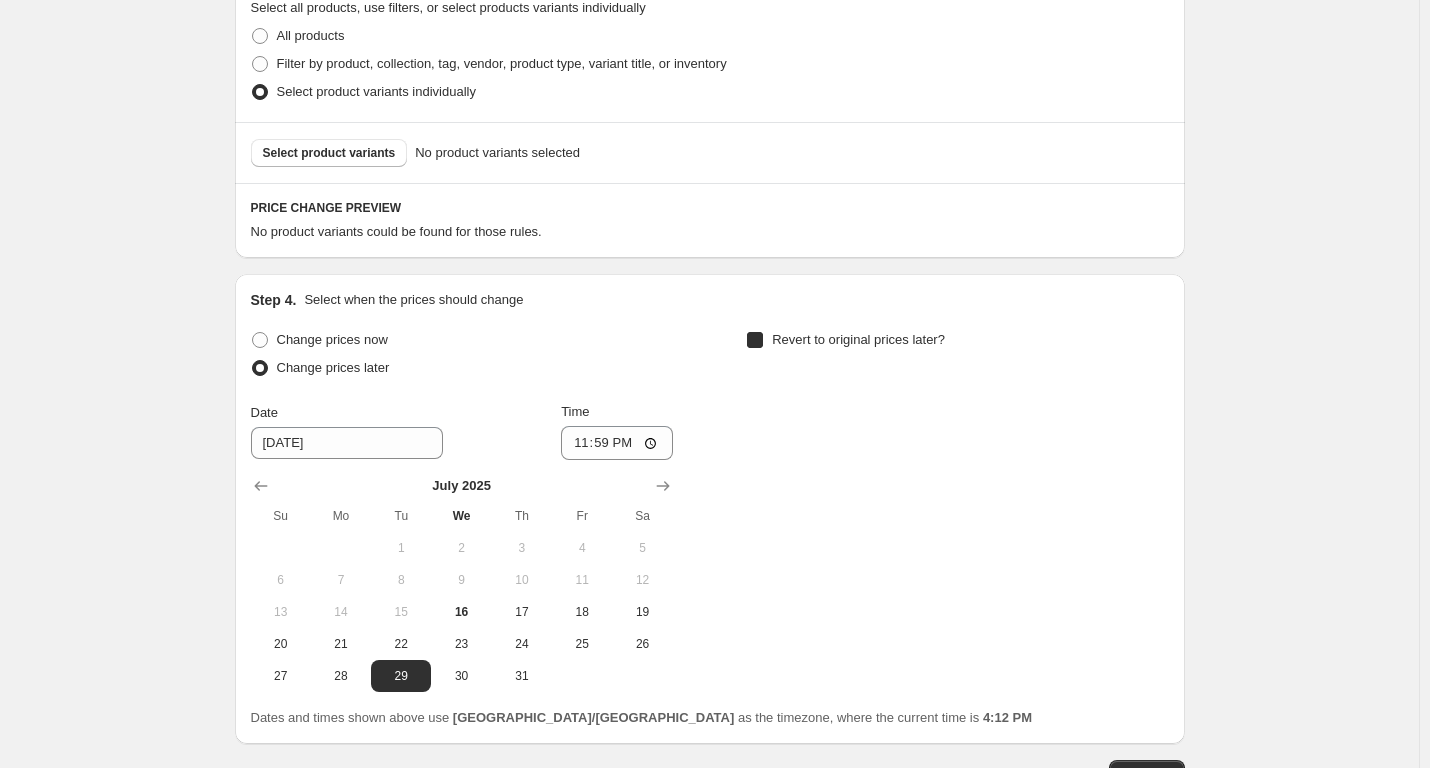 checkbox on "true" 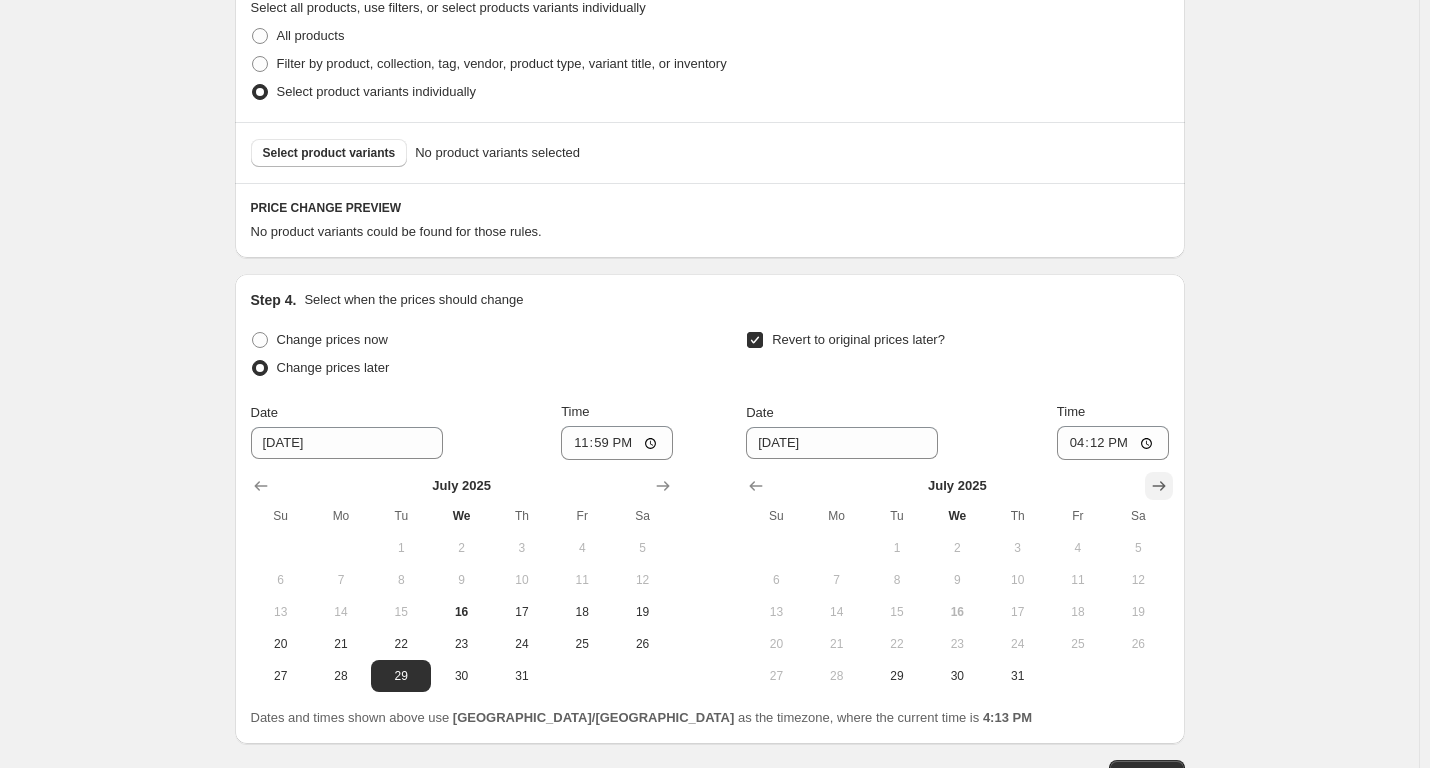 click 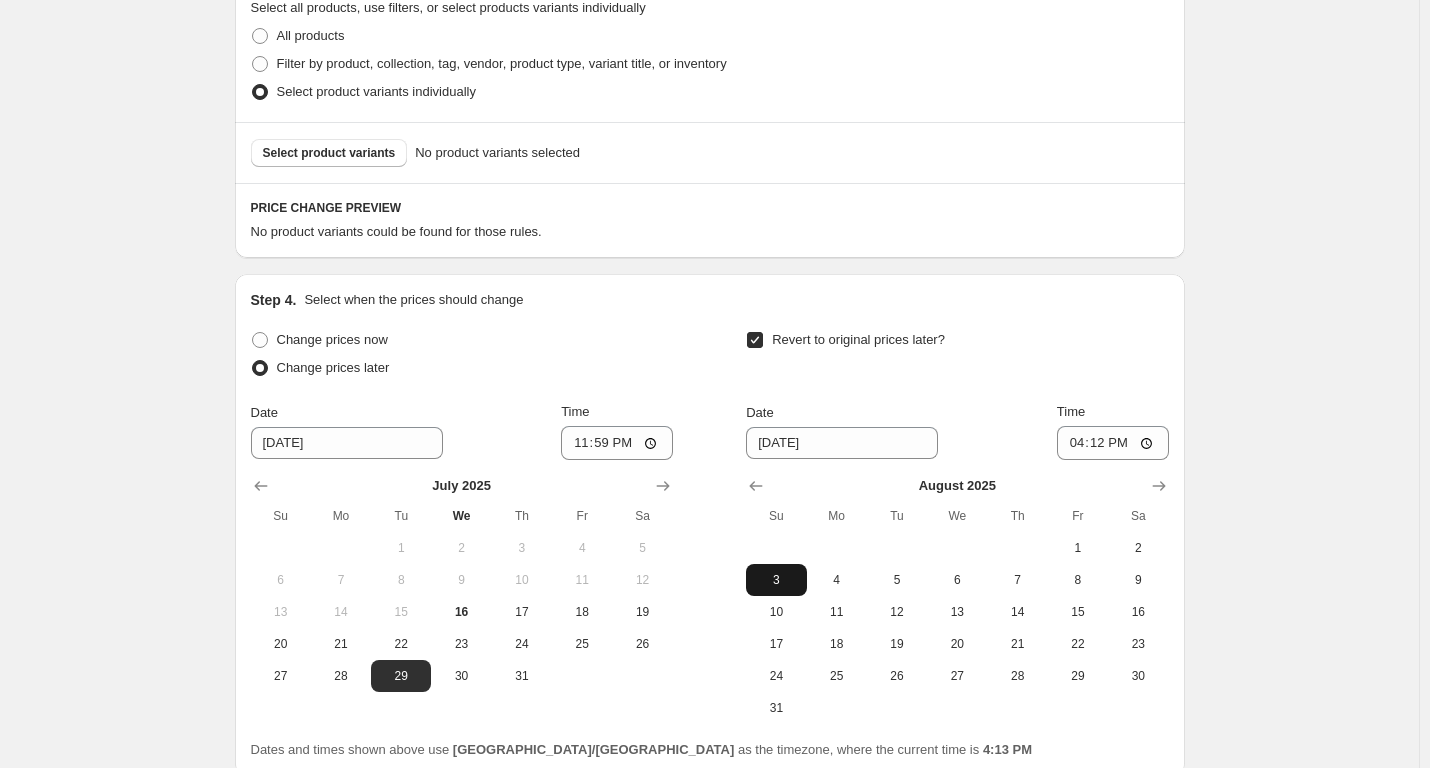 click on "3" at bounding box center (776, 580) 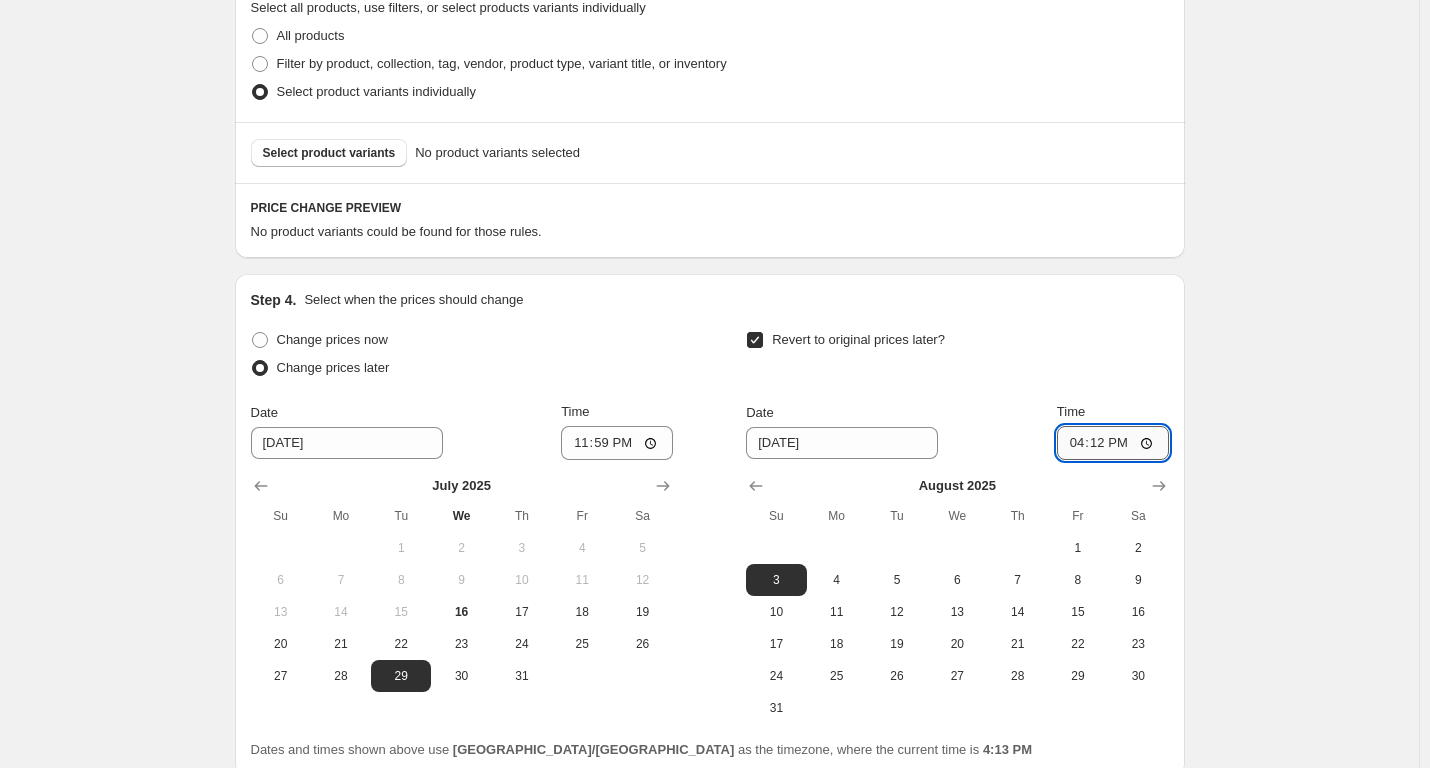 click on "16:12" at bounding box center (1113, 443) 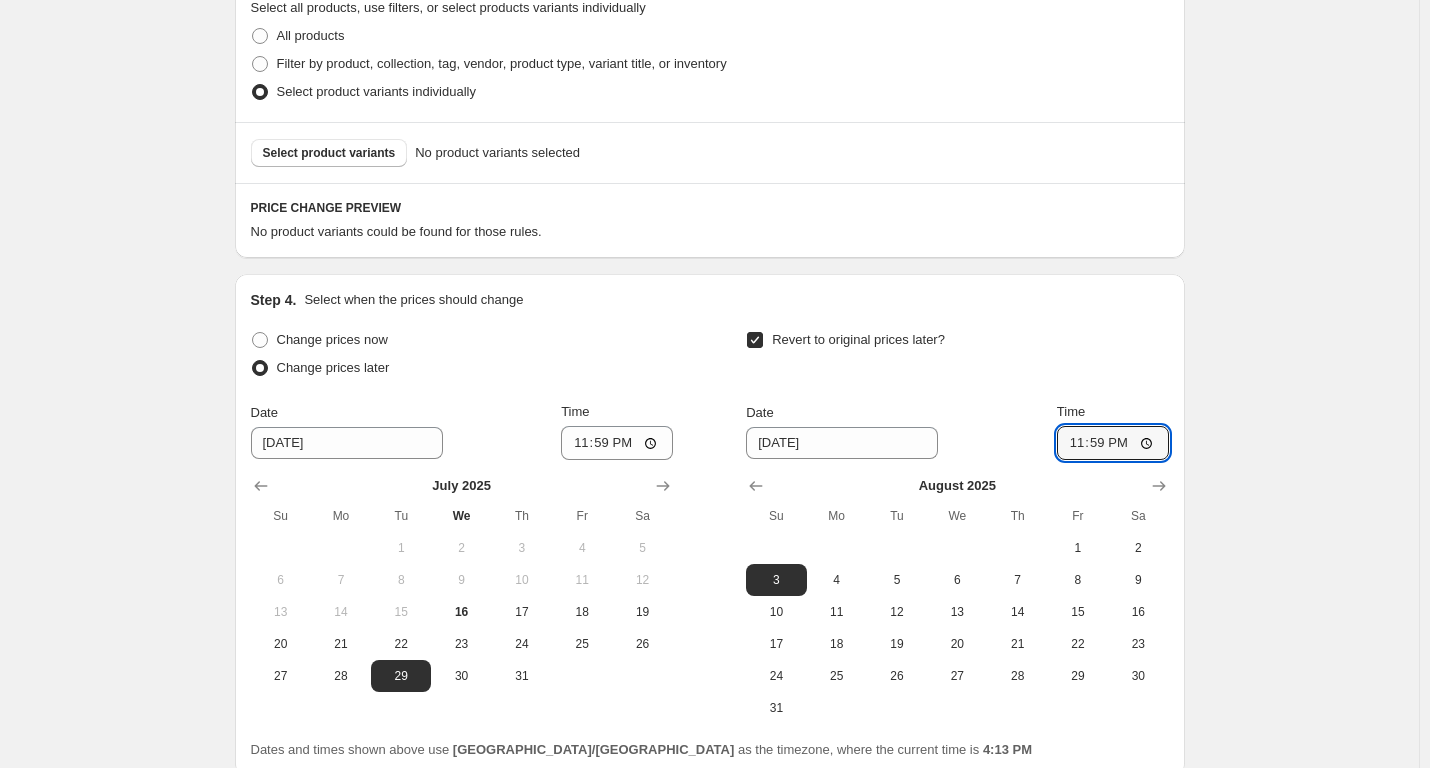 type on "23:59" 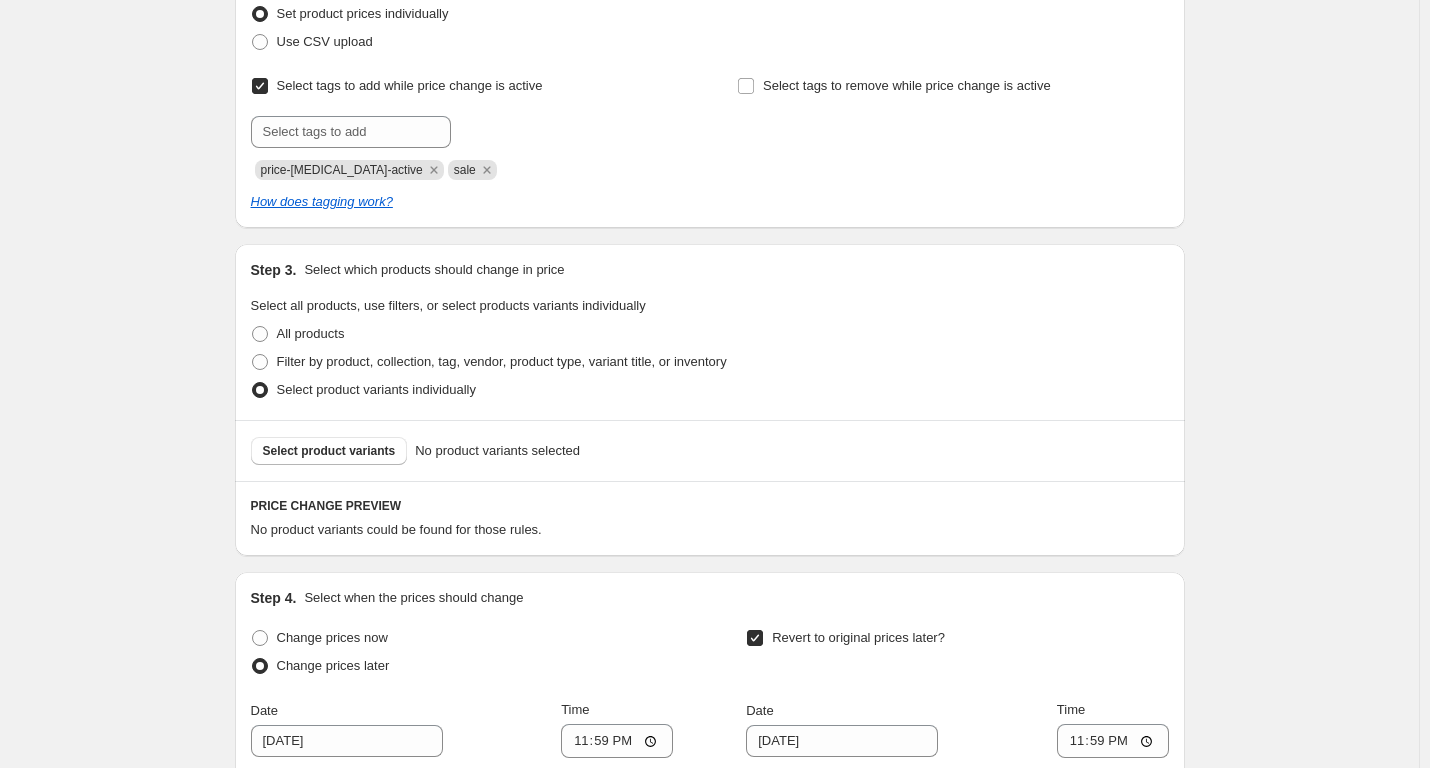scroll, scrollTop: 294, scrollLeft: 0, axis: vertical 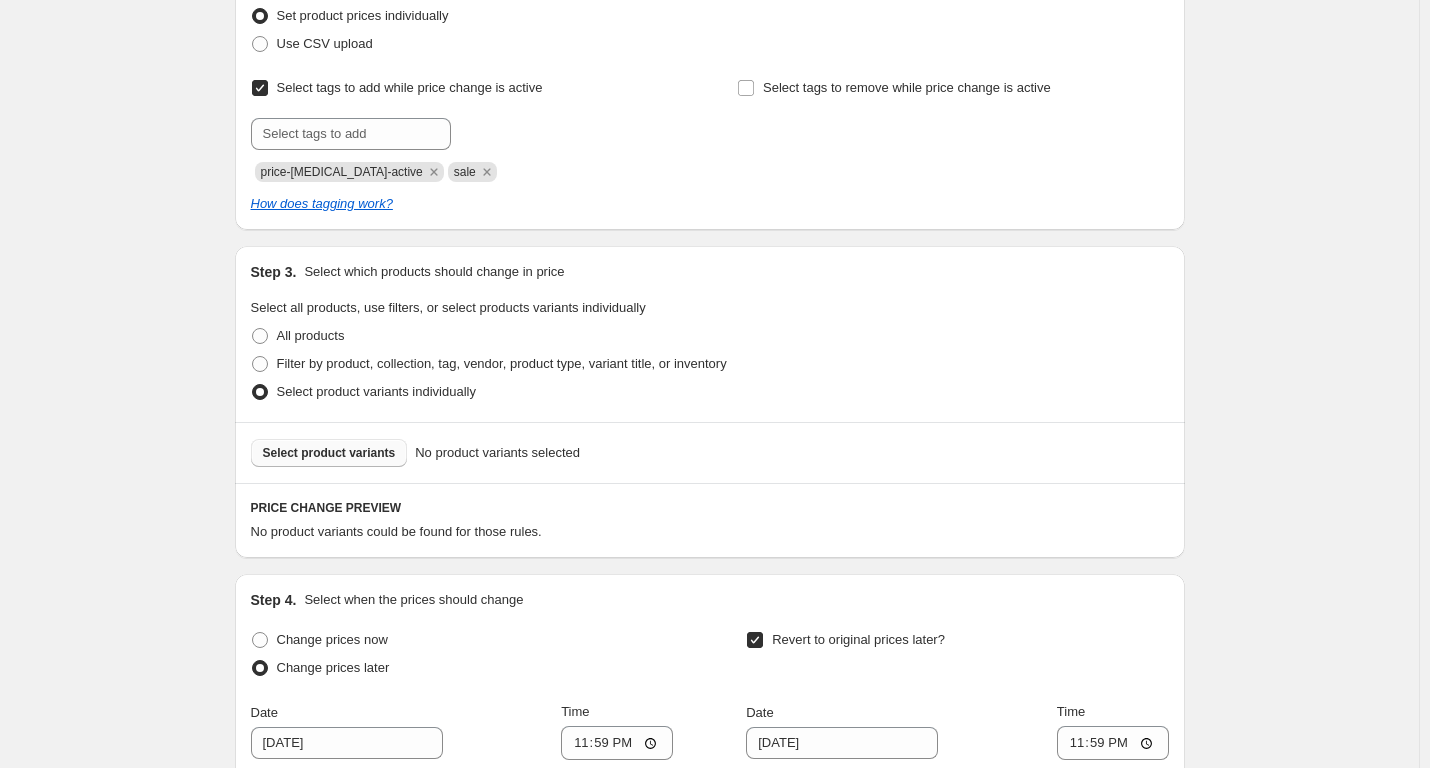 click on "Select product variants" at bounding box center [329, 453] 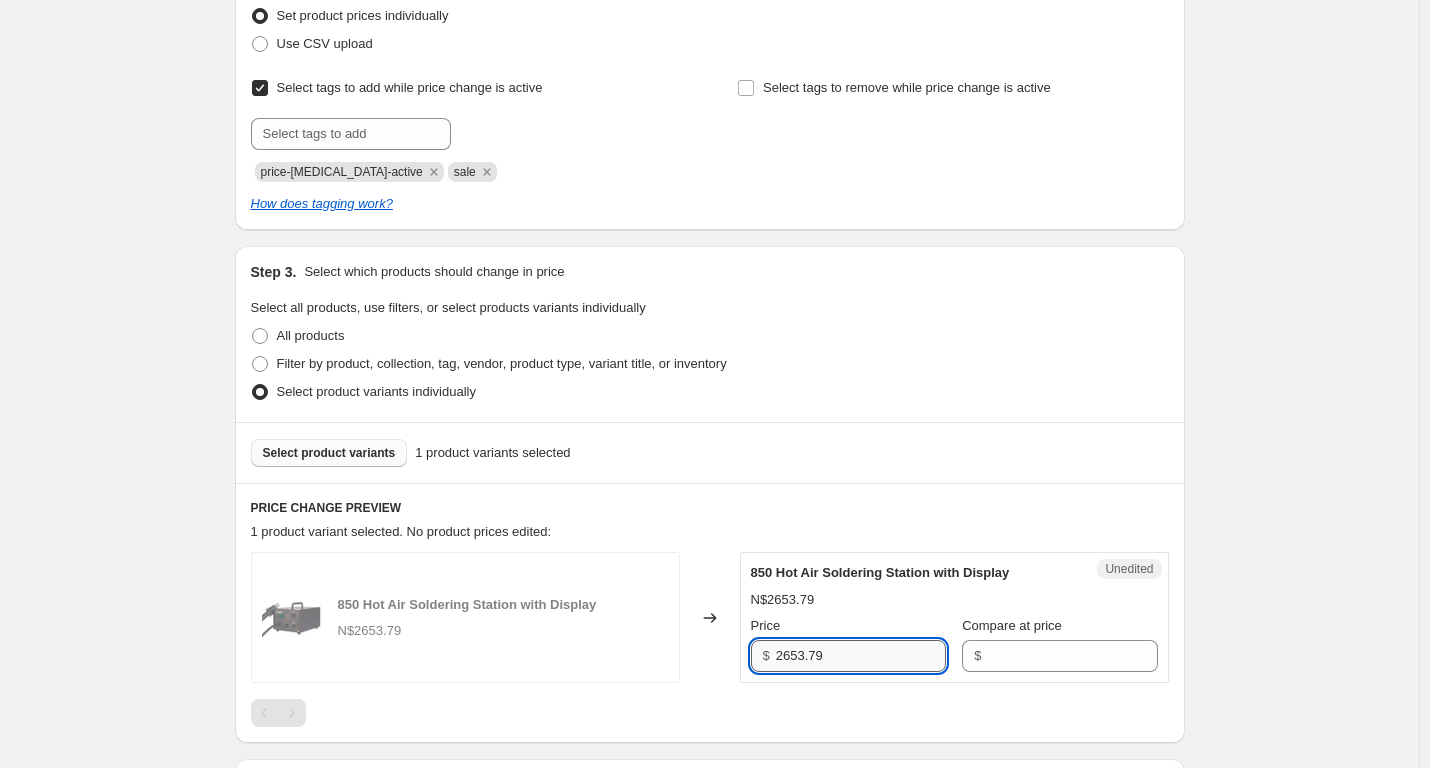 click on "2653.79" at bounding box center (861, 656) 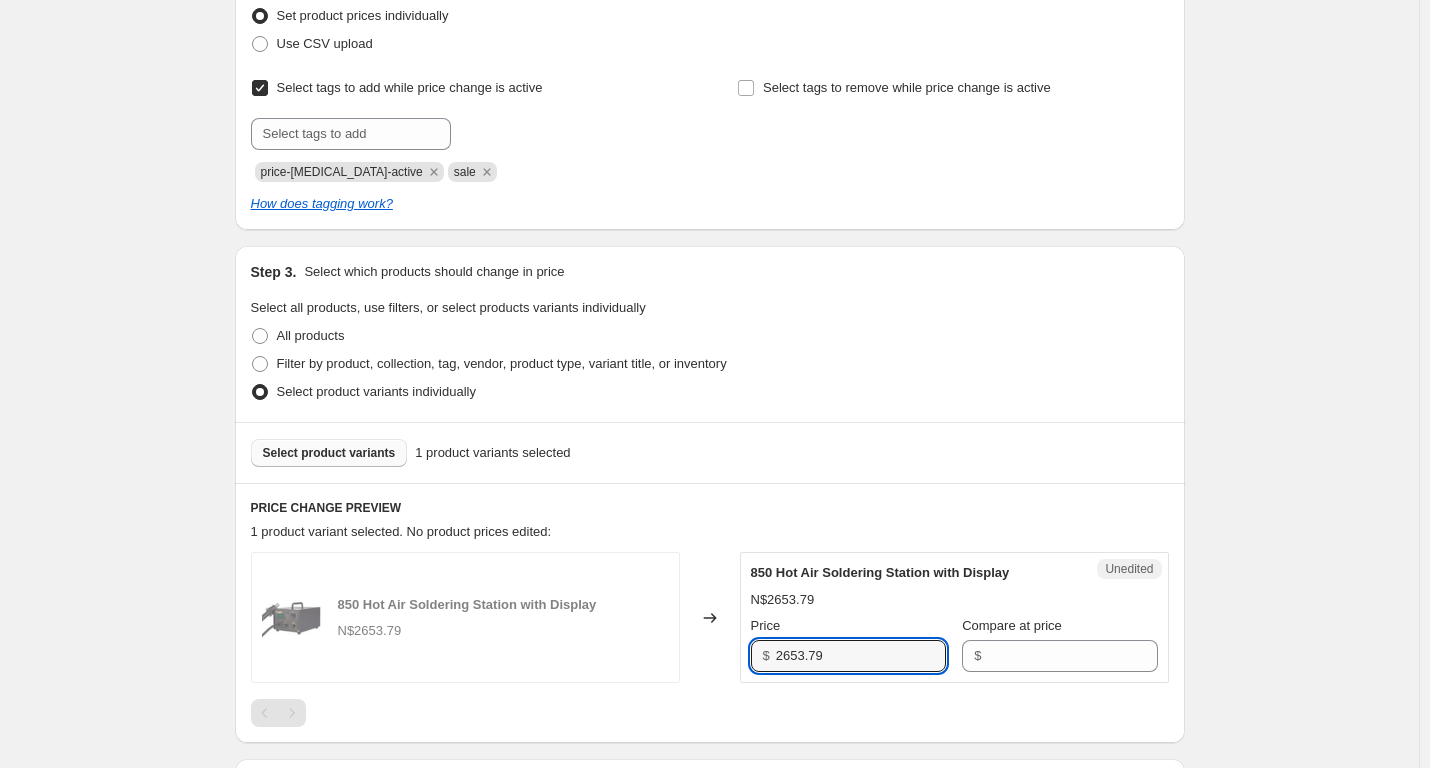drag, startPoint x: 840, startPoint y: 658, endPoint x: 674, endPoint y: 632, distance: 168.0238 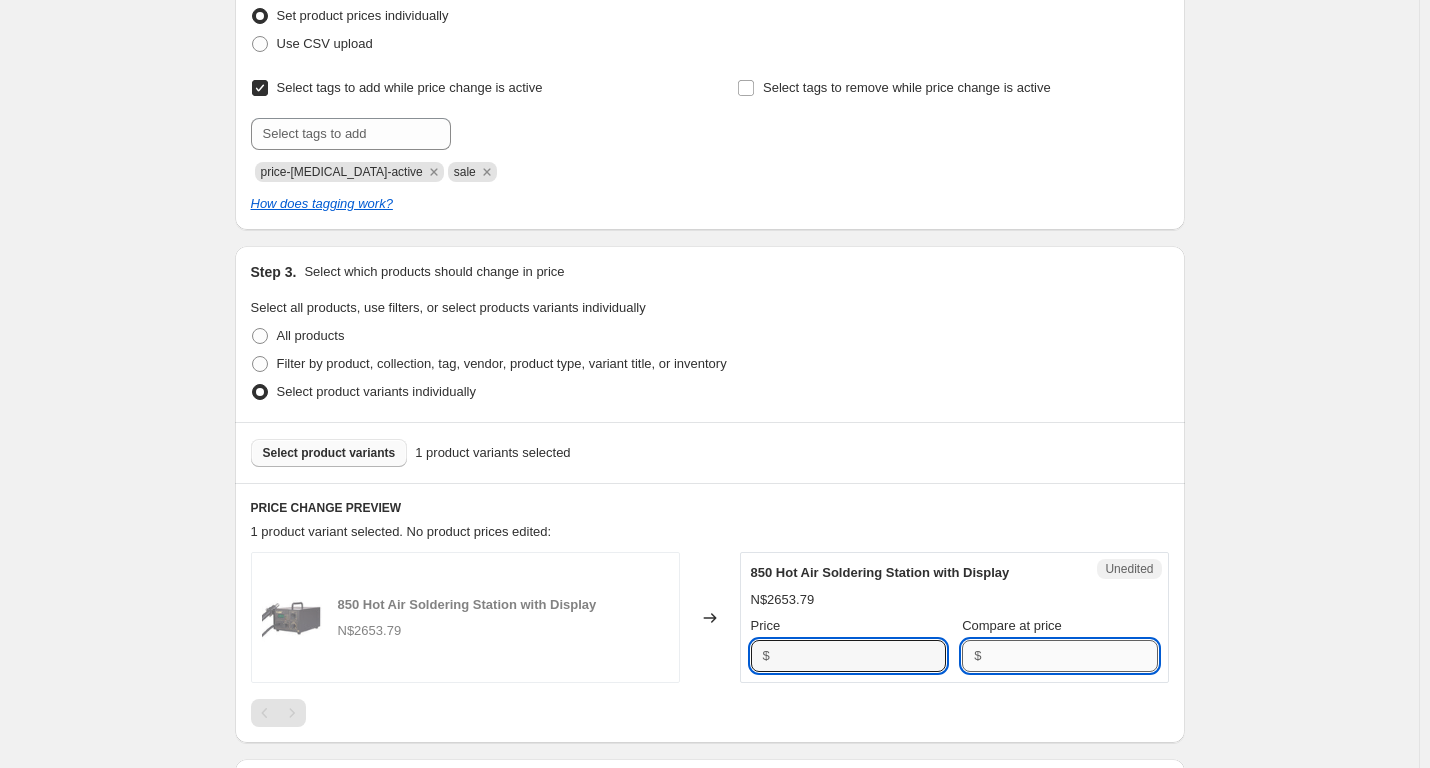 type on "2653.79" 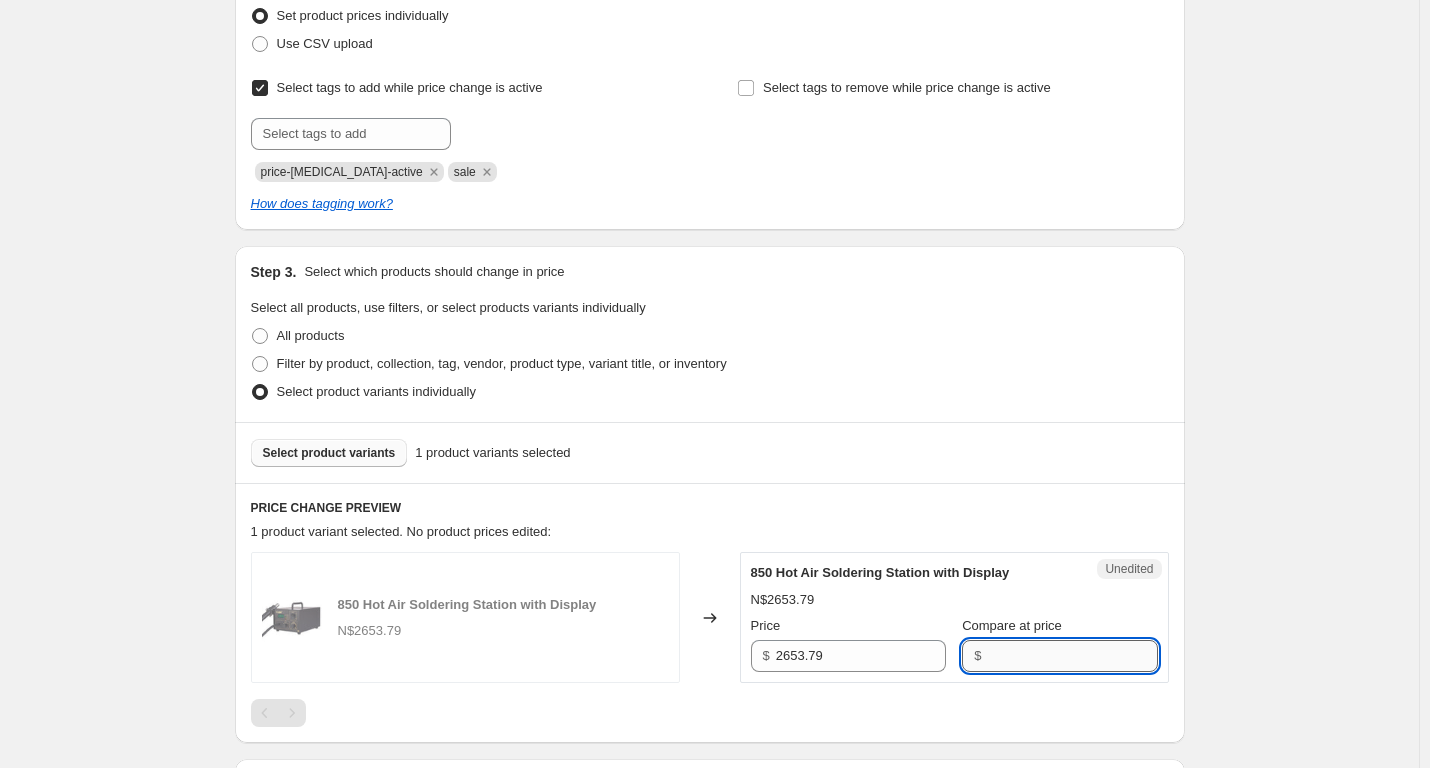 click on "Compare at price" at bounding box center (1072, 656) 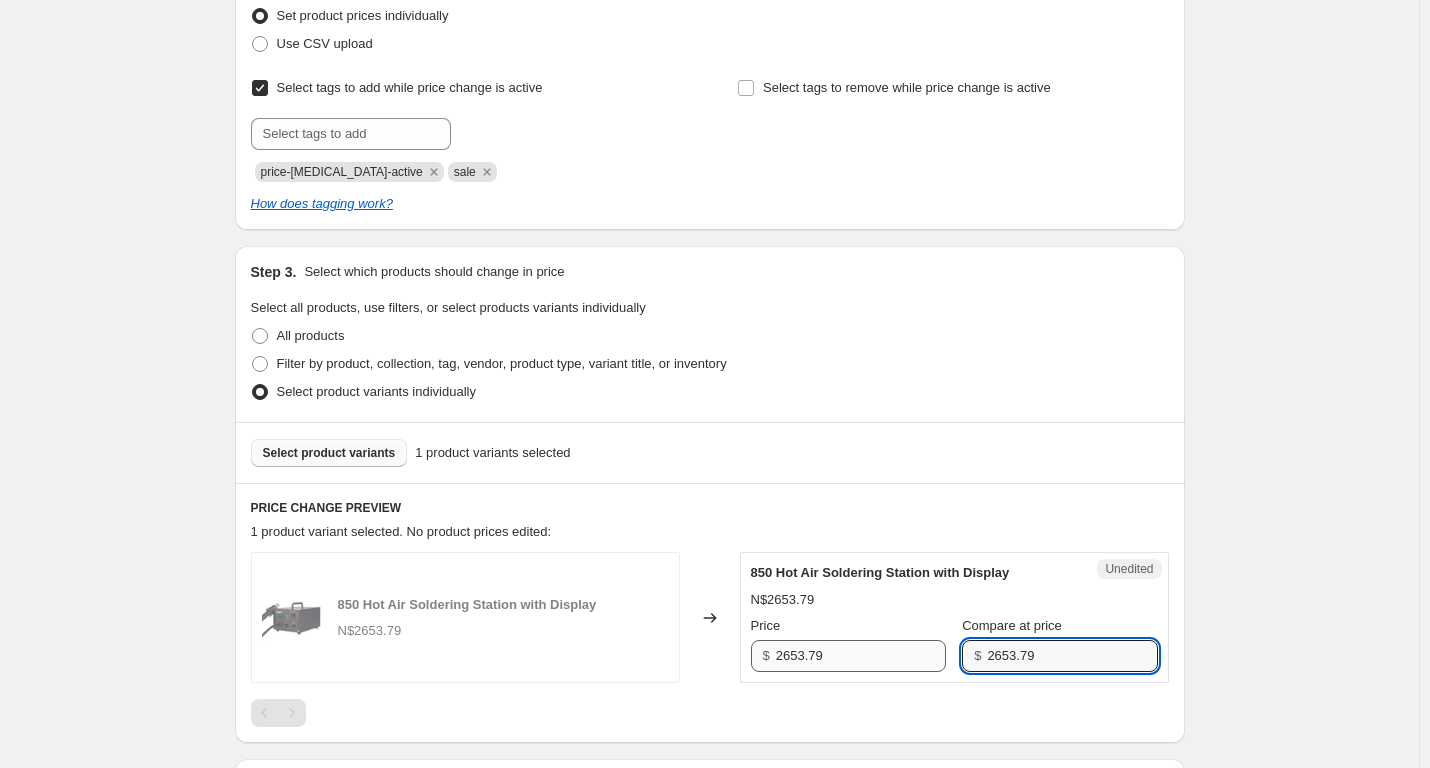 type on "2653.79" 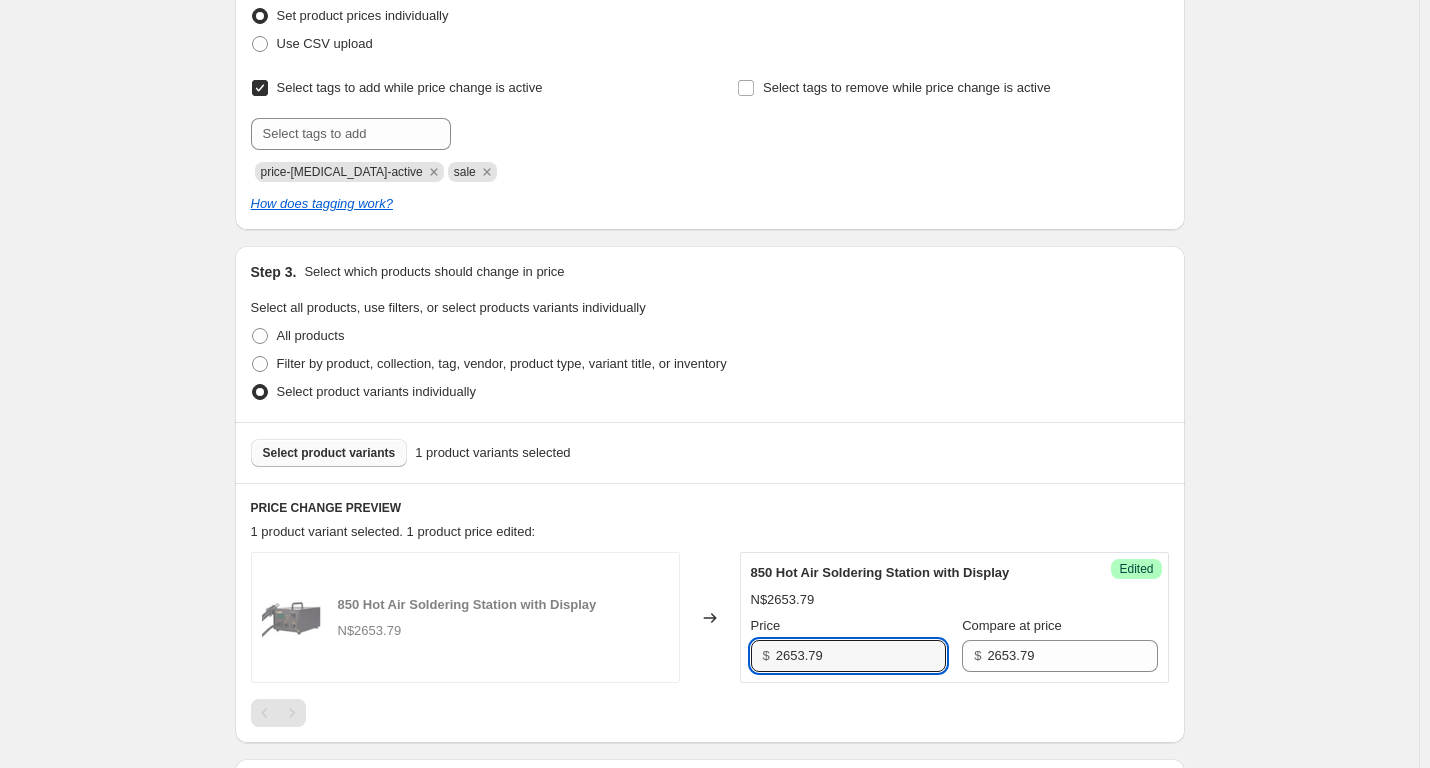 drag, startPoint x: 824, startPoint y: 660, endPoint x: 729, endPoint y: 660, distance: 95 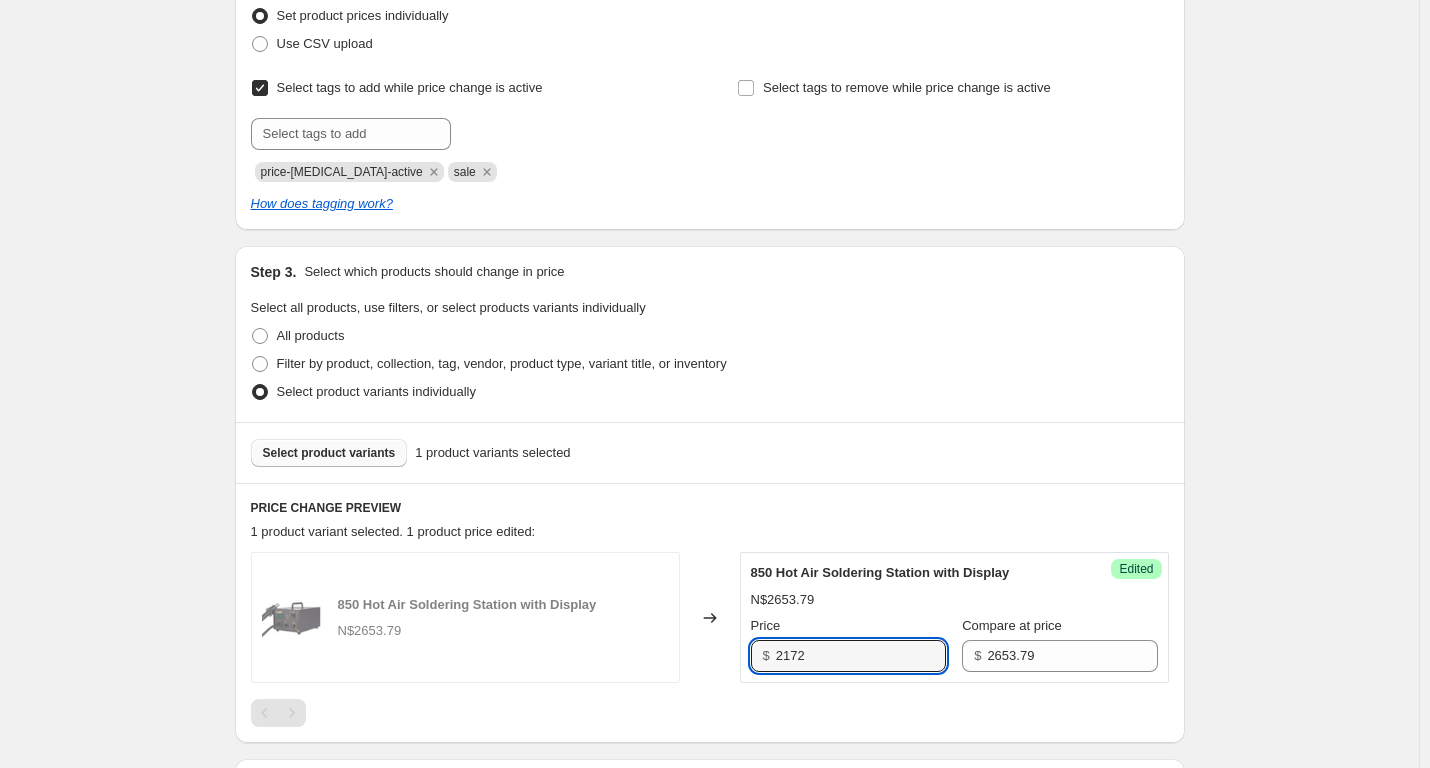 type on "2172" 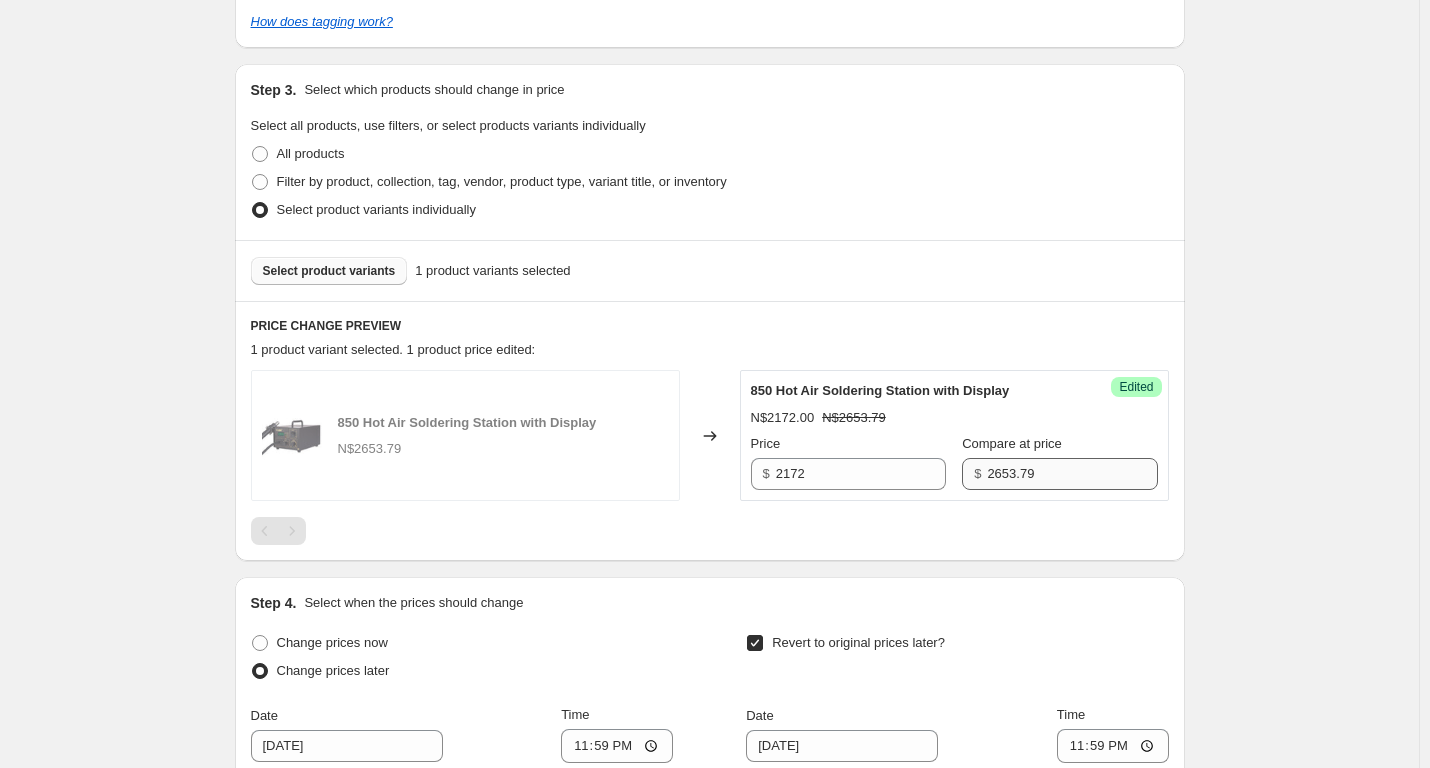 scroll, scrollTop: 494, scrollLeft: 0, axis: vertical 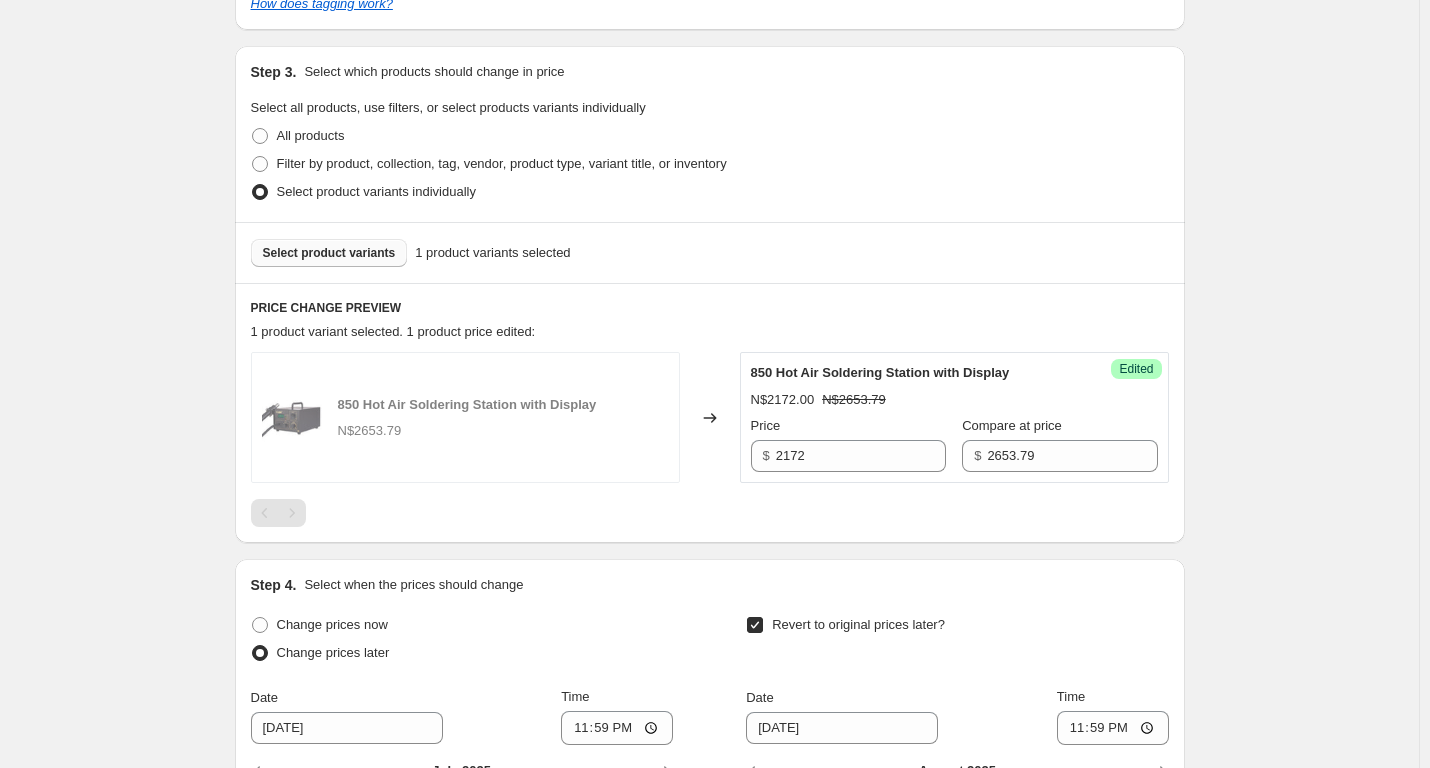 click on "Select product variants" at bounding box center [329, 253] 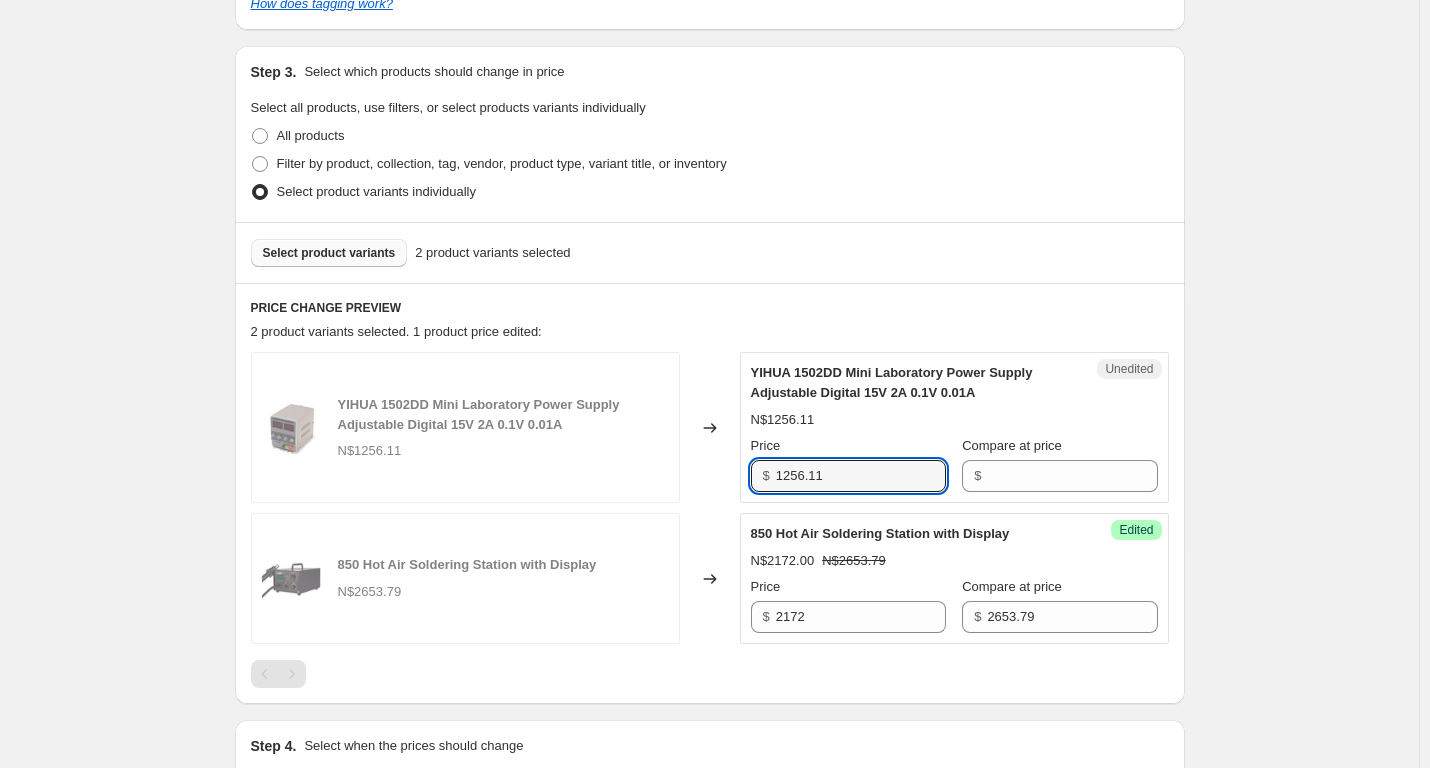 drag, startPoint x: 915, startPoint y: 480, endPoint x: 619, endPoint y: 456, distance: 296.97137 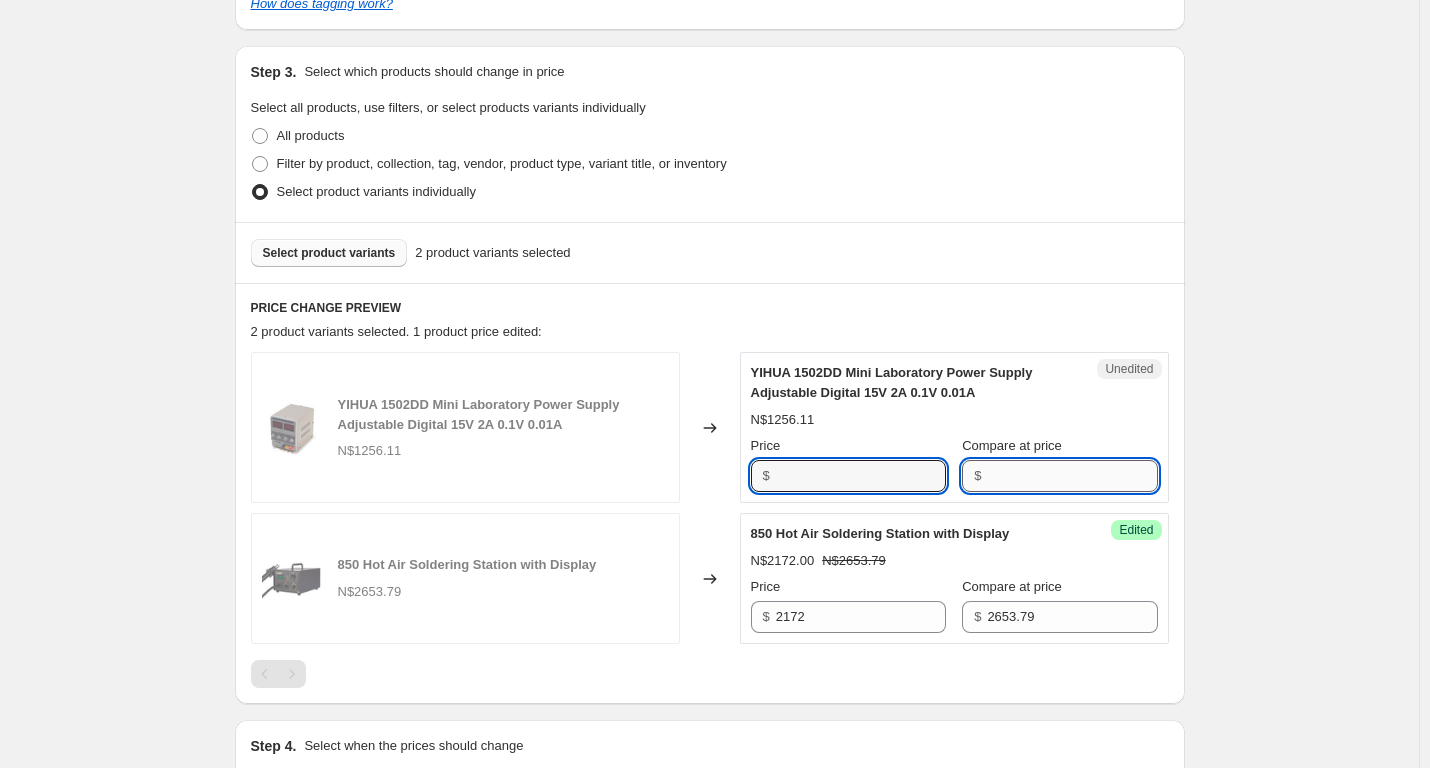 type on "1256.11" 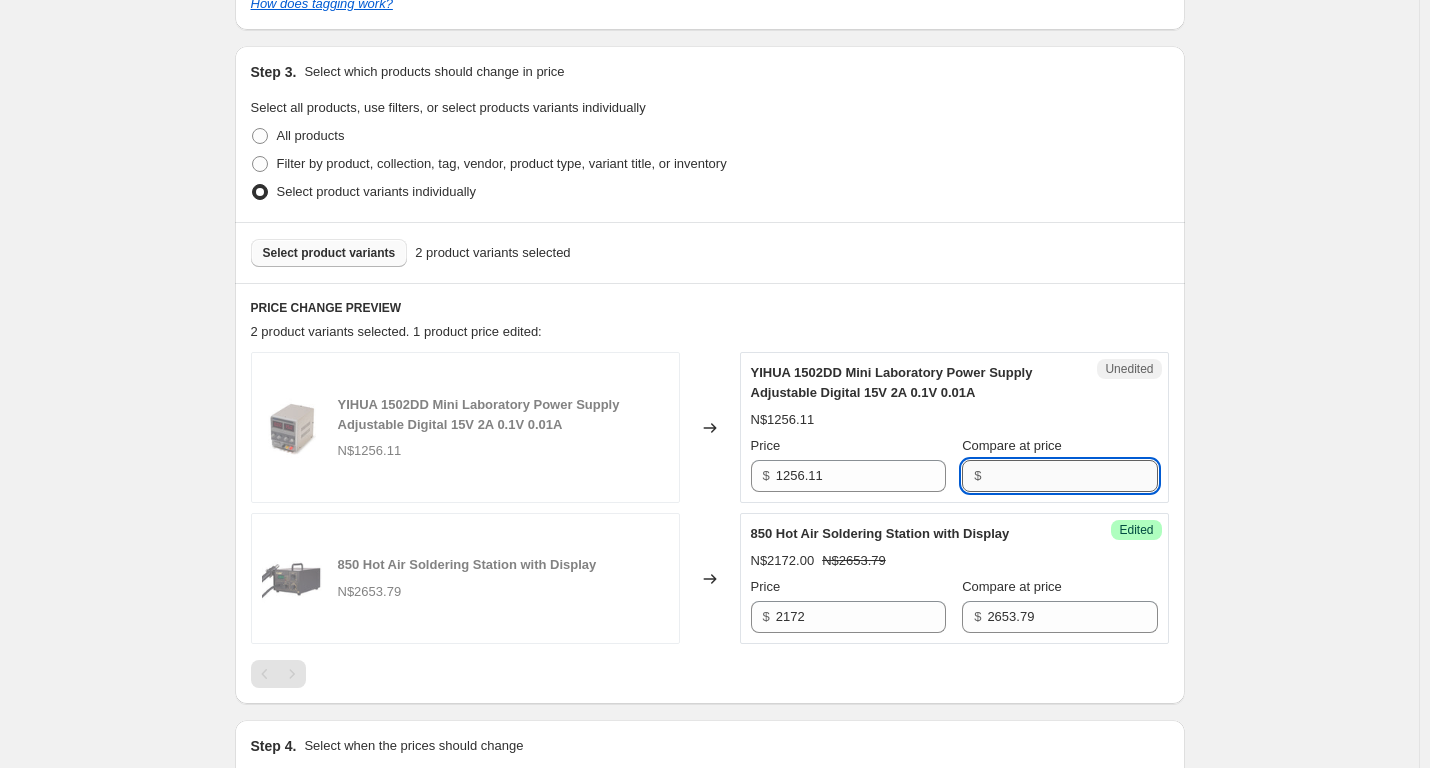 click on "Compare at price" at bounding box center (1072, 476) 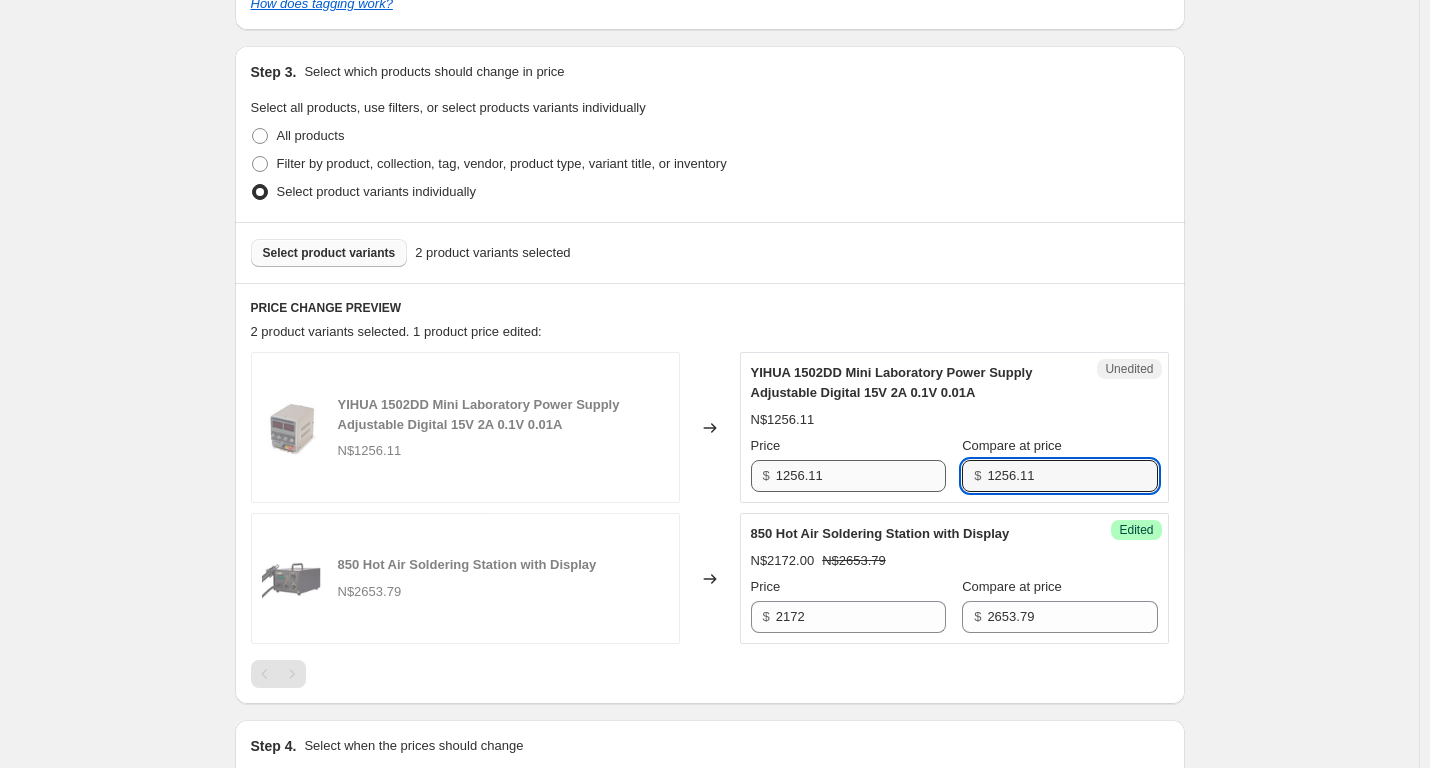 type on "1256.11" 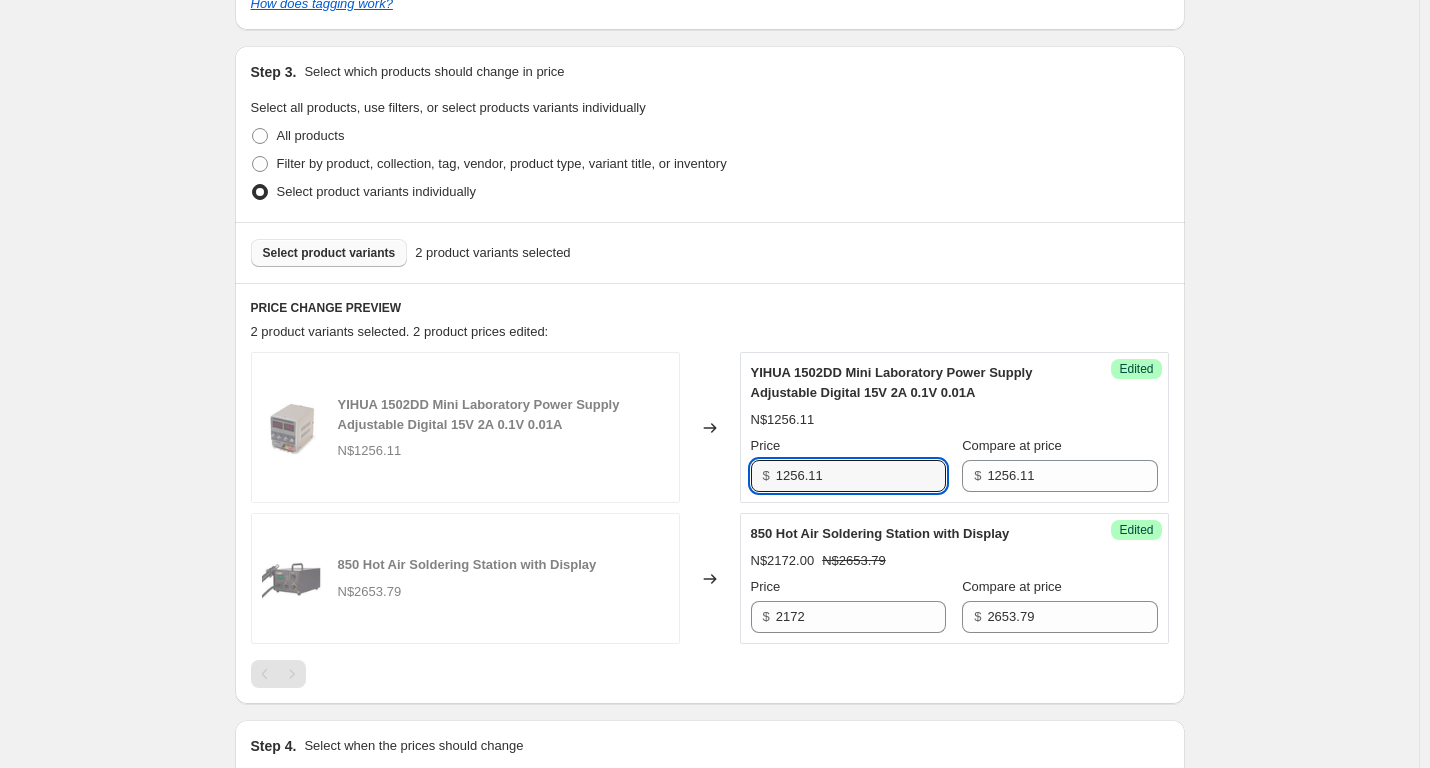 drag, startPoint x: 876, startPoint y: 478, endPoint x: 567, endPoint y: 455, distance: 309.8548 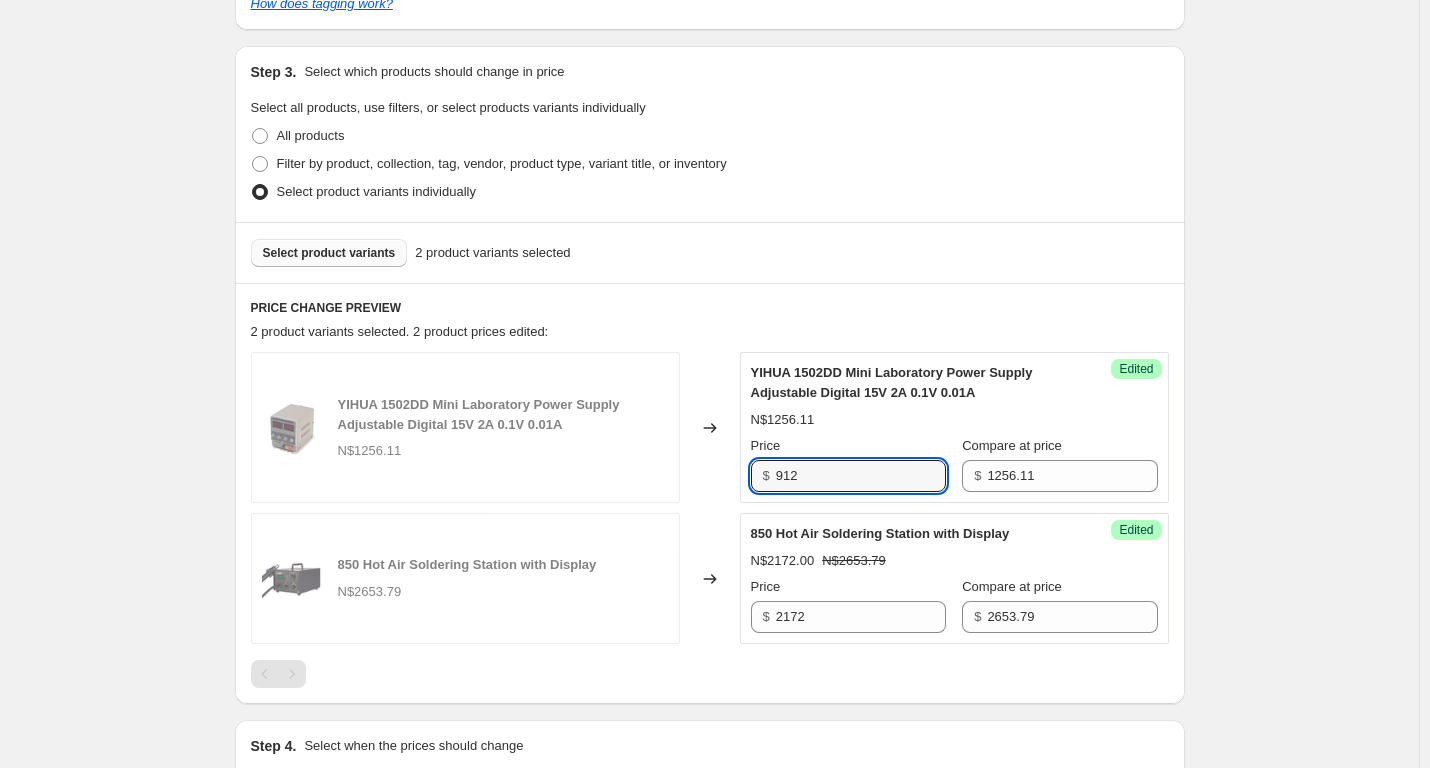 type on "912" 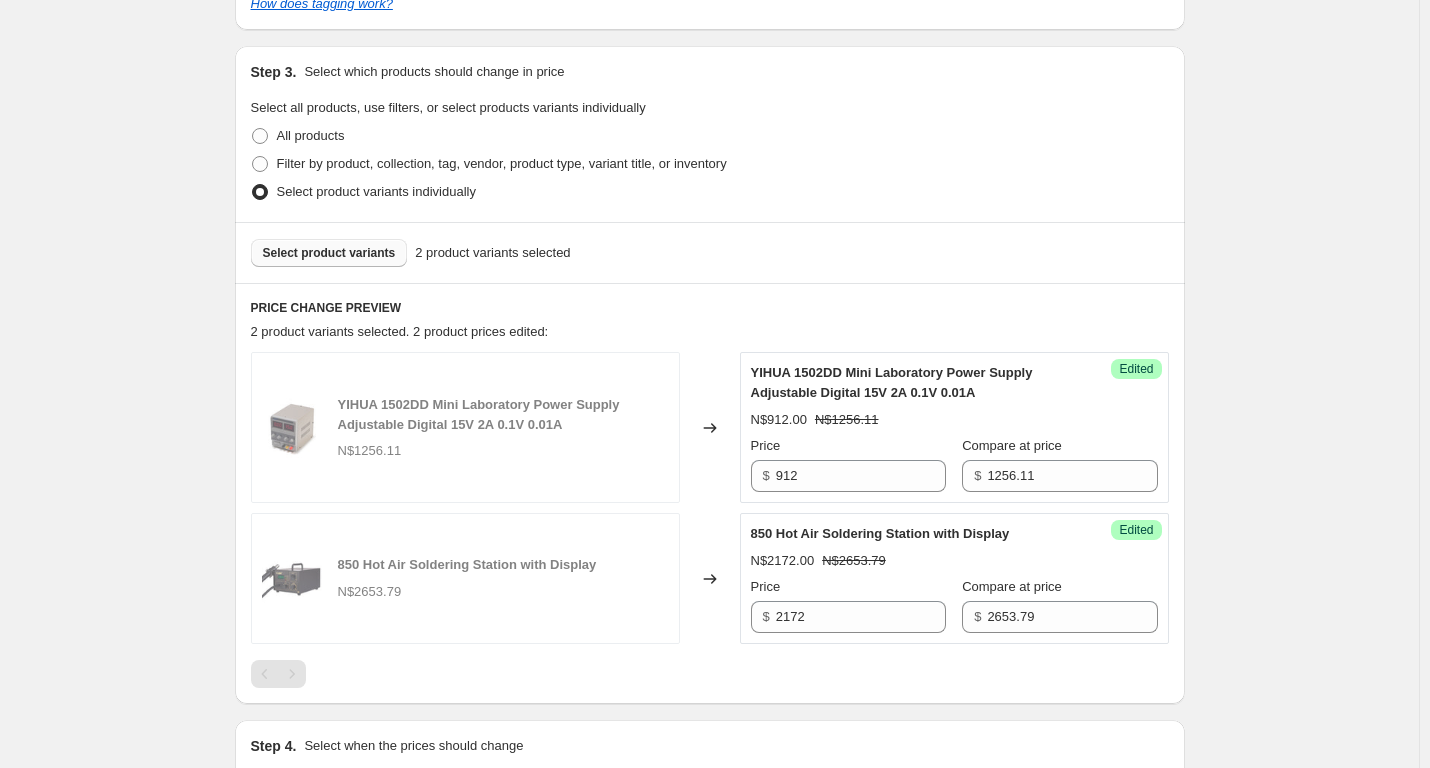 click on "Select product variants" at bounding box center [329, 253] 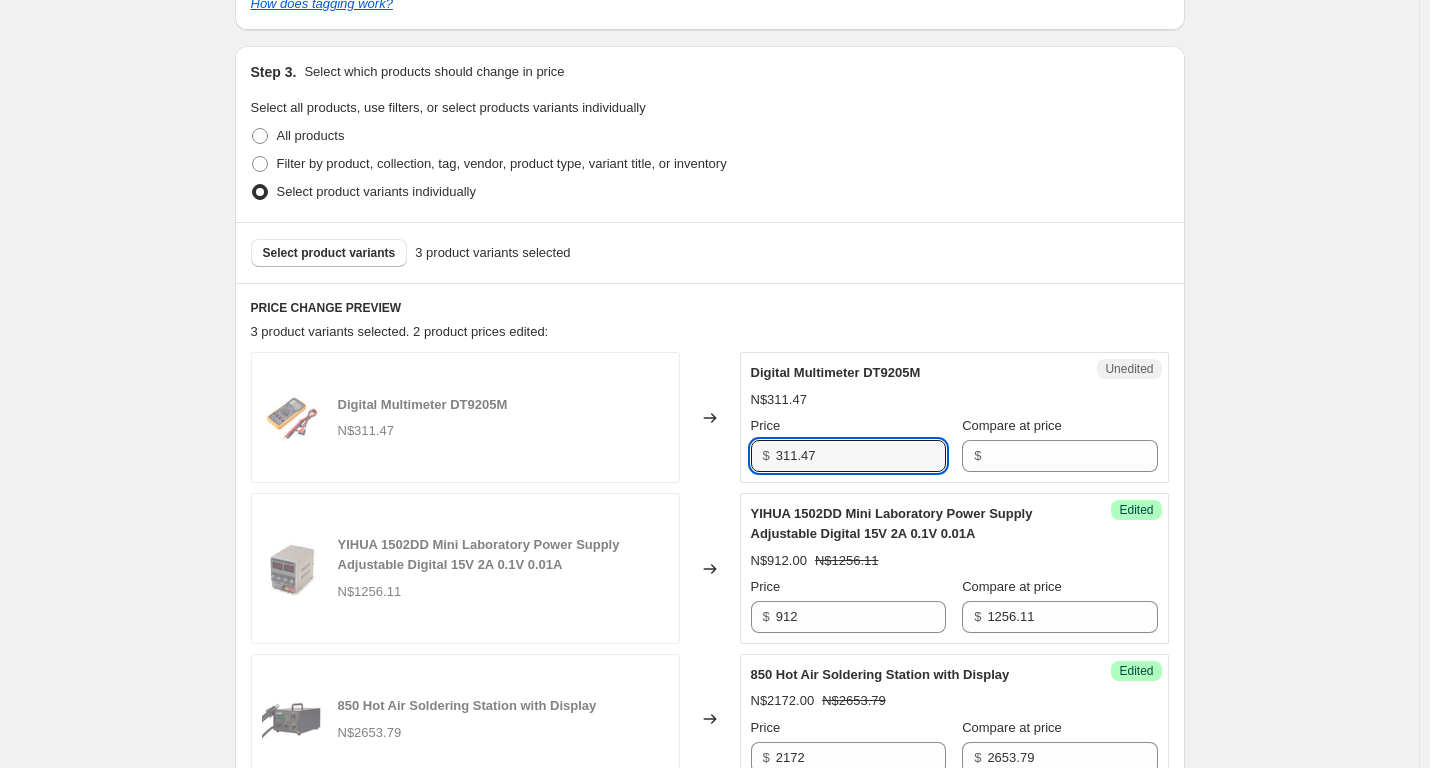 drag, startPoint x: 878, startPoint y: 449, endPoint x: 251, endPoint y: 447, distance: 627.0032 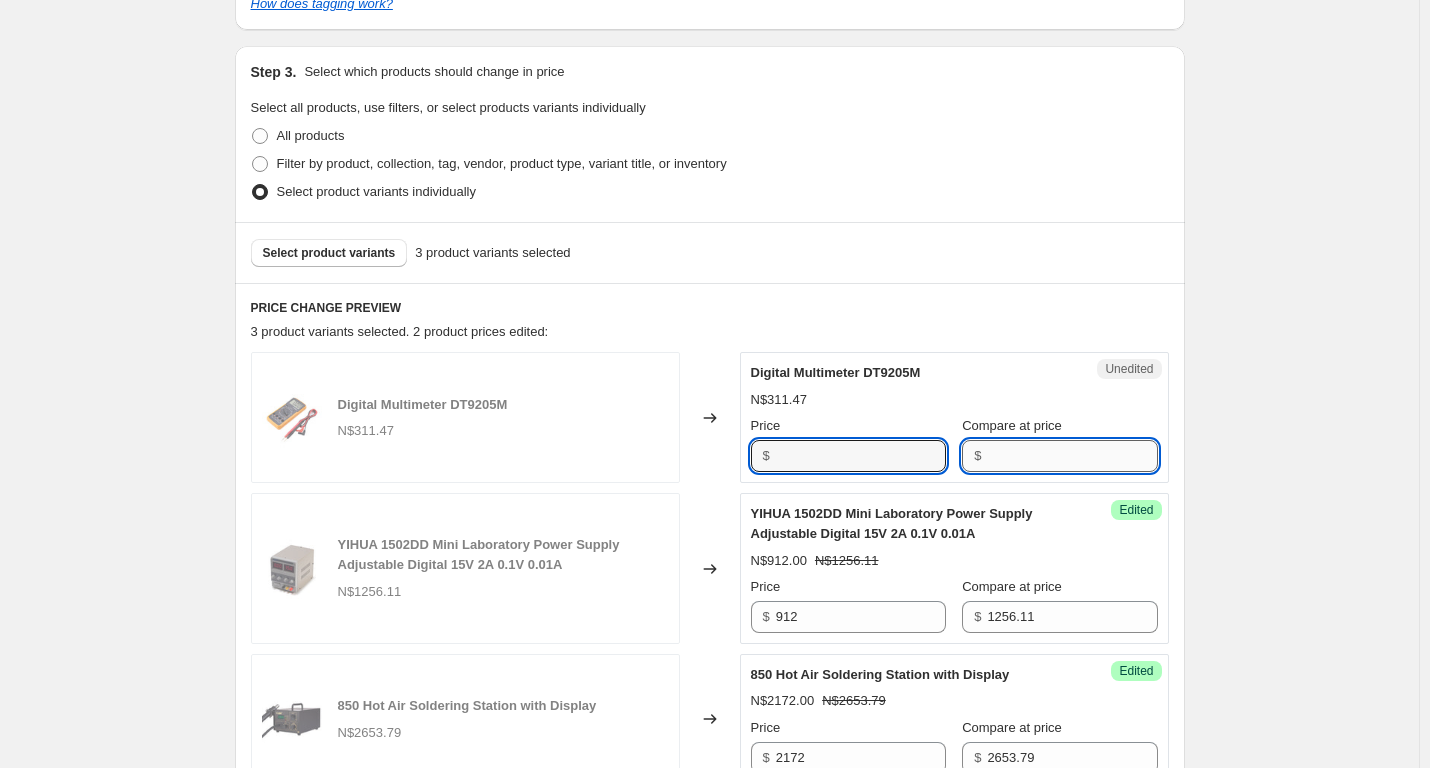 type on "311.47" 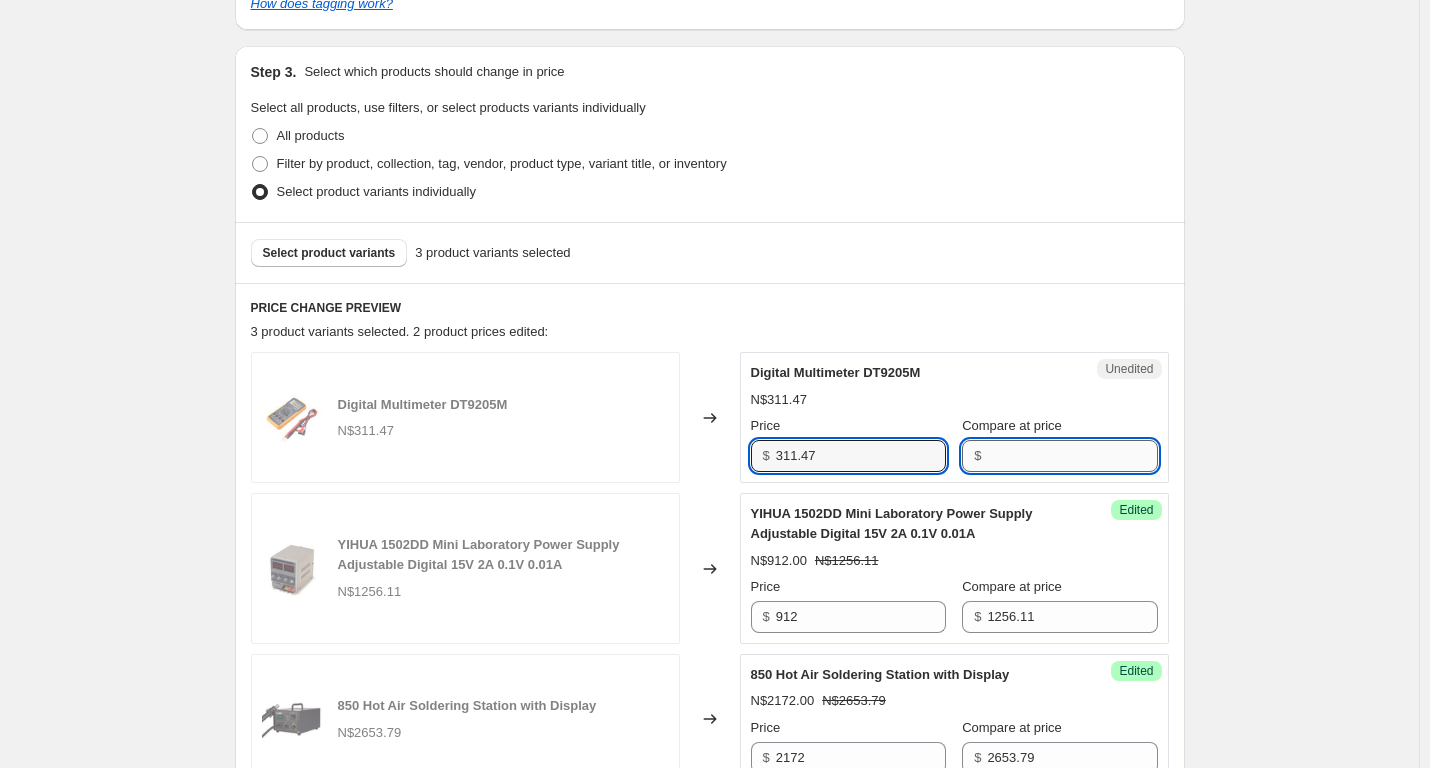 click on "Compare at price" at bounding box center [1072, 456] 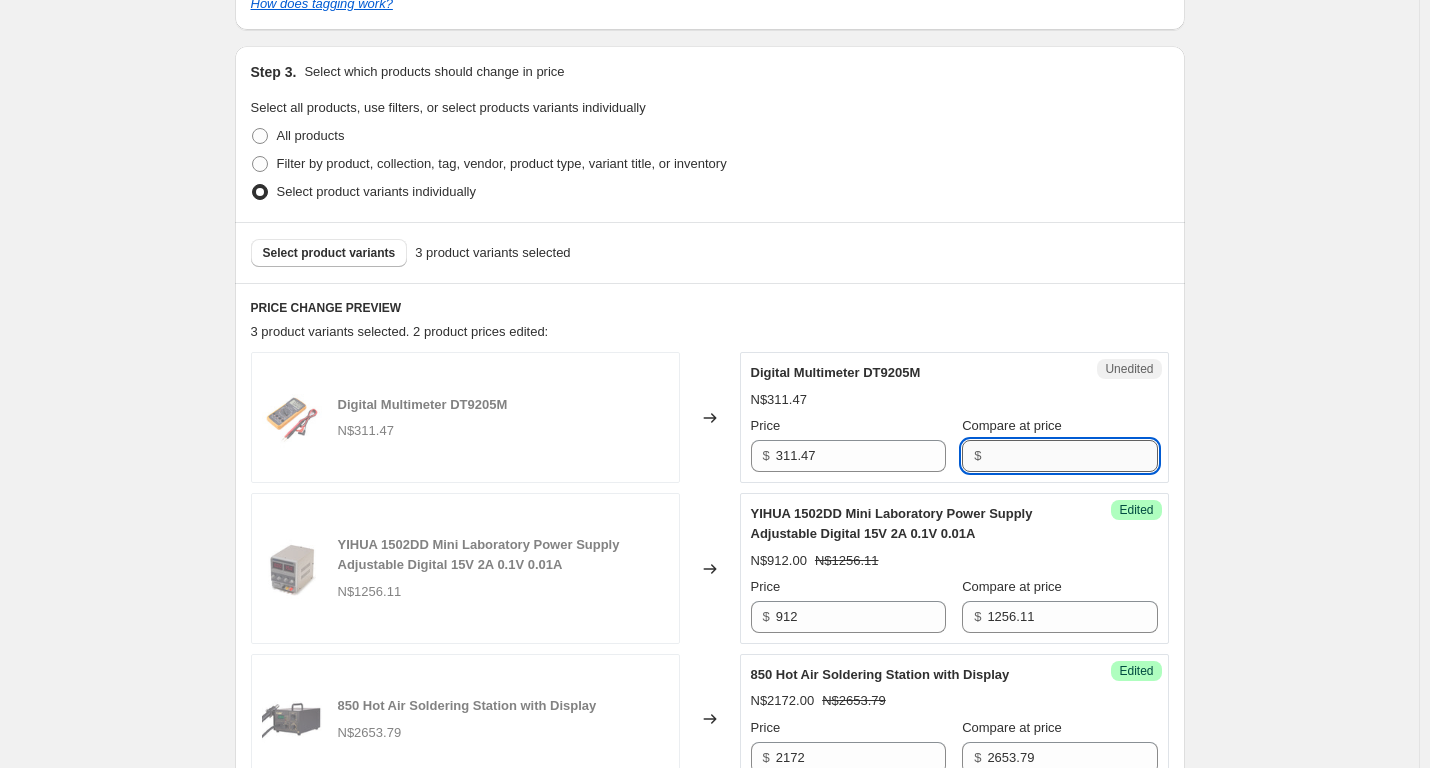paste on "311.47" 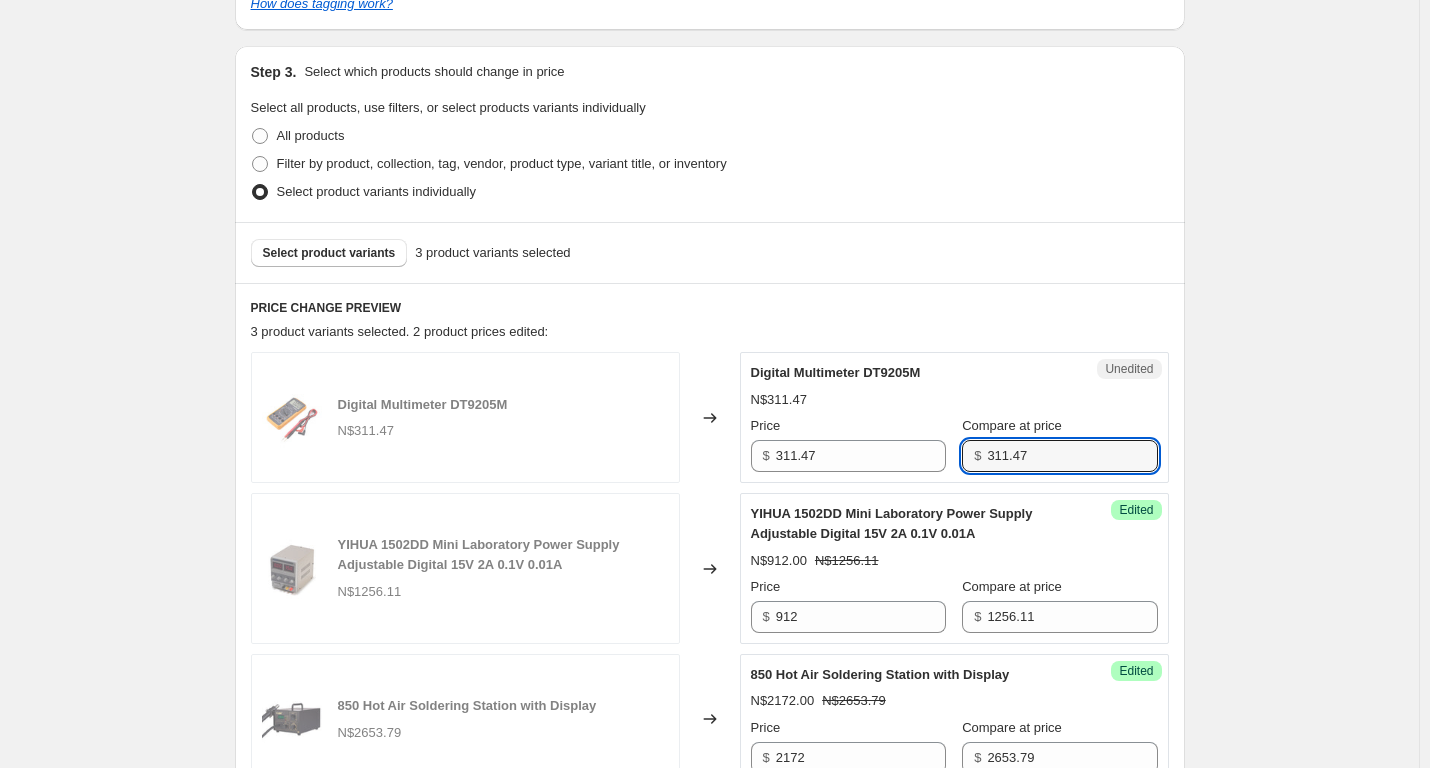 type on "311.47" 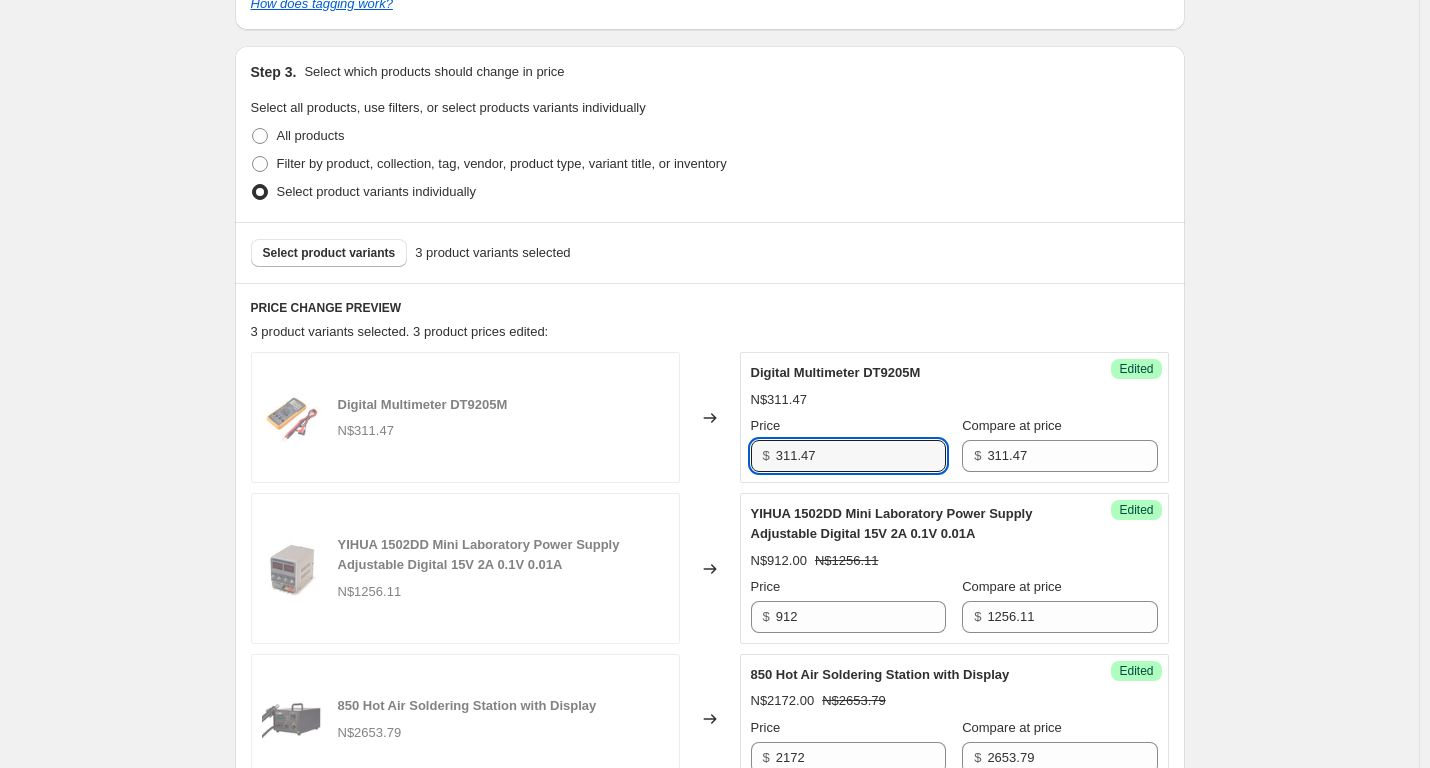 drag, startPoint x: 882, startPoint y: 461, endPoint x: 757, endPoint y: 458, distance: 125.035995 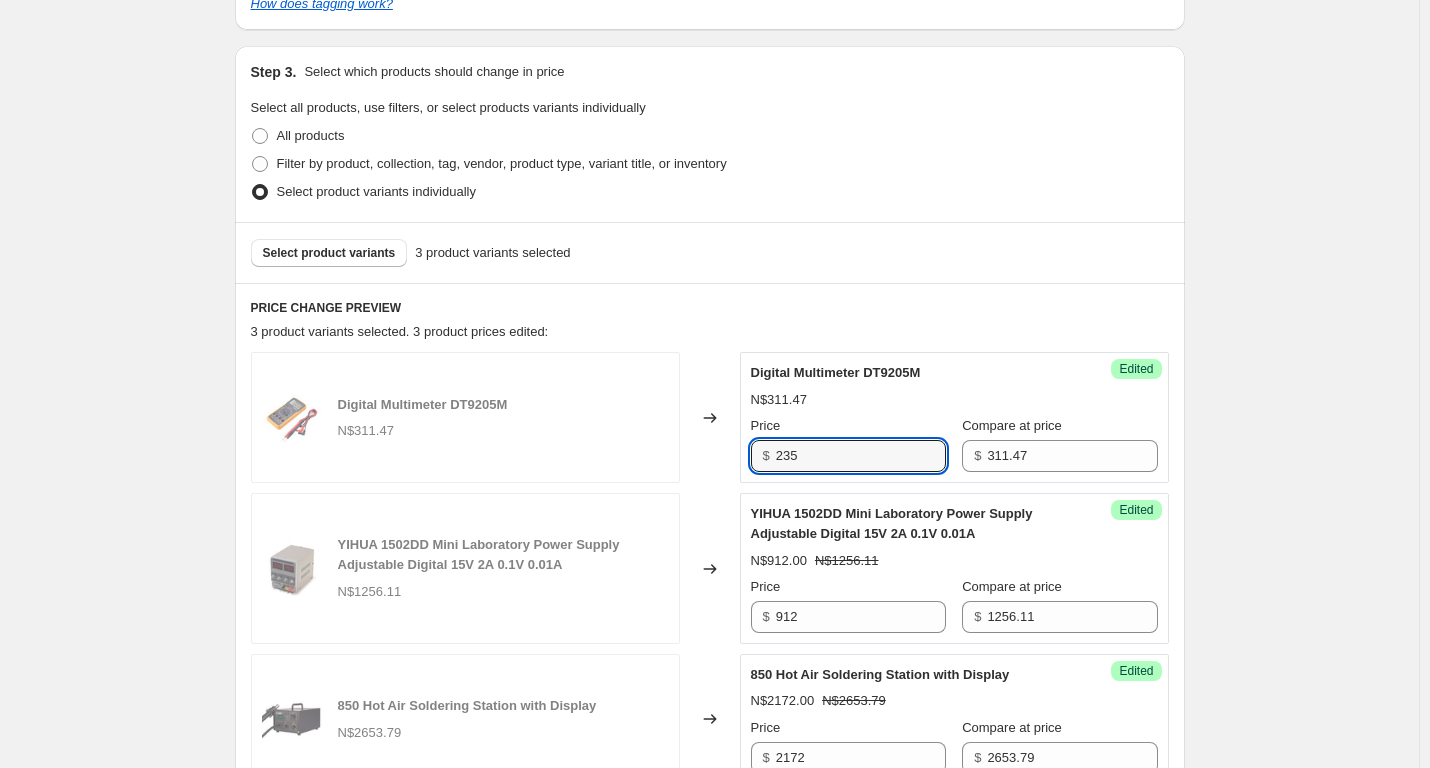 type on "235" 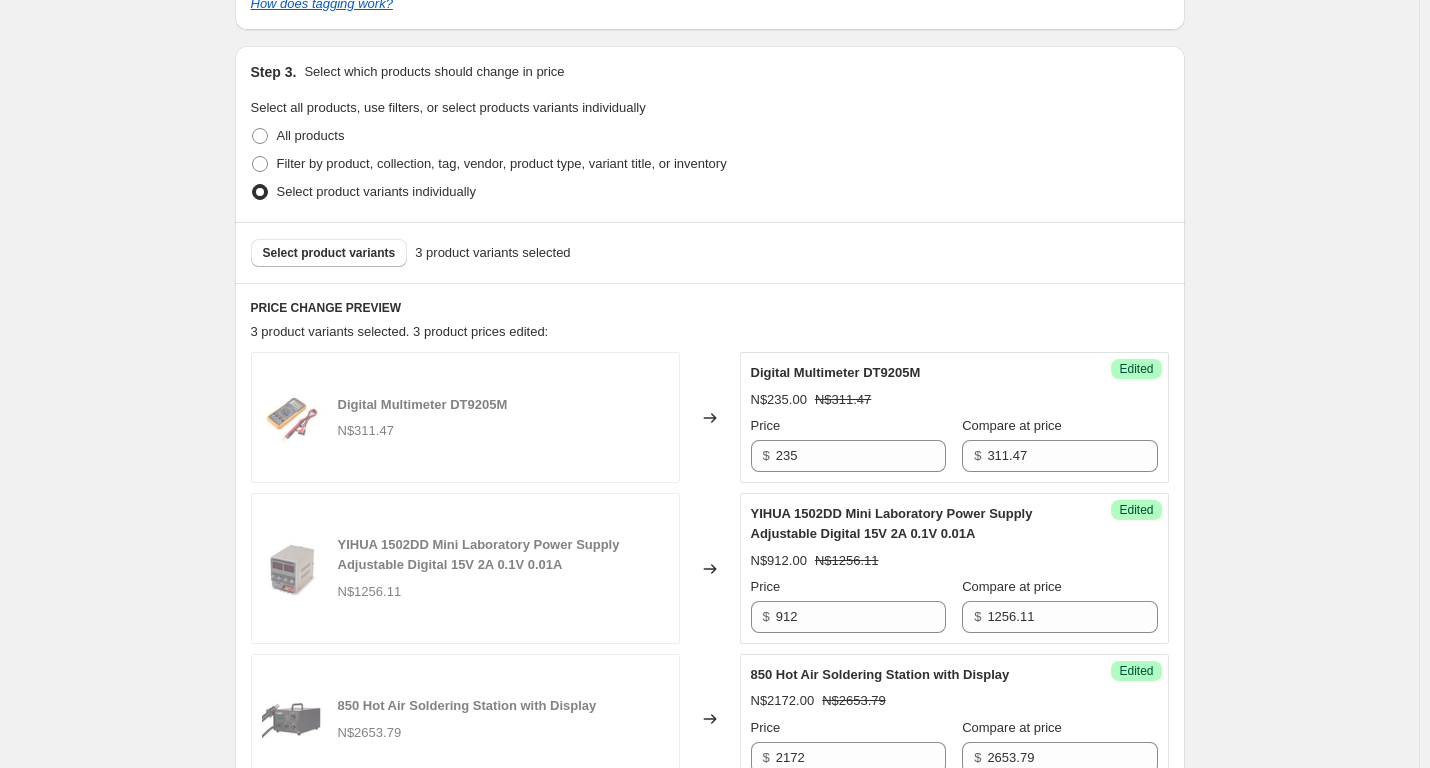click on "Create new price [MEDICAL_DATA]. This page is ready Create new price [MEDICAL_DATA] Draft Step 1. Optionally give your price [MEDICAL_DATA] a title (eg "March 30% off sale on boots") Specials [DATE] - [DATE] This title is just for internal use, customers won't see it Step 2. Select how the prices should change Use bulk price change rules Set product prices individually Use CSV upload Select tags to add while price change is active Submit price-[MEDICAL_DATA]-active sale Select tags to remove while price change is active How does tagging work? Step 3. Select which products should change in price Select all products, use filters, or select products variants individually All products Filter by product, collection, tag, vendor, product type, variant title, or inventory Select product variants individually Select product variants 3   product variants selected PRICE CHANGE PREVIEW 3 product variants selected. 3 product prices edited: Digital Multimeter DT9205M N$311.47 Changed to Success Edited Digital Multimeter DT9205M $" at bounding box center (709, 517) 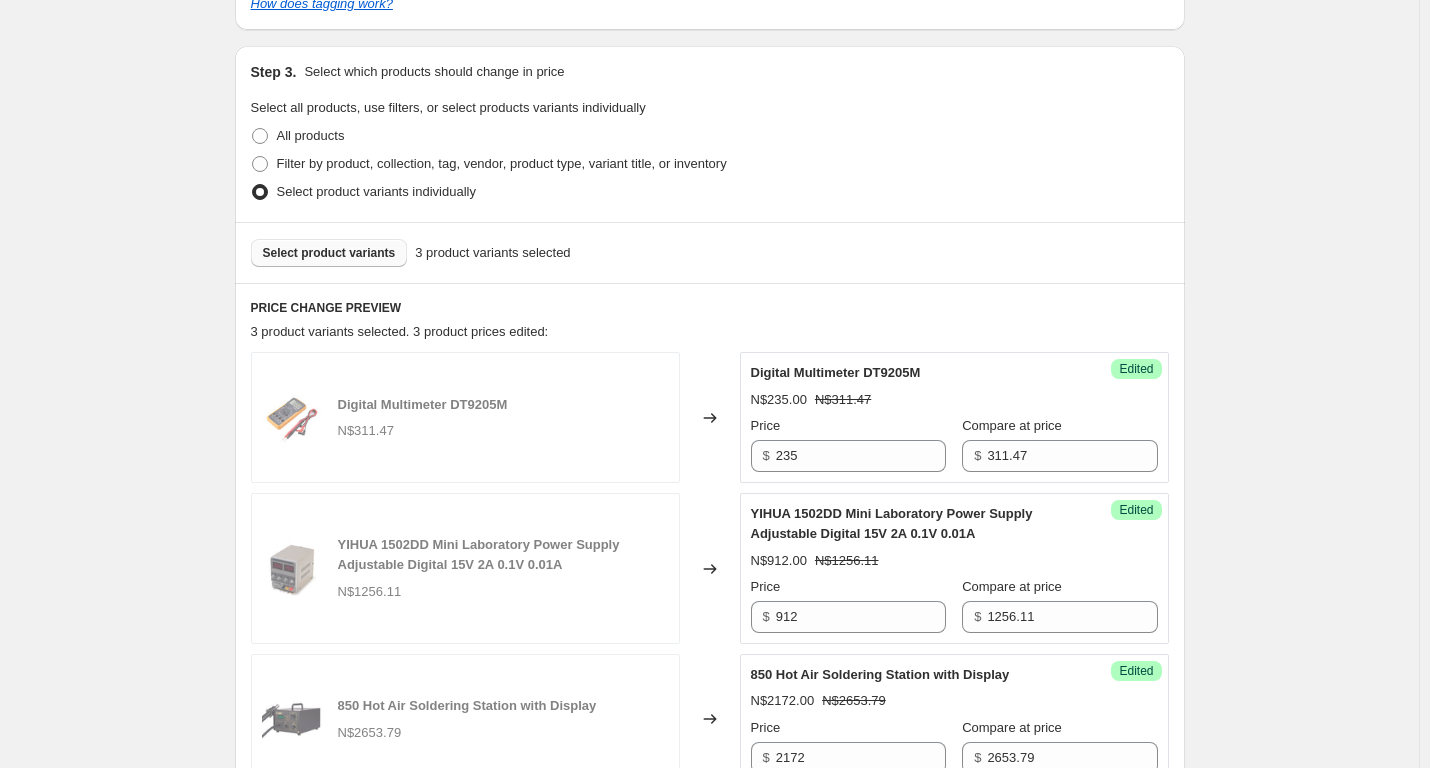 click on "Select product variants" at bounding box center [329, 253] 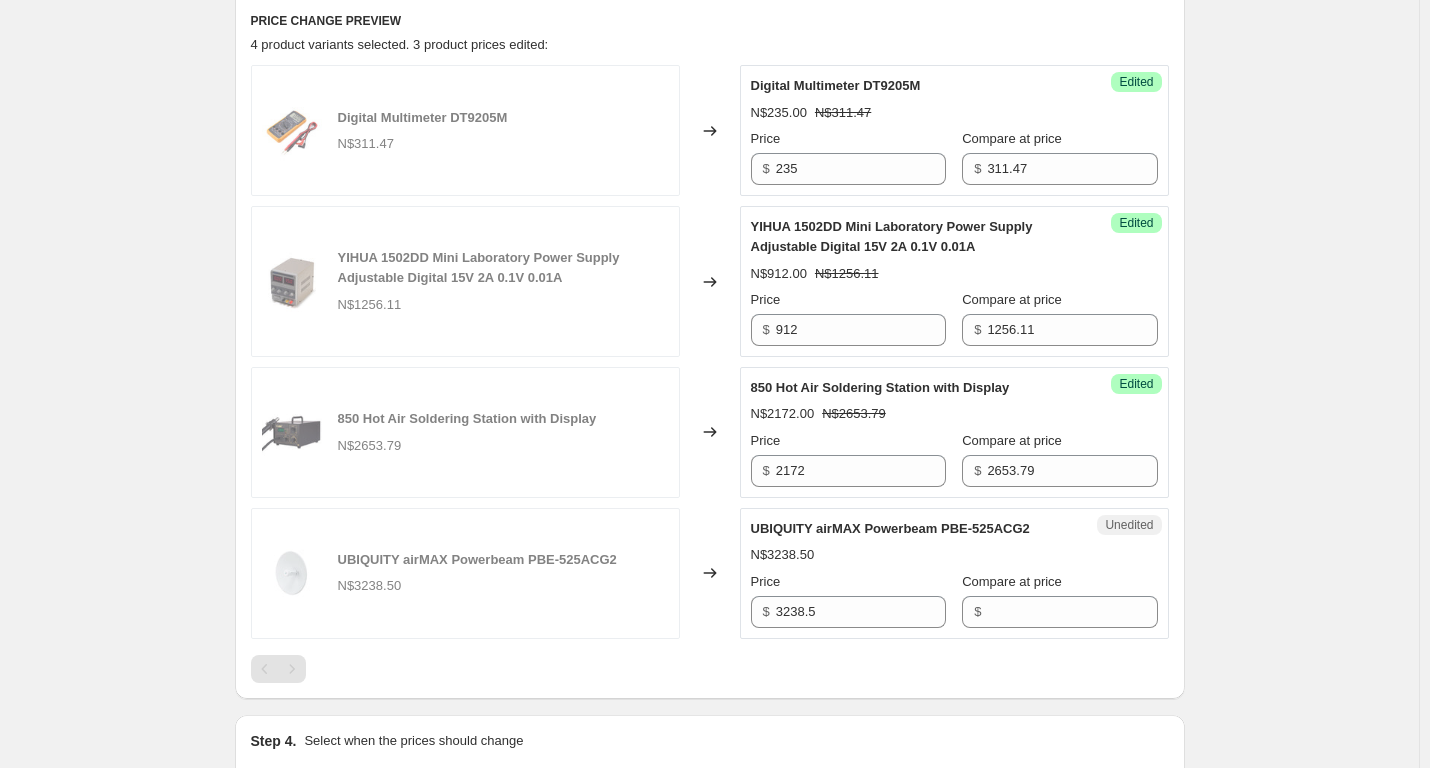 scroll, scrollTop: 794, scrollLeft: 0, axis: vertical 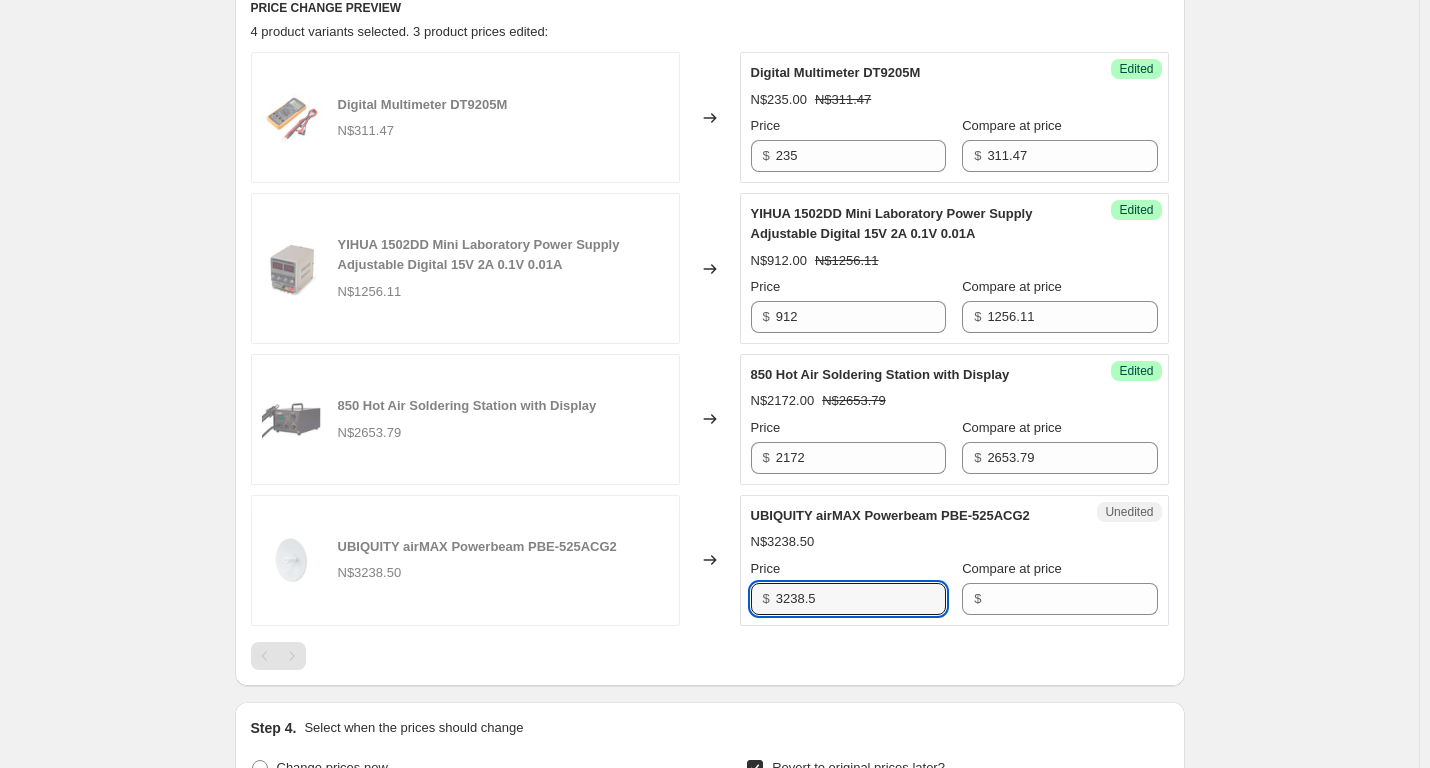 drag, startPoint x: 864, startPoint y: 588, endPoint x: 713, endPoint y: 590, distance: 151.01324 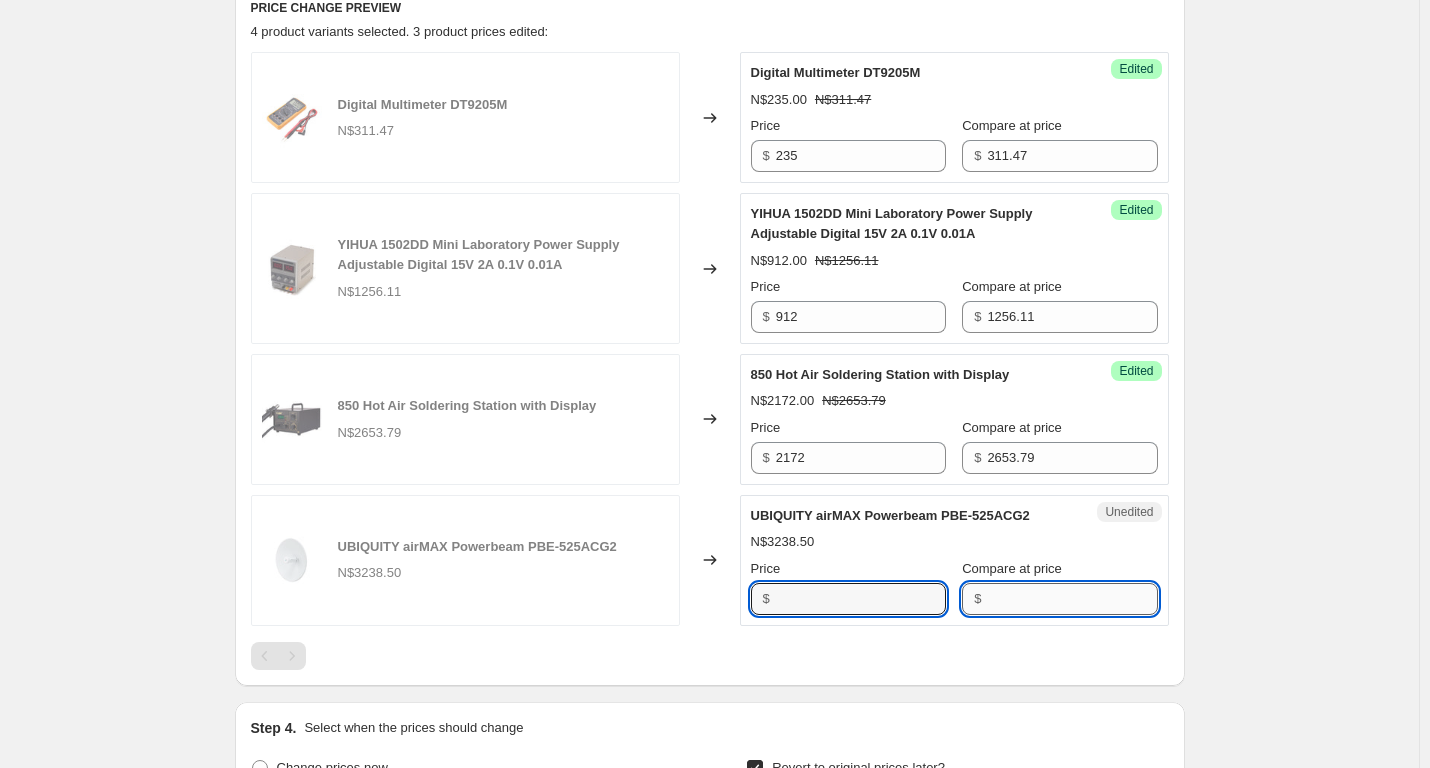 type on "3238.5" 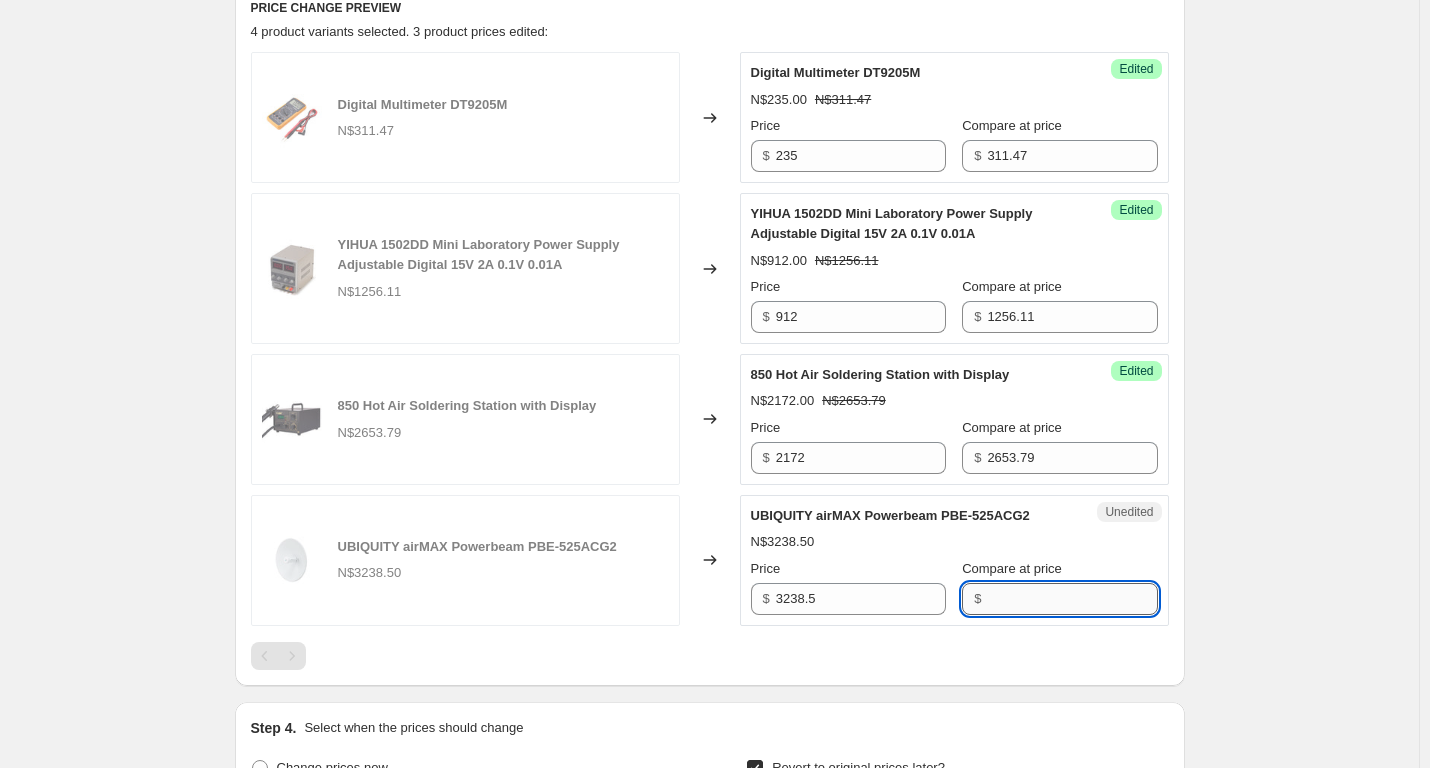 click on "Compare at price" at bounding box center [1072, 599] 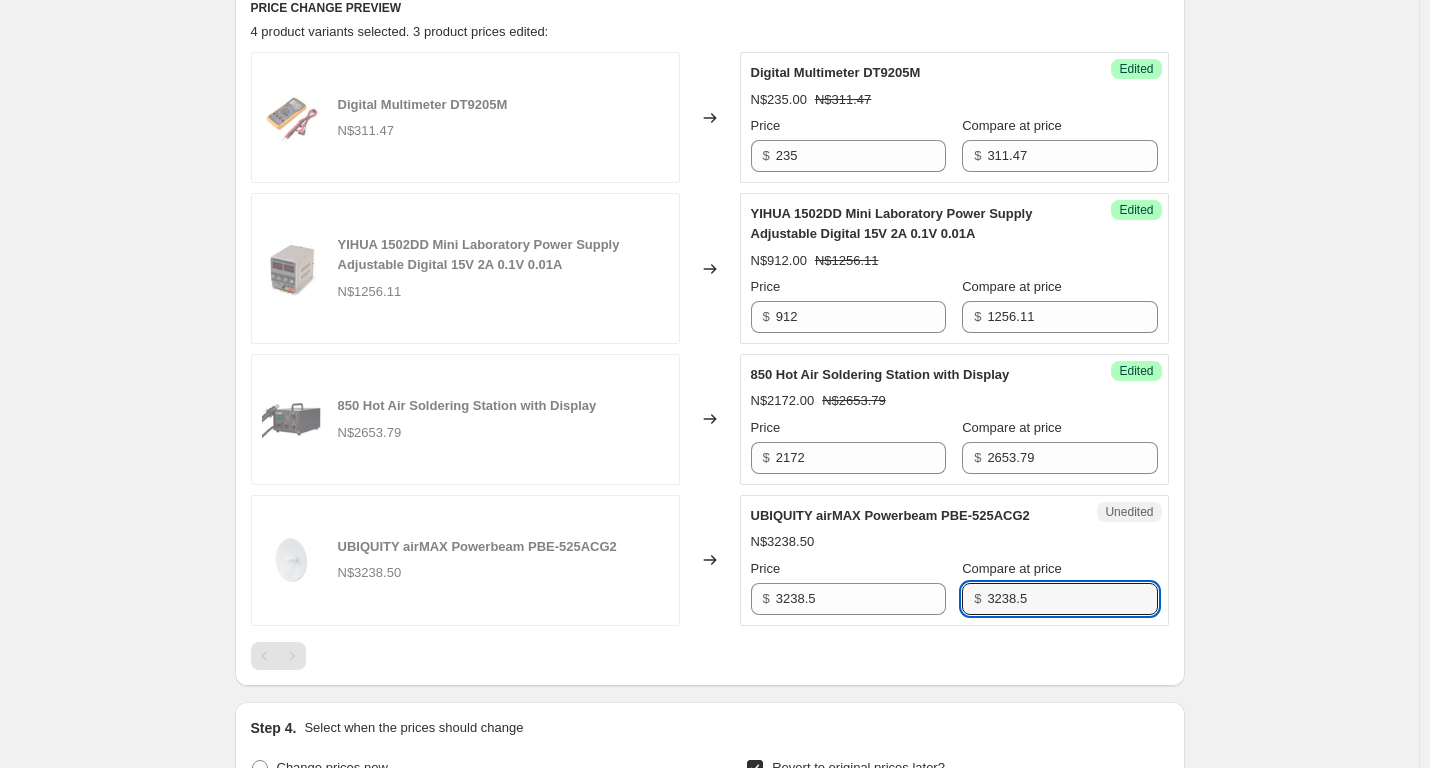 type on "3238.5" 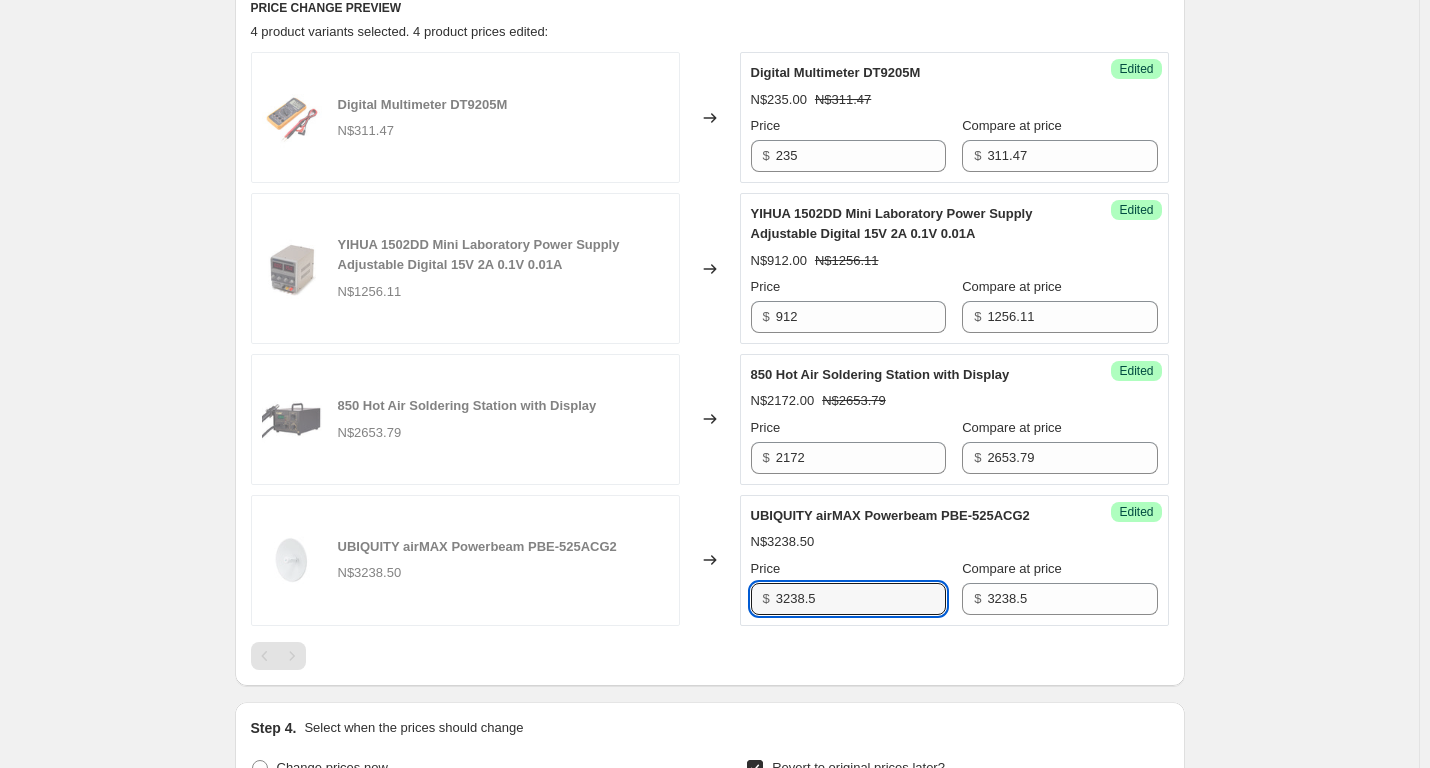 drag, startPoint x: 848, startPoint y: 602, endPoint x: 605, endPoint y: 596, distance: 243.07407 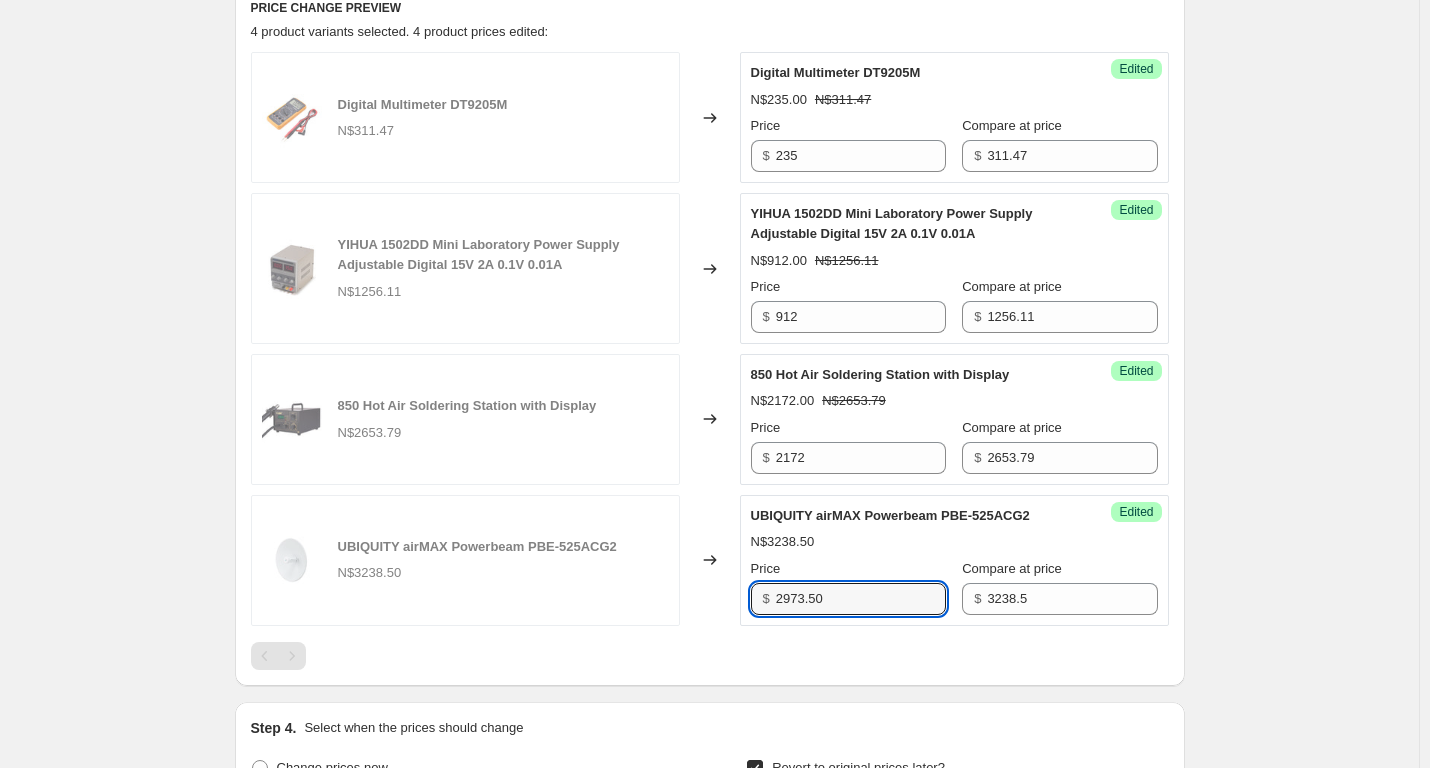 type on "2973.50" 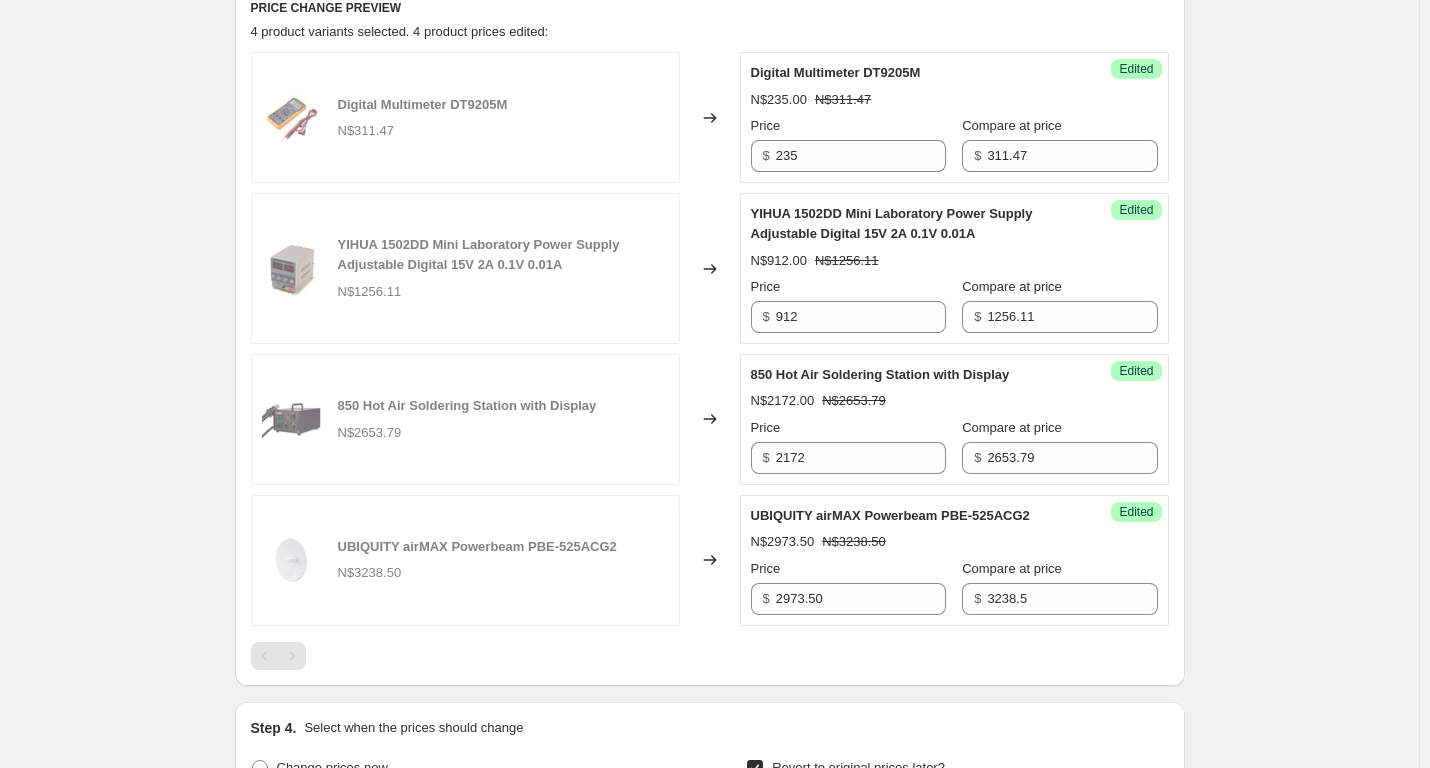 click on "Create new price [MEDICAL_DATA]. This page is ready Create new price [MEDICAL_DATA] Draft Step 1. Optionally give your price [MEDICAL_DATA] a title (eg "March 30% off sale on boots") Specials [DATE] - [DATE] This title is just for internal use, customers won't see it Step 2. Select how the prices should change Use bulk price change rules Set product prices individually Use CSV upload Select tags to add while price change is active Submit price-[MEDICAL_DATA]-active sale Select tags to remove while price change is active How does tagging work? Step 3. Select which products should change in price Select all products, use filters, or select products variants individually All products Filter by product, collection, tag, vendor, product type, variant title, or inventory Select product variants individually Select product variants 4   product variants selected PRICE CHANGE PREVIEW 4 product variants selected. 4 product prices edited: Digital Multimeter DT9205M N$311.47 Changed to Success Edited Digital Multimeter DT9205M $" at bounding box center [709, 288] 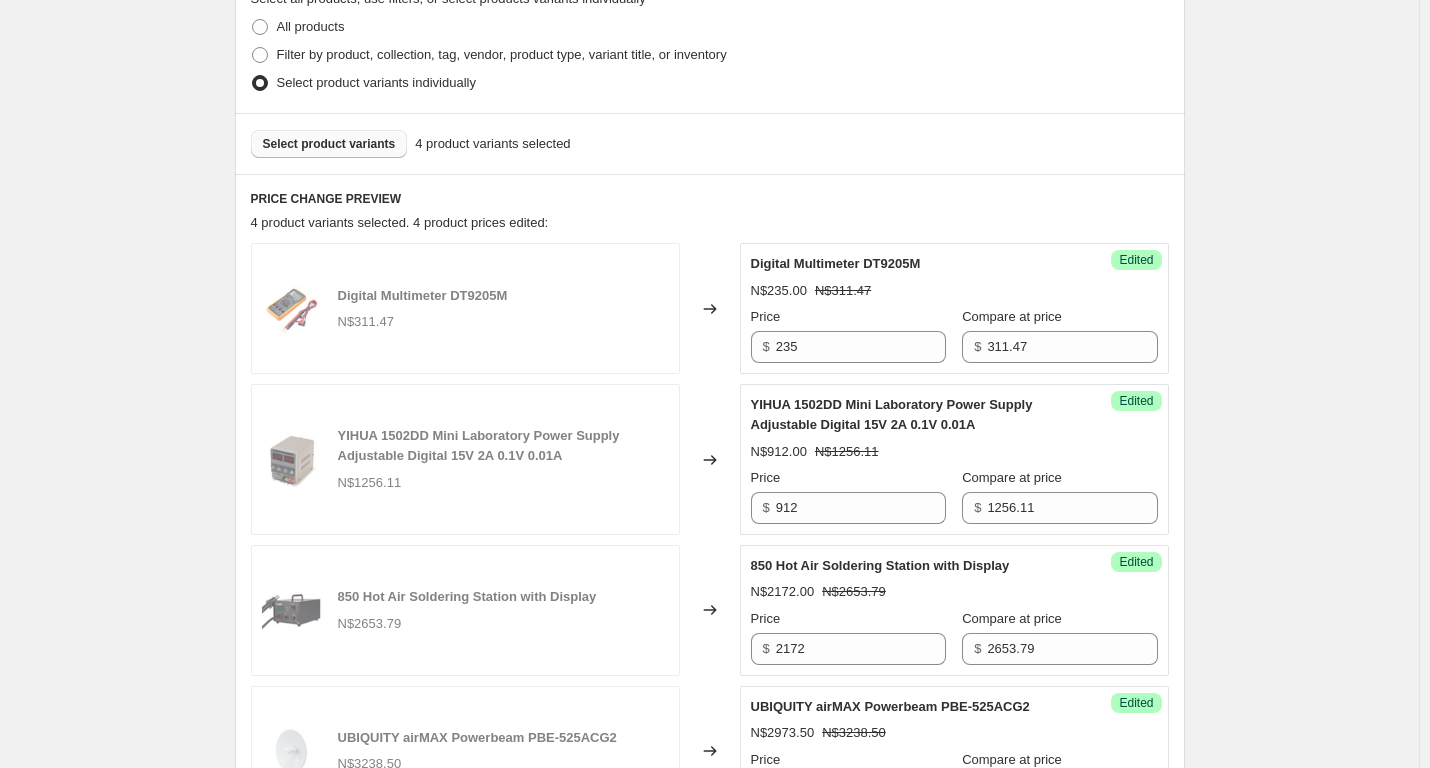 scroll, scrollTop: 594, scrollLeft: 0, axis: vertical 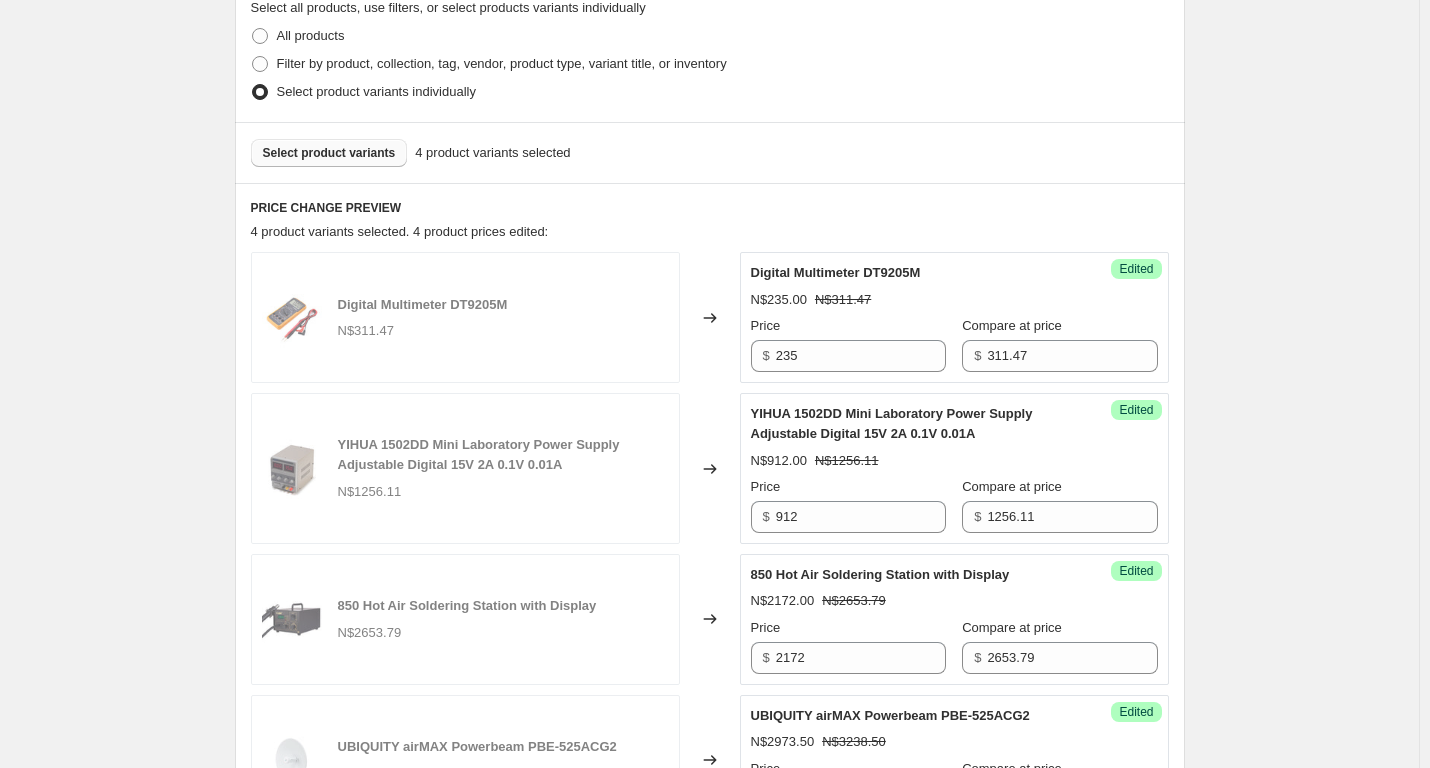 click on "Select product variants" at bounding box center [329, 153] 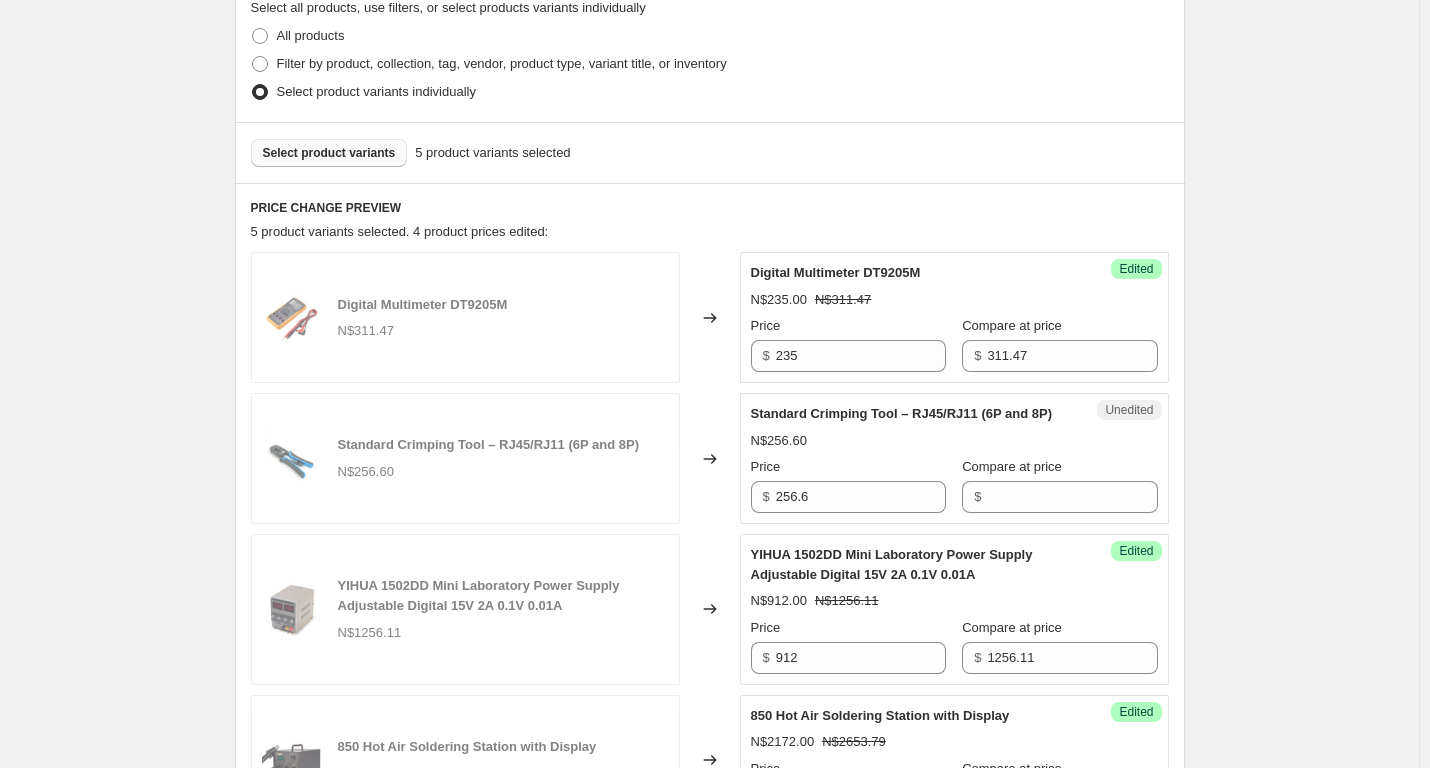 scroll, scrollTop: 694, scrollLeft: 0, axis: vertical 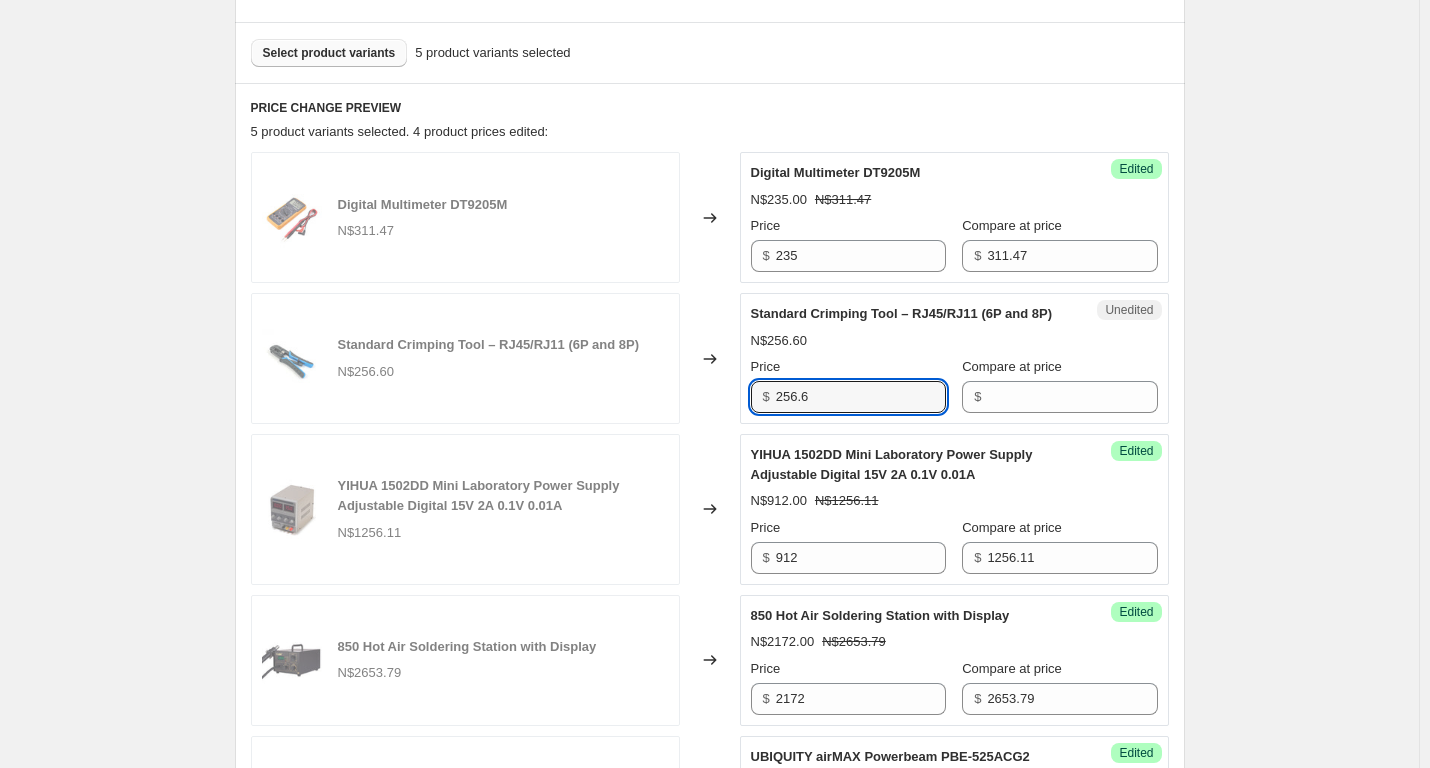 drag, startPoint x: 832, startPoint y: 418, endPoint x: 550, endPoint y: 416, distance: 282.00708 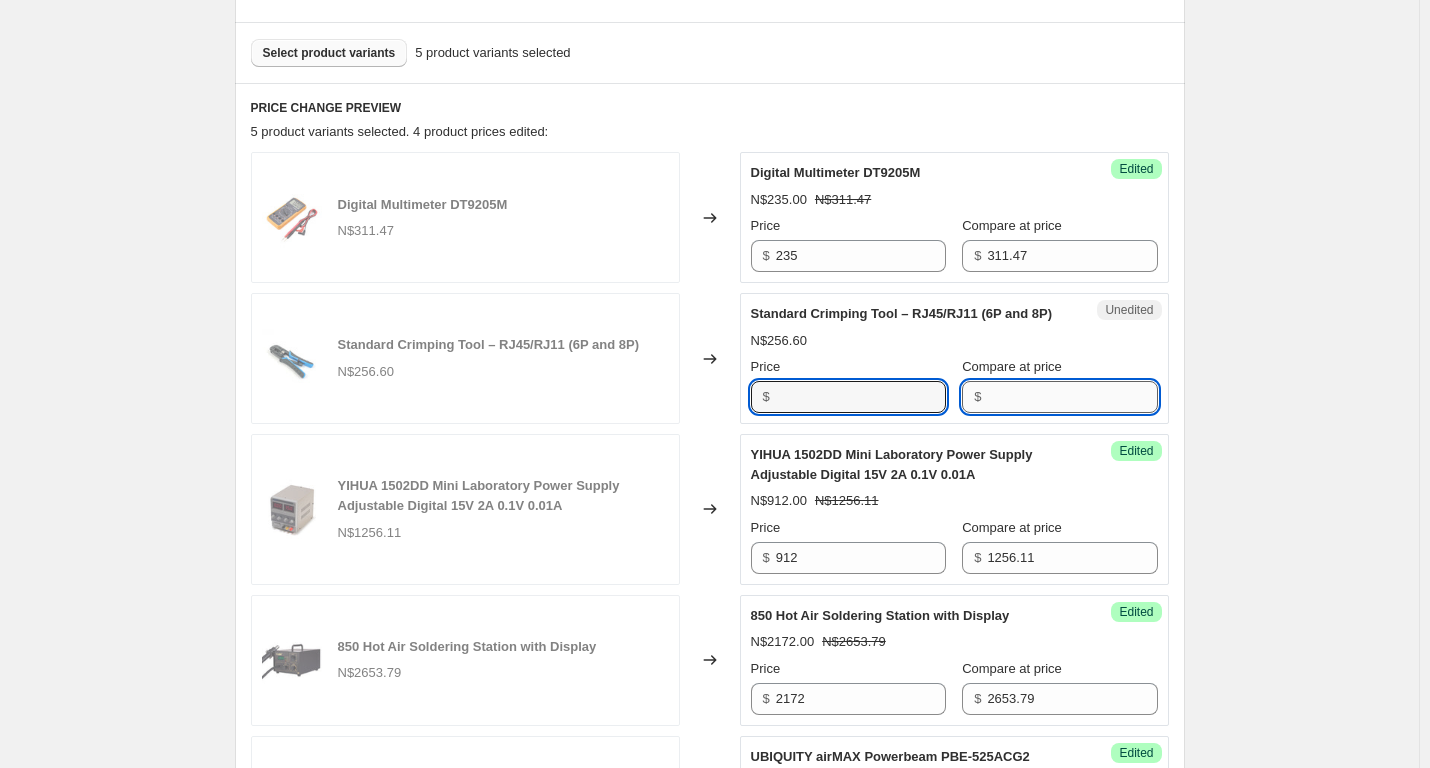 type on "256.6" 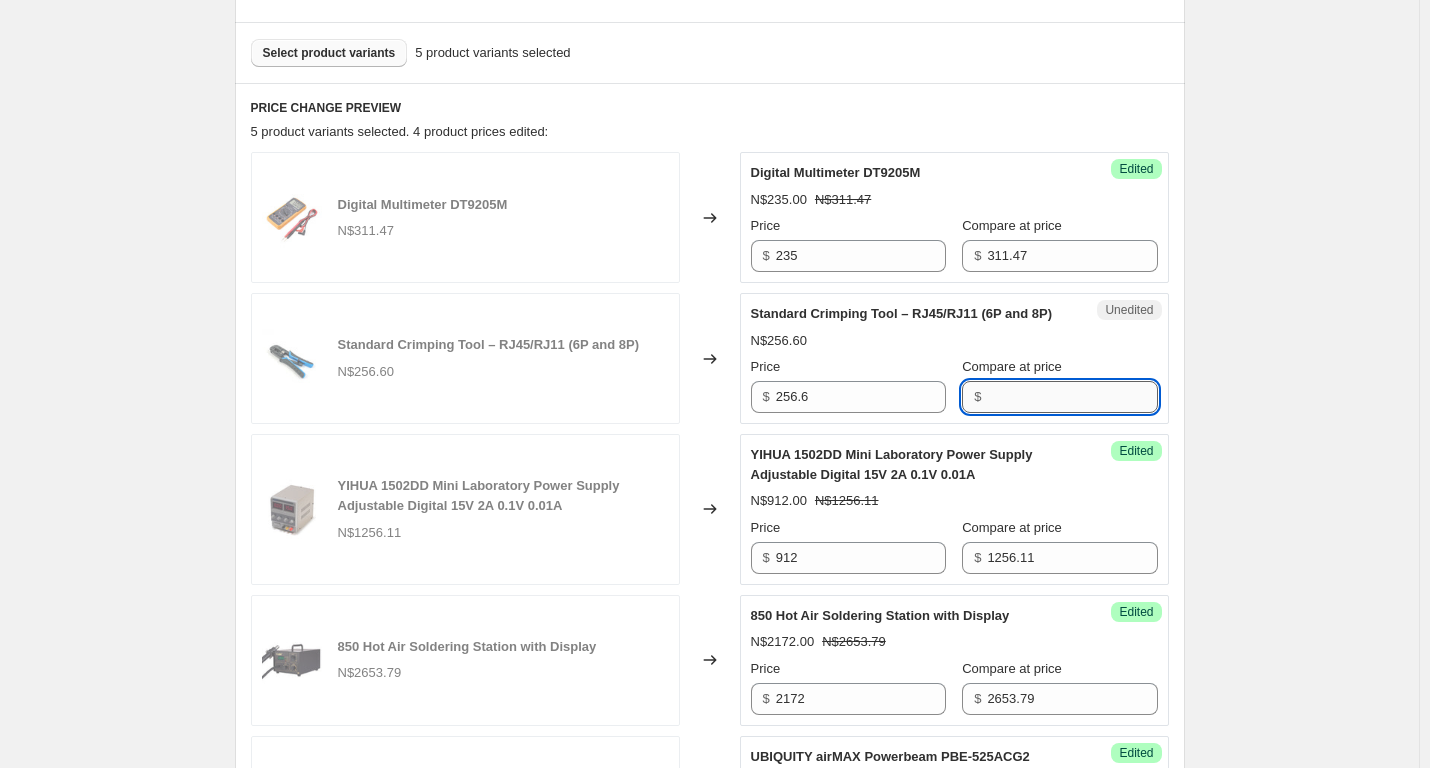 click on "Compare at price" at bounding box center [1072, 397] 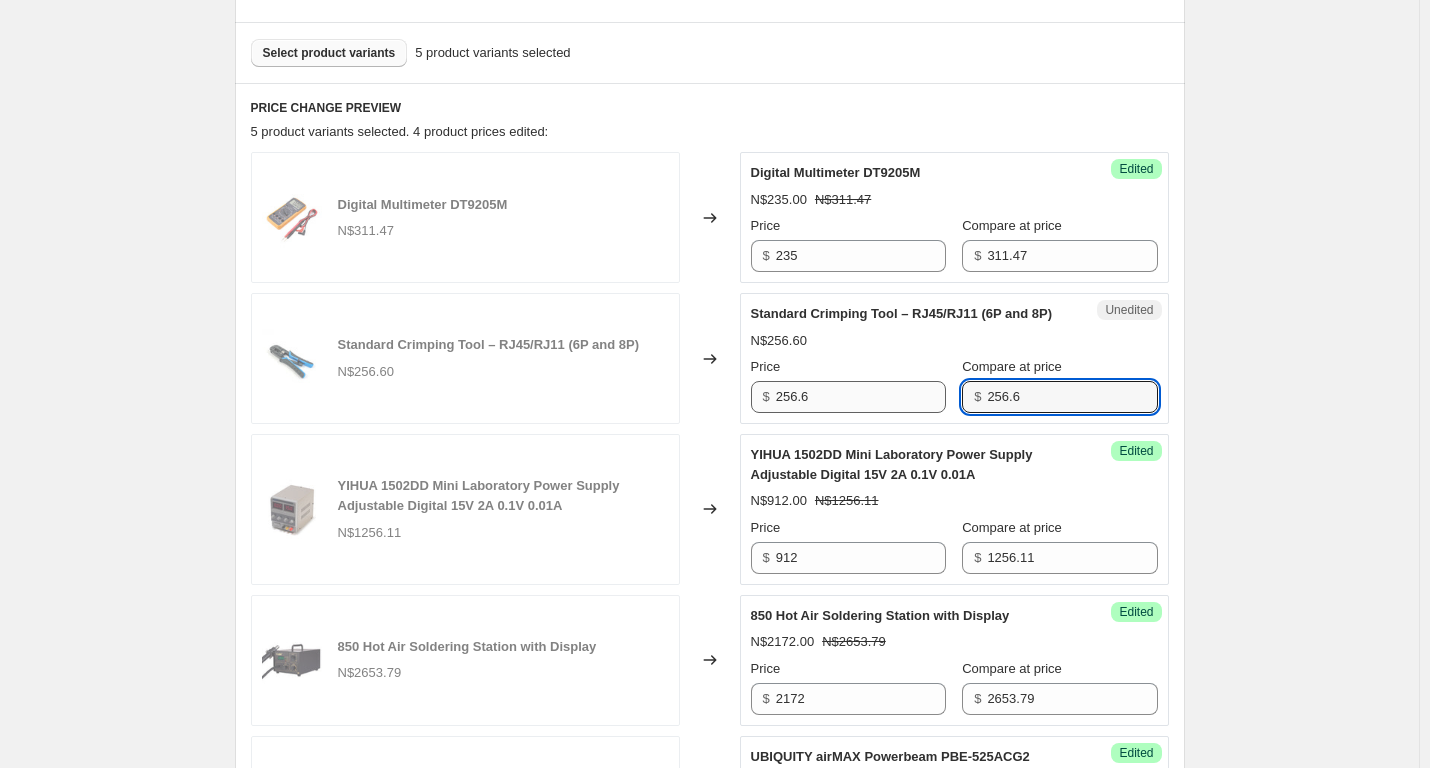 type on "256.6" 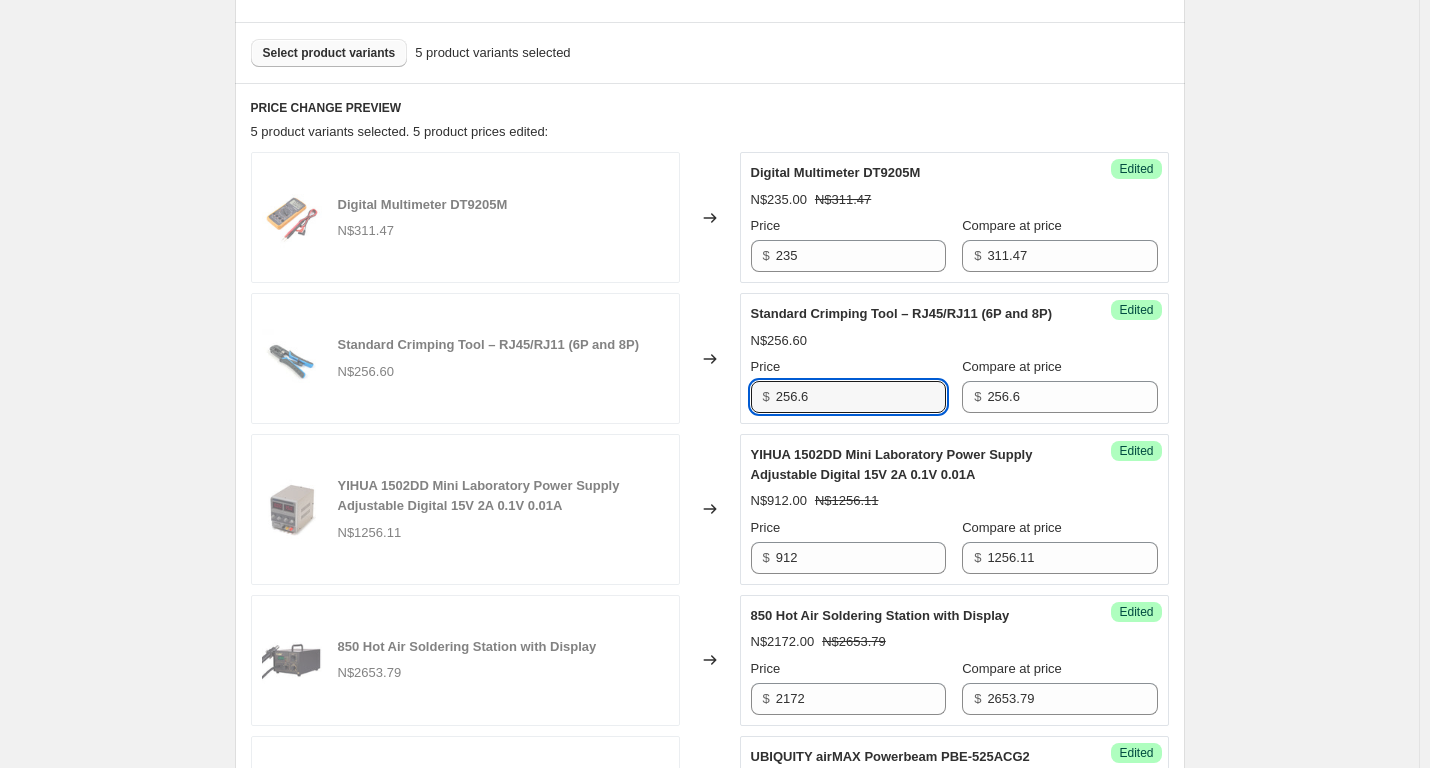 drag, startPoint x: 885, startPoint y: 423, endPoint x: 689, endPoint y: 414, distance: 196.20653 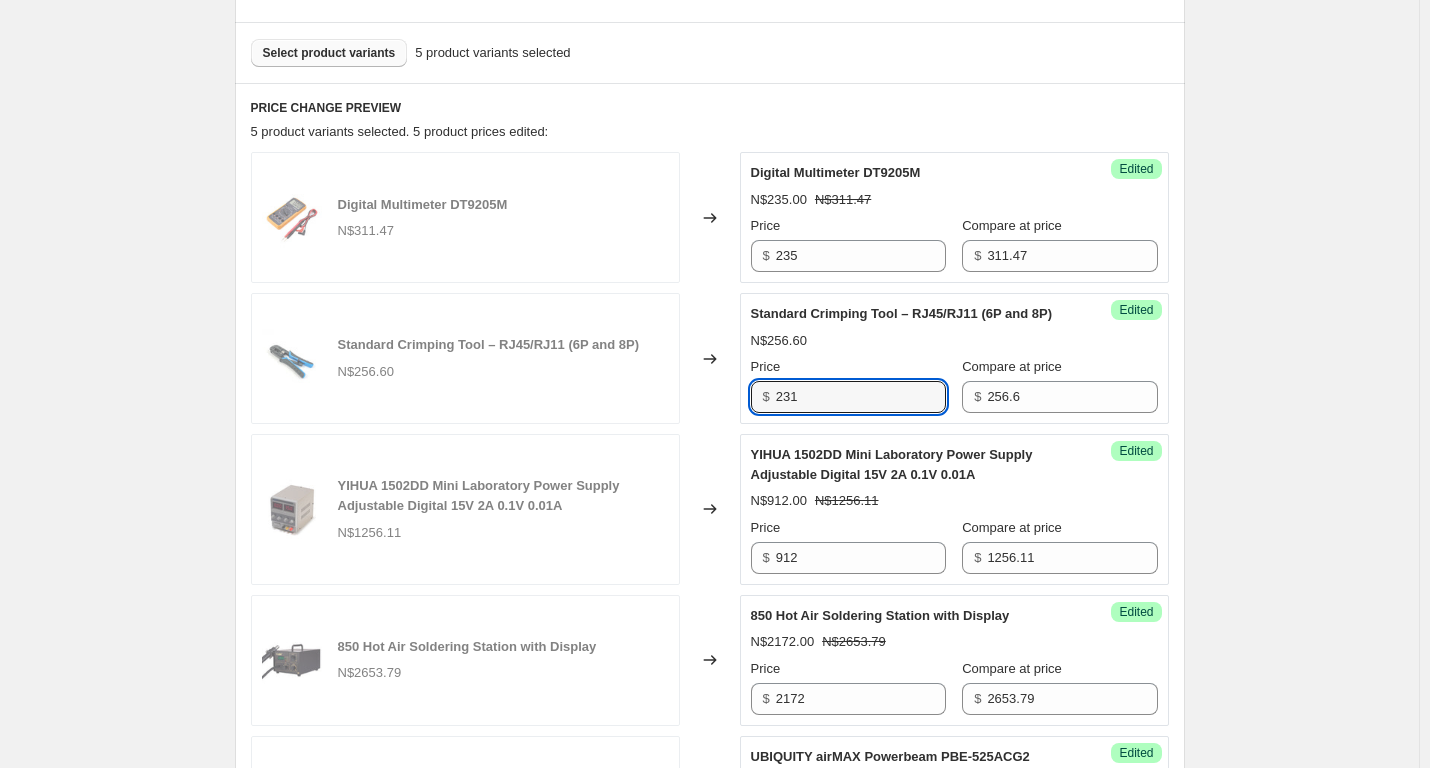 type on "231" 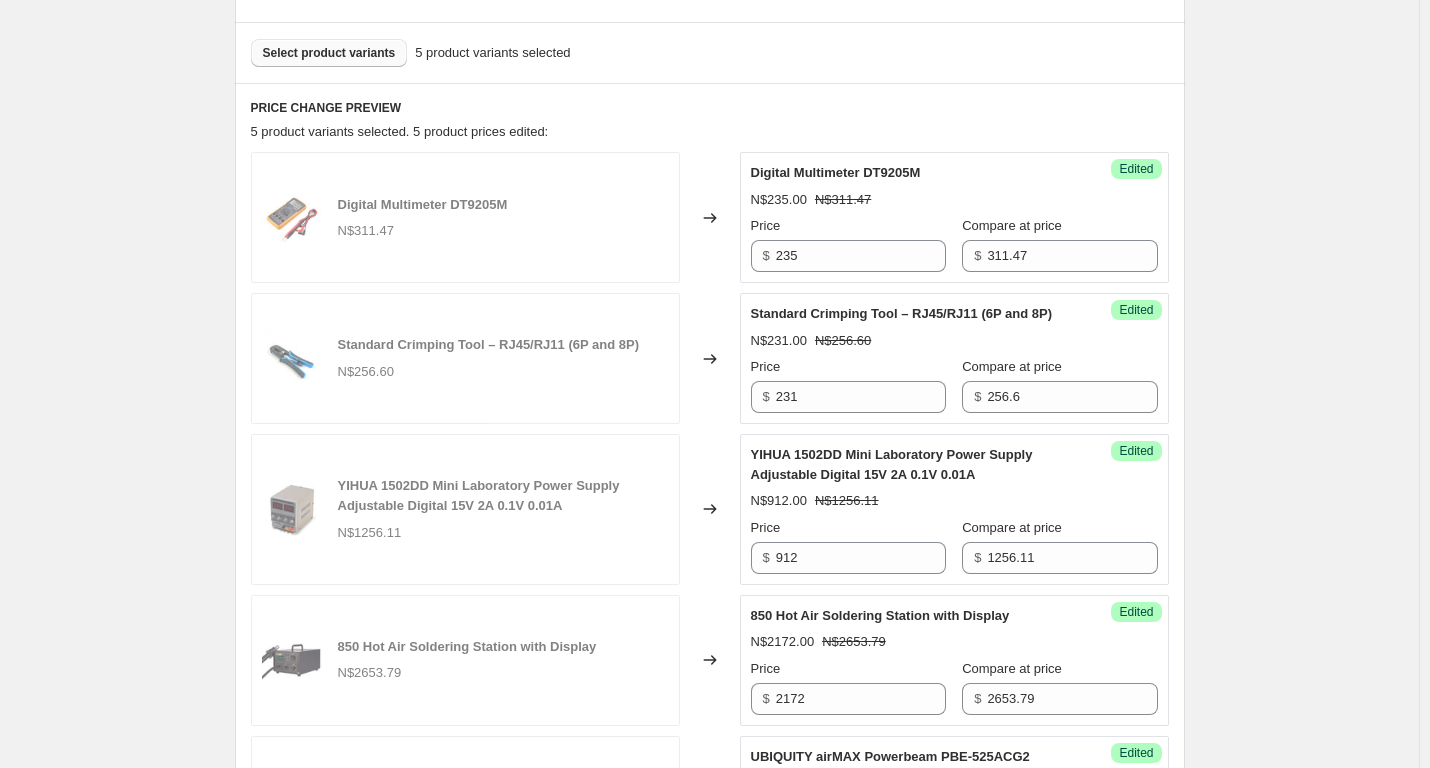 click on "Create new price [MEDICAL_DATA]. This page is ready Create new price [MEDICAL_DATA] Draft Step 1. Optionally give your price [MEDICAL_DATA] a title (eg "March 30% off sale on boots") Specials [DATE] - [DATE] This title is just for internal use, customers won't see it Step 2. Select how the prices should change Use bulk price change rules Set product prices individually Use CSV upload Select tags to add while price change is active Submit price-[MEDICAL_DATA]-active sale Select tags to remove while price change is active How does tagging work? Step 3. Select which products should change in price Select all products, use filters, or select products variants individually All products Filter by product, collection, tag, vendor, product type, variant title, or inventory Select product variants individually Select product variants 5   product variants selected PRICE CHANGE PREVIEW 5 product variants selected. 5 product prices edited: Digital Multimeter DT9205M N$311.47 Changed to Success Edited Digital Multimeter DT9205M $" at bounding box center [709, 458] 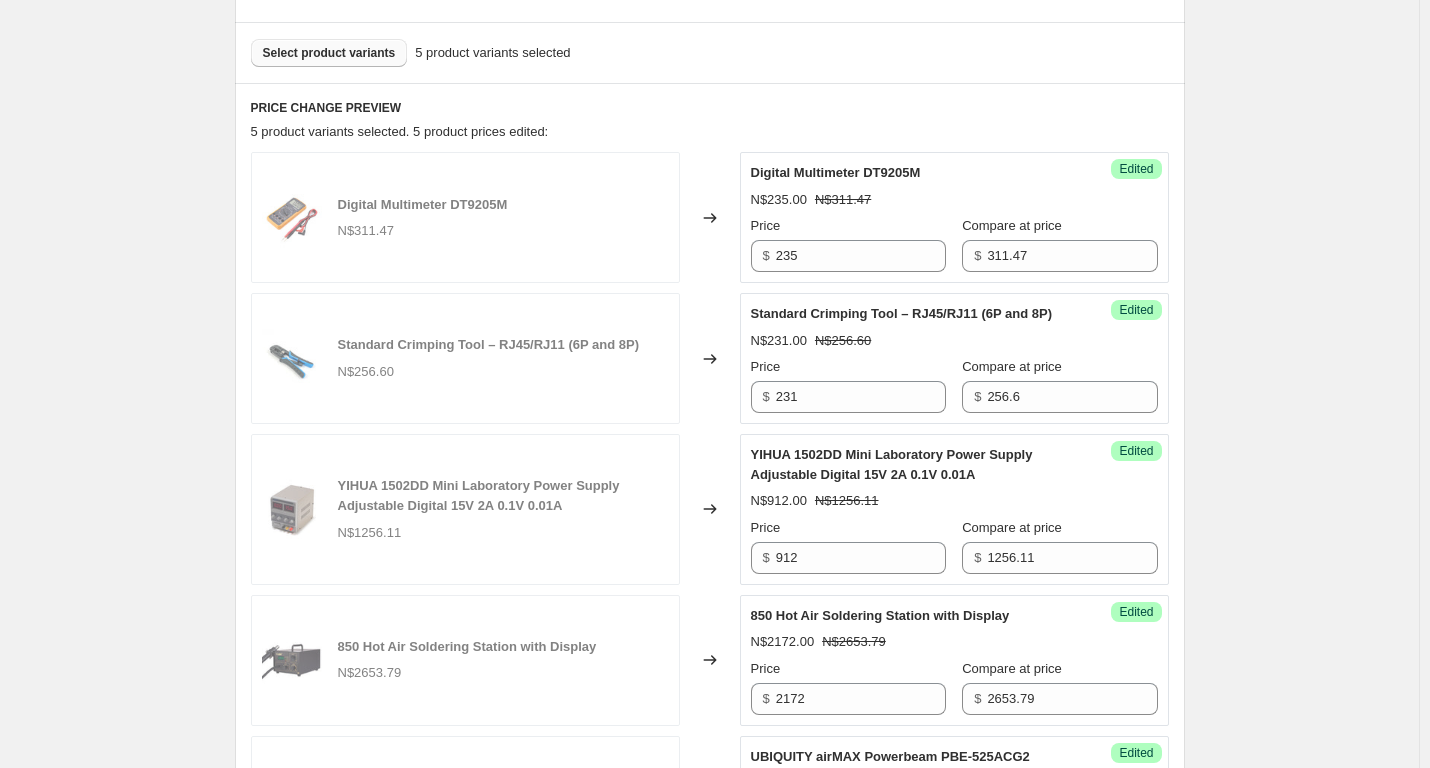 click on "Select product variants" at bounding box center [329, 53] 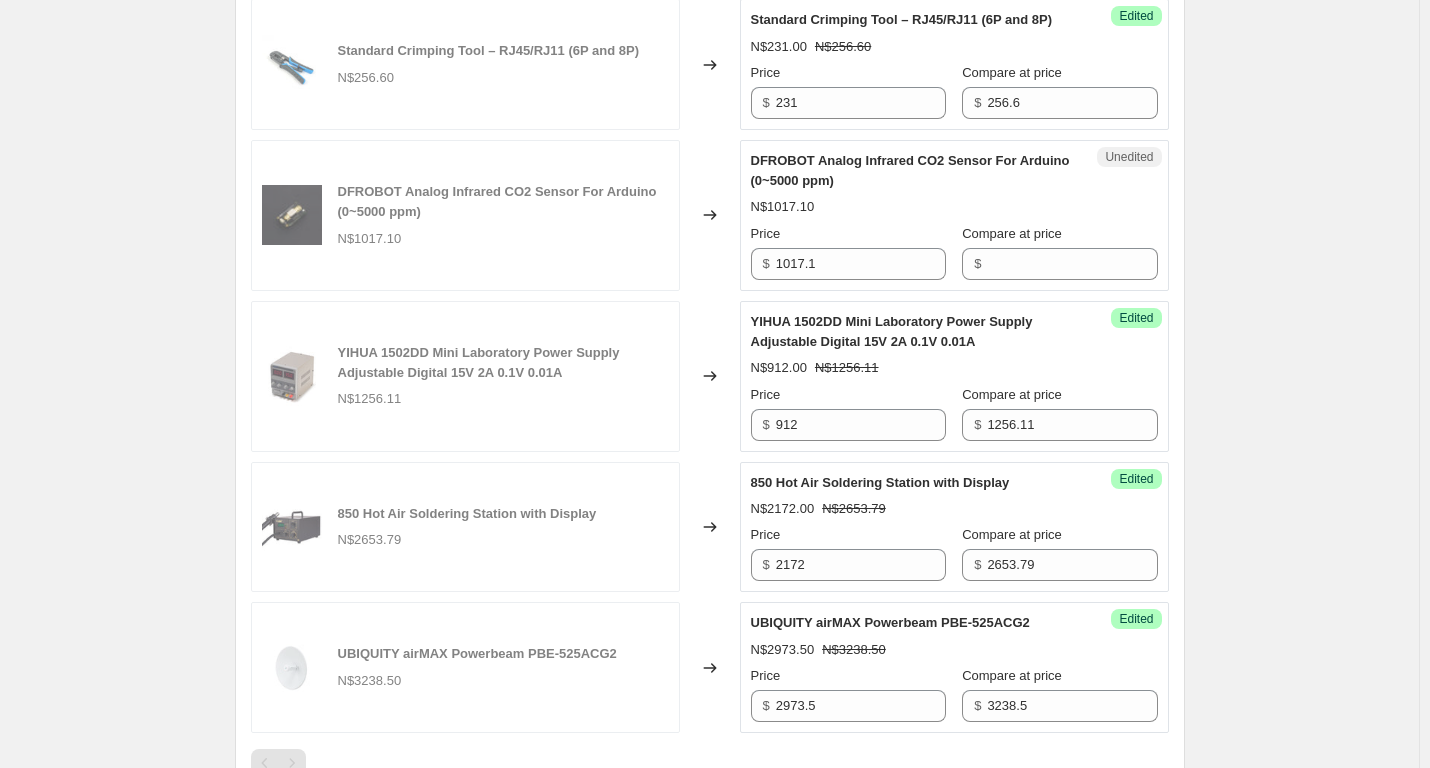 scroll, scrollTop: 994, scrollLeft: 0, axis: vertical 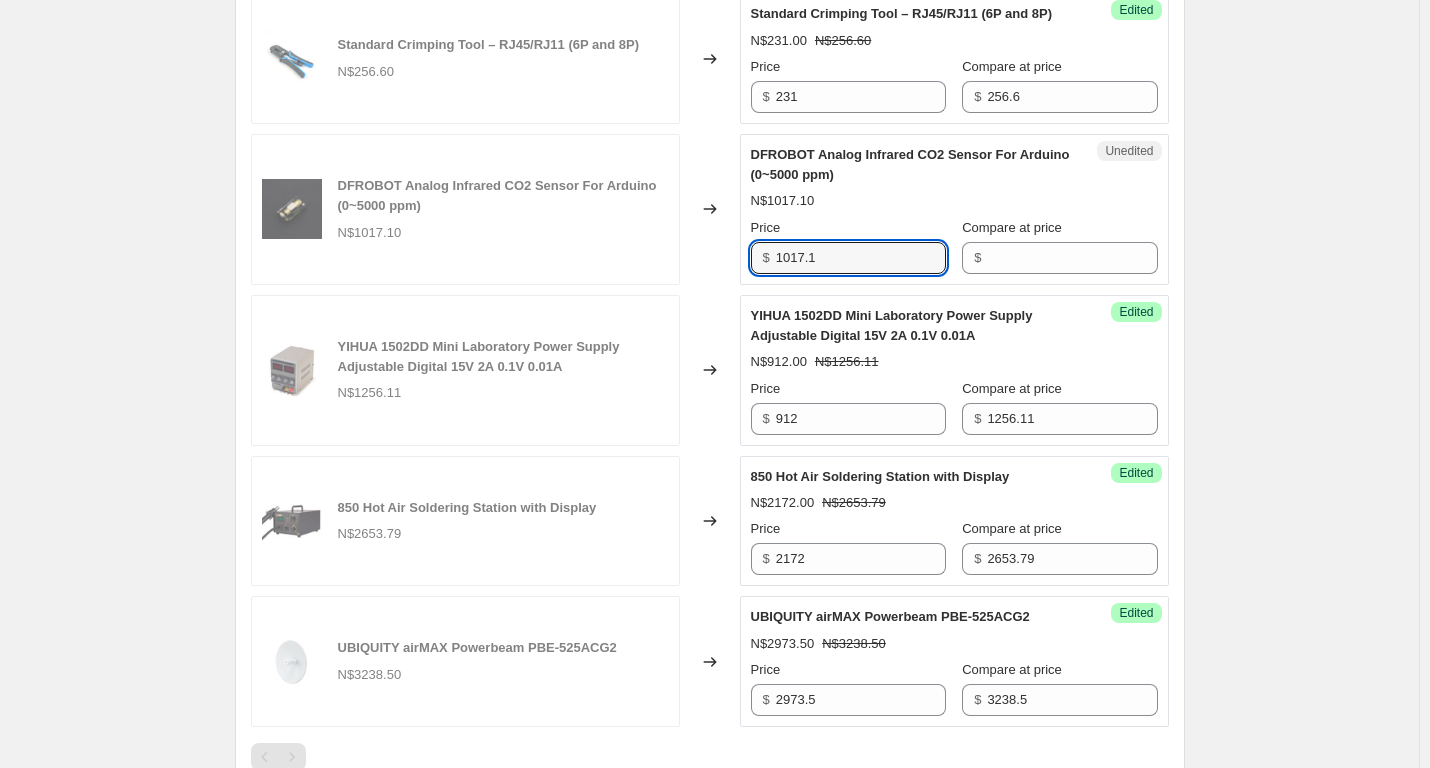 drag, startPoint x: 831, startPoint y: 281, endPoint x: 565, endPoint y: 267, distance: 266.36816 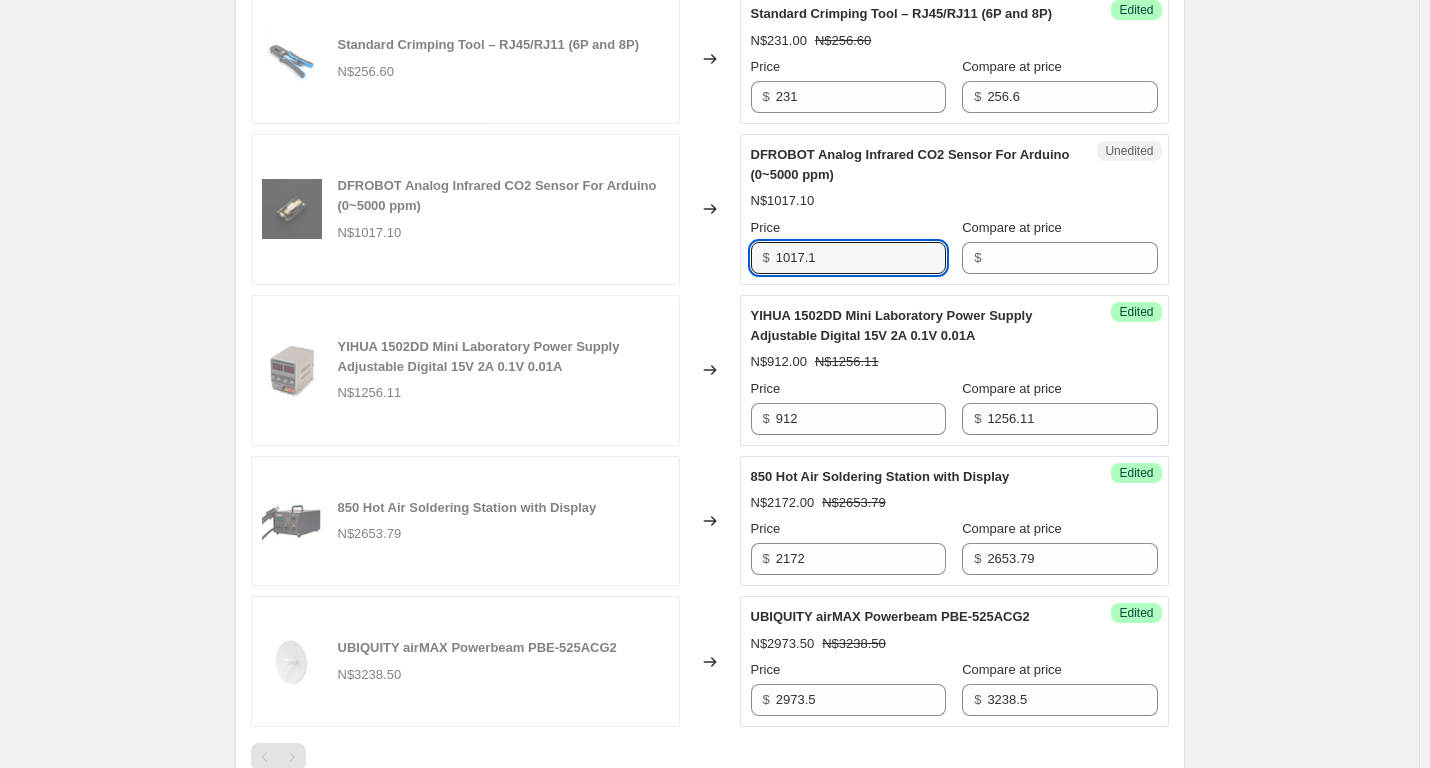 click on "DFROBOT Analog Infrared CO2 Sensor For Arduino (0~5000 ppm) N$1017.10 Changed to Unedited DFROBOT Analog Infrared CO2 Sensor For Arduino (0~5000 ppm) N$1017.10 Price $ 1017.1 Compare at price $" at bounding box center [710, 209] 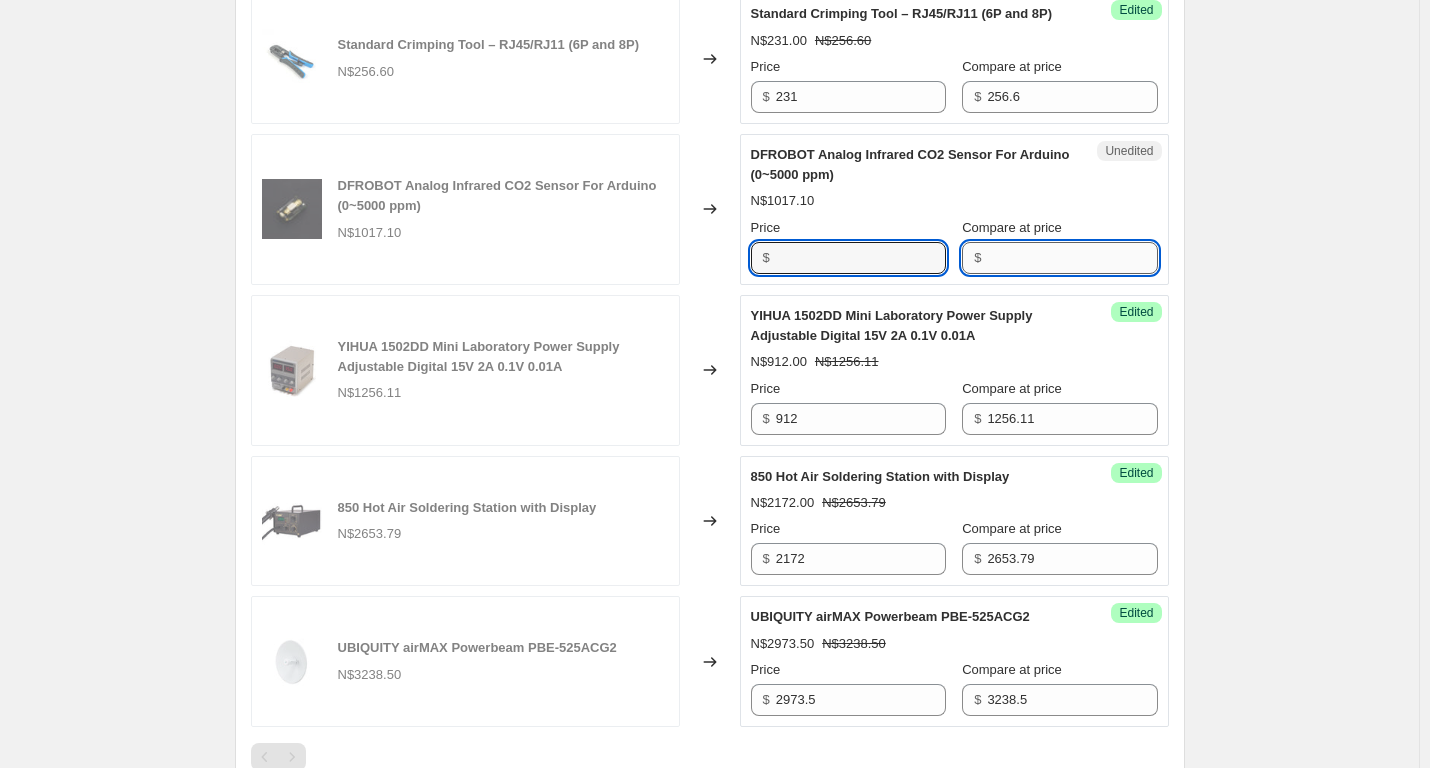 type on "1017.1" 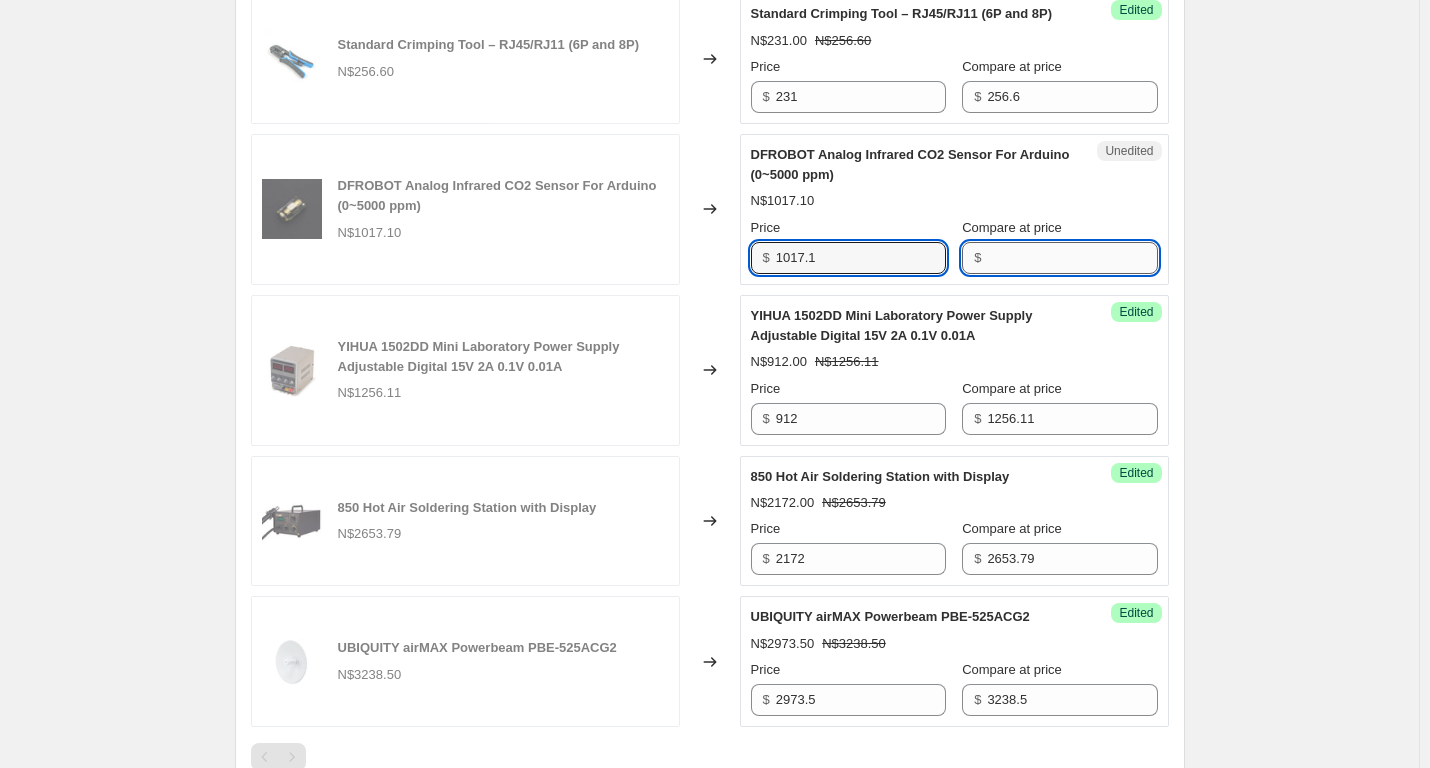 click on "Compare at price" at bounding box center [1072, 258] 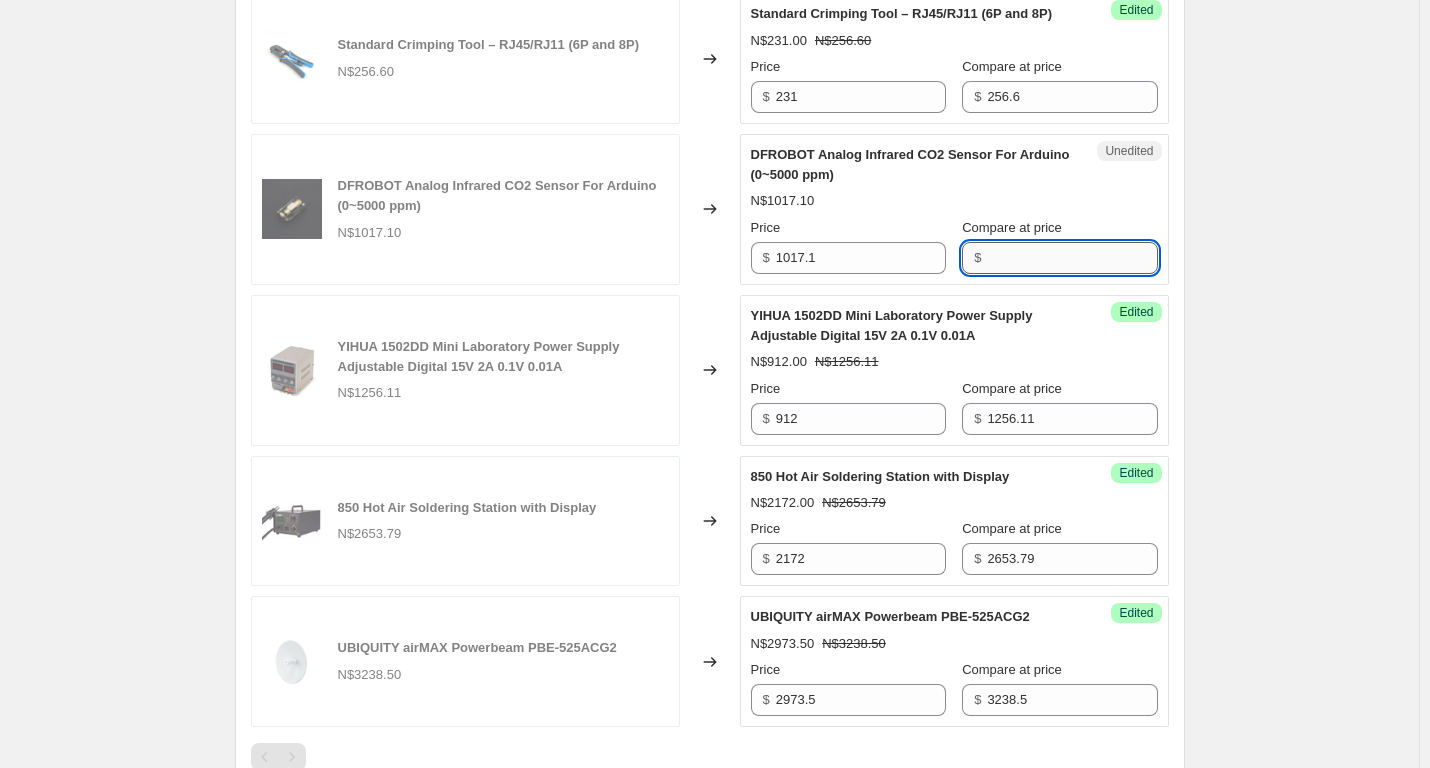 paste on "1017.1" 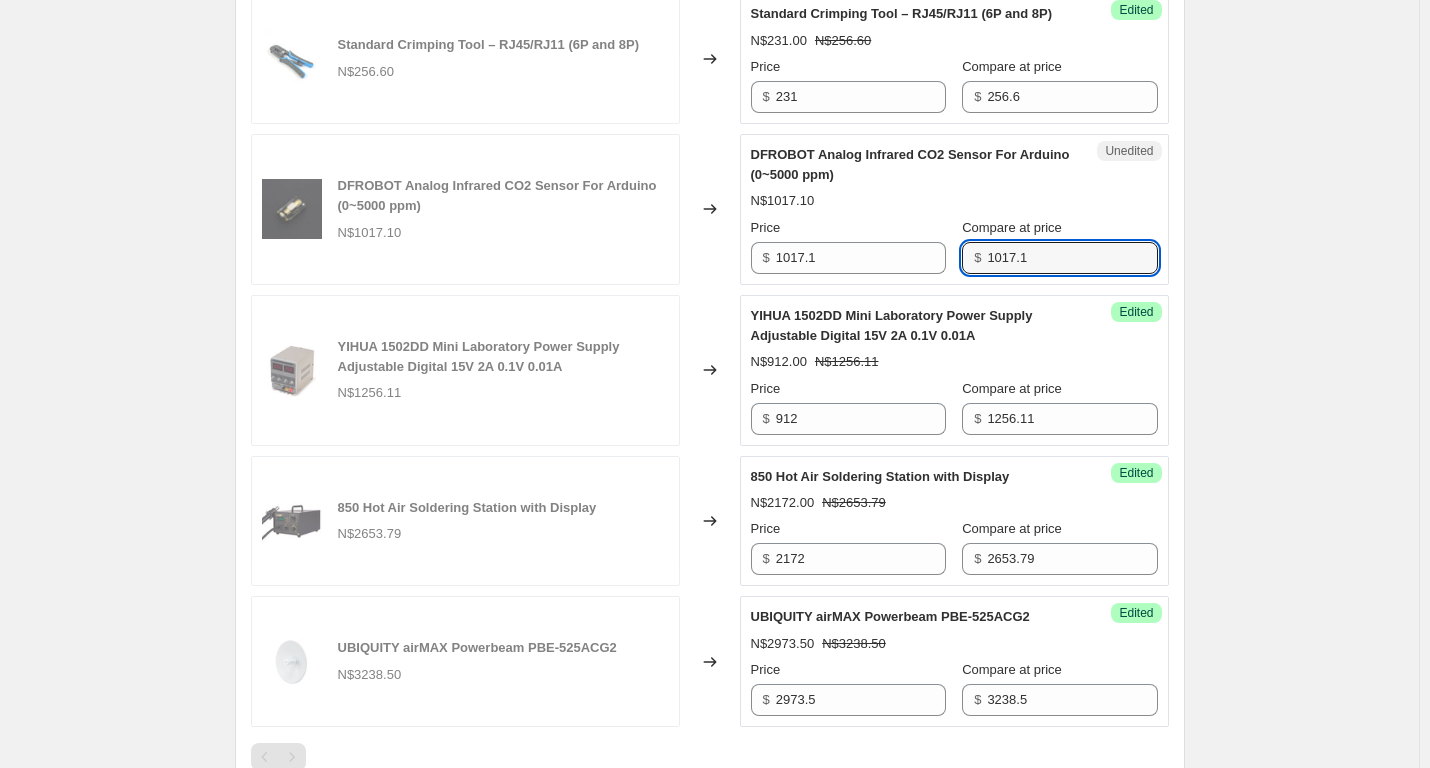 type on "1017.1" 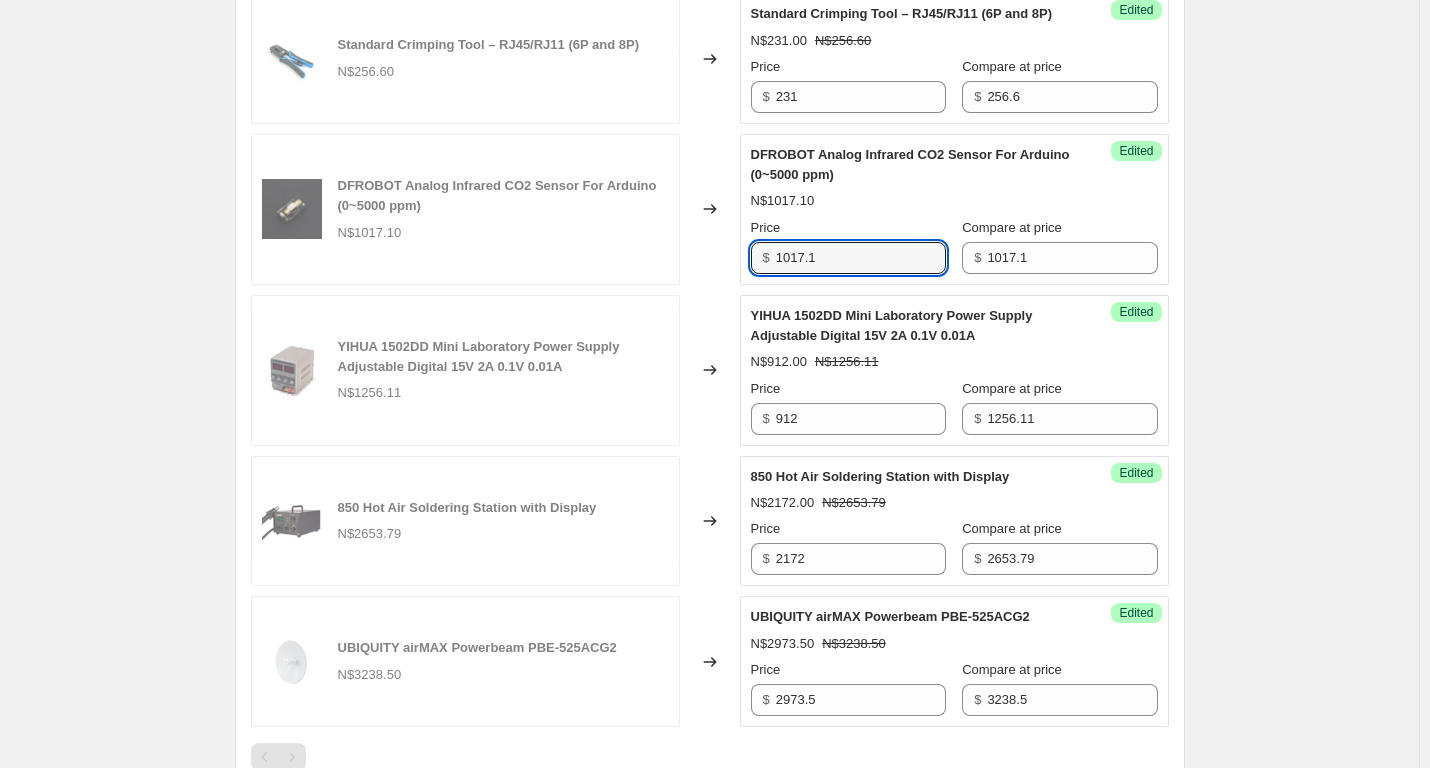 drag, startPoint x: 853, startPoint y: 280, endPoint x: 526, endPoint y: 268, distance: 327.22012 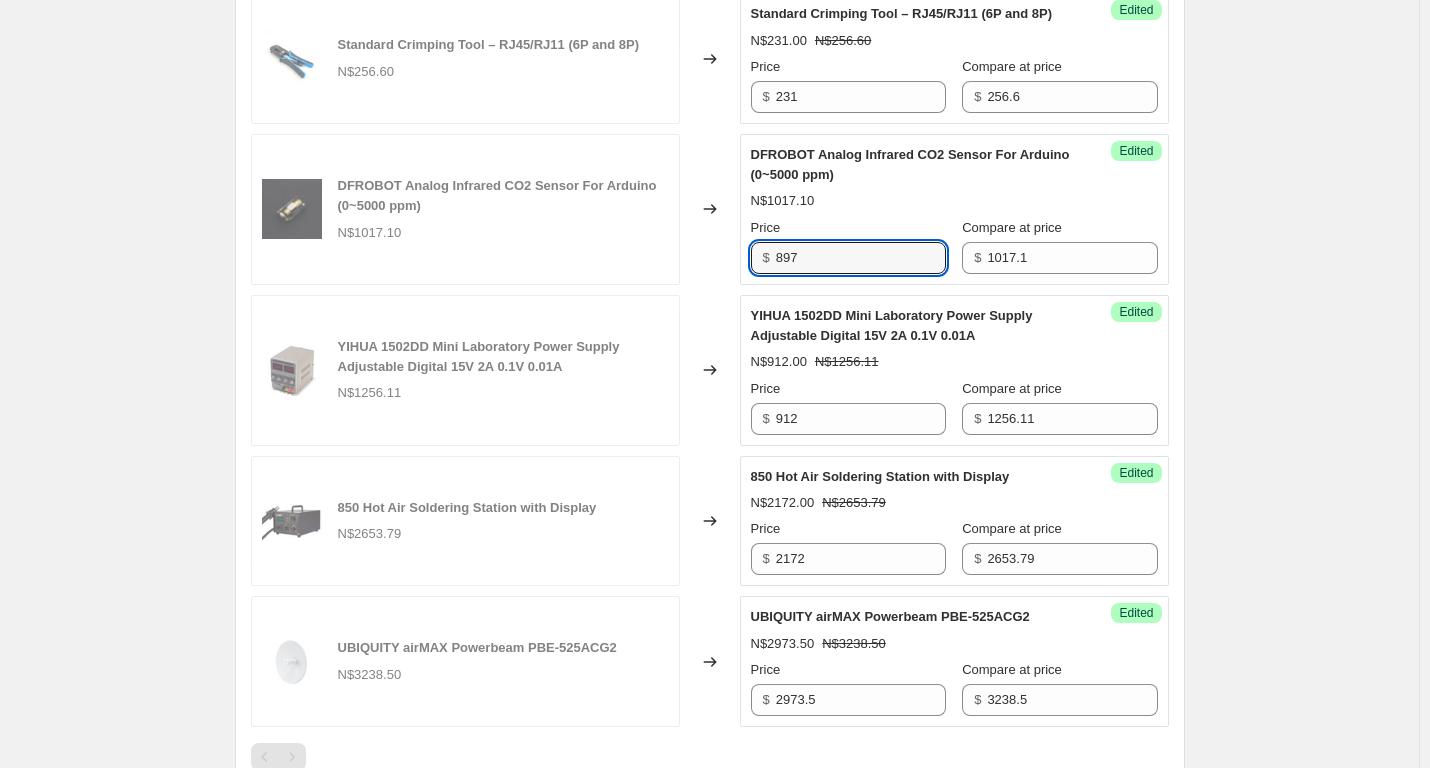 type on "897" 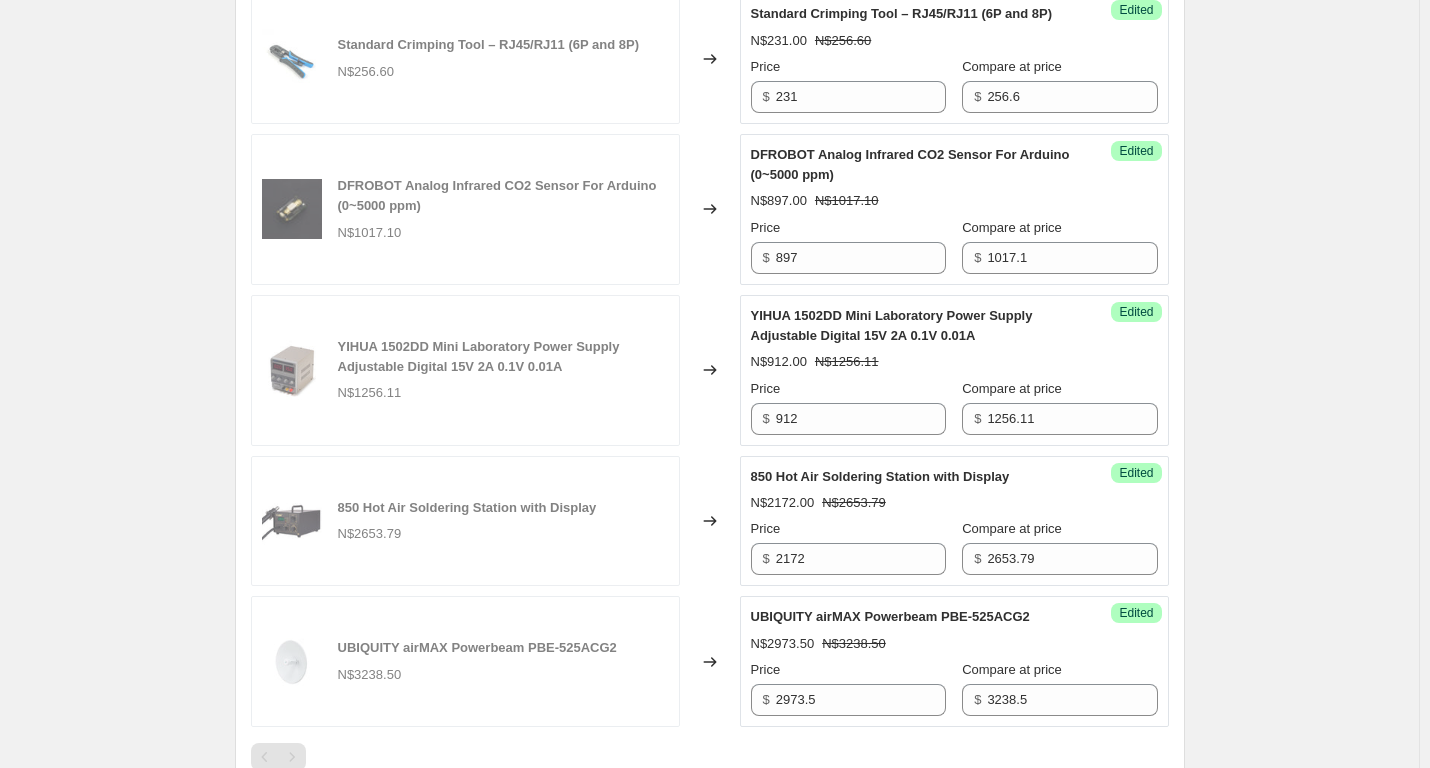 click on "Create new price [MEDICAL_DATA]. This page is ready Create new price [MEDICAL_DATA] Draft Step 1. Optionally give your price [MEDICAL_DATA] a title (eg "March 30% off sale on boots") Specials [DATE] - [DATE] This title is just for internal use, customers won't see it Step 2. Select how the prices should change Use bulk price change rules Set product prices individually Use CSV upload Select tags to add while price change is active Submit price-[MEDICAL_DATA]-active sale Select tags to remove while price change is active How does tagging work? Step 3. Select which products should change in price Select all products, use filters, or select products variants individually All products Filter by product, collection, tag, vendor, product type, variant title, or inventory Select product variants individually Select product variants 6   product variants selected PRICE CHANGE PREVIEW 6 product variants selected. 6 product prices edited: Digital Multimeter DT9205M N$311.47 Changed to Success Edited Digital Multimeter DT9205M $" at bounding box center (709, 238) 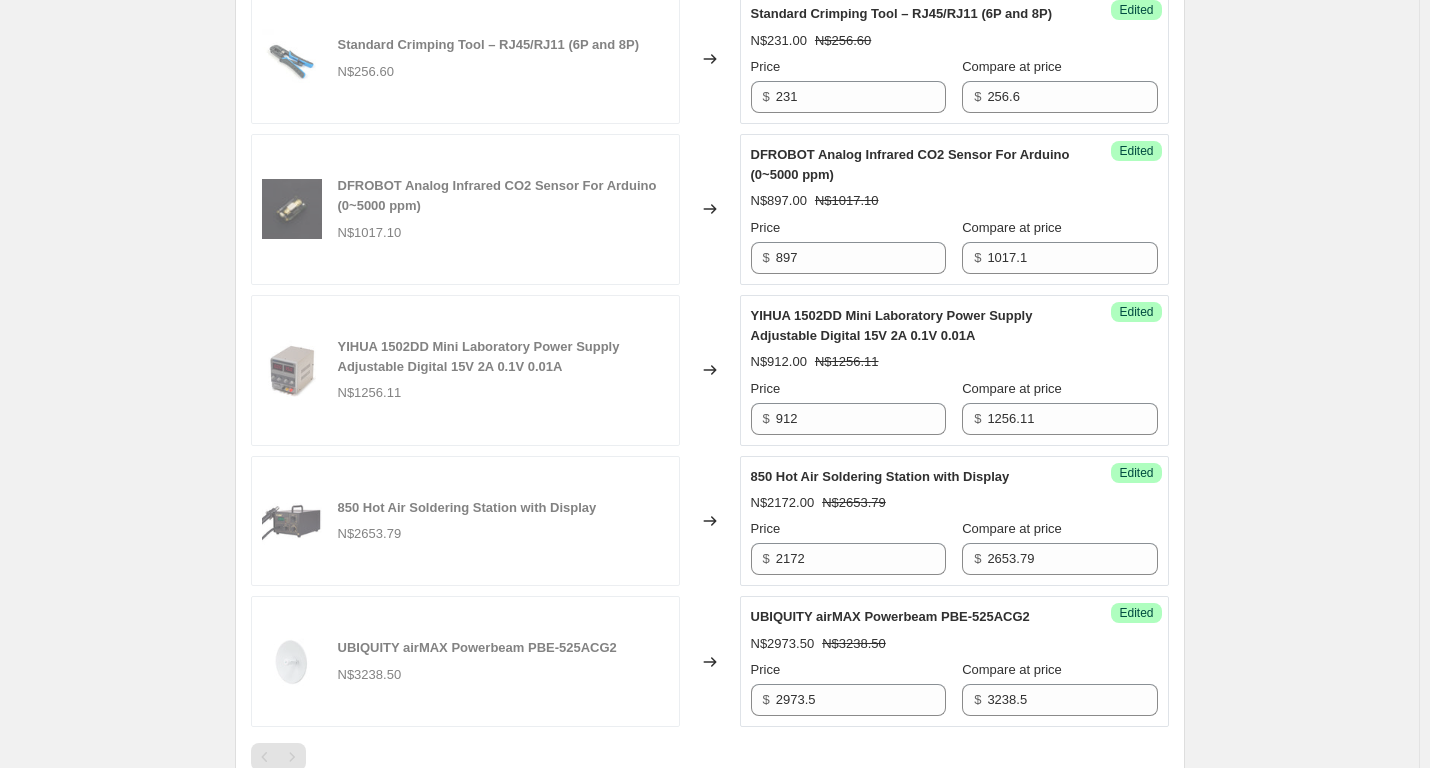 click on "Create new price [MEDICAL_DATA]. This page is ready Create new price [MEDICAL_DATA] Draft Step 1. Optionally give your price [MEDICAL_DATA] a title (eg "March 30% off sale on boots") Specials [DATE] - [DATE] This title is just for internal use, customers won't see it Step 2. Select how the prices should change Use bulk price change rules Set product prices individually Use CSV upload Select tags to add while price change is active Submit price-[MEDICAL_DATA]-active sale Select tags to remove while price change is active How does tagging work? Step 3. Select which products should change in price Select all products, use filters, or select products variants individually All products Filter by product, collection, tag, vendor, product type, variant title, or inventory Select product variants individually Select product variants 6   product variants selected PRICE CHANGE PREVIEW 6 product variants selected. 6 product prices edited: Digital Multimeter DT9205M N$311.47 Changed to Success Edited Digital Multimeter DT9205M $" at bounding box center [709, 238] 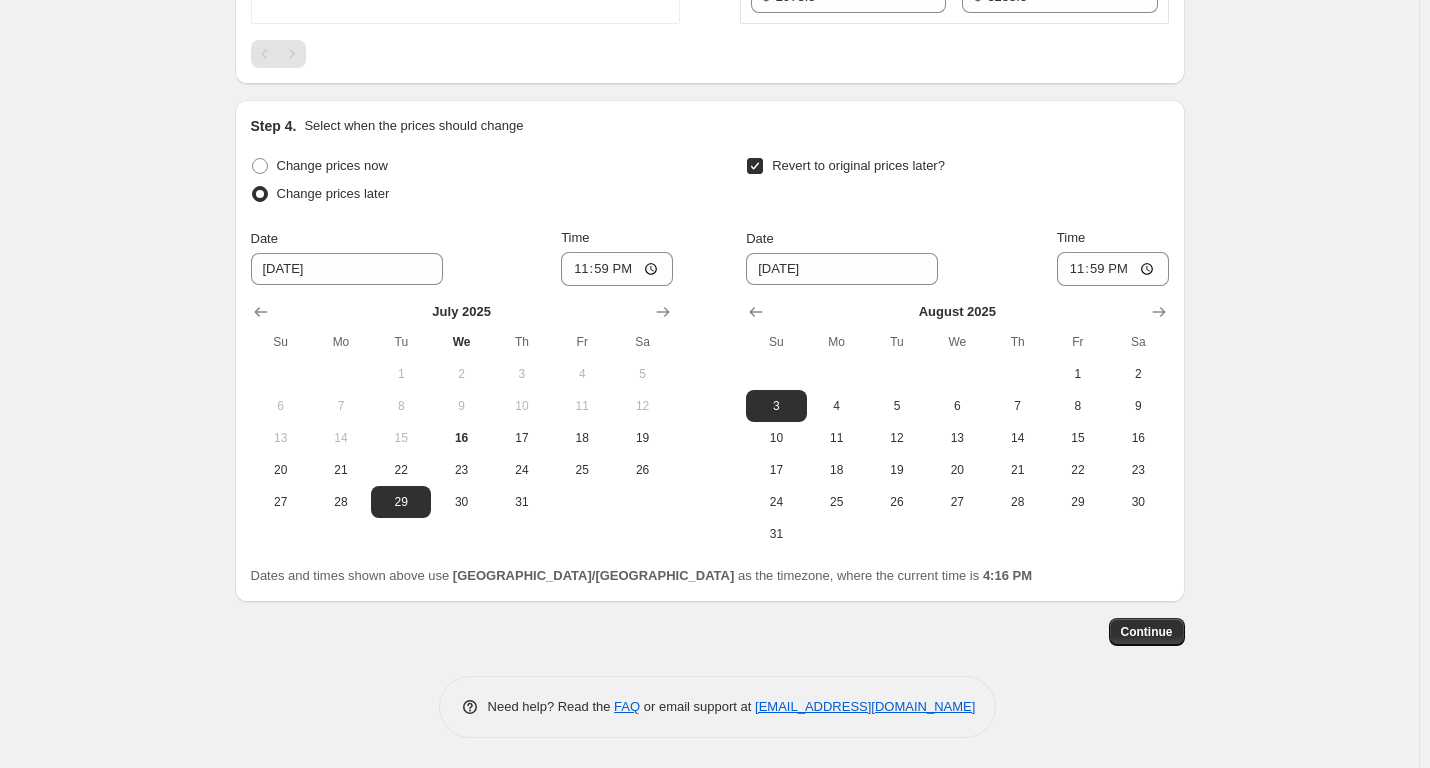 scroll, scrollTop: 1717, scrollLeft: 0, axis: vertical 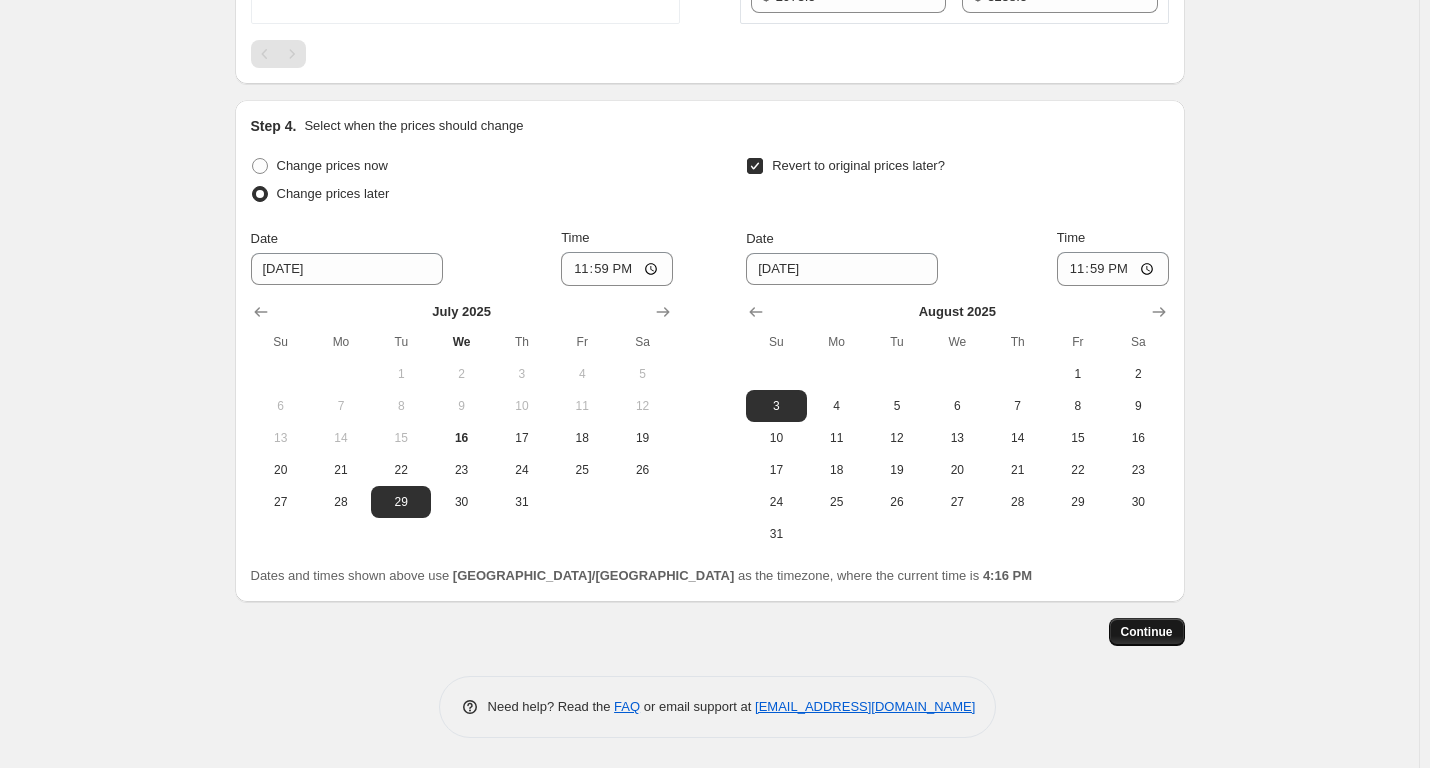 click on "Continue" at bounding box center [1147, 632] 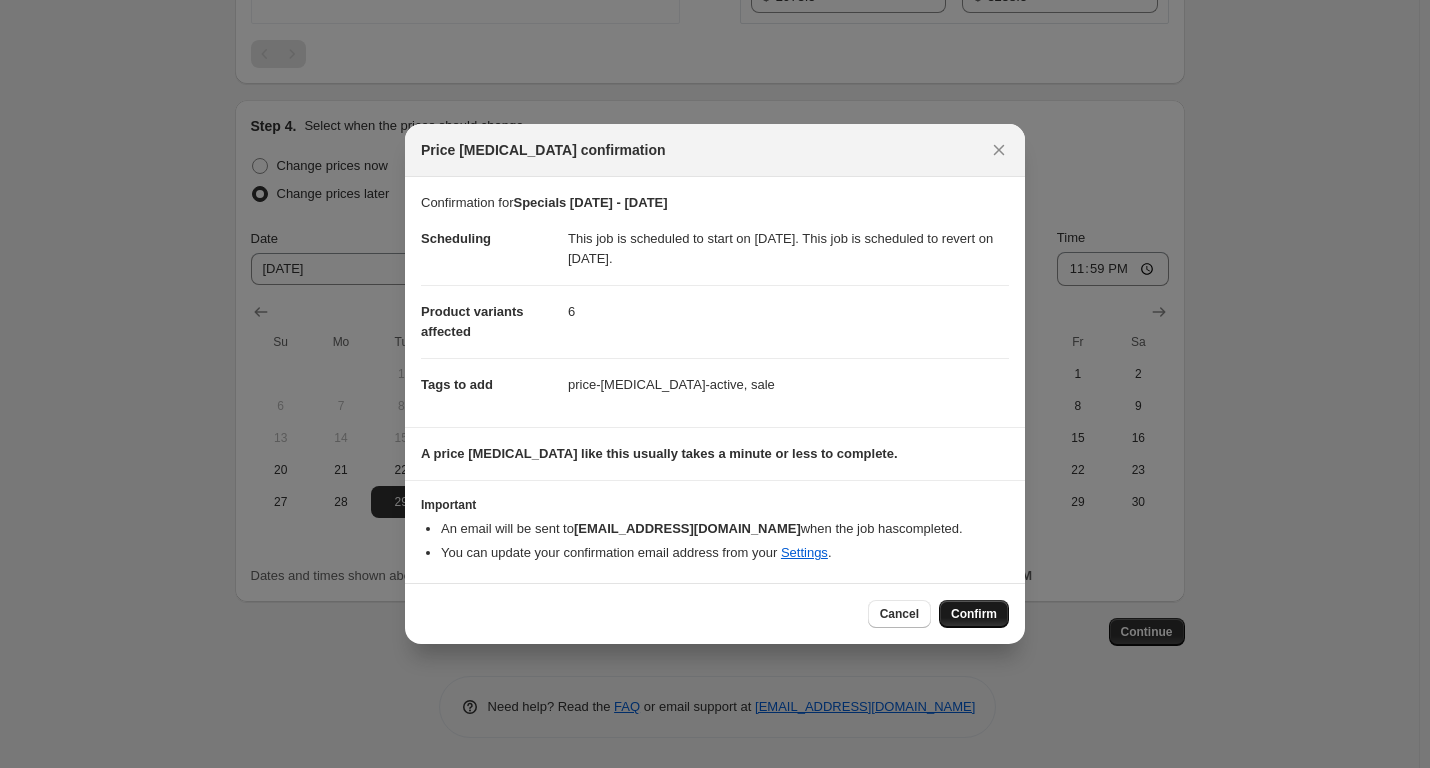 click on "Confirm" at bounding box center (974, 614) 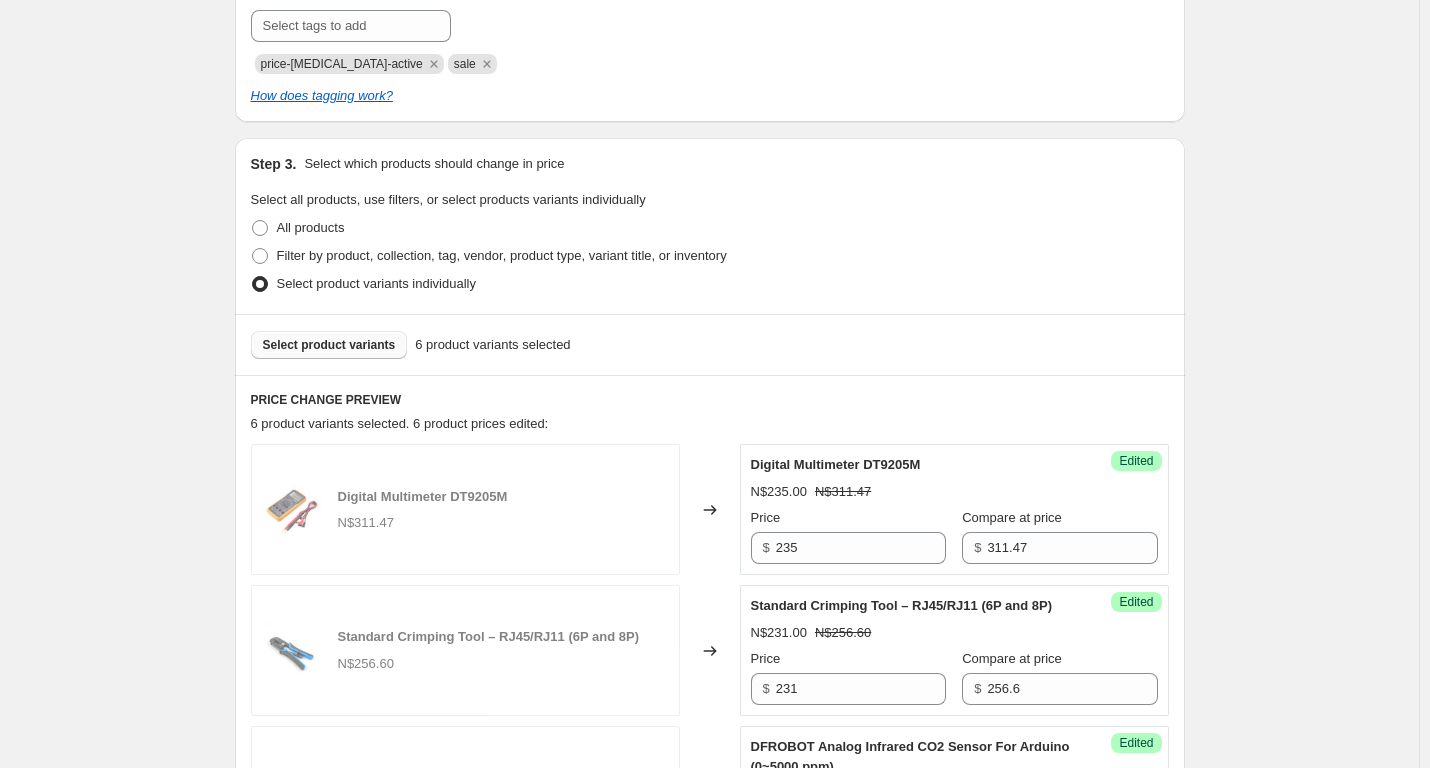 scroll, scrollTop: 517, scrollLeft: 0, axis: vertical 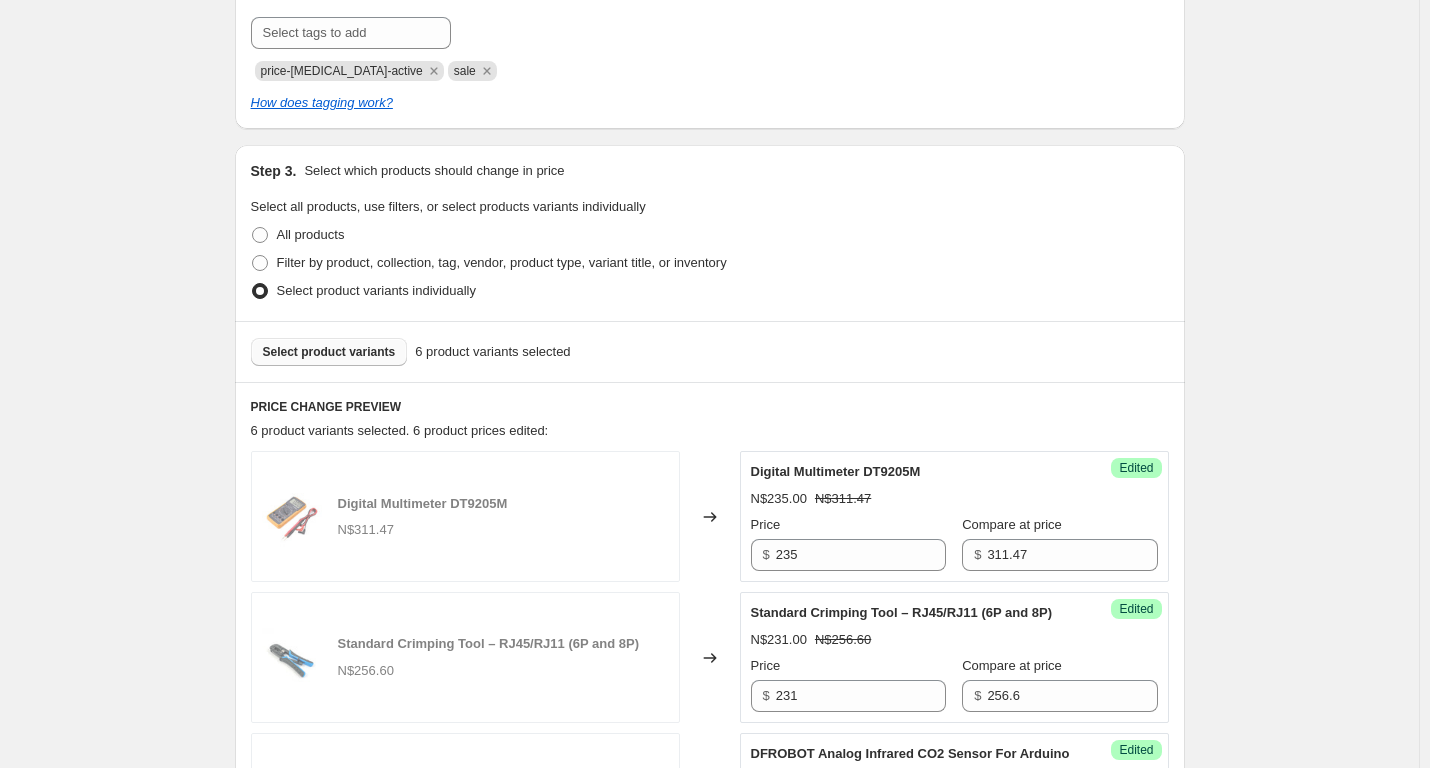 click on "Select product variants" at bounding box center [329, 352] 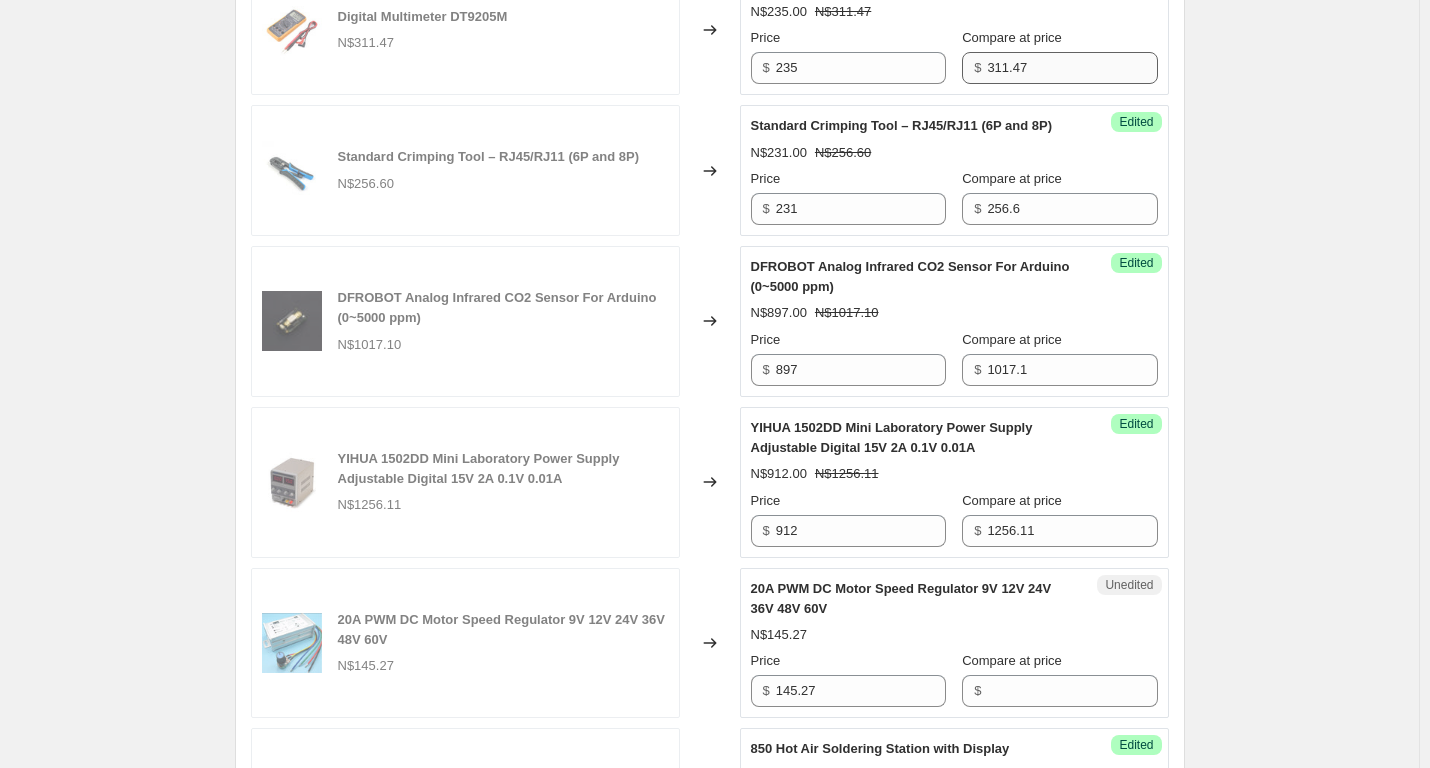 scroll, scrollTop: 1117, scrollLeft: 0, axis: vertical 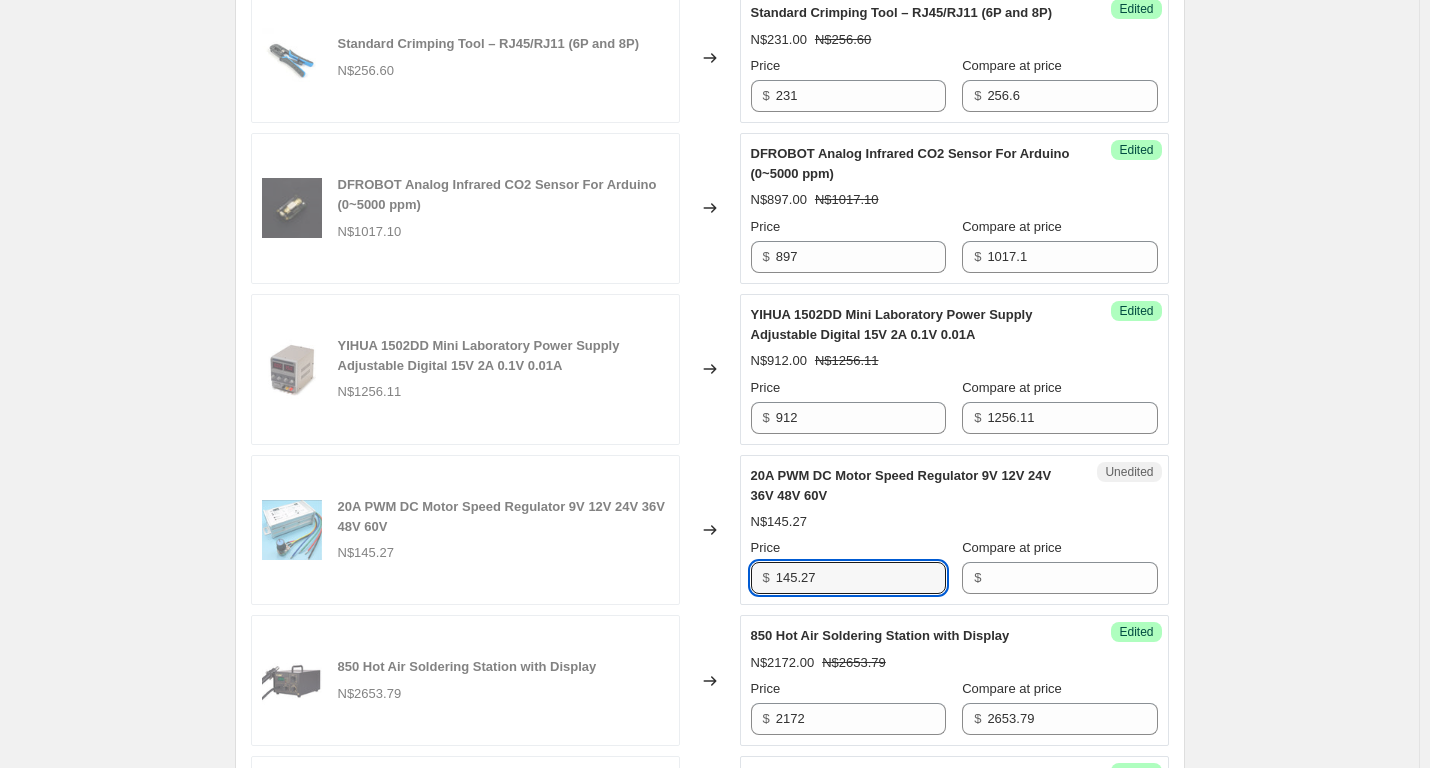 drag, startPoint x: 871, startPoint y: 602, endPoint x: 681, endPoint y: 602, distance: 190 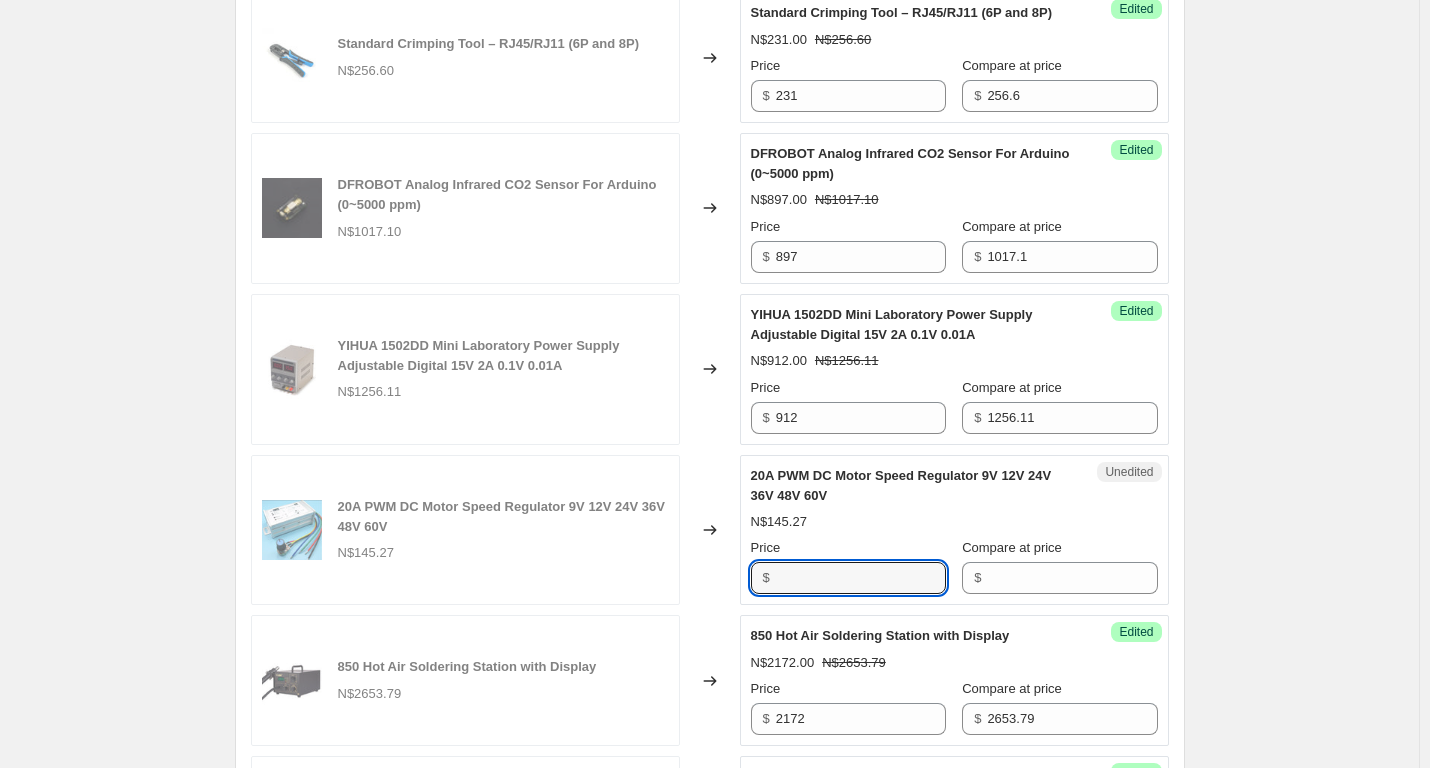 type on "145.27" 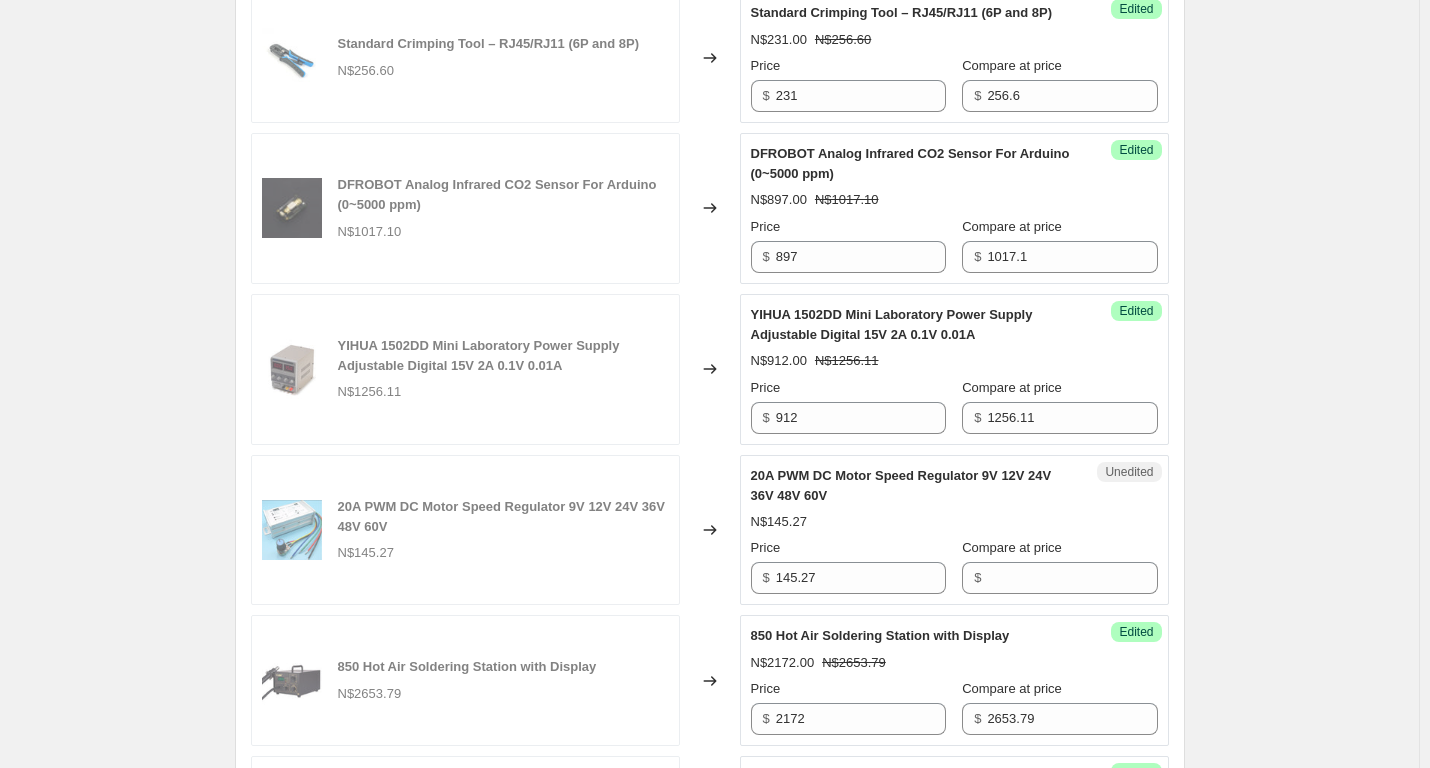 click on "Compare at price $" at bounding box center (1059, 566) 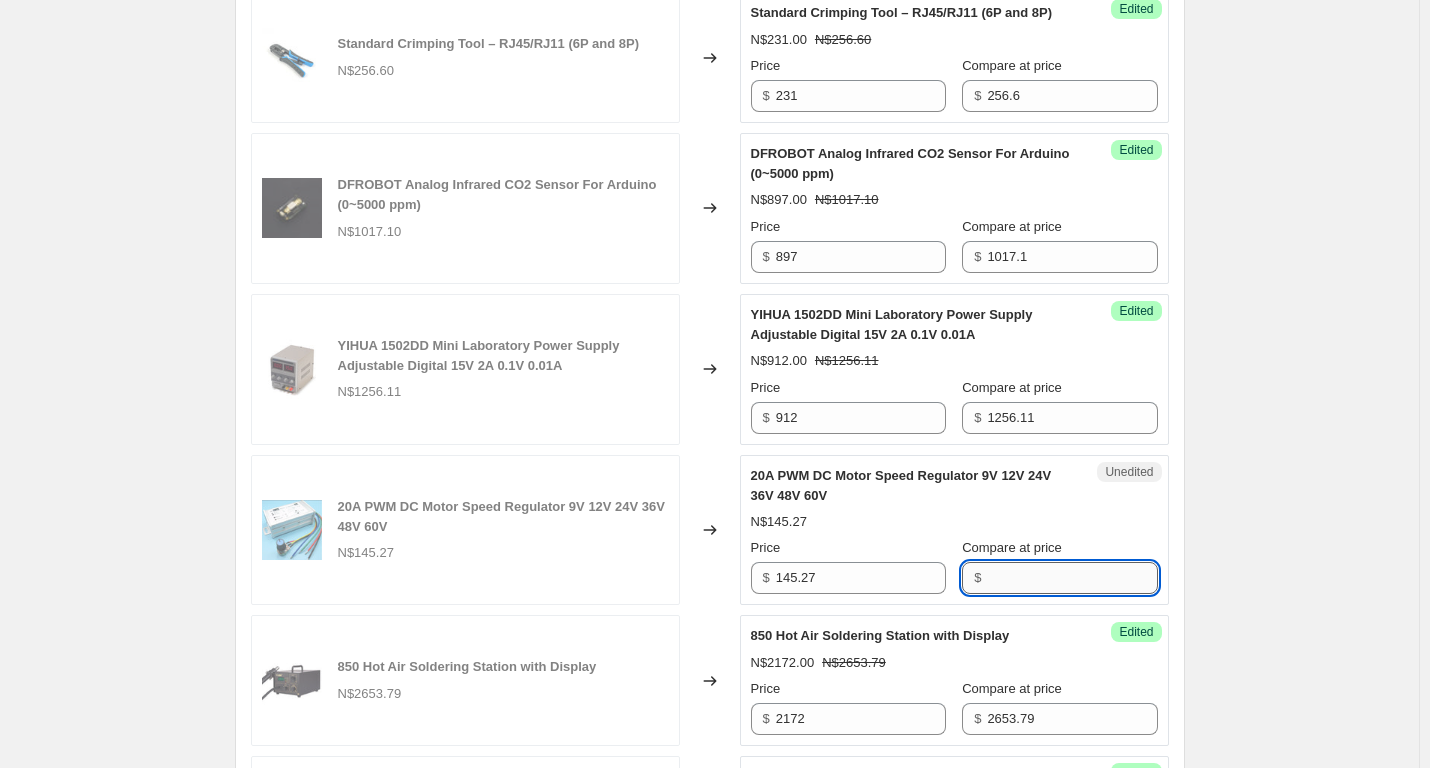 click on "Compare at price" at bounding box center (1072, 578) 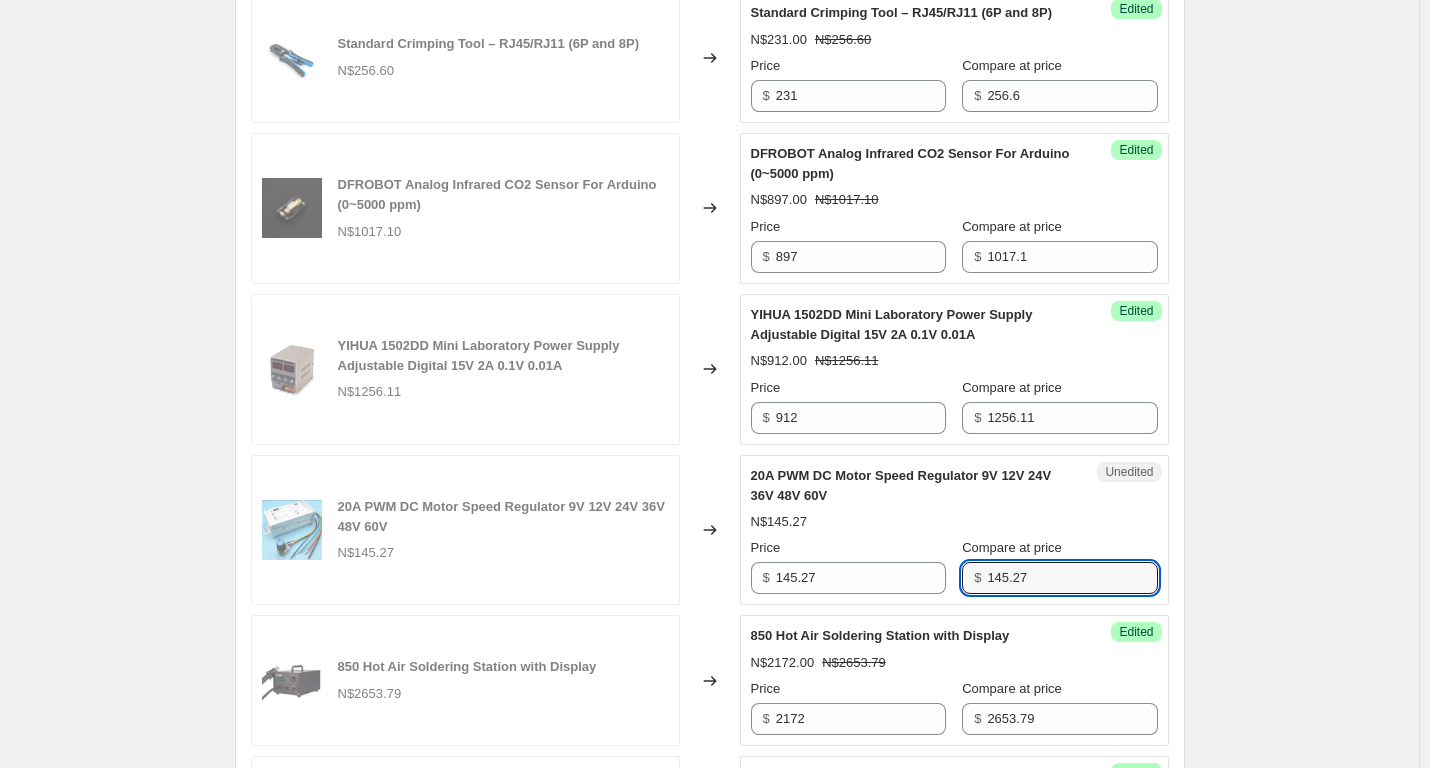 type on "145.27" 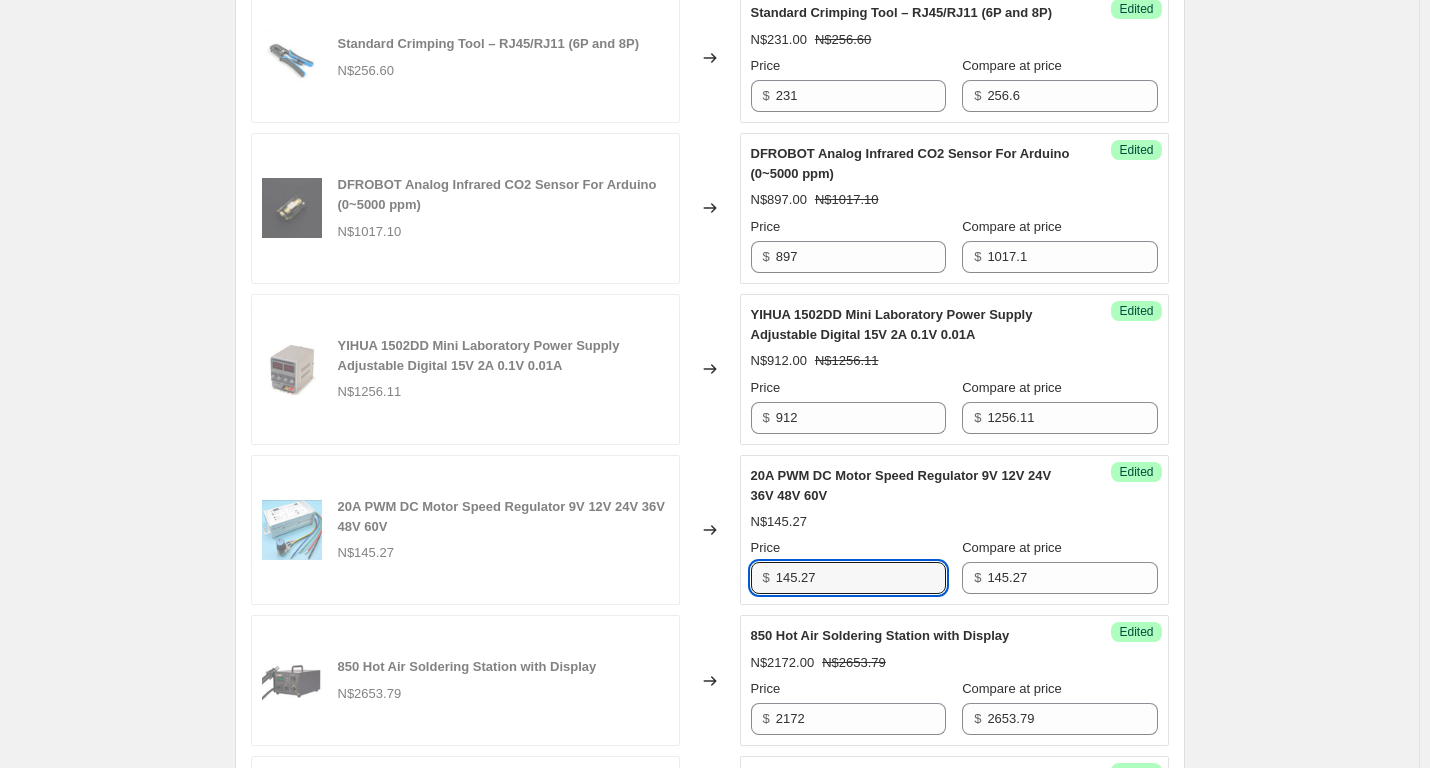 drag, startPoint x: 879, startPoint y: 596, endPoint x: 704, endPoint y: 595, distance: 175.00285 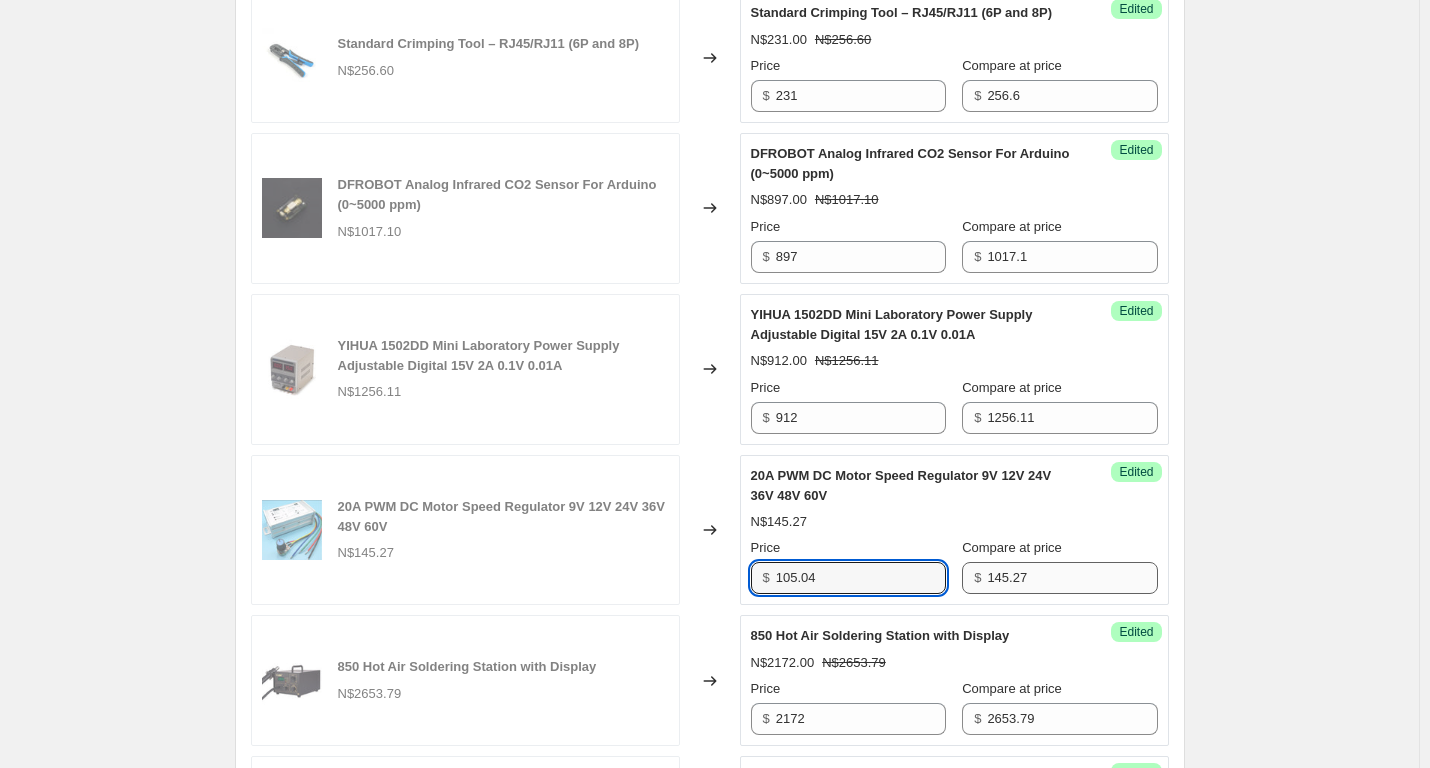 type on "105.04" 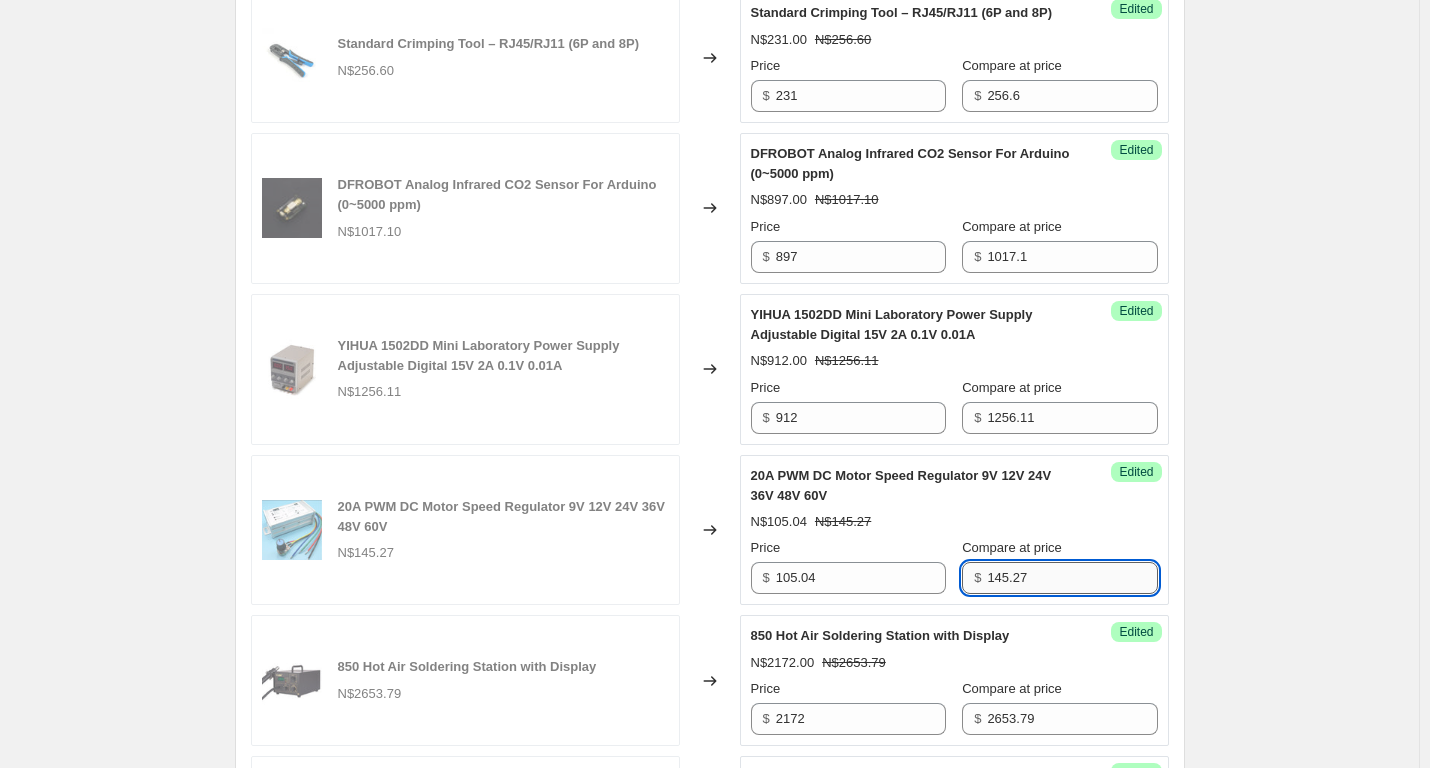 click on "145.27" at bounding box center [1072, 578] 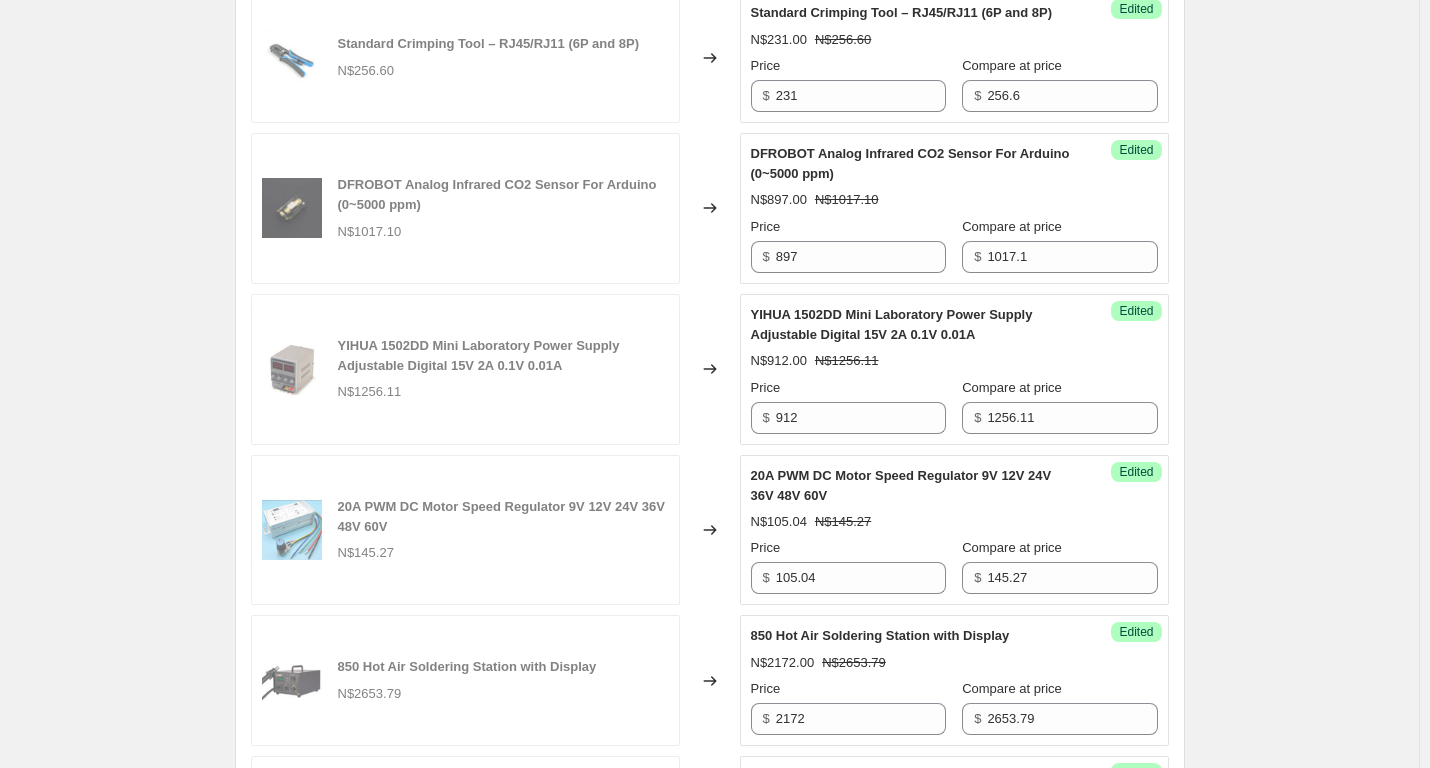 click on "Specials [DATE] - [DATE]. This page is ready Specials [DATE] - [DATE] Info Scheduled Copy to new job Delete job More actions Copy to new job Delete job Prices will begin changing on [DATE] 11:59 PM. Prices will begin reverting on [DATE] 11:59 PM. Change prices now Step 1. Optionally give your price [MEDICAL_DATA] a title (eg "March 30% off sale on boots") Specials [DATE] - [DATE] This title is just for internal use, customers won't see it Step 2. Select how the prices should change Use bulk price change rules Set product prices individually Use CSV upload Select tags to add while price change is active Submit price-[MEDICAL_DATA]-active sale Select tags to remove while price change is active How does tagging work? Step 3. Select which products should change in price Select all products, use filters, or select products variants individually All products Filter by product, collection, tag, vendor, product type, variant title, or inventory Select product variants individually" at bounding box center (709, 257) 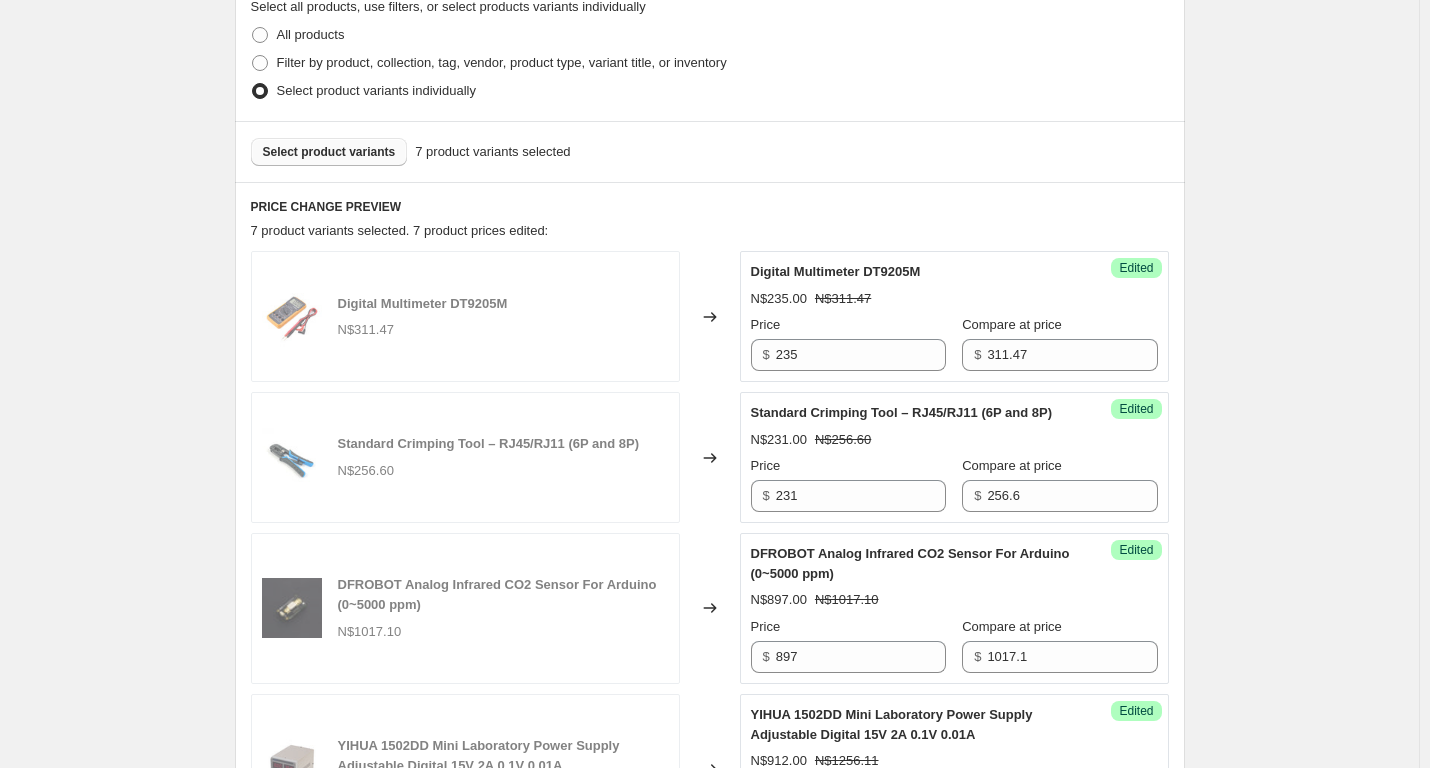 scroll, scrollTop: 417, scrollLeft: 0, axis: vertical 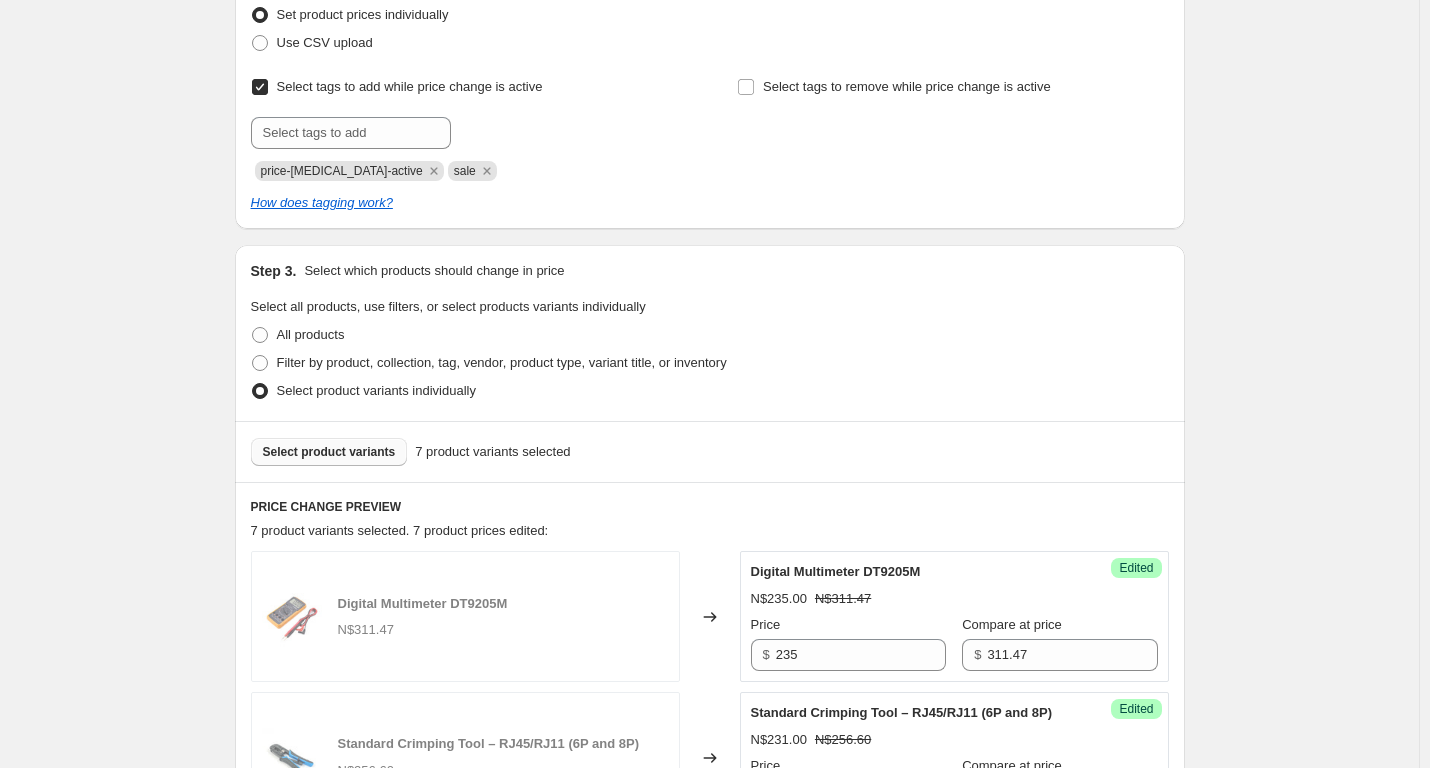 click on "Select product variants" at bounding box center (329, 452) 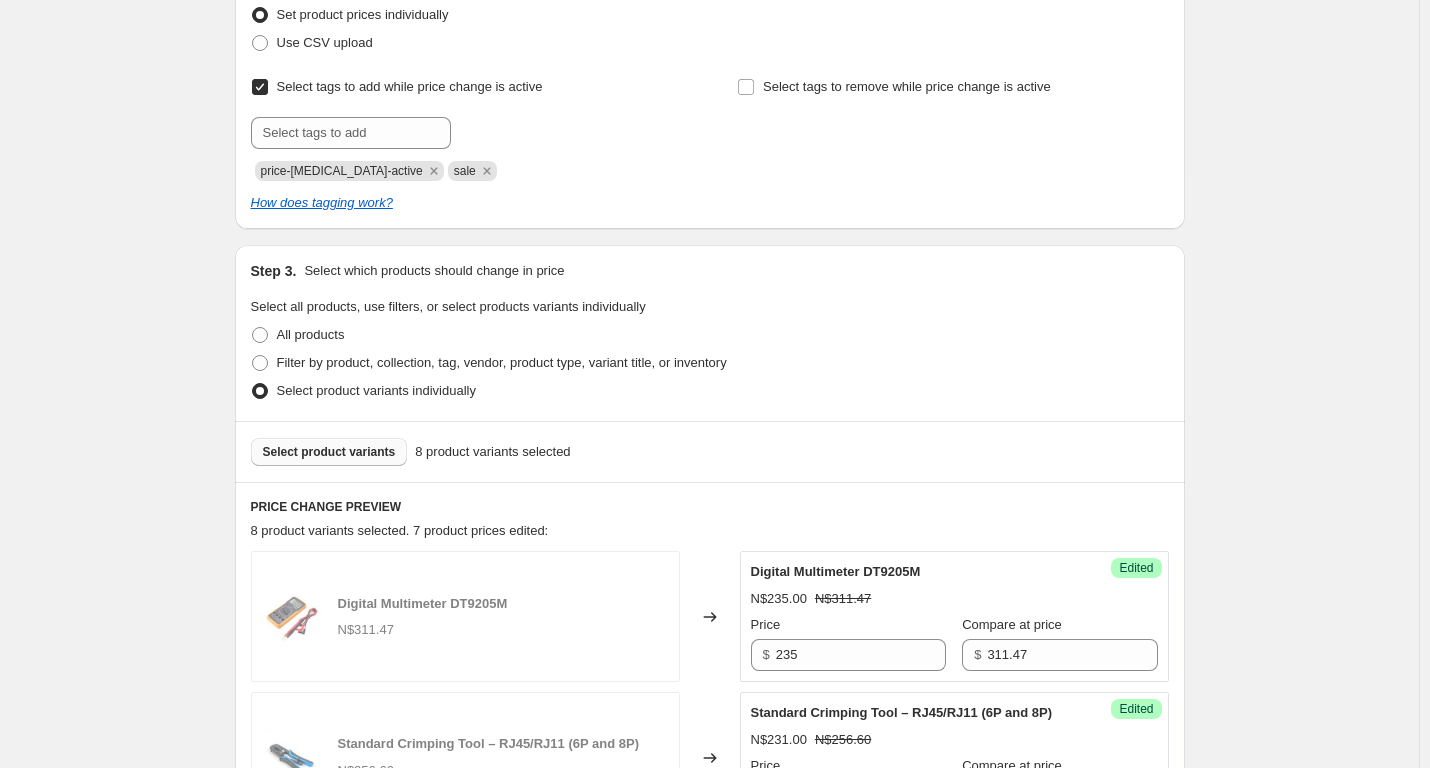 click on "Specials [DATE] - [DATE]. This page is ready Specials [DATE] - [DATE] Info Scheduled Copy to new job Delete job More actions Copy to new job Delete job Prices will begin changing on [DATE] 11:59 PM. Prices will begin reverting on [DATE] 11:59 PM. Change prices now Step 1. Optionally give your price [MEDICAL_DATA] a title (eg "March 30% off sale on boots") Specials [DATE] - [DATE] This title is just for internal use, customers won't see it Step 2. Select how the prices should change Use bulk price change rules Set product prices individually Use CSV upload Select tags to add while price change is active Submit price-[MEDICAL_DATA]-active sale Select tags to remove while price change is active How does tagging work? Step 3. Select which products should change in price Select all products, use filters, or select products variants individually All products Filter by product, collection, tag, vendor, product type, variant title, or inventory Select product variants individually" at bounding box center [709, 1037] 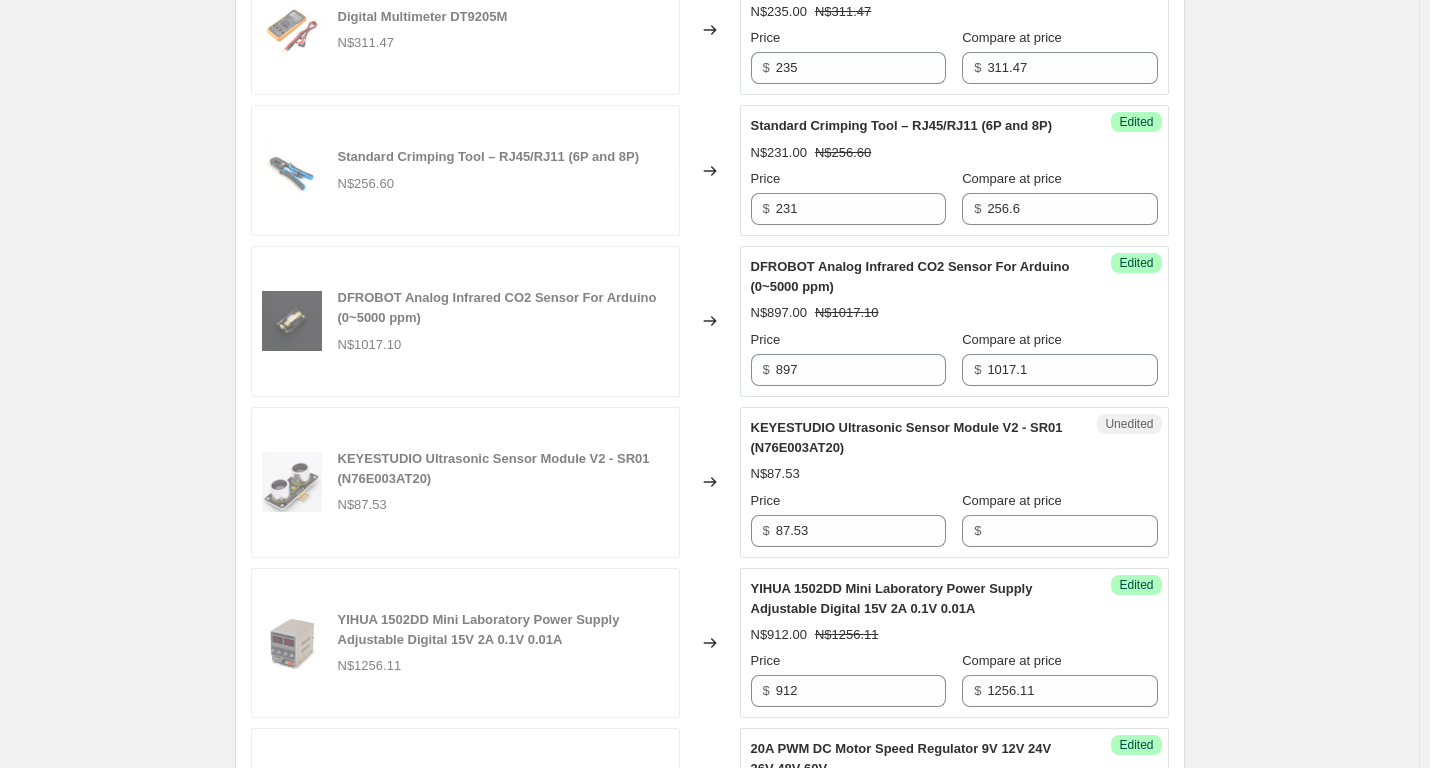 scroll, scrollTop: 1017, scrollLeft: 0, axis: vertical 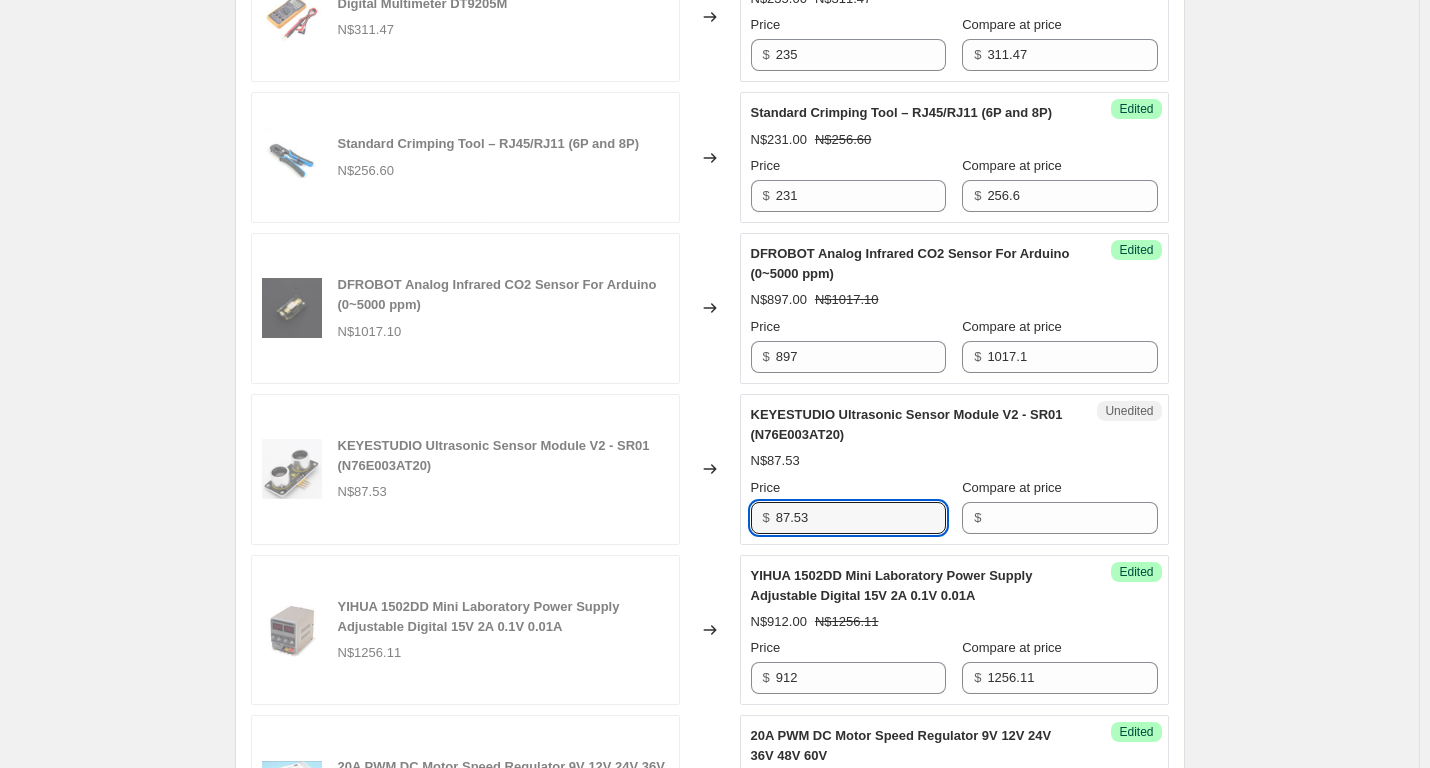 drag, startPoint x: 851, startPoint y: 546, endPoint x: 666, endPoint y: 540, distance: 185.09727 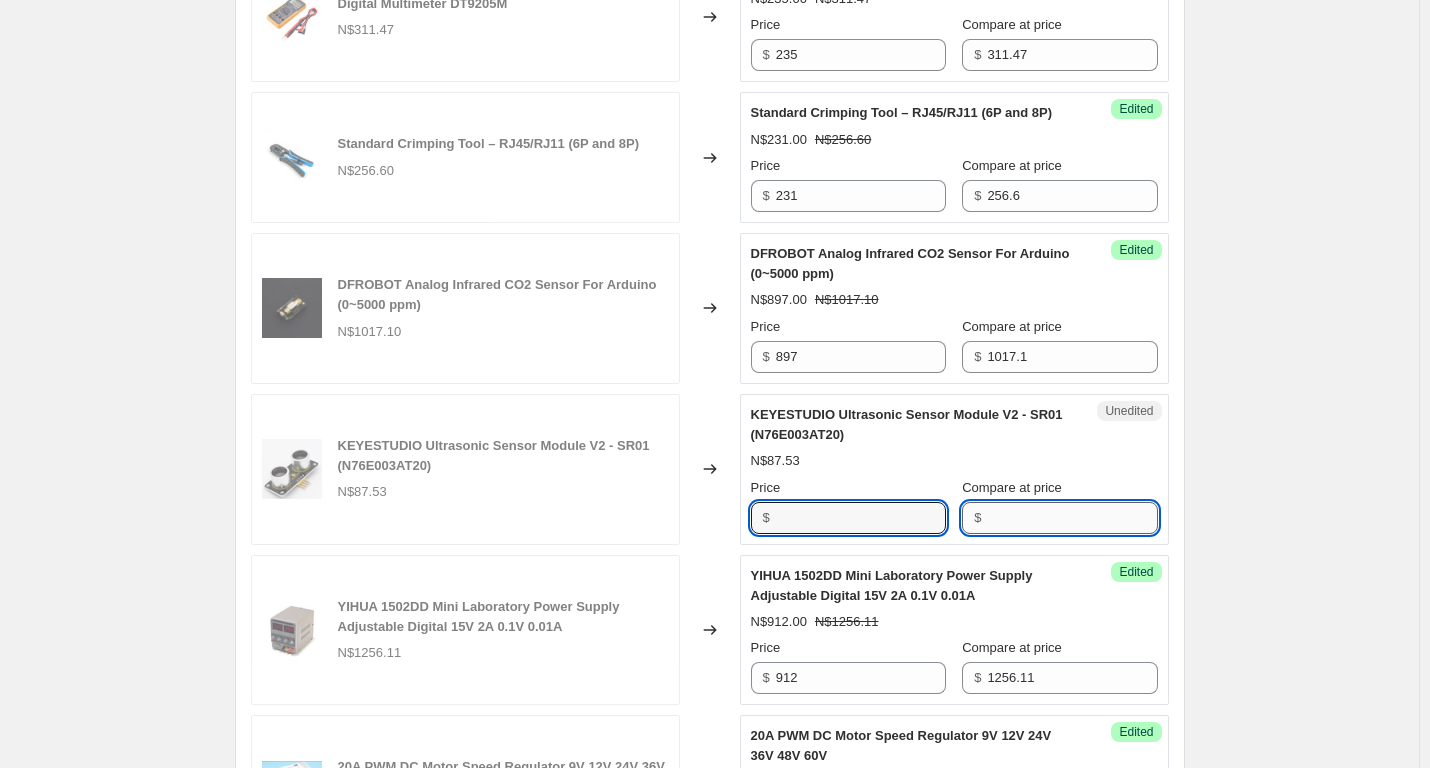 type on "87.53" 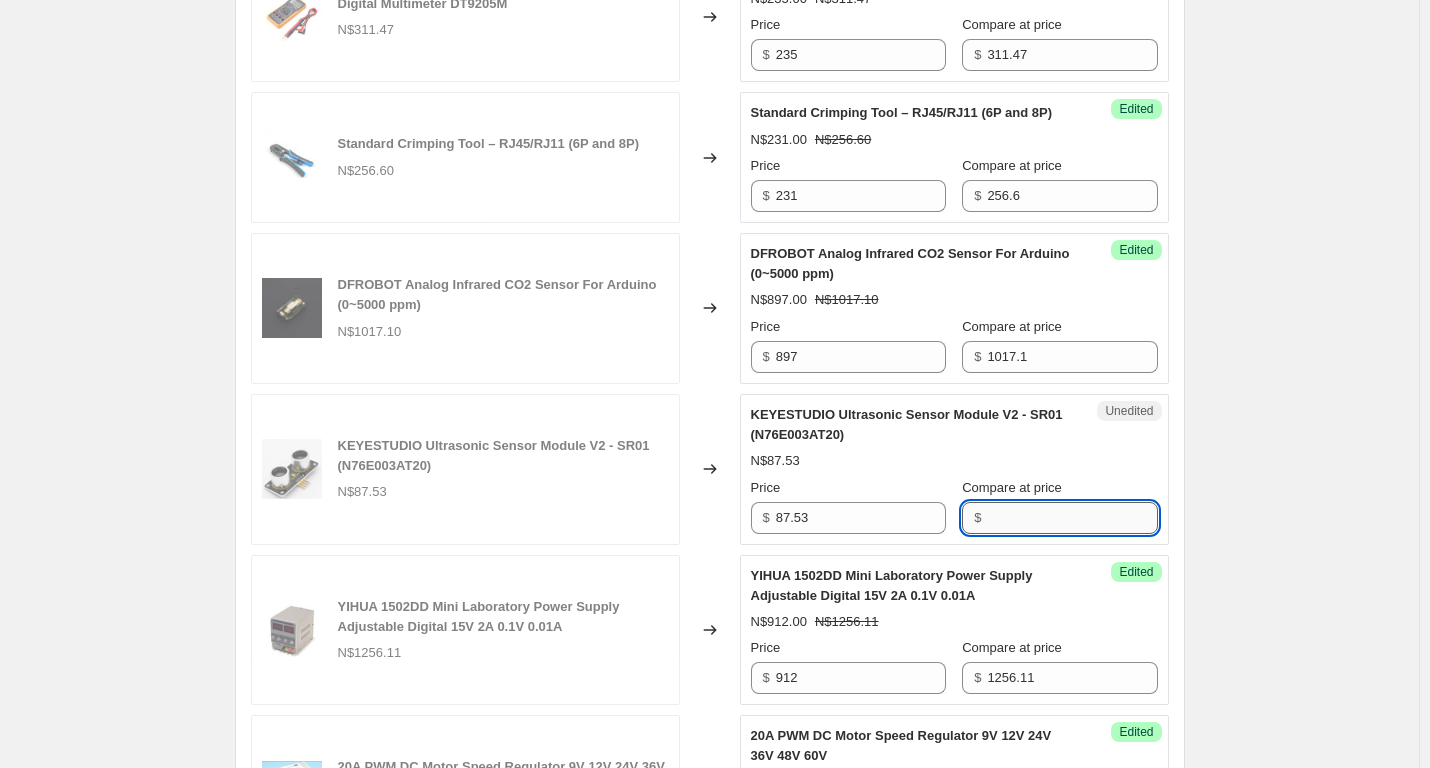 click on "Compare at price" at bounding box center (1072, 518) 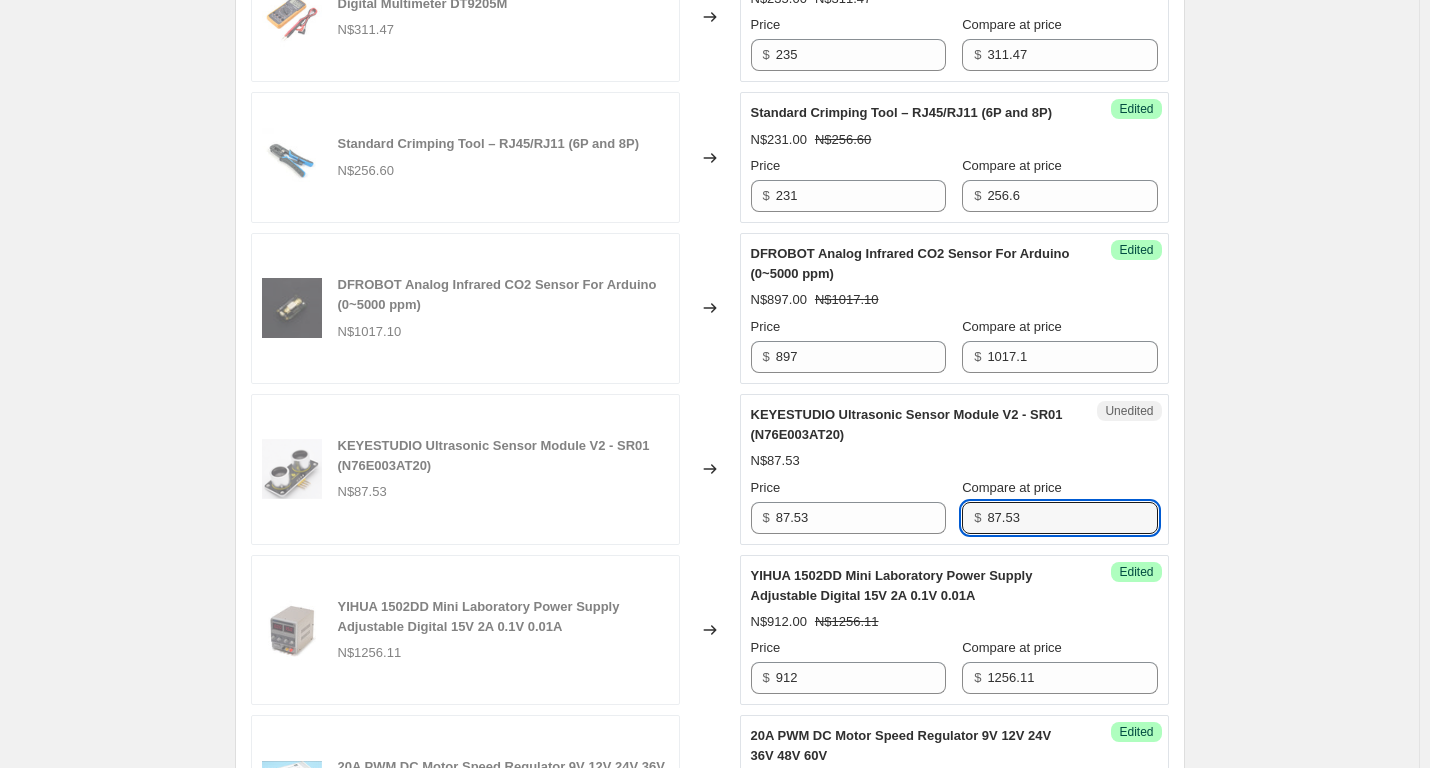 type on "87.53" 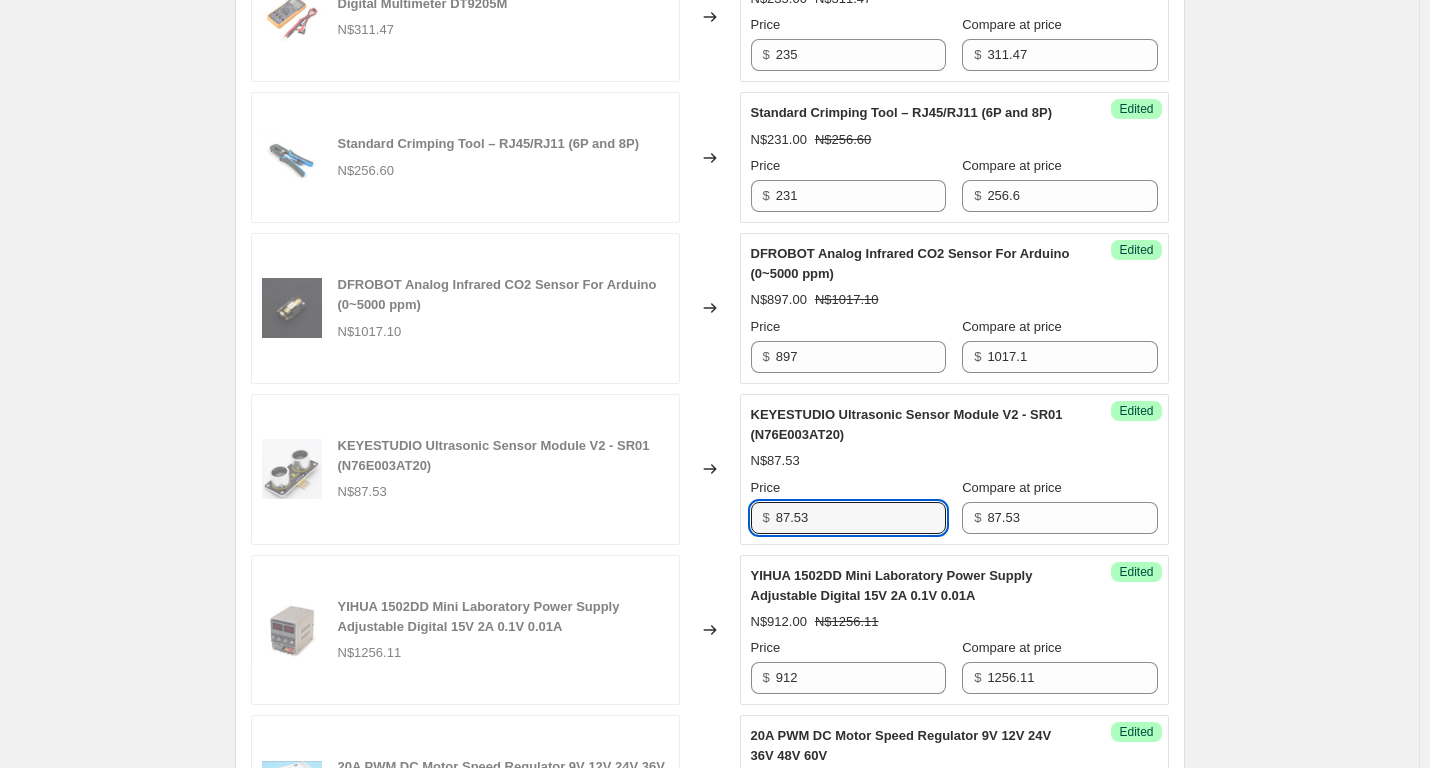 drag, startPoint x: 844, startPoint y: 534, endPoint x: 742, endPoint y: 534, distance: 102 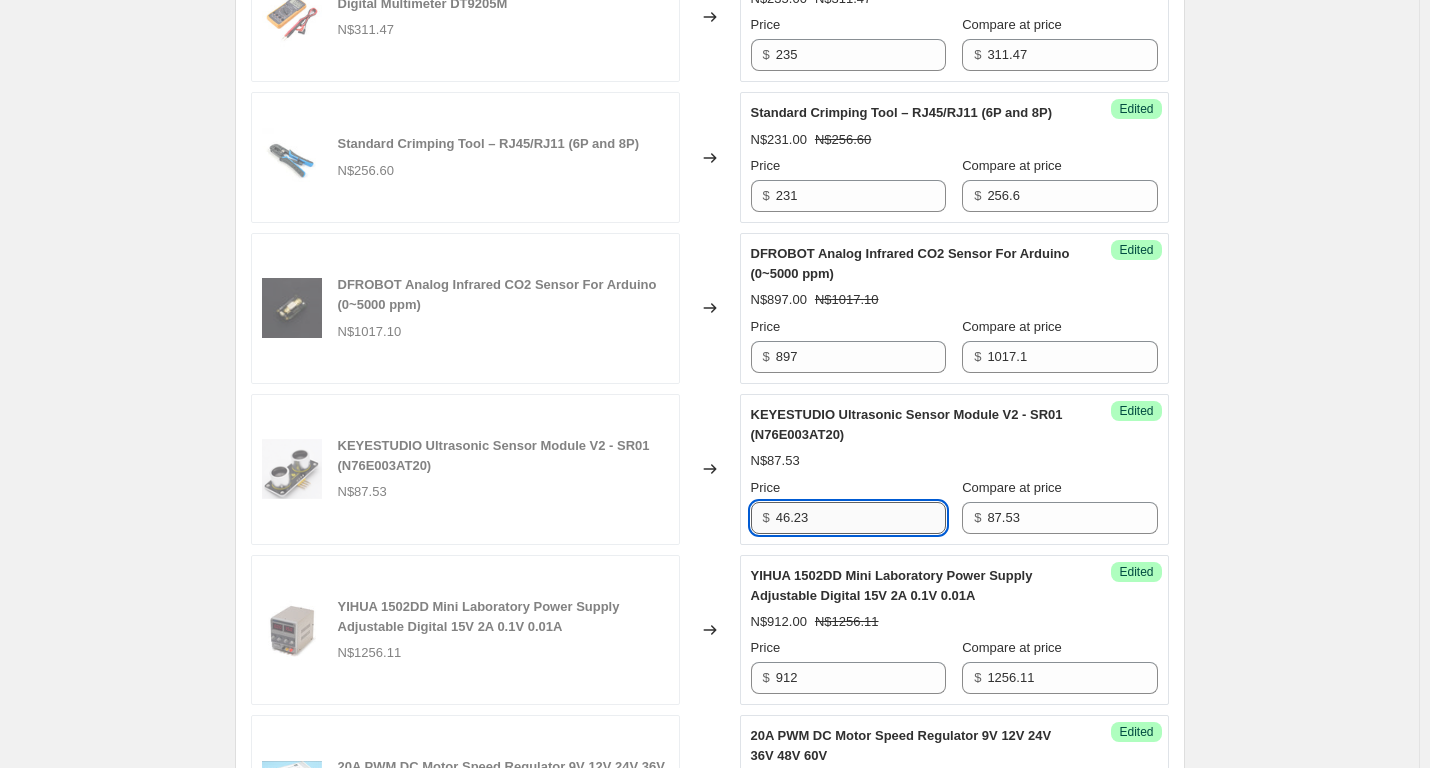 click on "46.23" at bounding box center [861, 518] 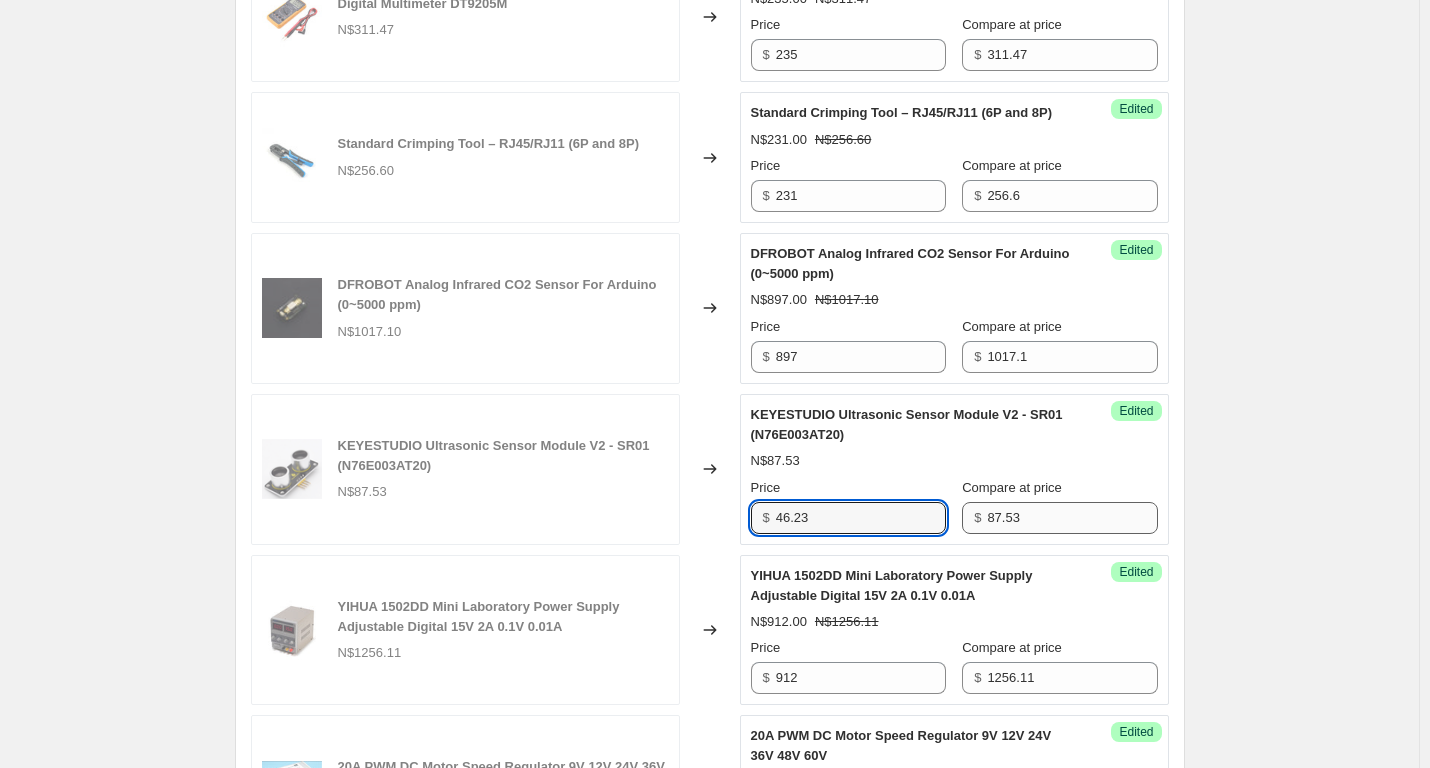 type on "46.23" 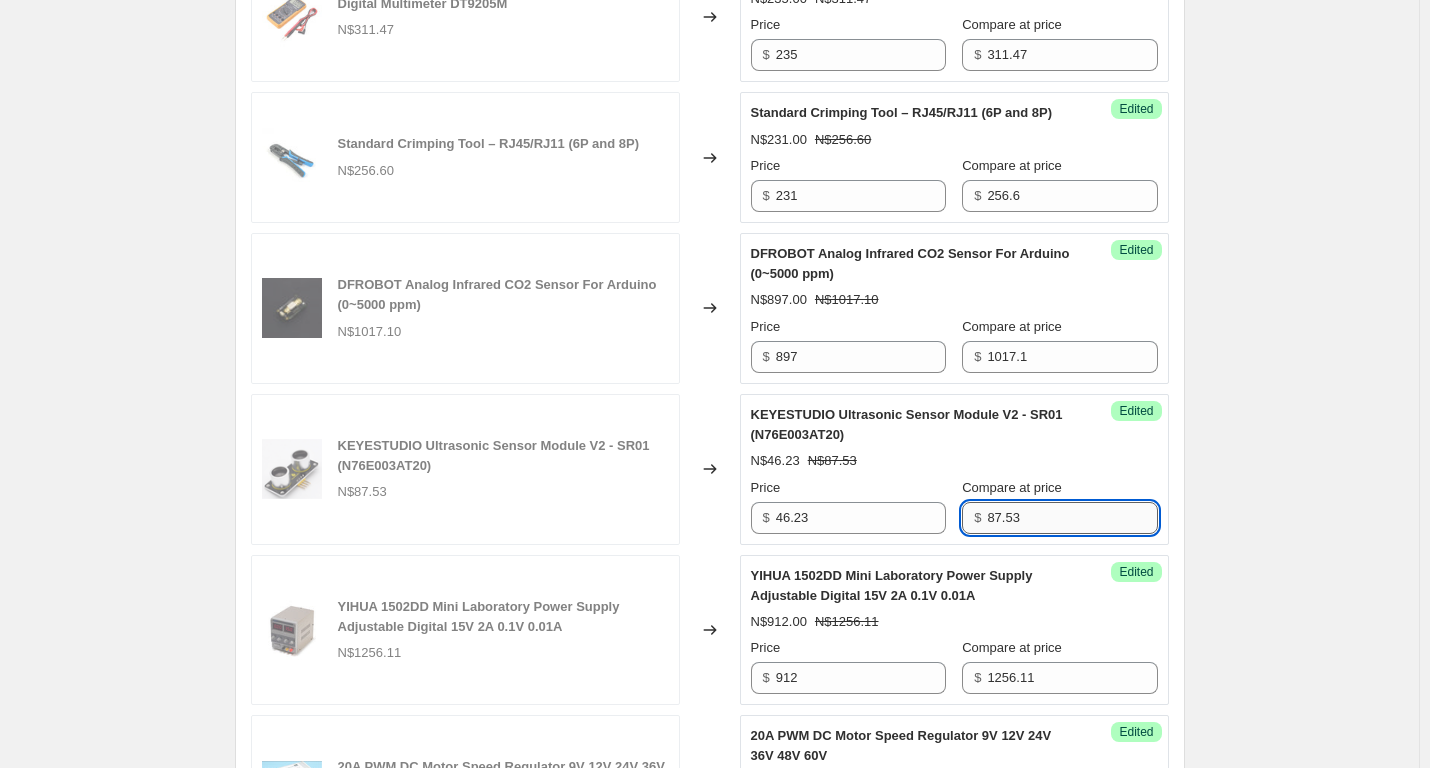 click on "87.53" at bounding box center [1072, 518] 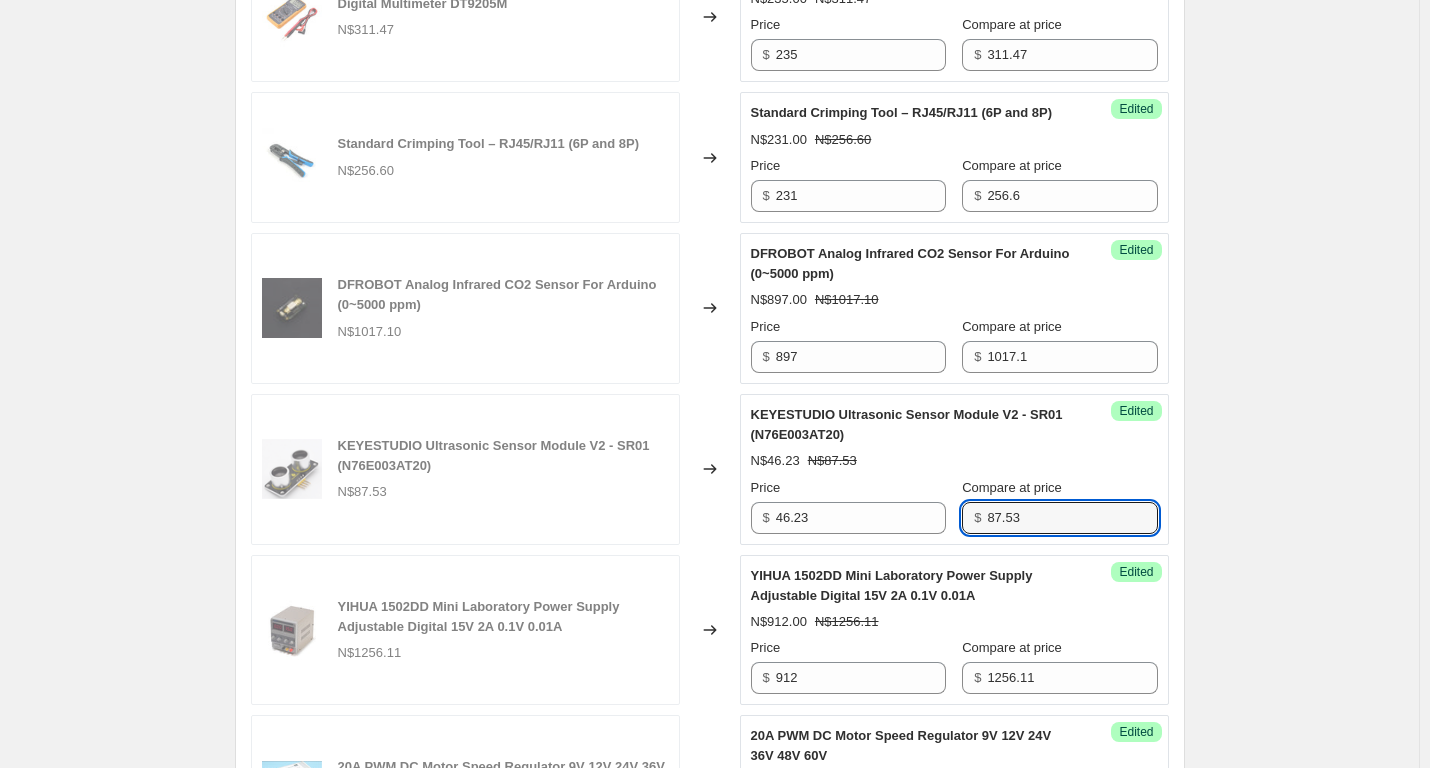 click on "Specials [DATE] - [DATE]. This page is ready Specials [DATE] - [DATE] Info Scheduled Copy to new job Delete job More actions Copy to new job Delete job Prices will begin changing on [DATE] 11:59 PM. Prices will begin reverting on [DATE] 11:59 PM. Change prices now Step 1. Optionally give your price [MEDICAL_DATA] a title (eg "March 30% off sale on boots") Specials [DATE] - [DATE] This title is just for internal use, customers won't see it Step 2. Select how the prices should change Use bulk price change rules Set product prices individually Use CSV upload Select tags to add while price change is active Submit price-[MEDICAL_DATA]-active sale Select tags to remove while price change is active How does tagging work? Step 3. Select which products should change in price Select all products, use filters, or select products variants individually All products Filter by product, collection, tag, vendor, product type, variant title, or inventory Select product variants individually" at bounding box center (709, 437) 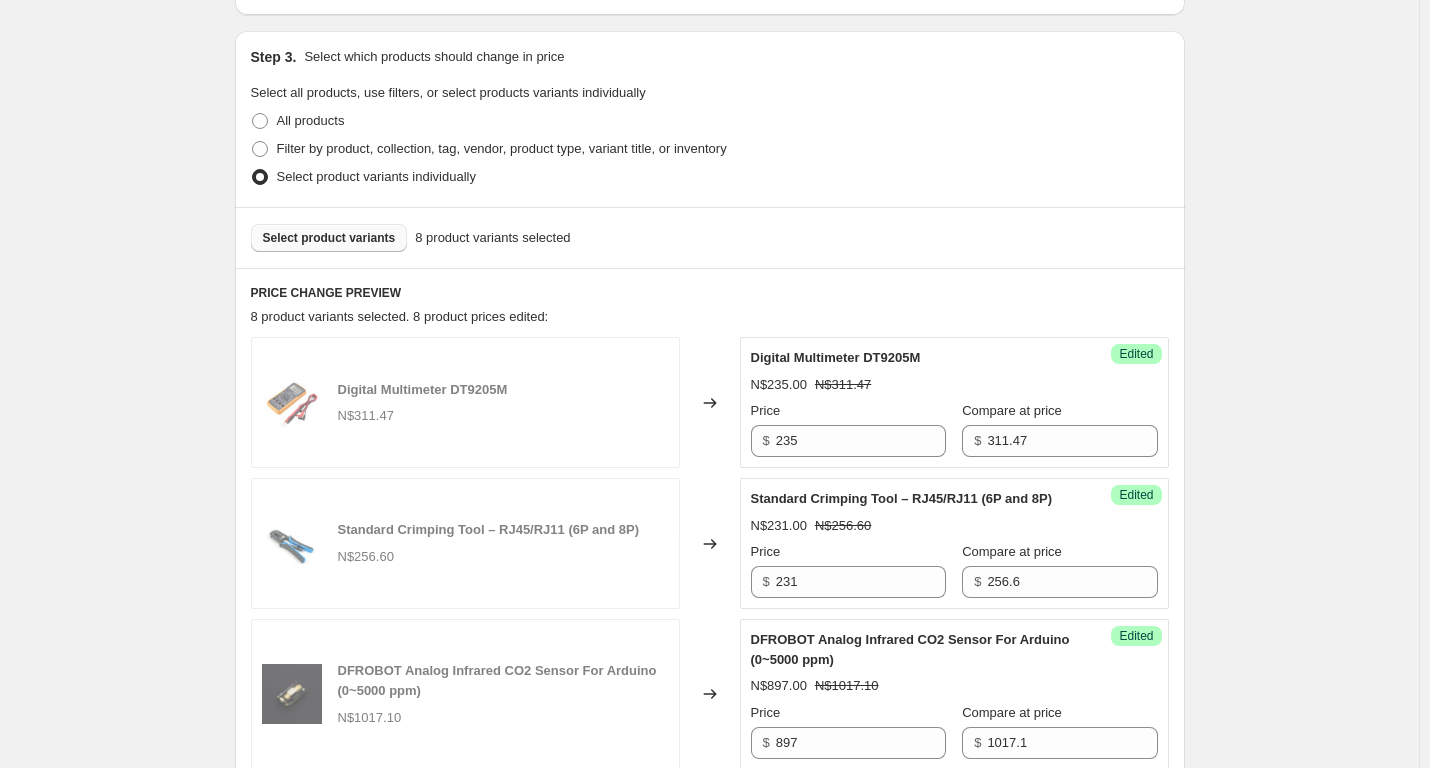 scroll, scrollTop: 517, scrollLeft: 0, axis: vertical 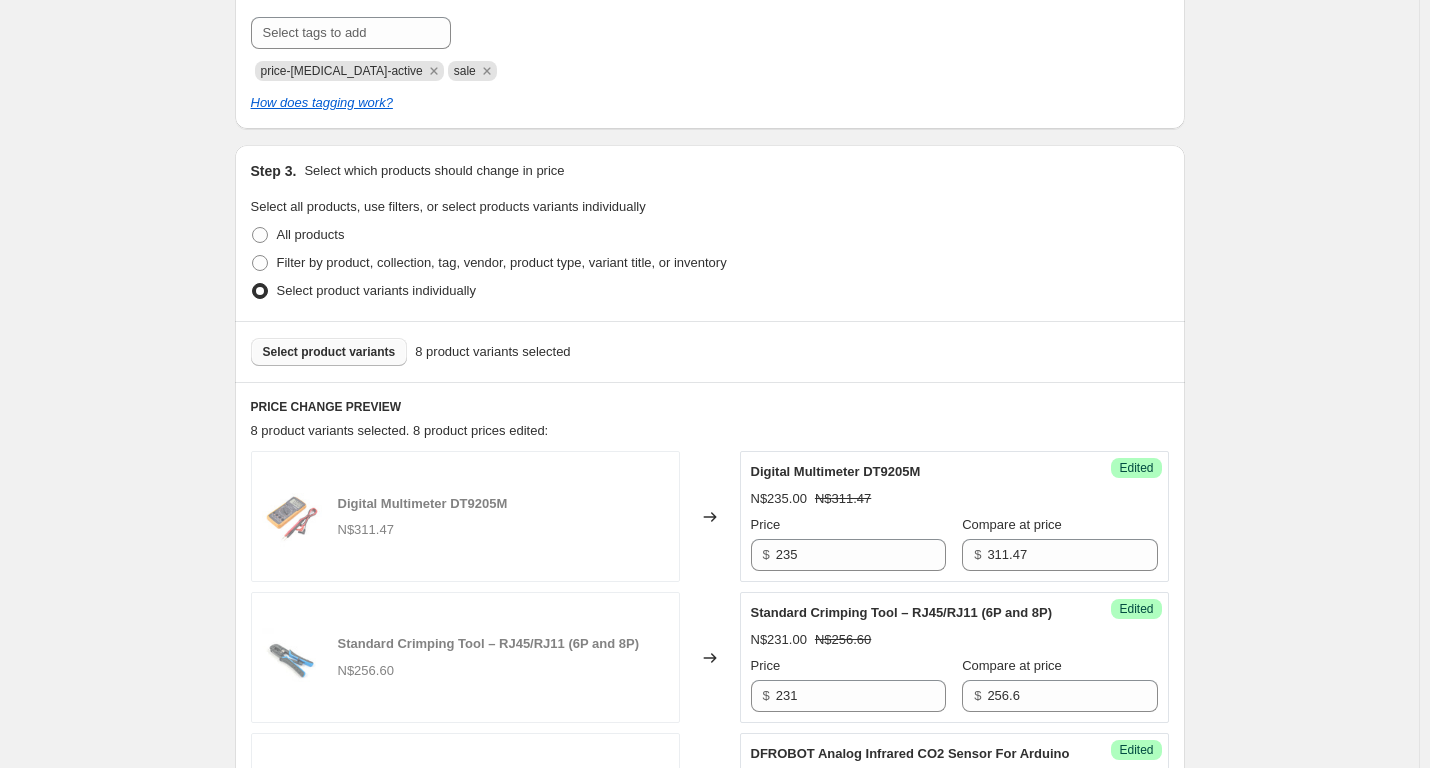 click on "Select product variants" at bounding box center [329, 352] 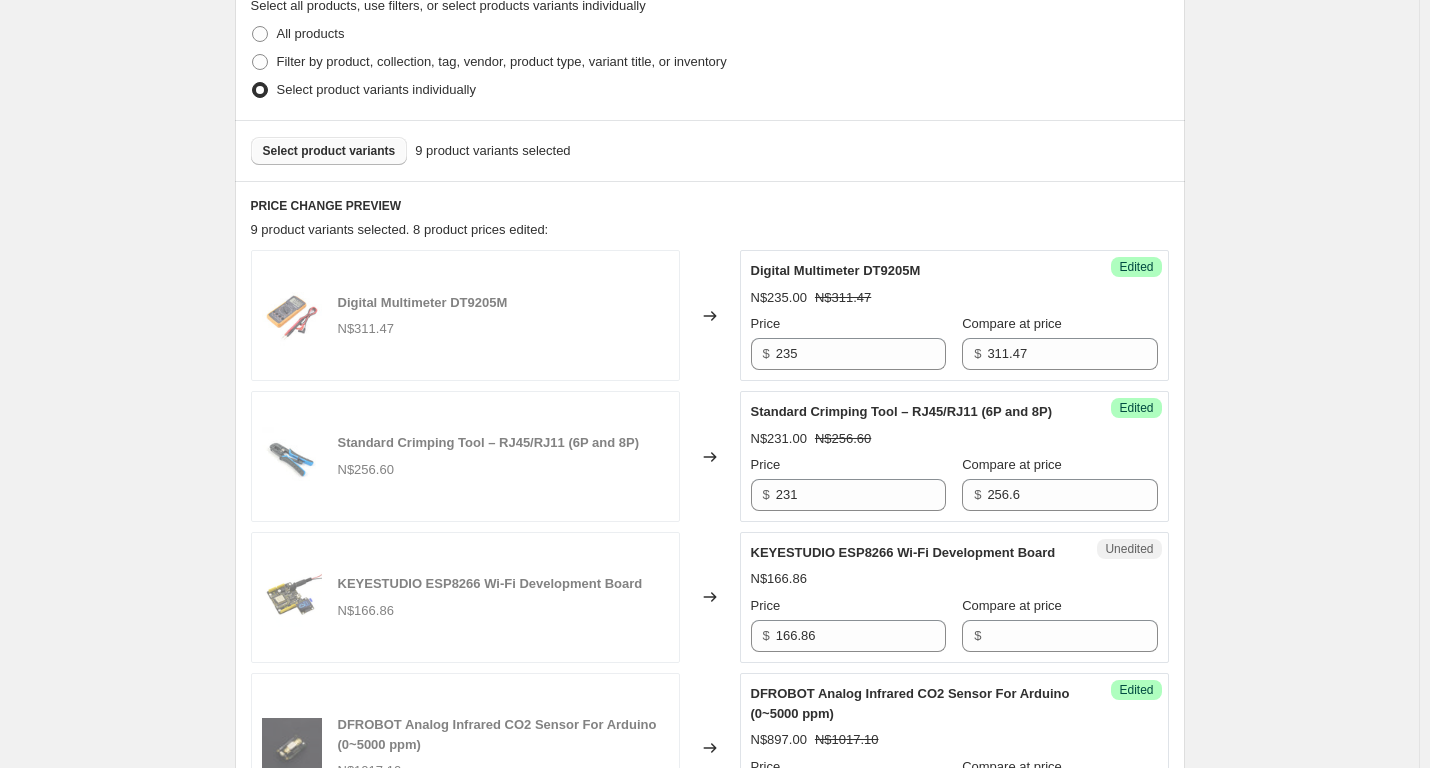 scroll, scrollTop: 817, scrollLeft: 0, axis: vertical 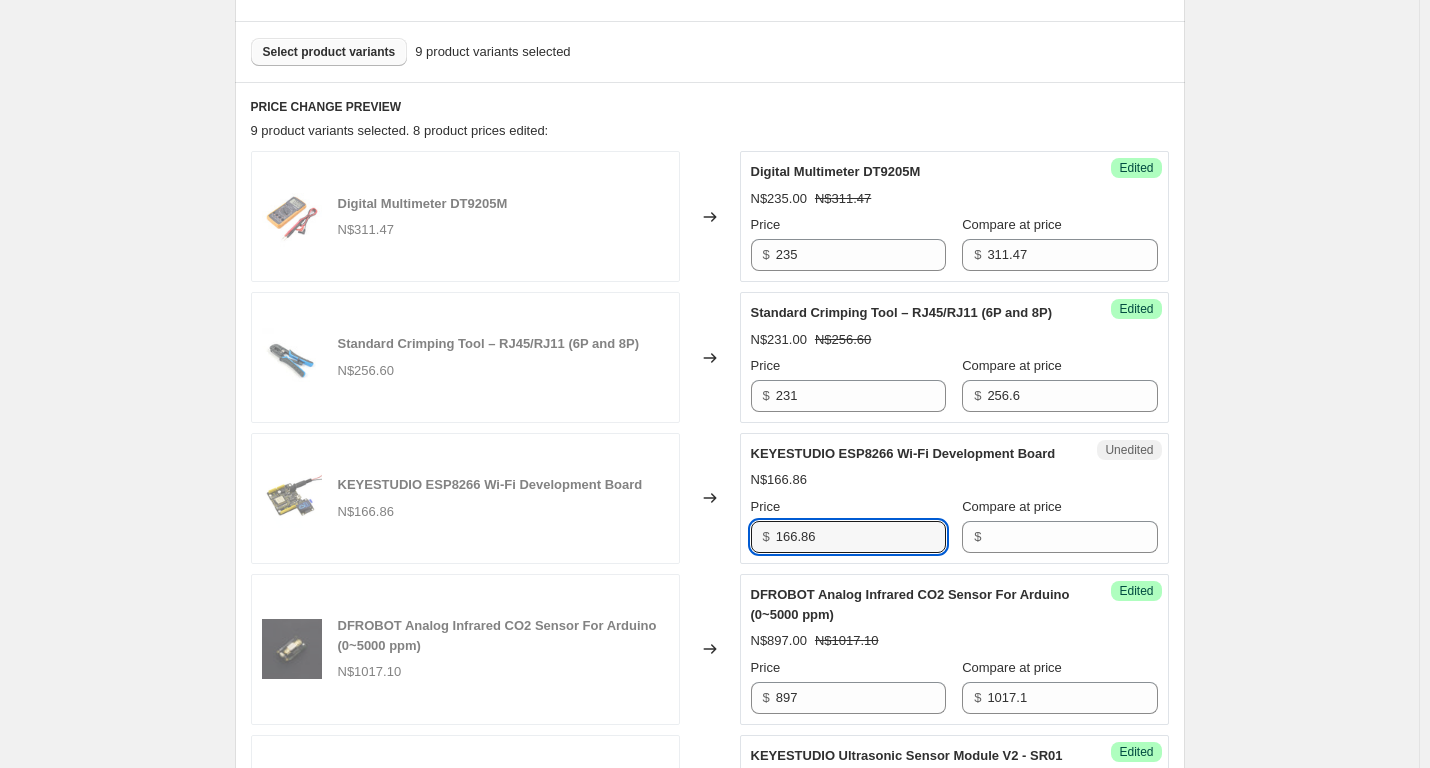 drag, startPoint x: 828, startPoint y: 586, endPoint x: 694, endPoint y: 571, distance: 134.83694 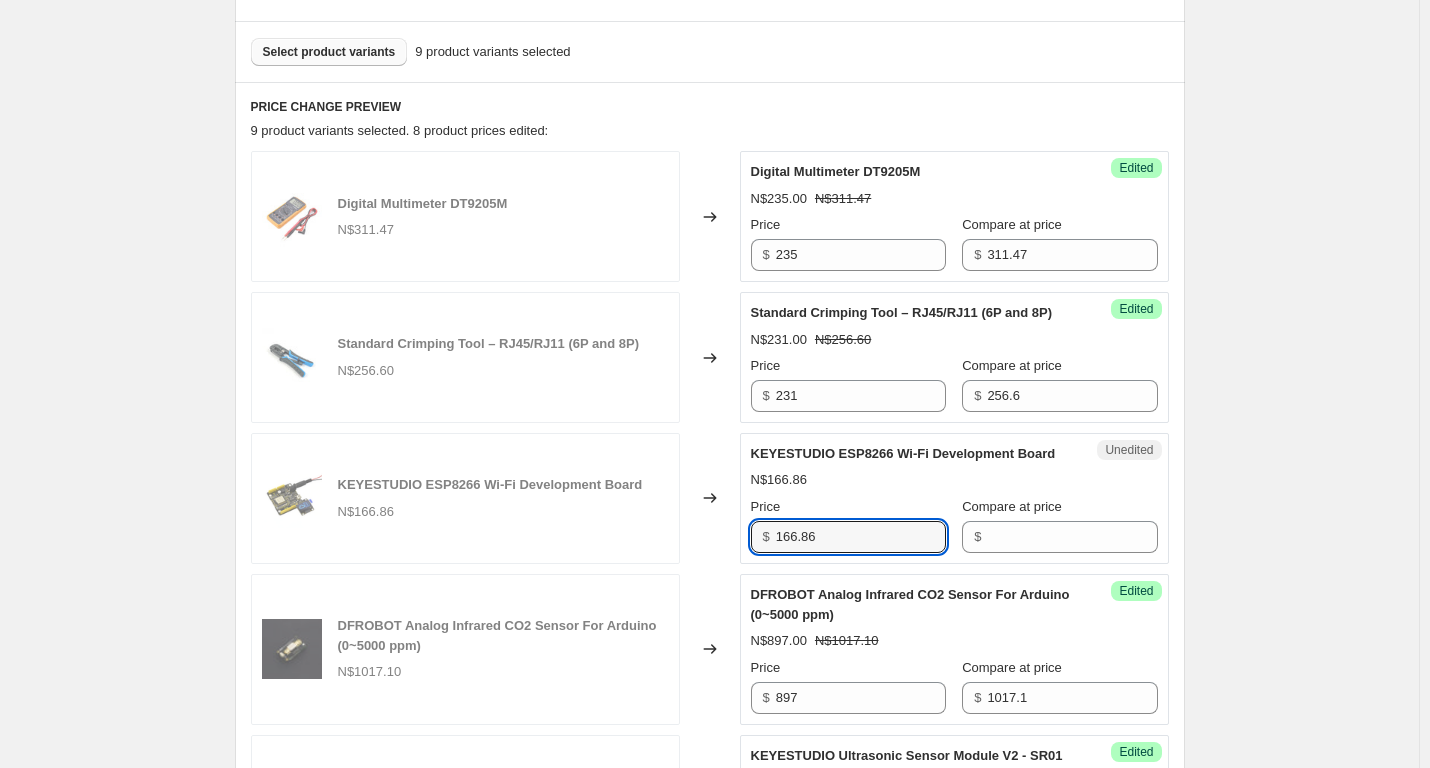 click on "KEYESTUDIO ESP8266 Wi-Fi Development Board N$166.86 Changed to Unedited KEYESTUDIO ESP8266 Wi-Fi Development Board N$166.86 Price $ 166.86 Compare at price $" at bounding box center (710, 498) 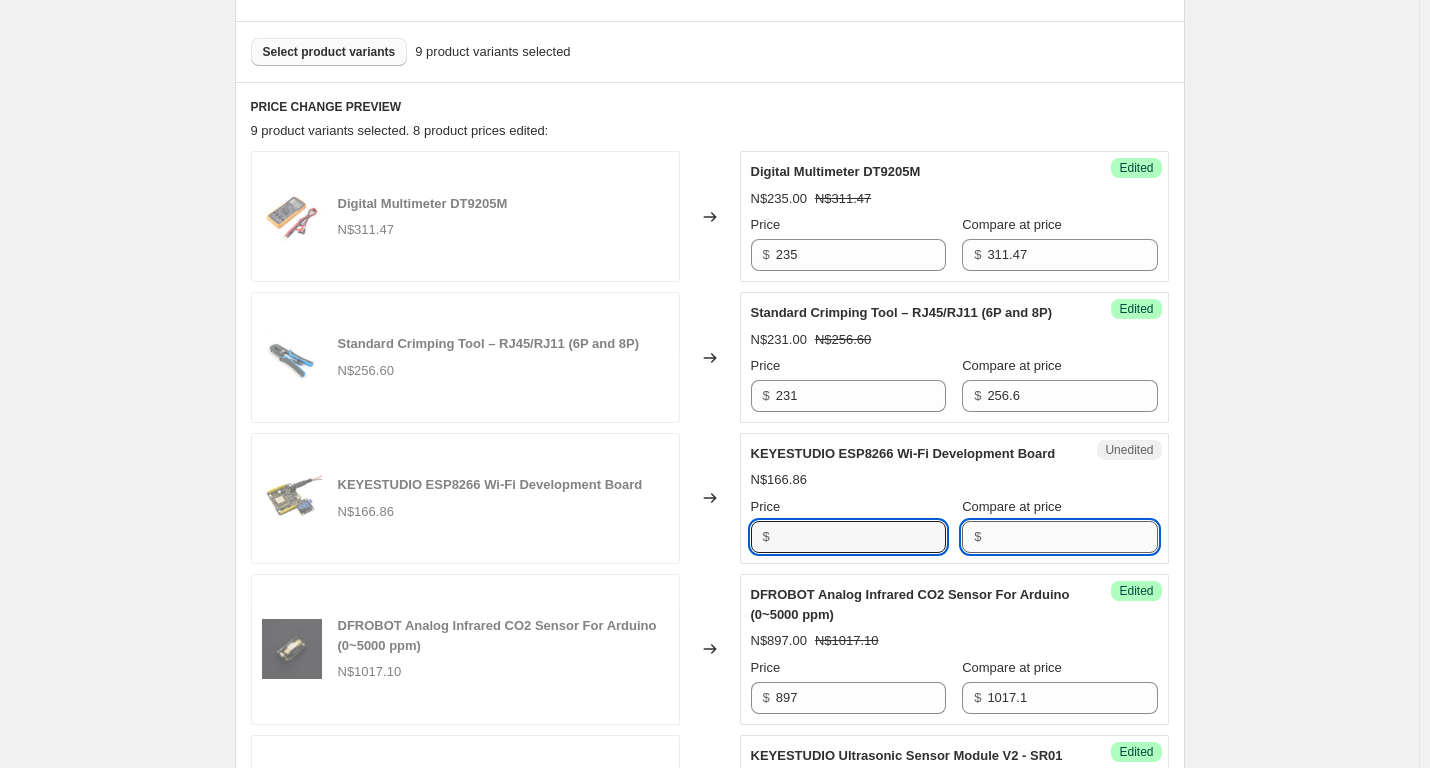 type on "166.86" 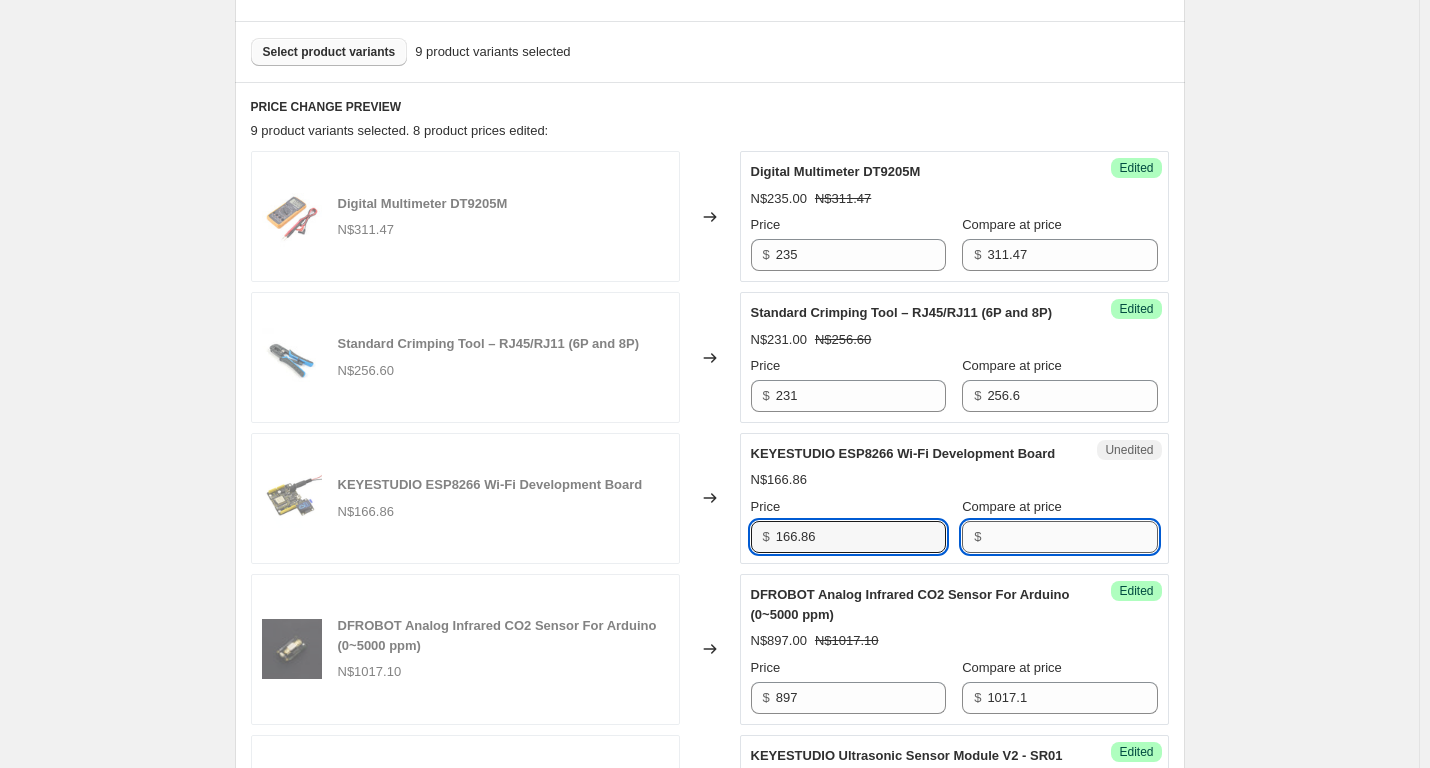 click on "Compare at price" at bounding box center (1072, 537) 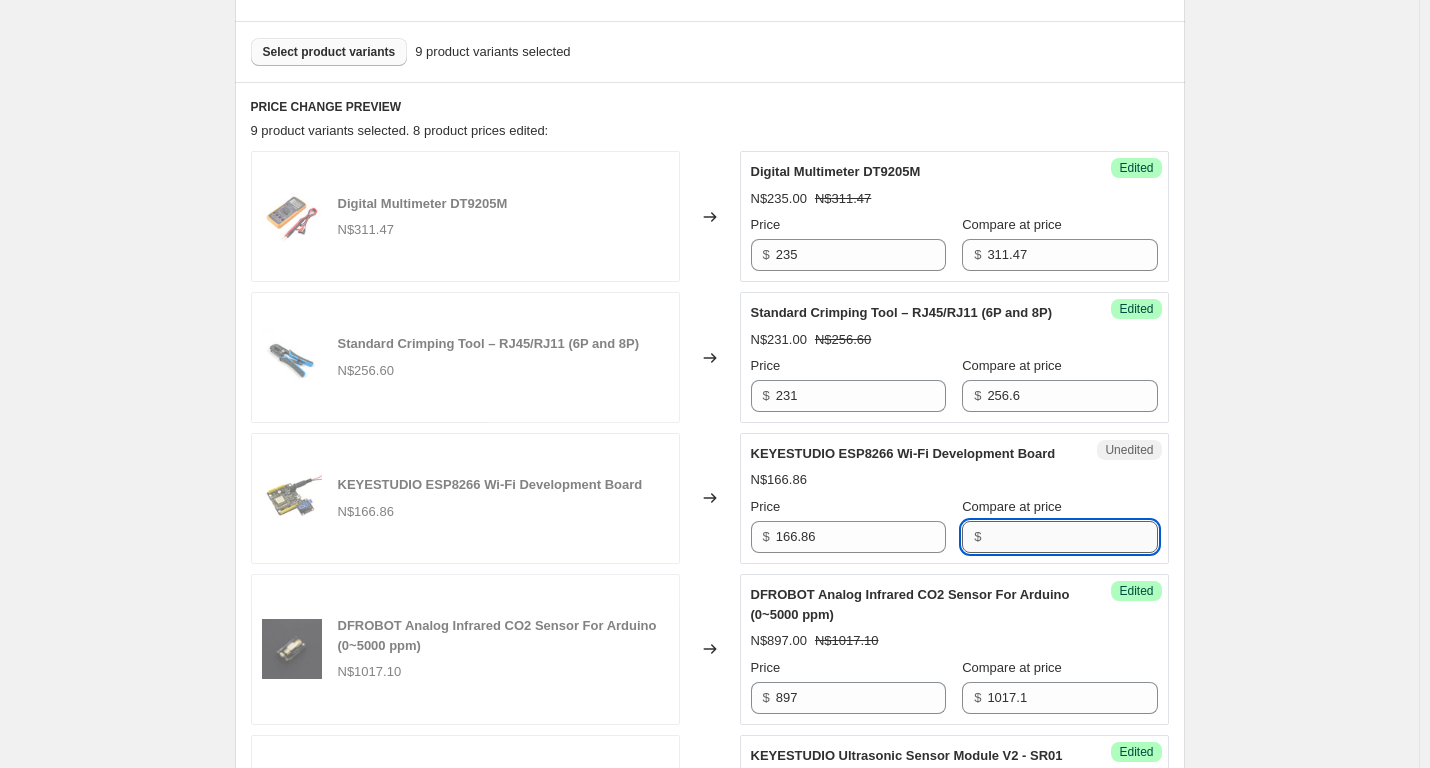 paste on "166.86" 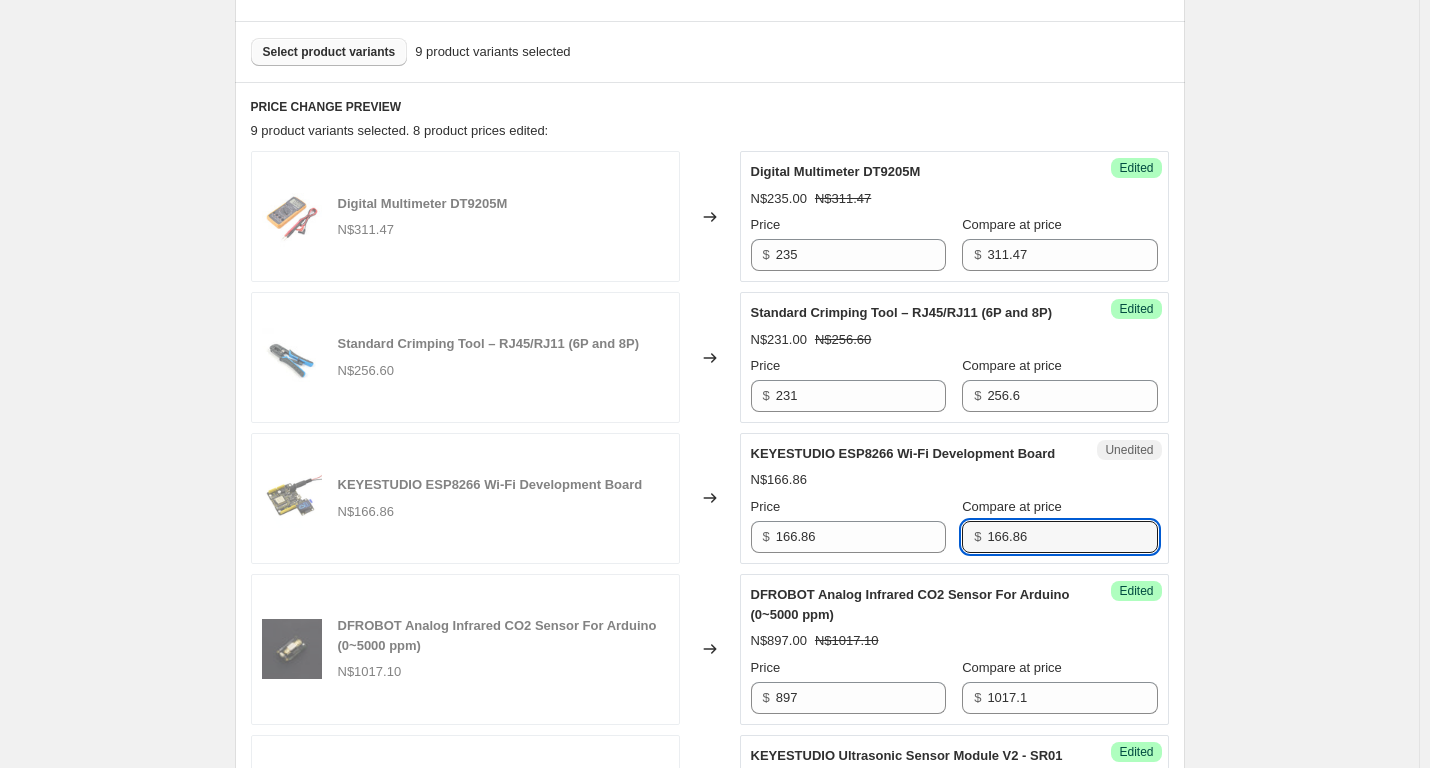 type on "166.86" 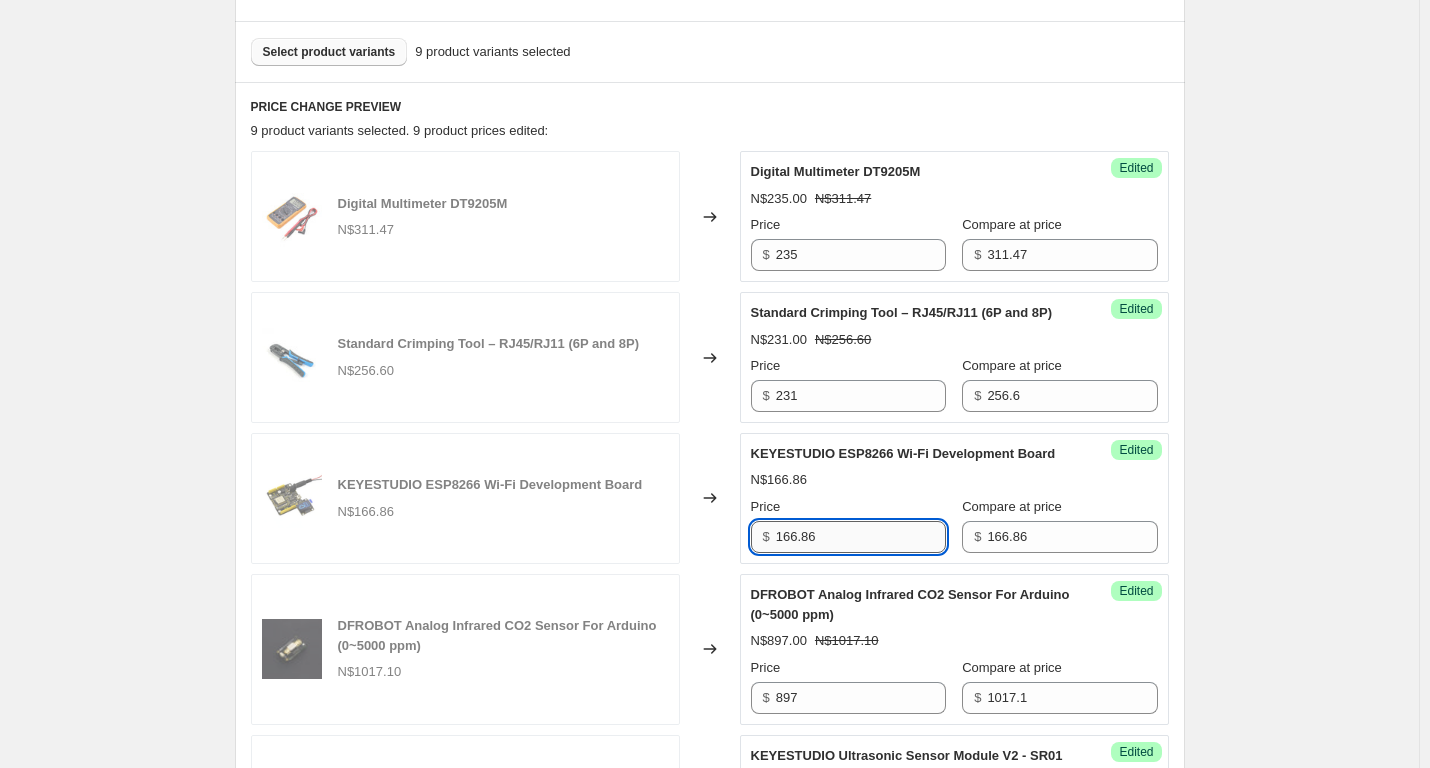 click on "166.86" at bounding box center [861, 537] 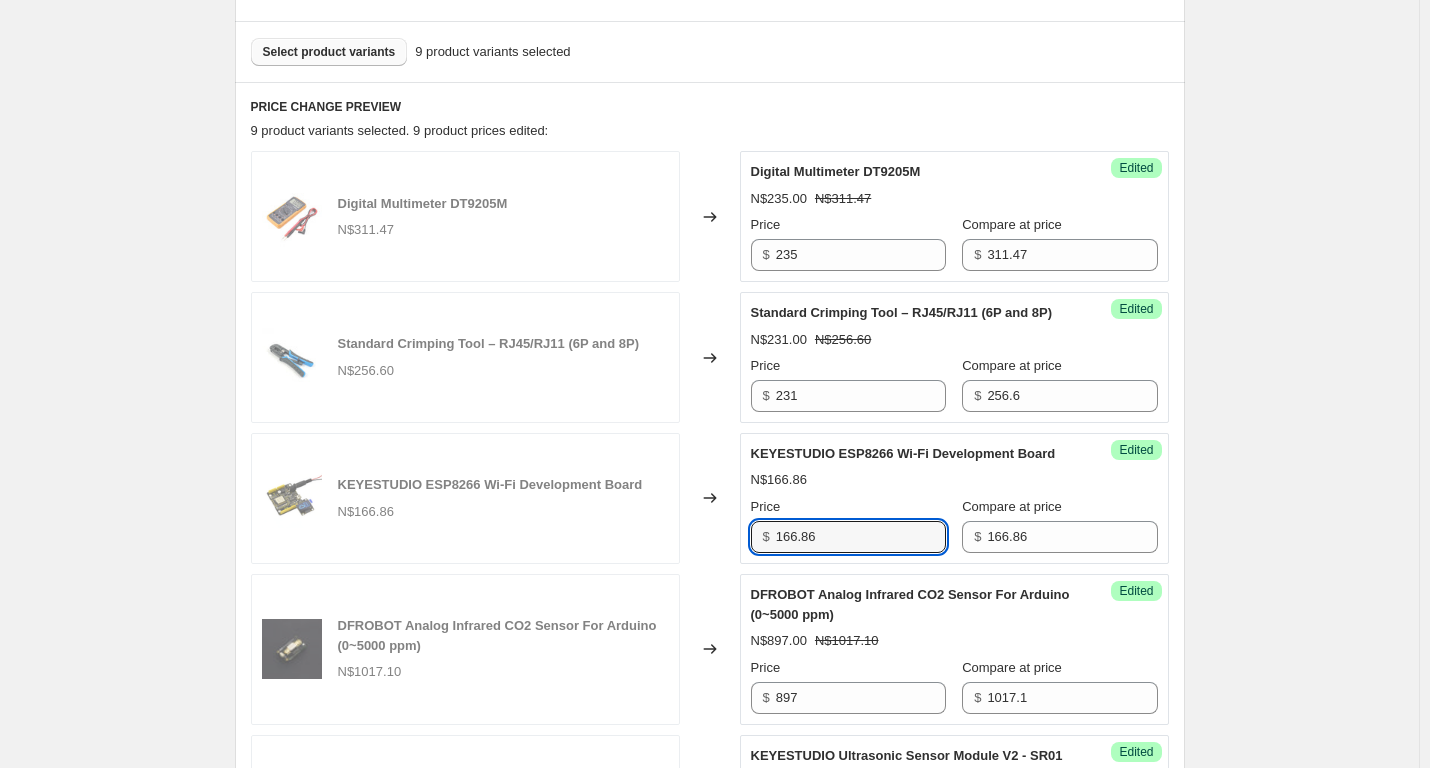 drag, startPoint x: 852, startPoint y: 573, endPoint x: 688, endPoint y: 572, distance: 164.00305 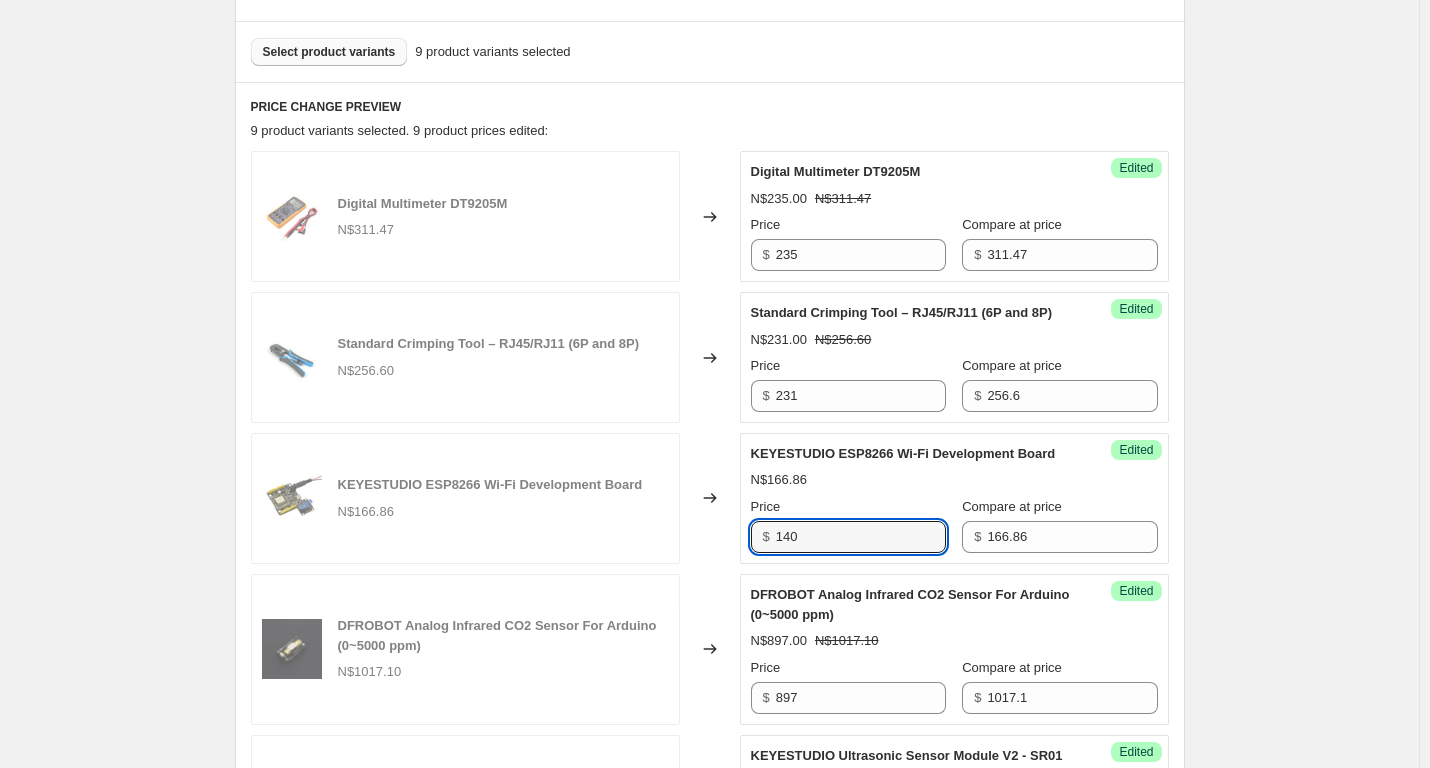 type on "140" 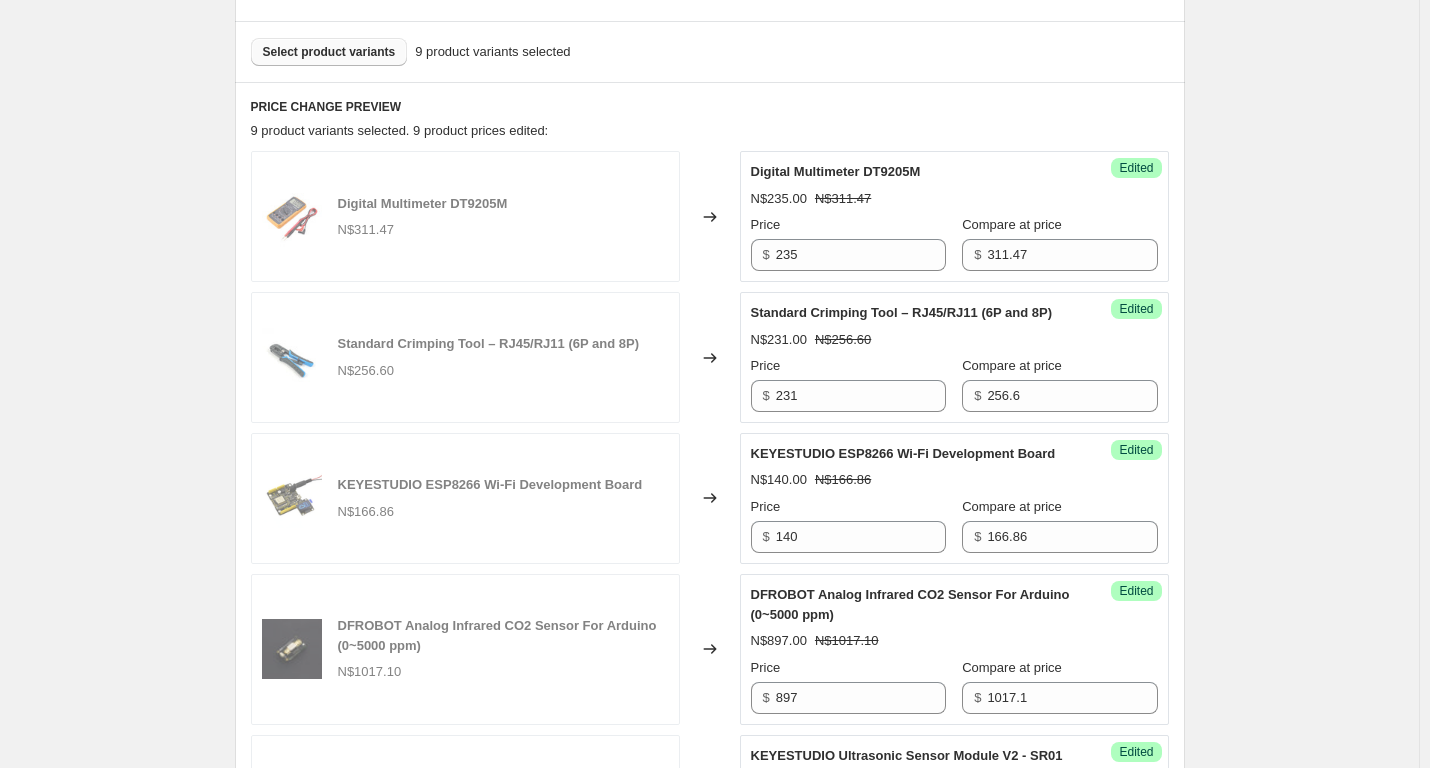 click on "Specials [DATE] - [DATE]. This page is ready Specials [DATE] - [DATE] Info Scheduled Copy to new job Delete job More actions Copy to new job Delete job Prices will begin changing on [DATE] 11:59 PM. Prices will begin reverting on [DATE] 11:59 PM. Change prices now Step 1. Optionally give your price [MEDICAL_DATA] a title (eg "March 30% off sale on boots") Specials [DATE] - [DATE] This title is just for internal use, customers won't see it Step 2. Select how the prices should change Use bulk price change rules Set product prices individually Use CSV upload Select tags to add while price change is active Submit price-[MEDICAL_DATA]-active sale Select tags to remove while price change is active How does tagging work? Step 3. Select which products should change in price Select all products, use filters, or select products variants individually All products Filter by product, collection, tag, vendor, product type, variant title, or inventory Select product variants individually" at bounding box center (709, 707) 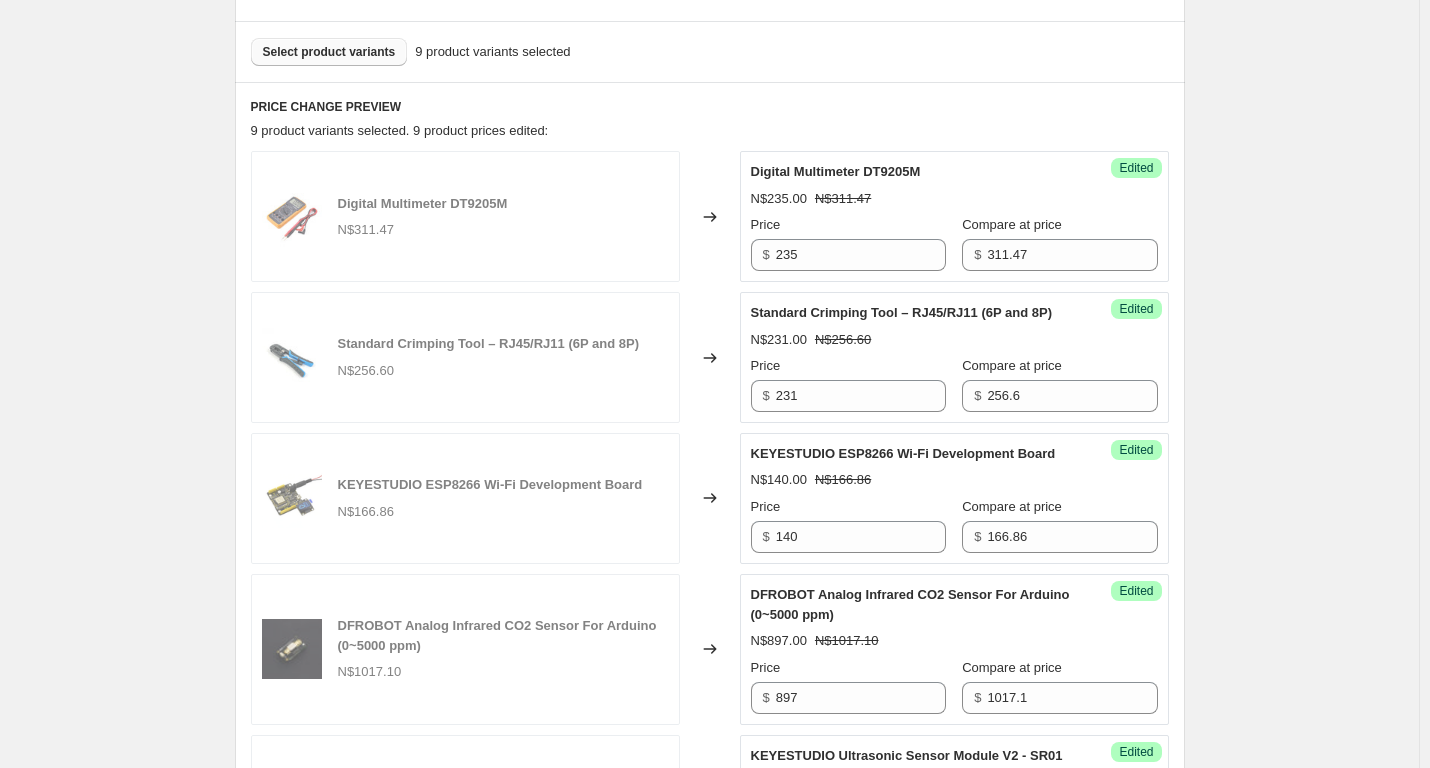 click on "Select product variants" at bounding box center (329, 52) 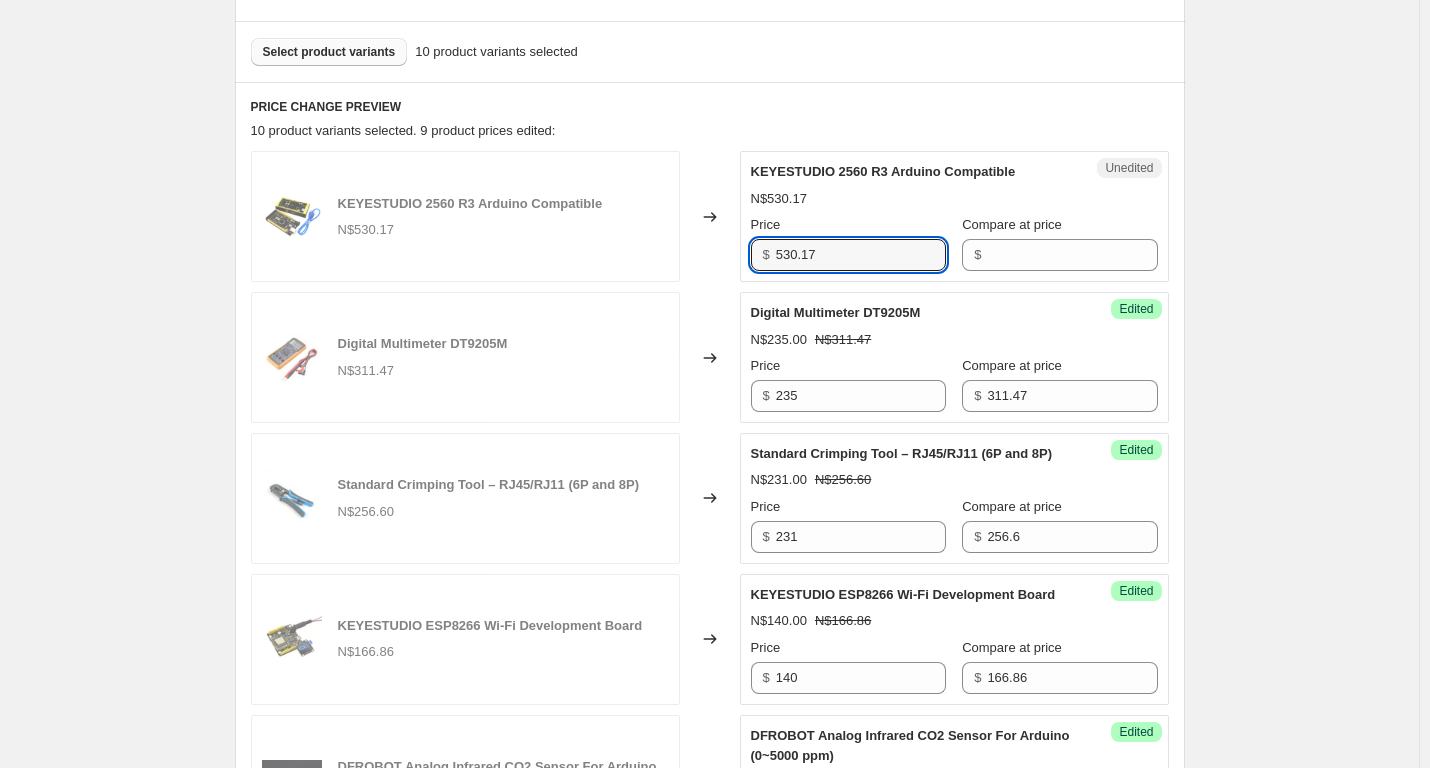 drag, startPoint x: 867, startPoint y: 262, endPoint x: 495, endPoint y: 260, distance: 372.00537 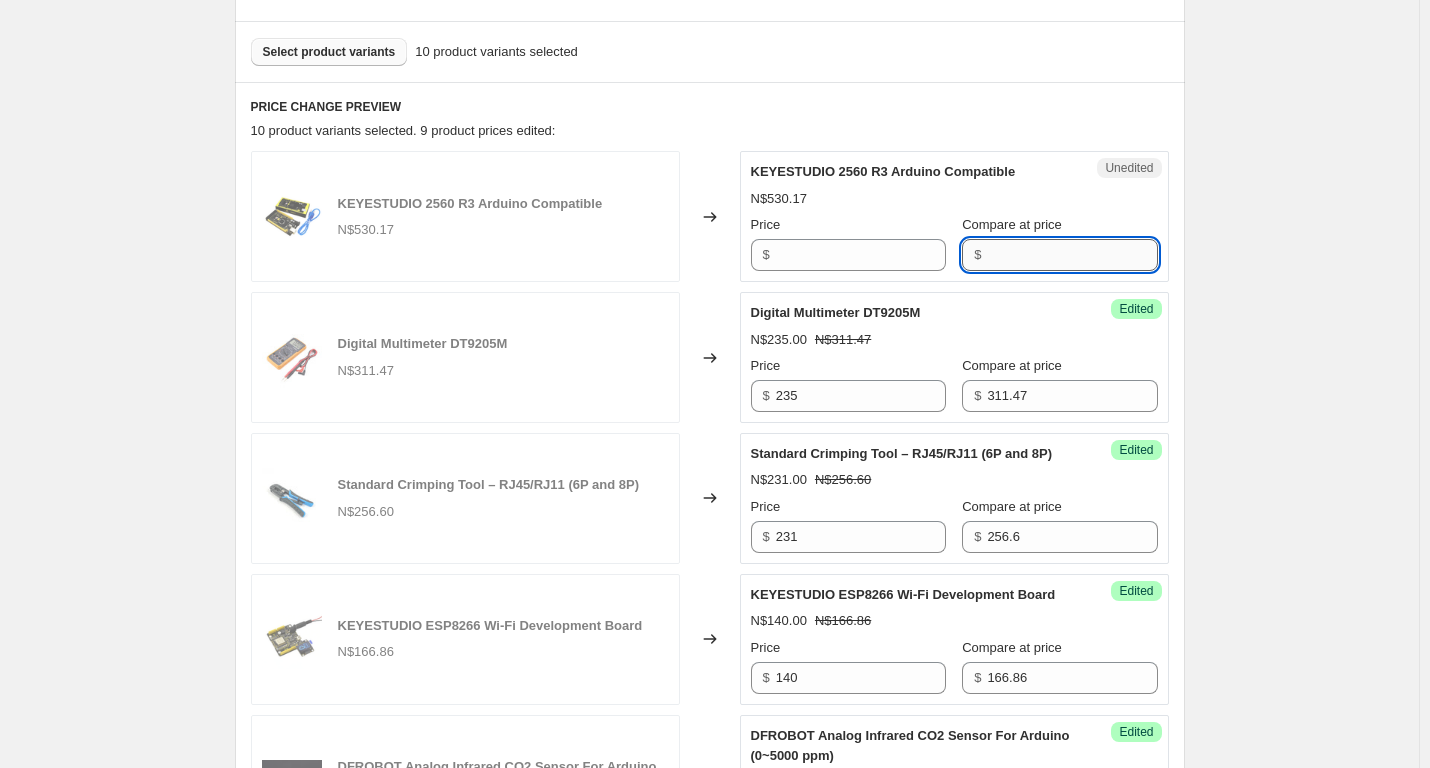 type on "530.17" 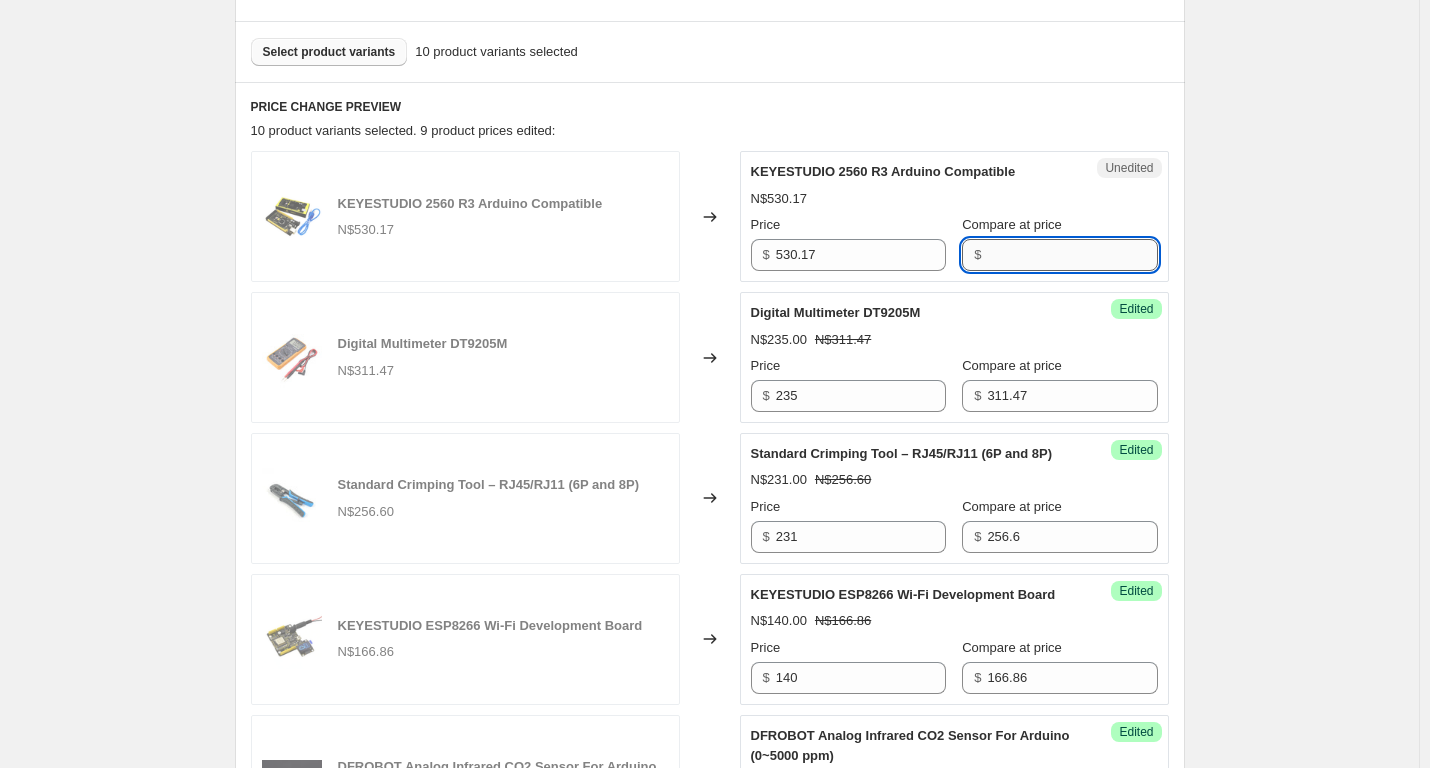 click on "Compare at price" at bounding box center (1072, 255) 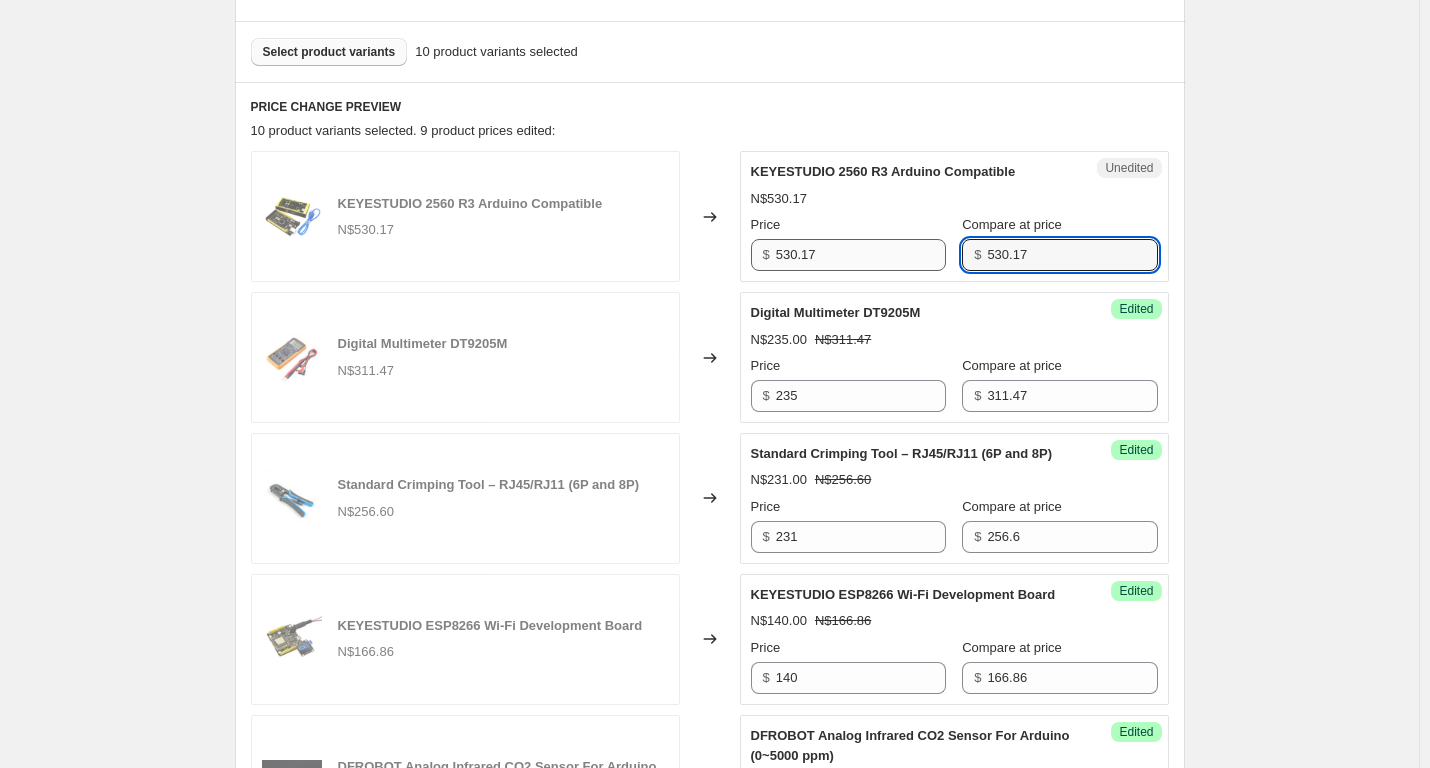 type on "530.17" 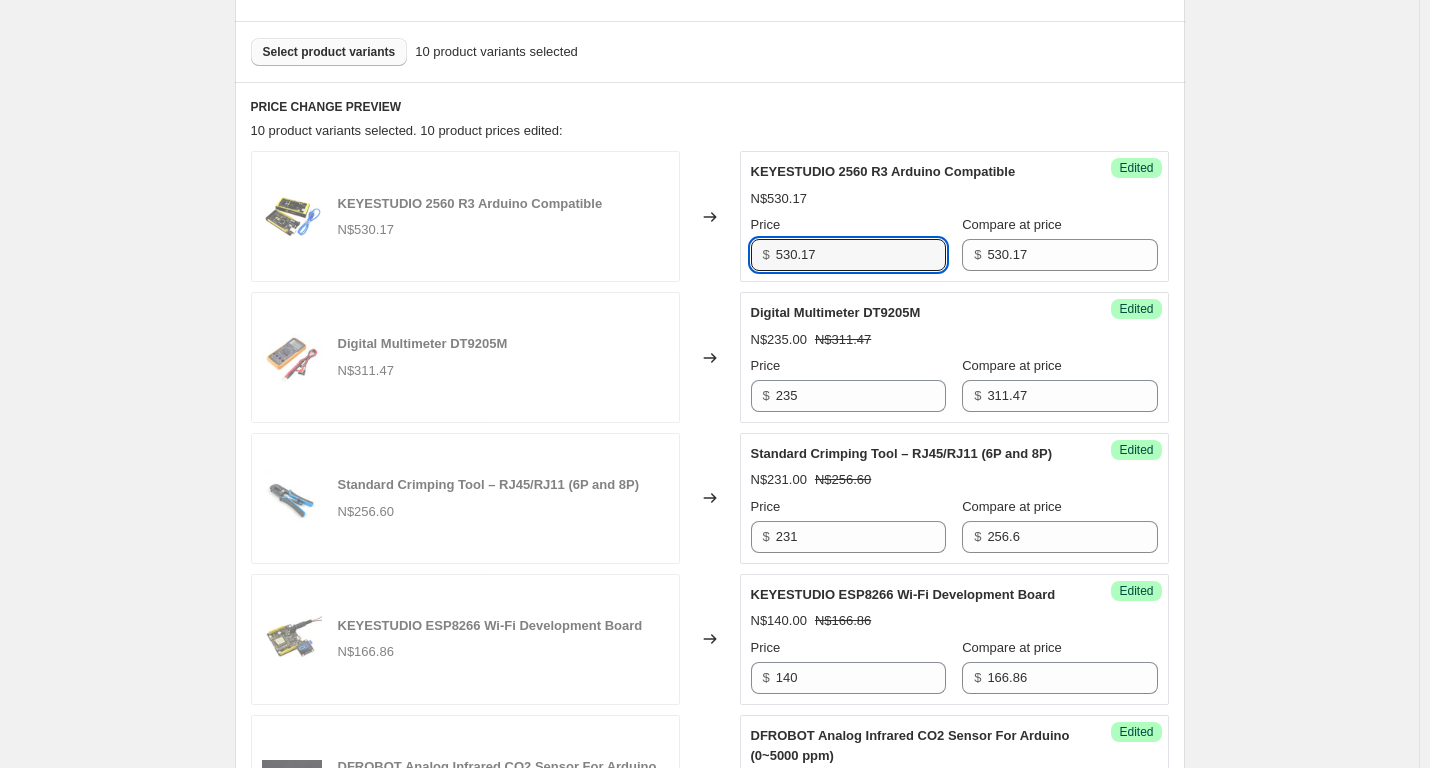 drag, startPoint x: 836, startPoint y: 246, endPoint x: 739, endPoint y: 231, distance: 98.15294 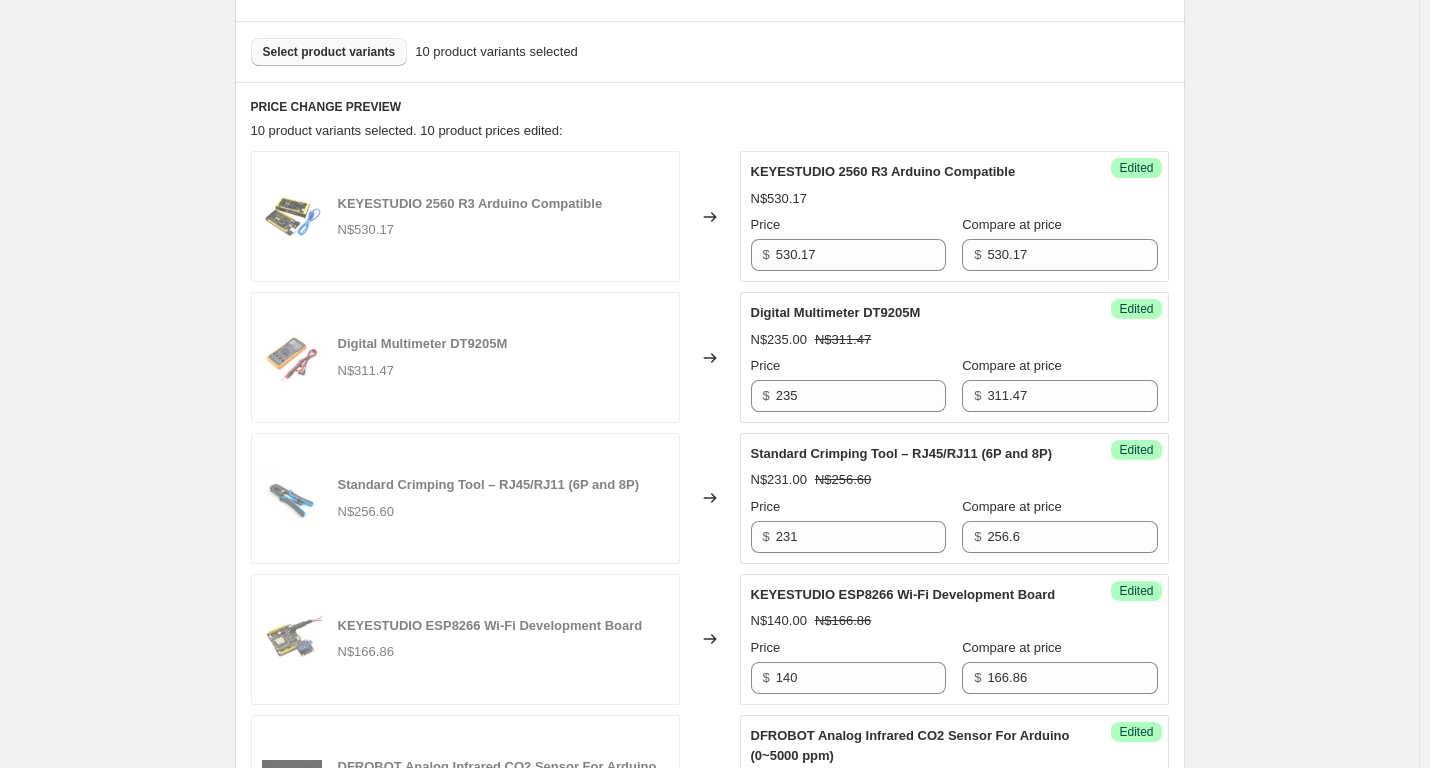 click on "Price" at bounding box center [848, 225] 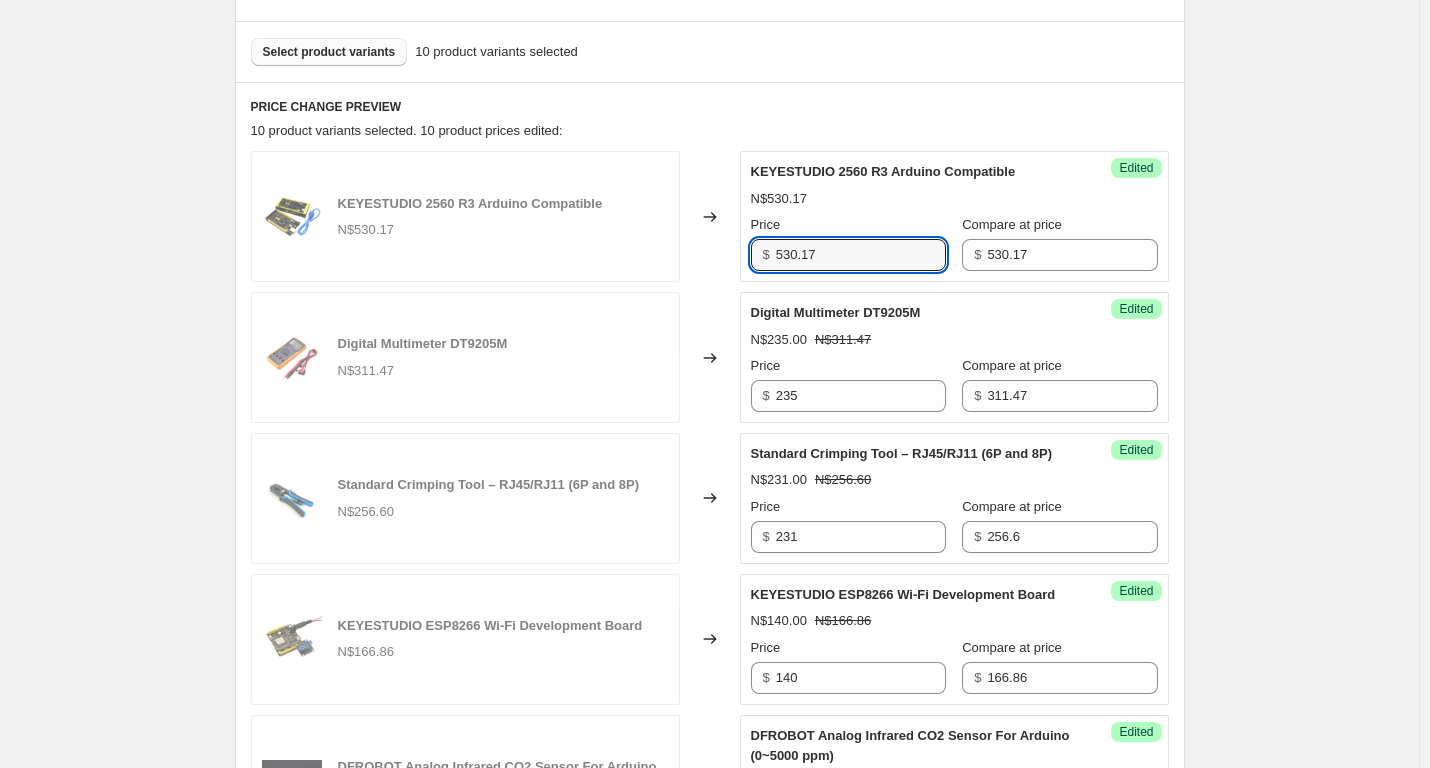 drag, startPoint x: 855, startPoint y: 262, endPoint x: 661, endPoint y: 230, distance: 196.62146 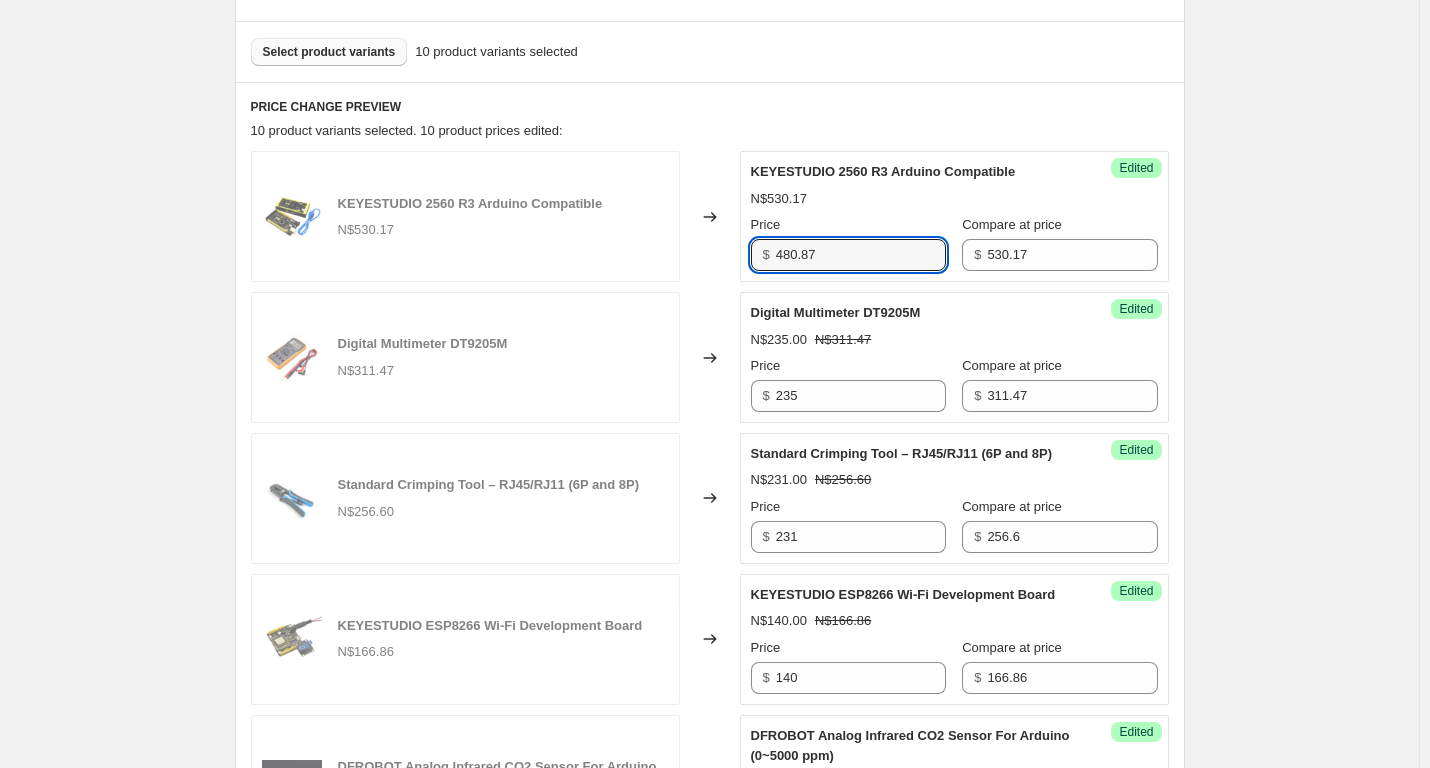 type on "480.87" 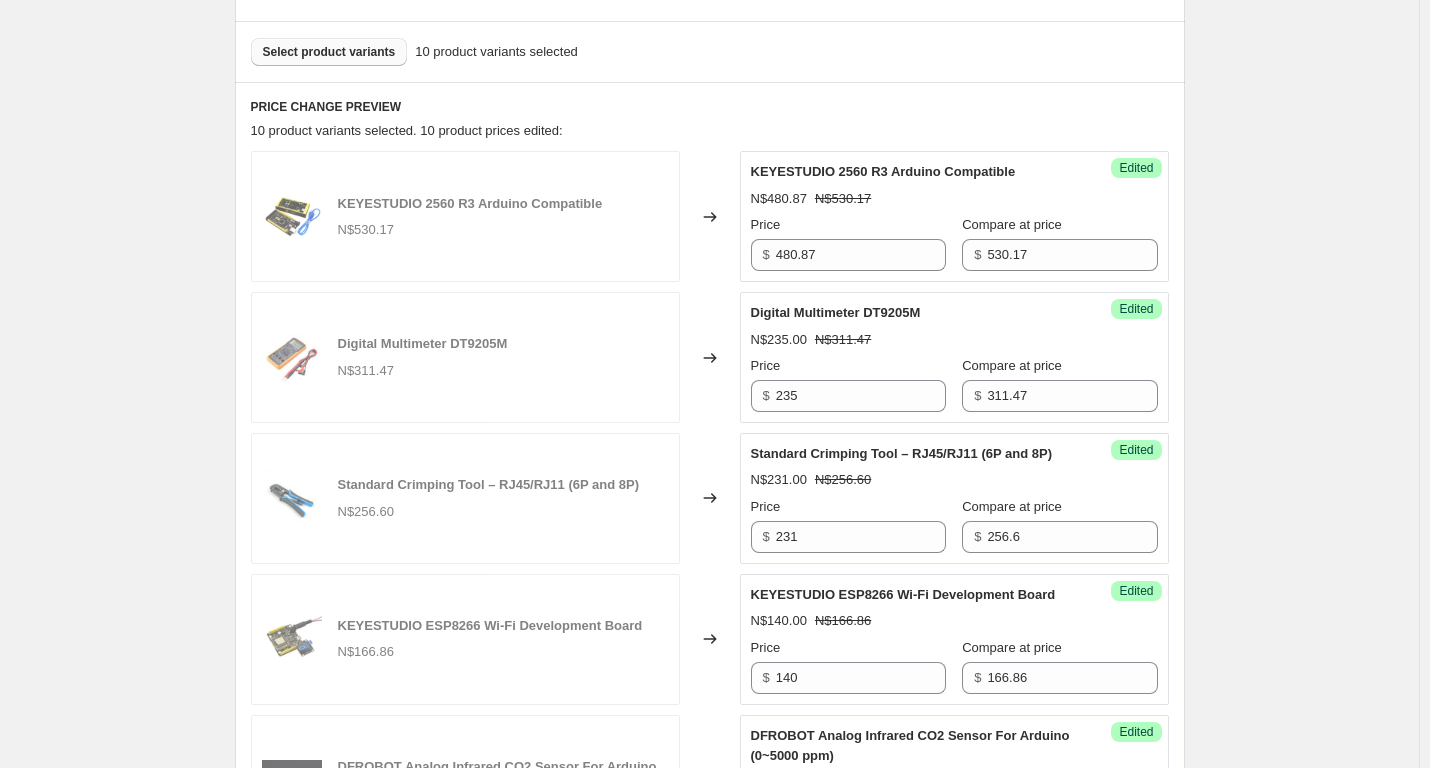 click on "Specials [DATE] - [DATE]. This page is ready Specials [DATE] - [DATE] Info Scheduled Copy to new job Delete job More actions Copy to new job Delete job Prices will begin changing on [DATE] 11:59 PM. Prices will begin reverting on [DATE] 11:59 PM. Change prices now Step 1. Optionally give your price [MEDICAL_DATA] a title (eg "March 30% off sale on boots") Specials [DATE] - [DATE] This title is just for internal use, customers won't see it Step 2. Select how the prices should change Use bulk price change rules Set product prices individually Use CSV upload Select tags to add while price change is active Submit price-[MEDICAL_DATA]-active sale Select tags to remove while price change is active How does tagging work? Step 3. Select which products should change in price Select all products, use filters, or select products variants individually All products Filter by product, collection, tag, vendor, product type, variant title, or inventory Select product variants individually" at bounding box center [709, 778] 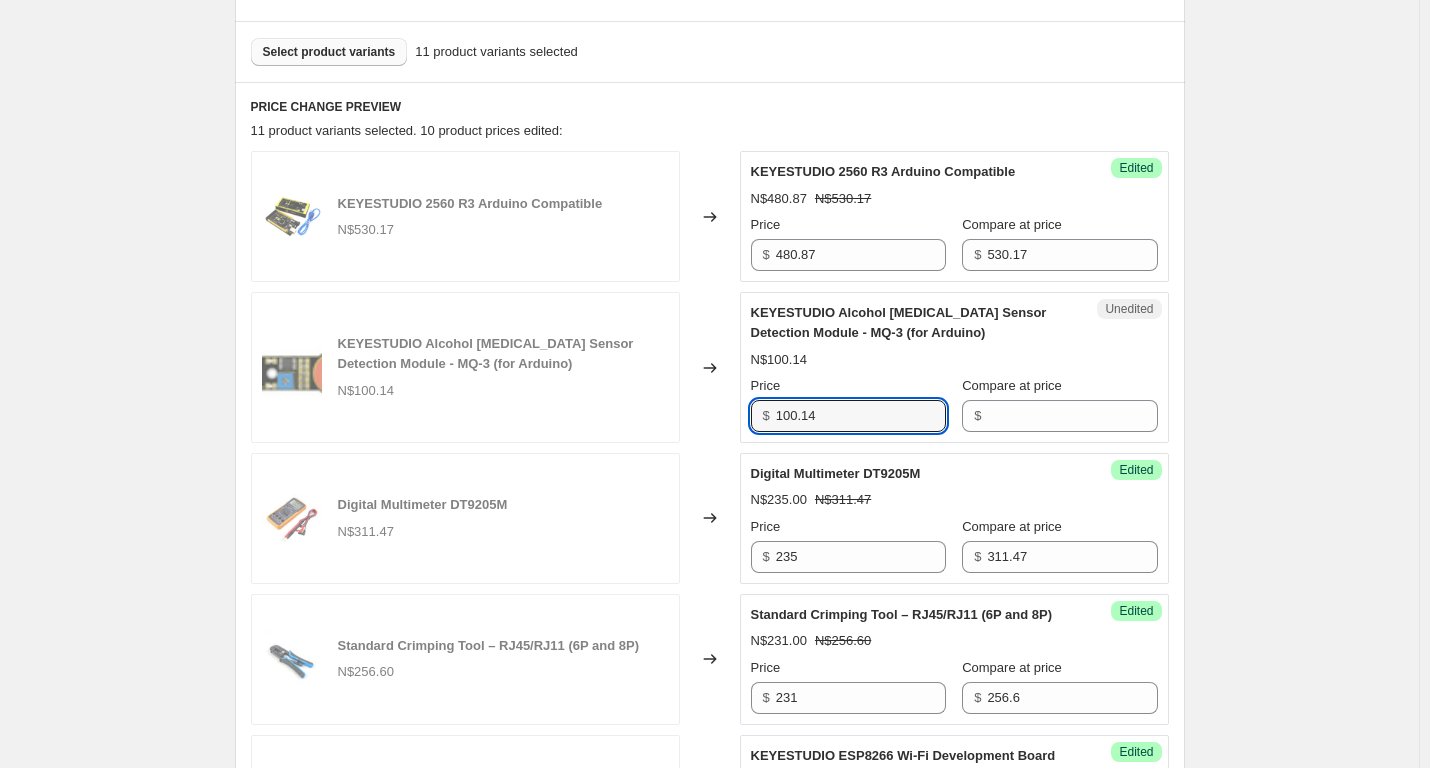 drag, startPoint x: 858, startPoint y: 426, endPoint x: 473, endPoint y: 399, distance: 385.9456 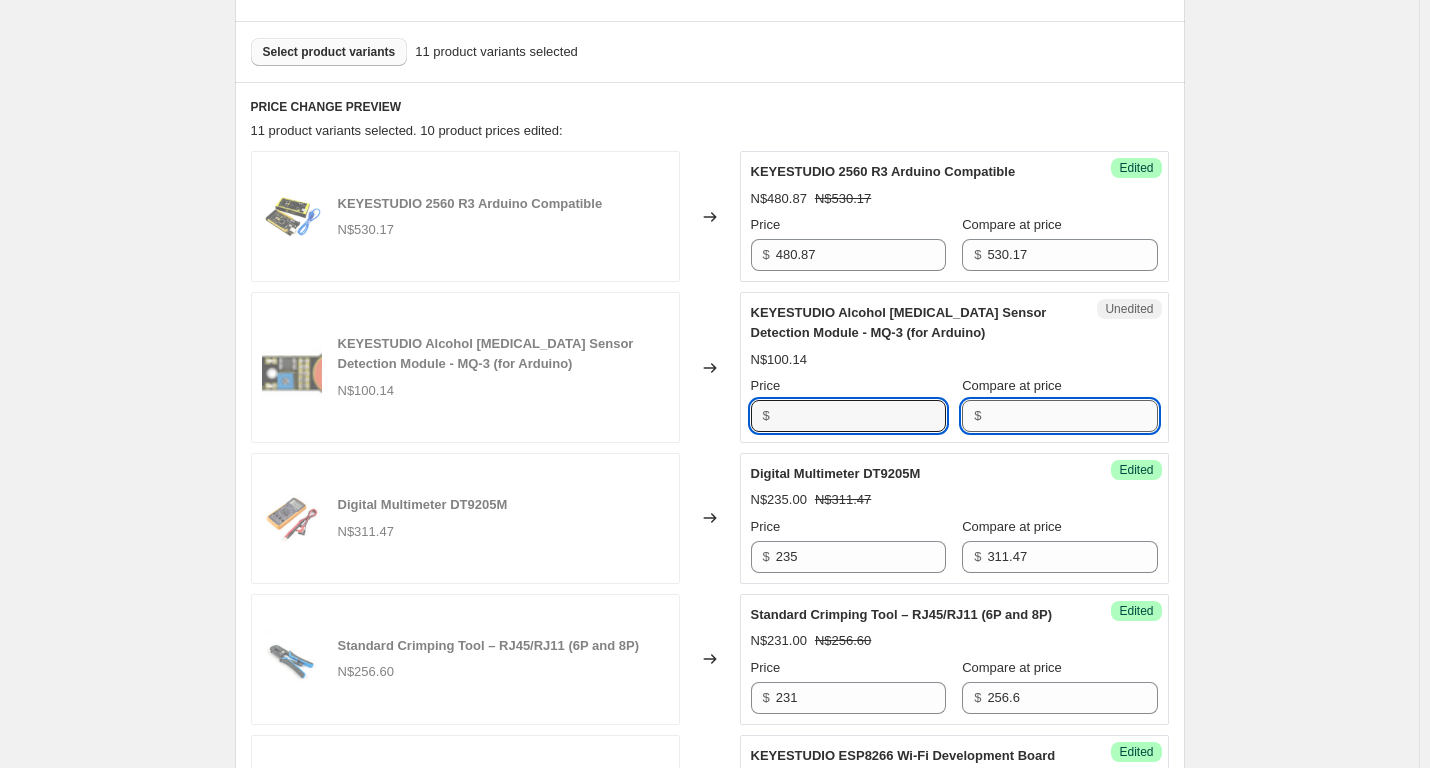 type on "100.14" 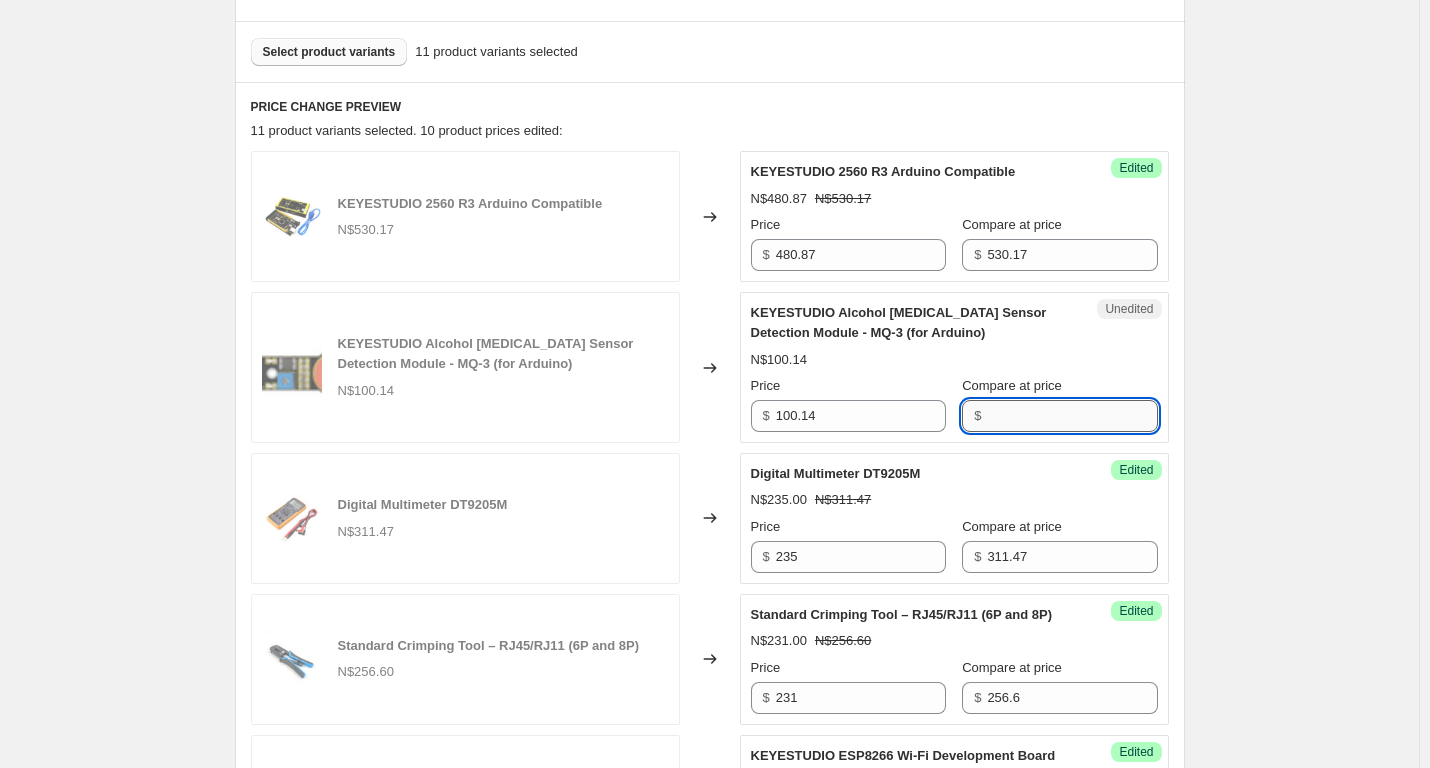 click on "Compare at price" at bounding box center [1072, 416] 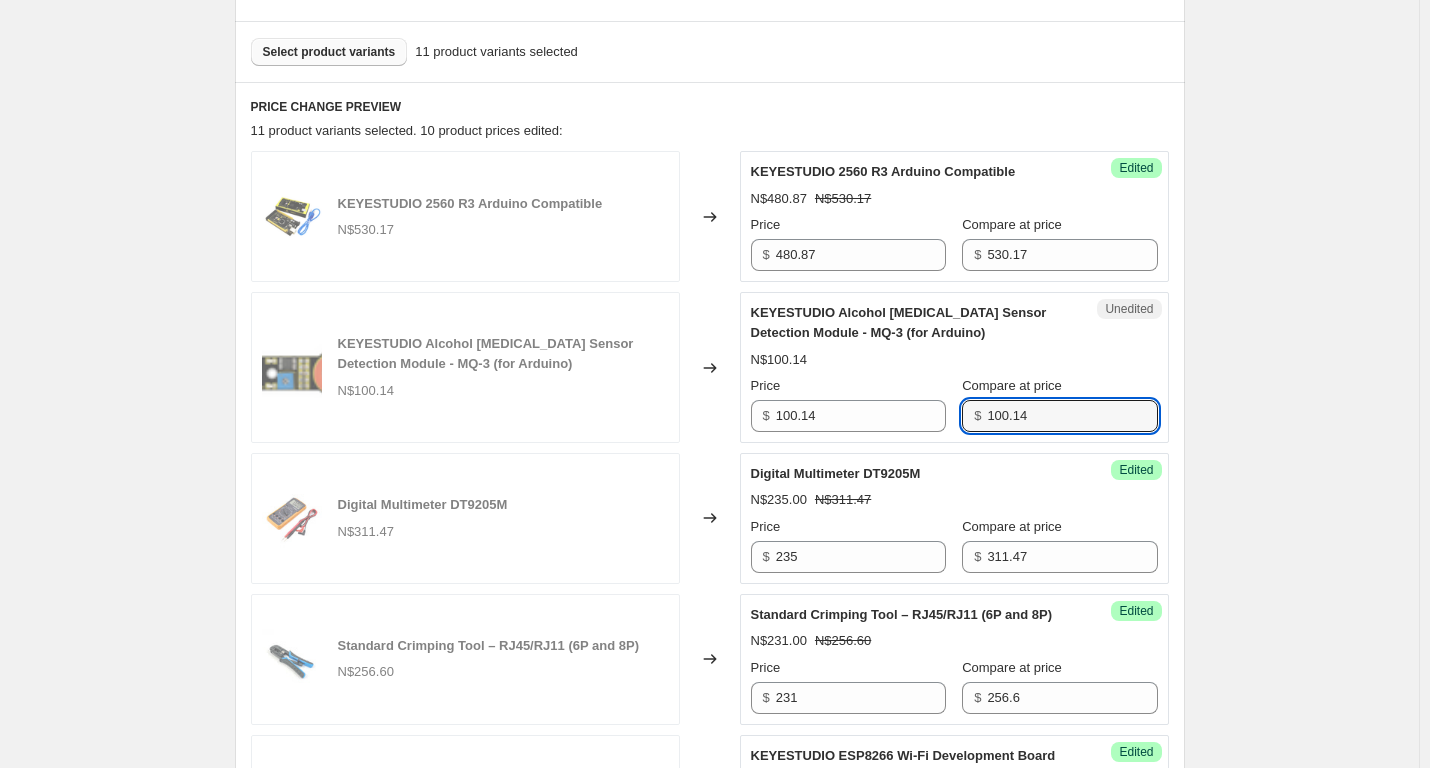 type on "100.14" 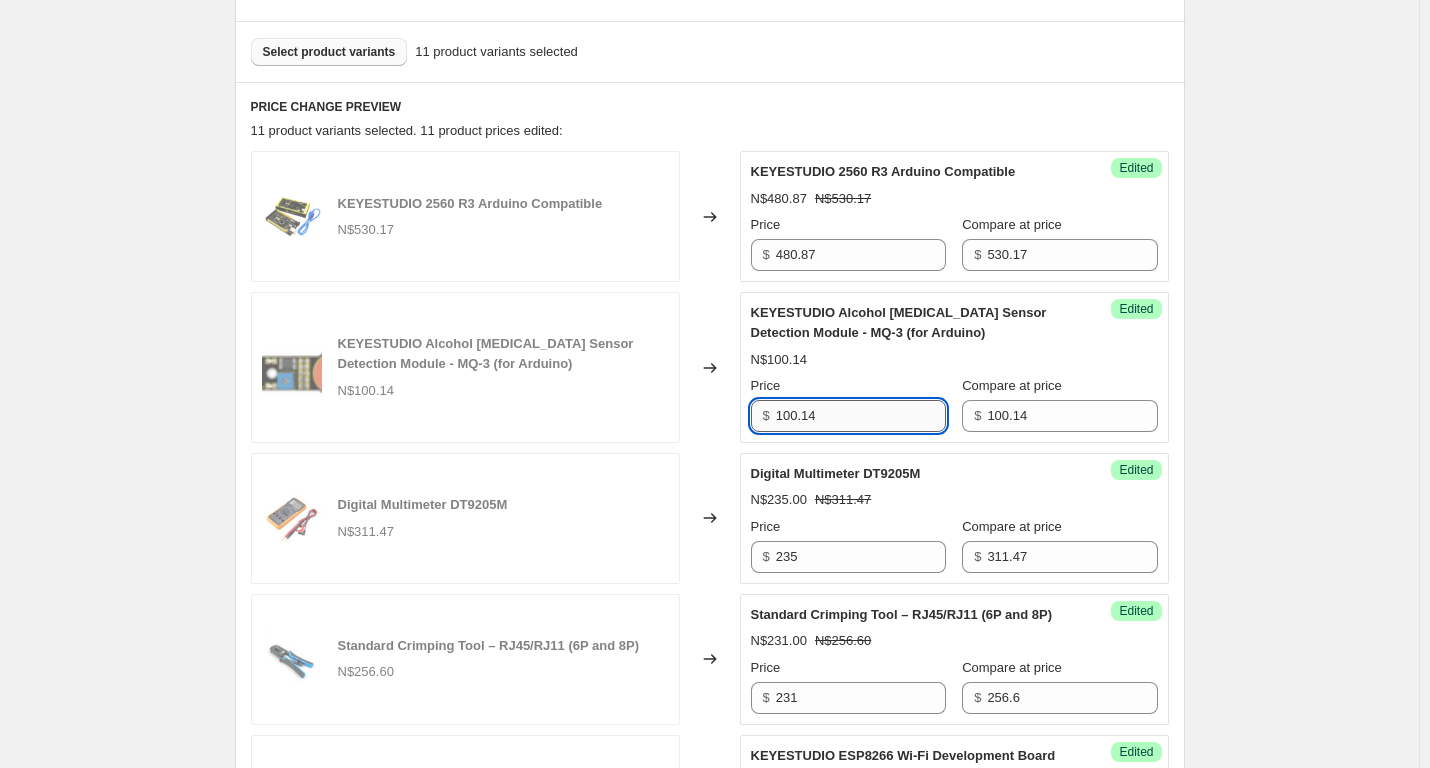 click on "100.14" at bounding box center (861, 416) 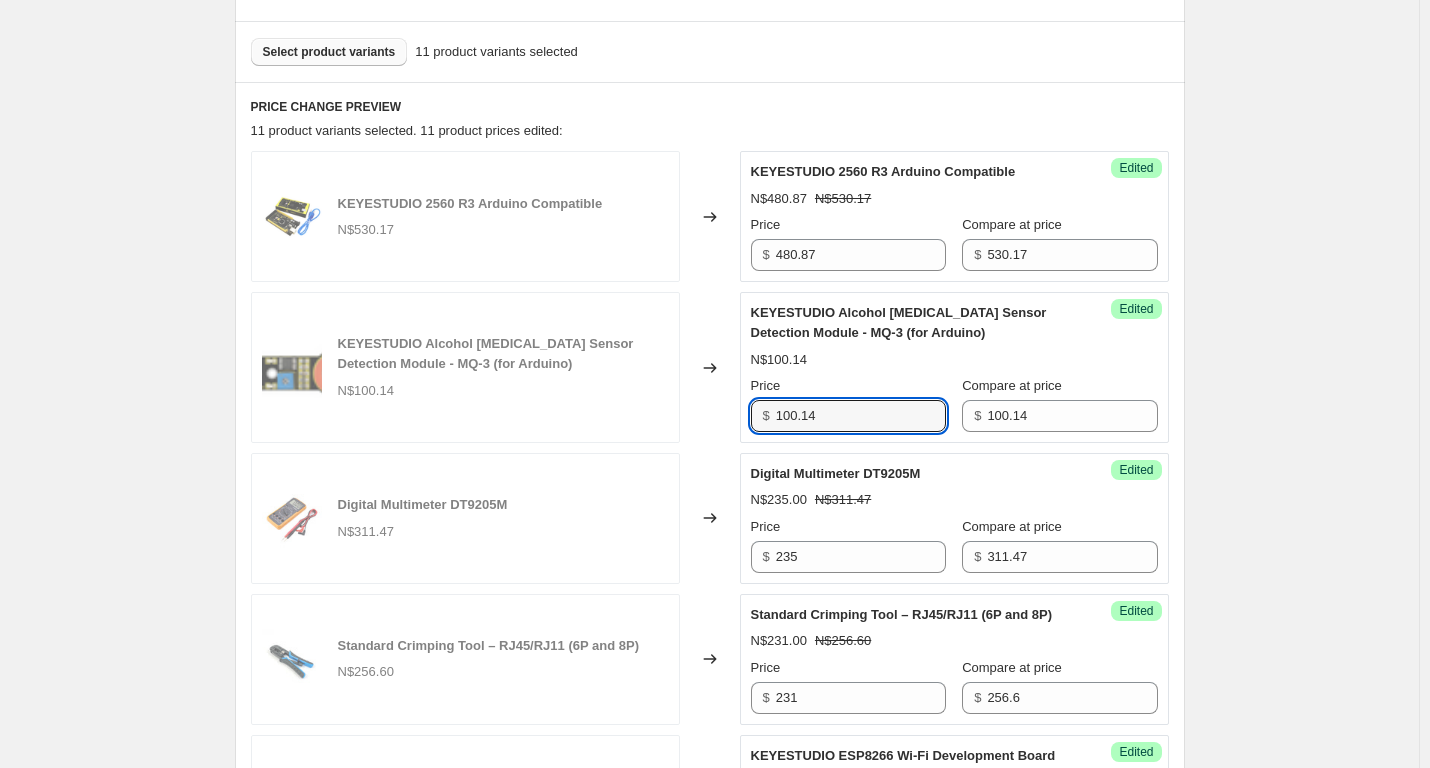 drag, startPoint x: 833, startPoint y: 415, endPoint x: 621, endPoint y: 404, distance: 212.28519 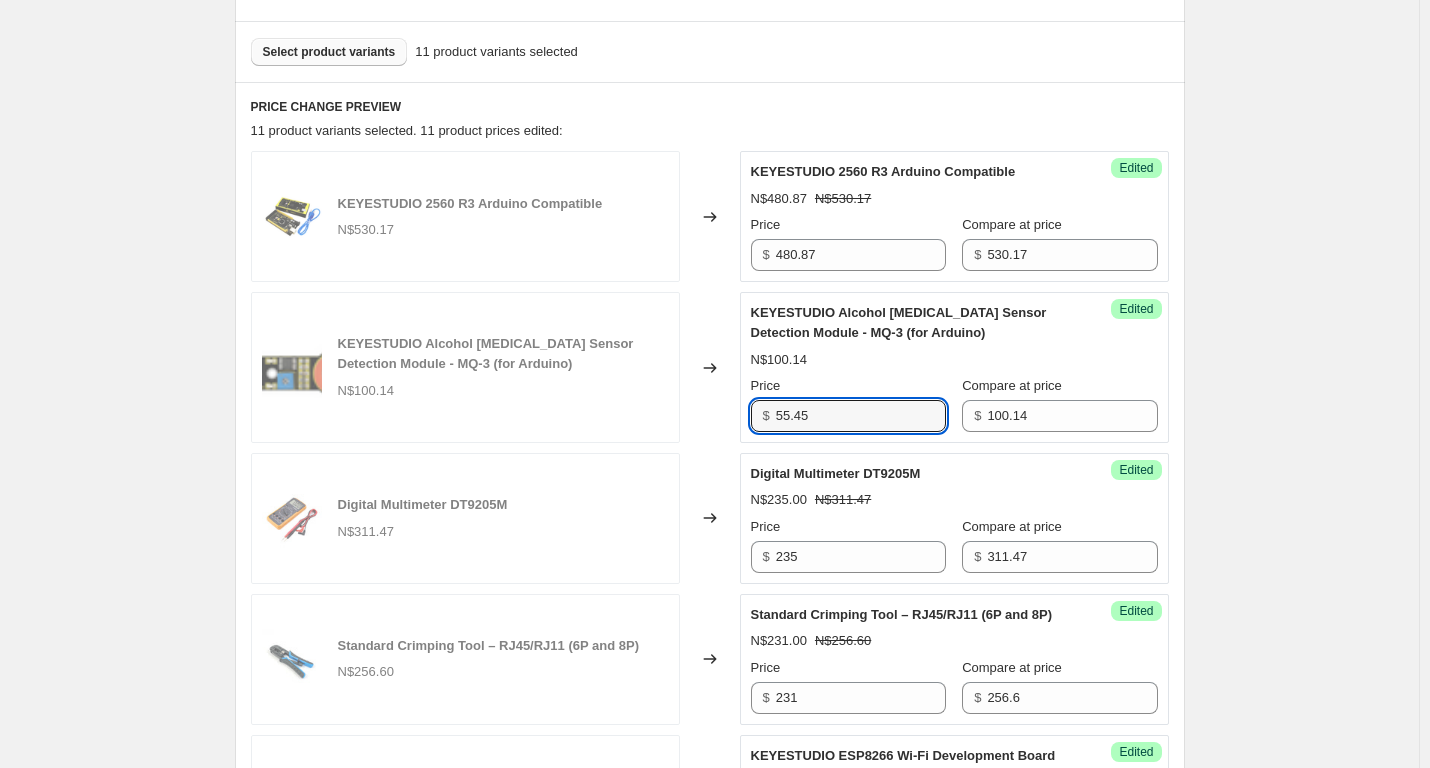 type on "55.45" 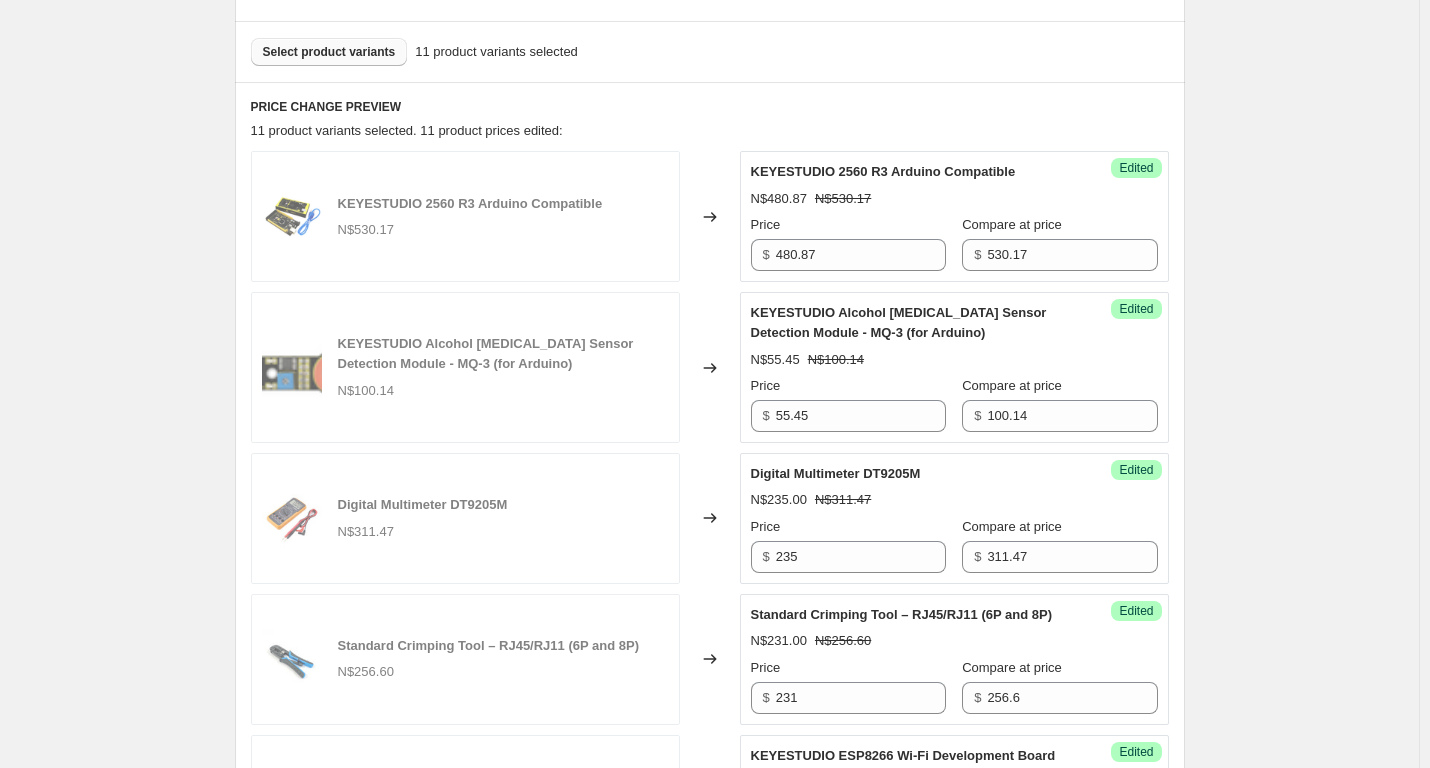 click on "Specials [DATE] - [DATE]. This page is ready Specials [DATE] - [DATE] Info Scheduled Copy to new job Delete job More actions Copy to new job Delete job Prices will begin changing on [DATE] 11:59 PM. Prices will begin reverting on [DATE] 11:59 PM. Change prices now Step 1. Optionally give your price [MEDICAL_DATA] a title (eg "March 30% off sale on boots") Specials [DATE] - [DATE] This title is just for internal use, customers won't see it Step 2. Select how the prices should change Use bulk price change rules Set product prices individually Use CSV upload Select tags to add while price change is active Submit price-[MEDICAL_DATA]-active sale Select tags to remove while price change is active How does tagging work? Step 3. Select which products should change in price Select all products, use filters, or select products variants individually All products Filter by product, collection, tag, vendor, product type, variant title, or inventory Select product variants individually" at bounding box center (709, 858) 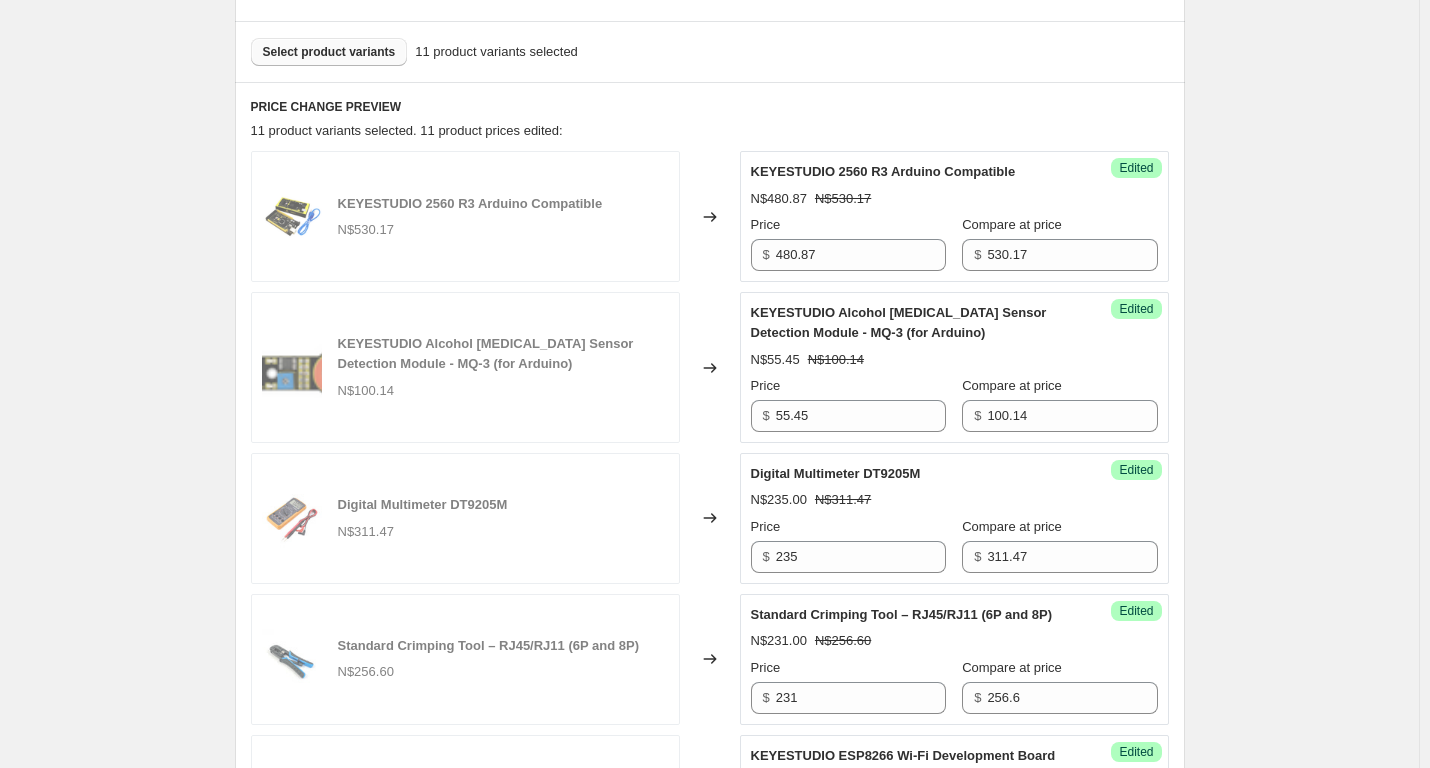 click on "Select product variants" at bounding box center [329, 52] 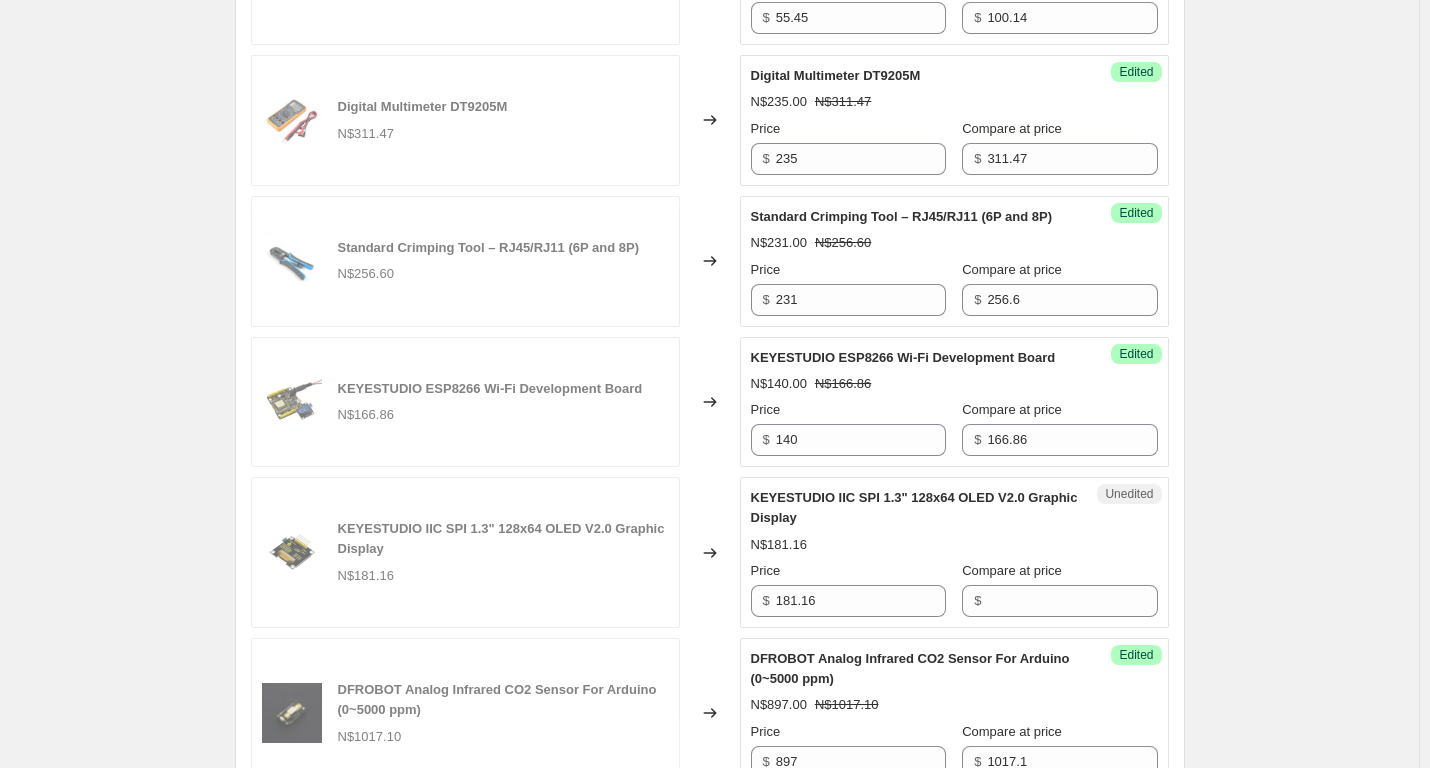 scroll, scrollTop: 1217, scrollLeft: 0, axis: vertical 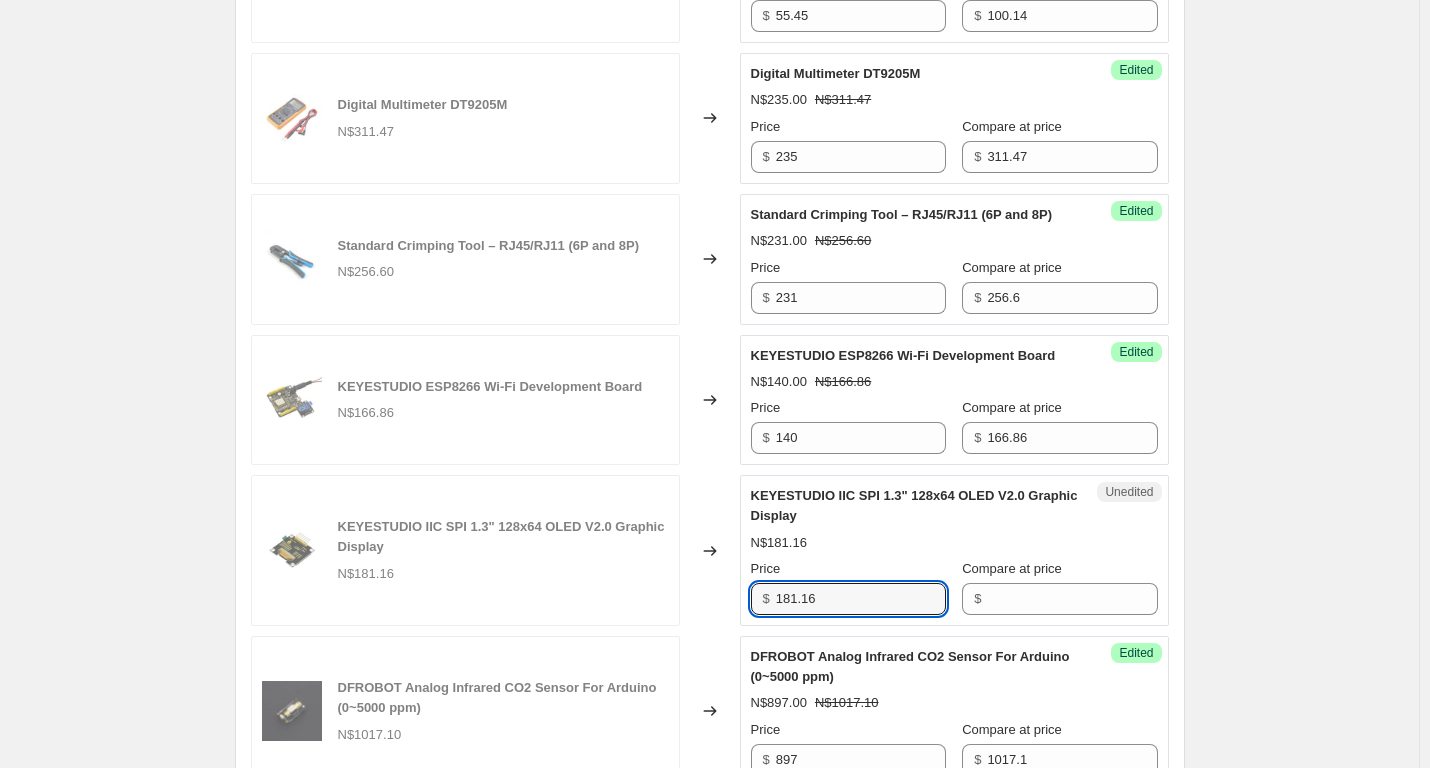 drag, startPoint x: 854, startPoint y: 629, endPoint x: 673, endPoint y: 631, distance: 181.01105 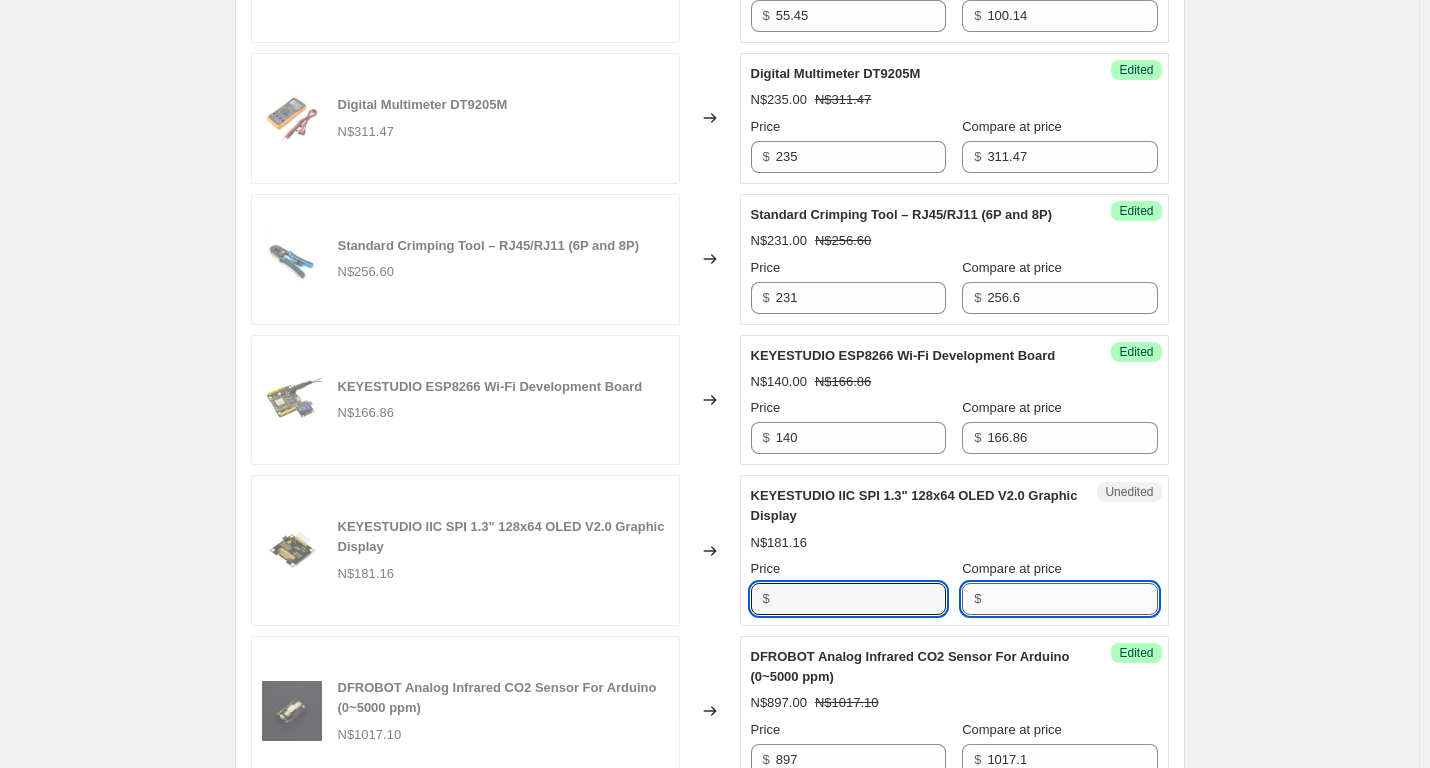 type on "181.16" 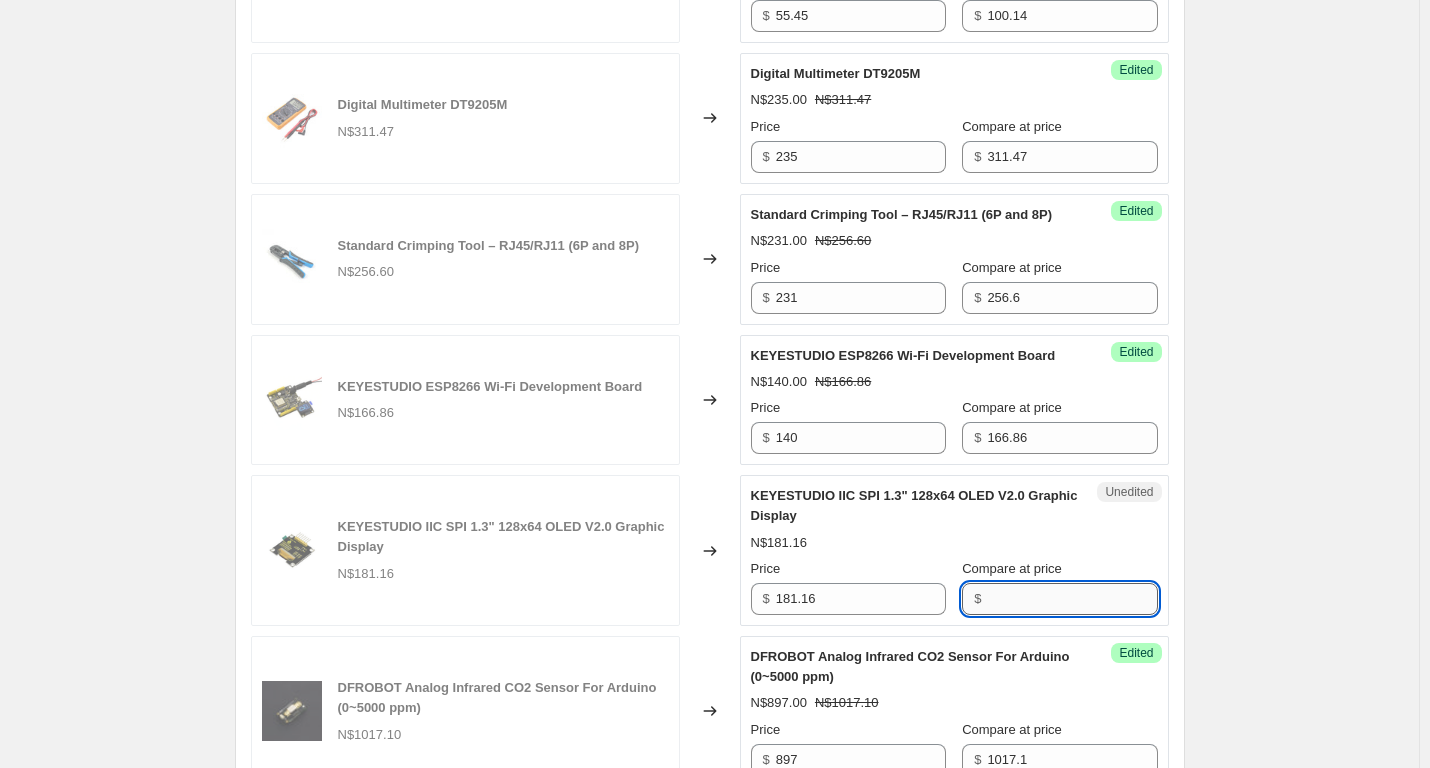 click on "Compare at price" at bounding box center (1072, 599) 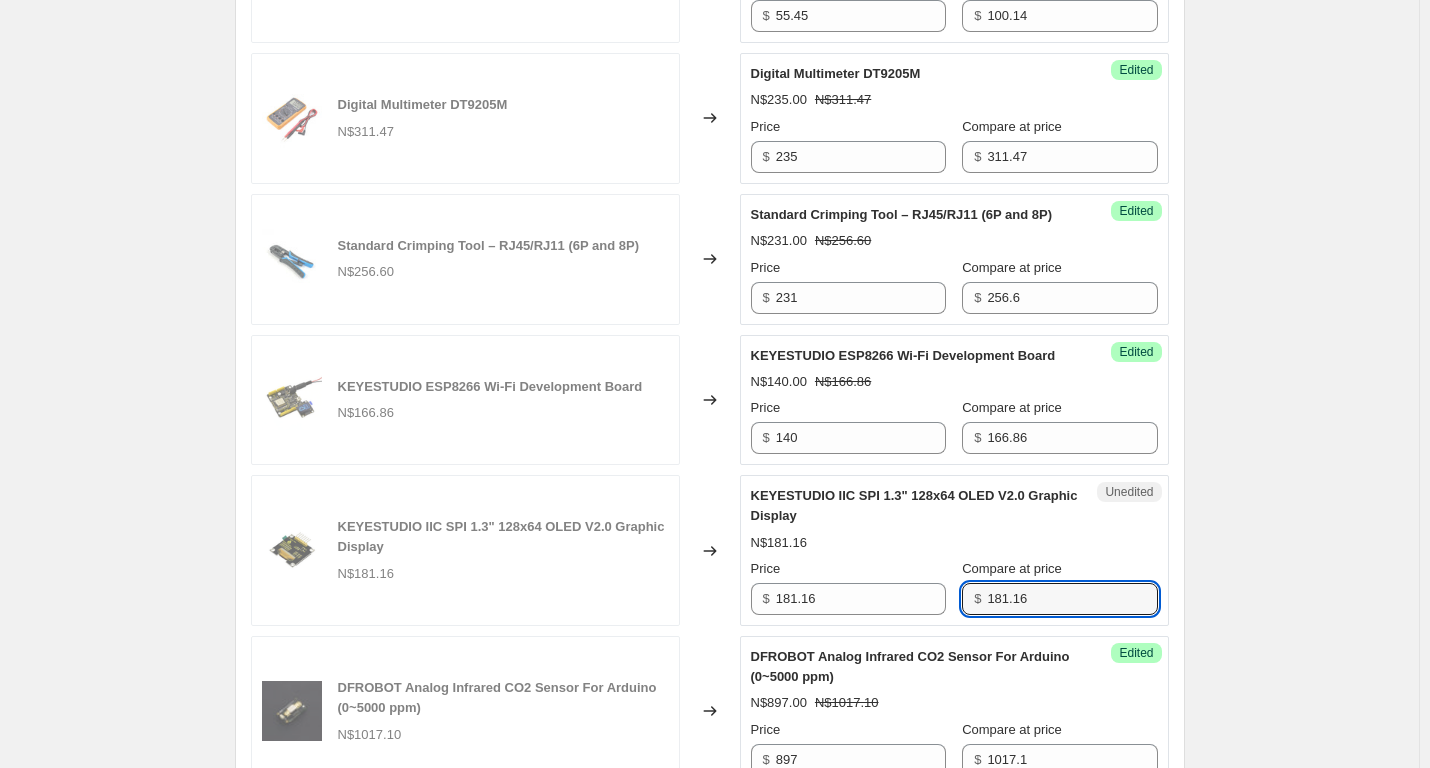 type on "181.16" 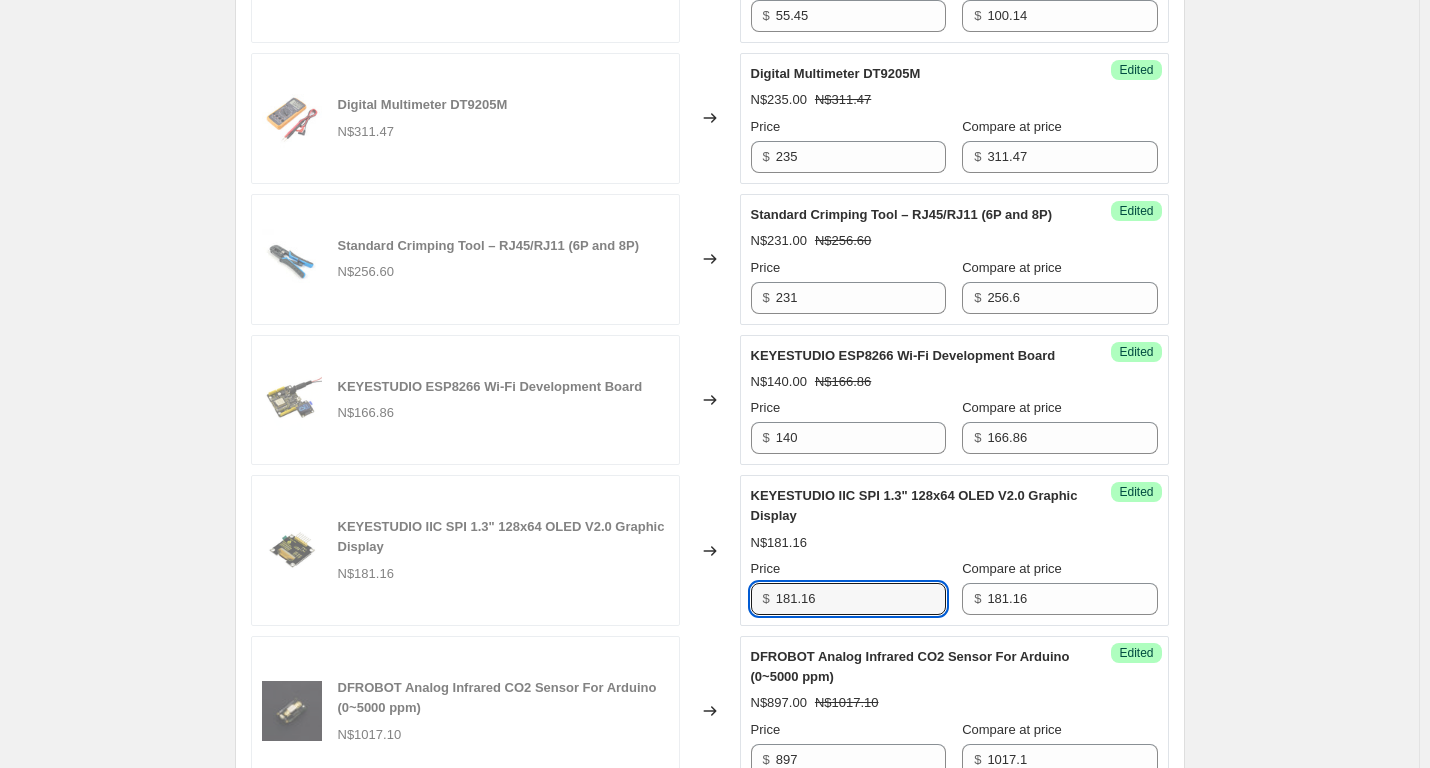 drag, startPoint x: 838, startPoint y: 640, endPoint x: 587, endPoint y: 622, distance: 251.64459 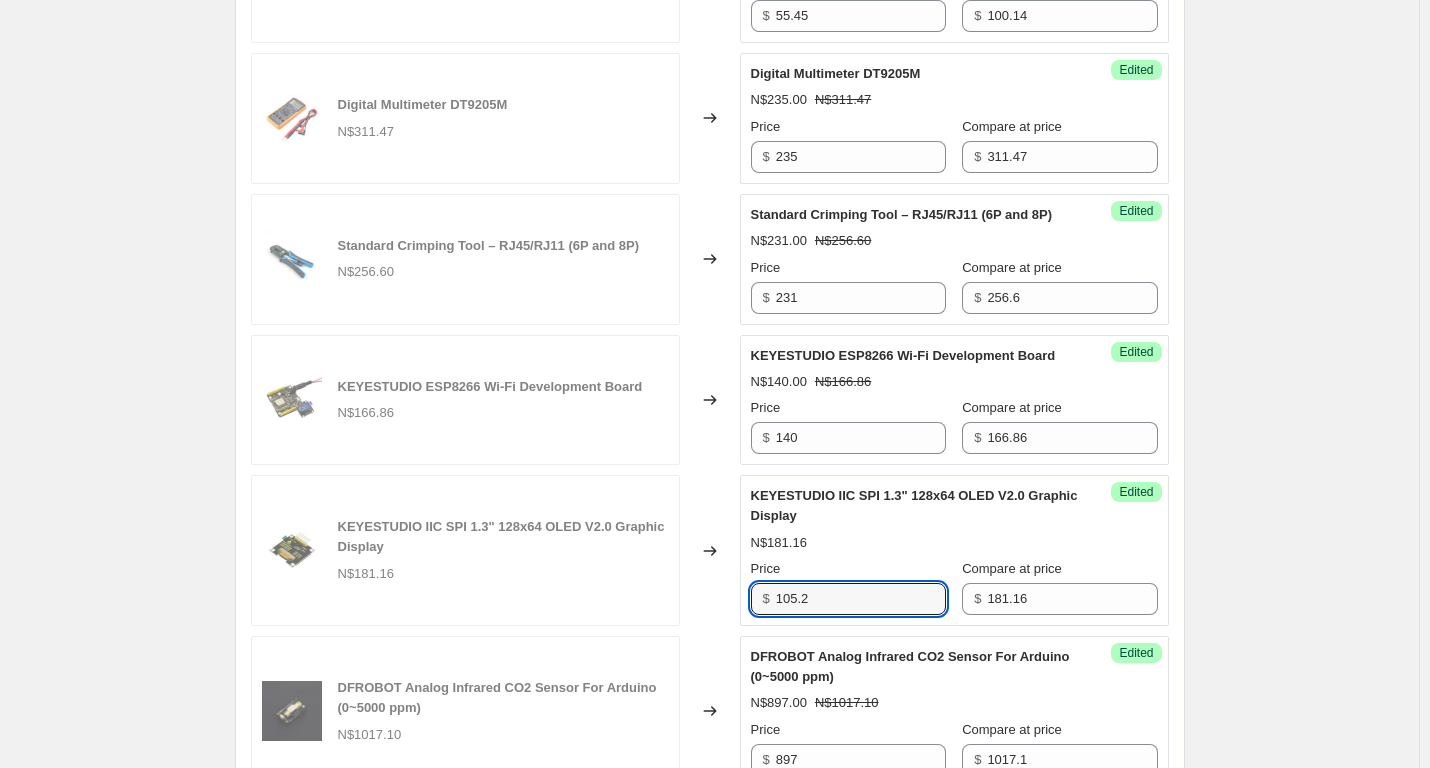 type on "105.2" 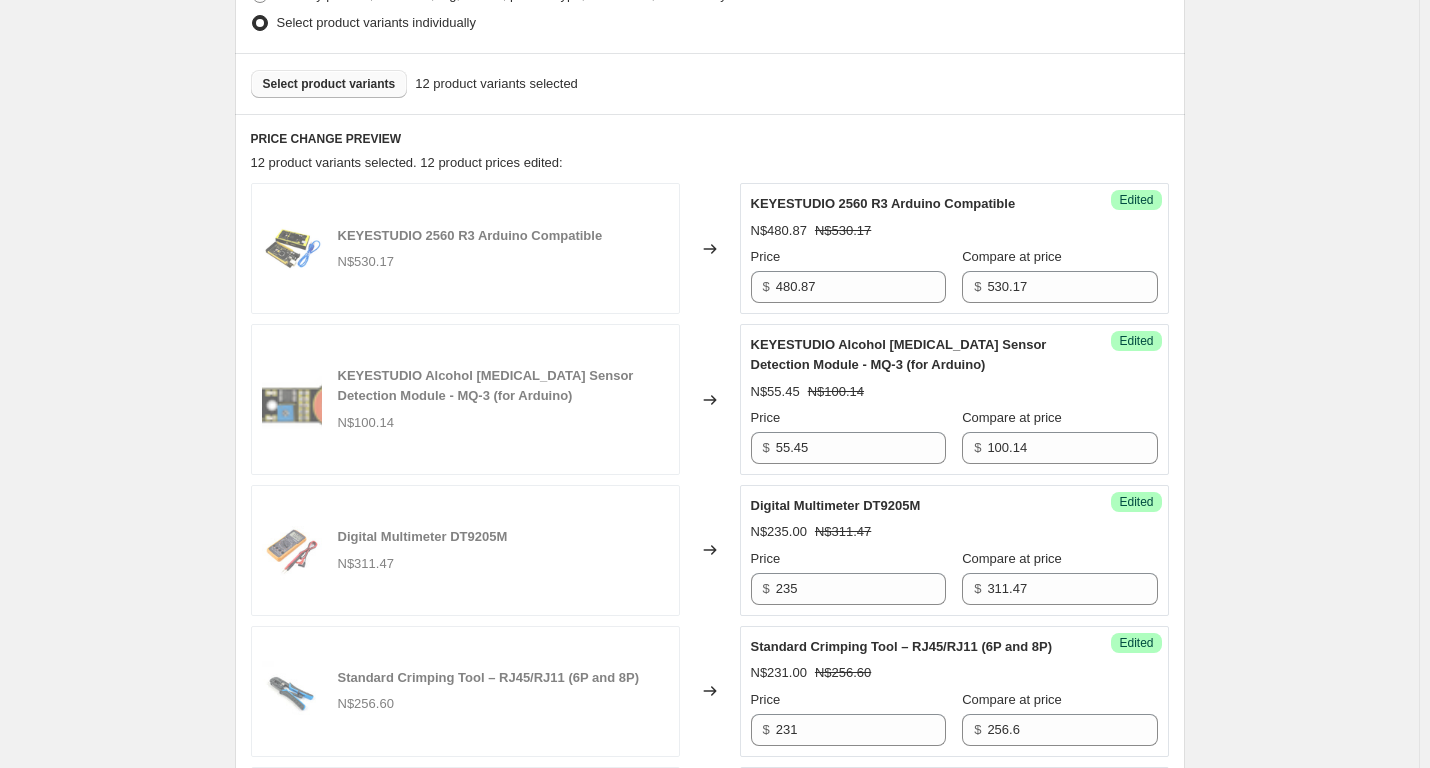 scroll, scrollTop: 617, scrollLeft: 0, axis: vertical 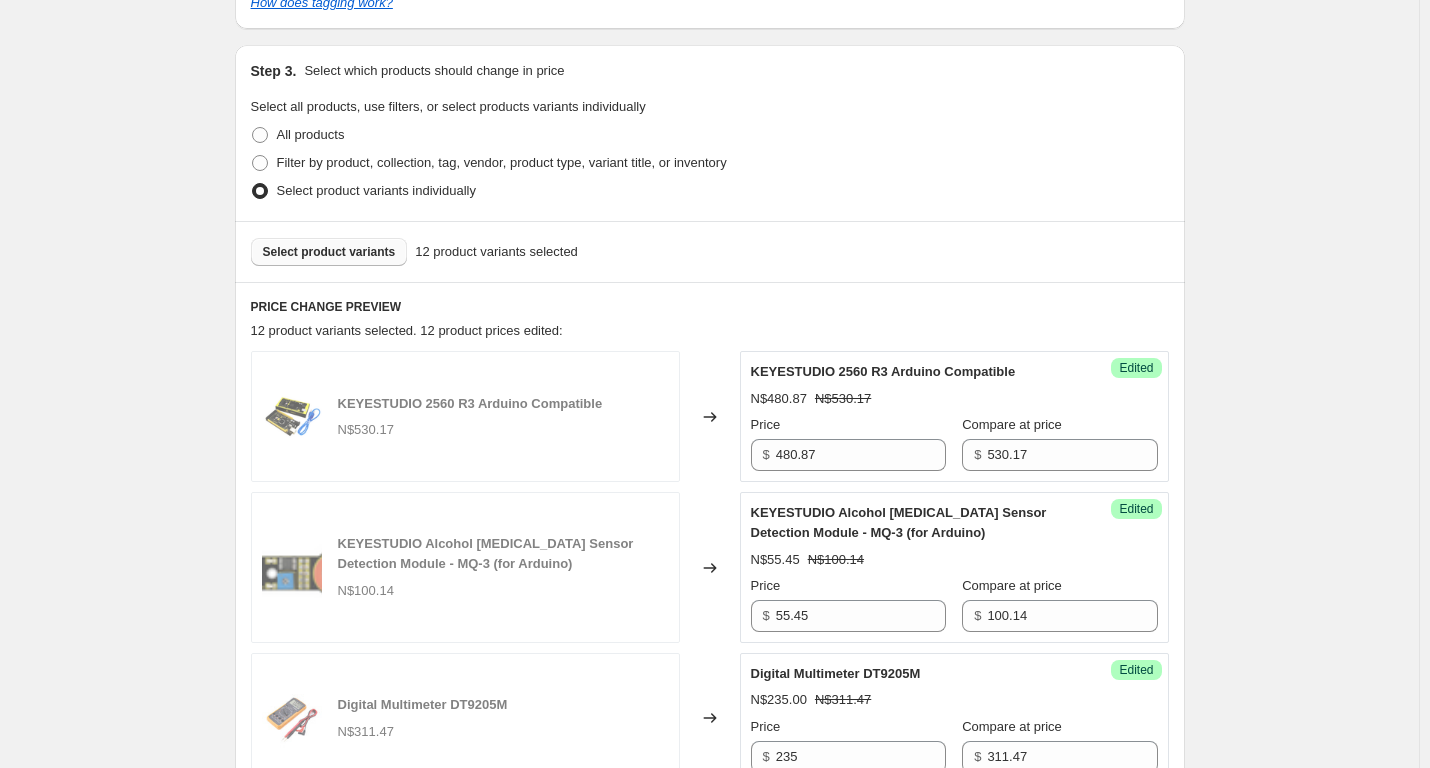 click on "Select product variants" at bounding box center (329, 252) 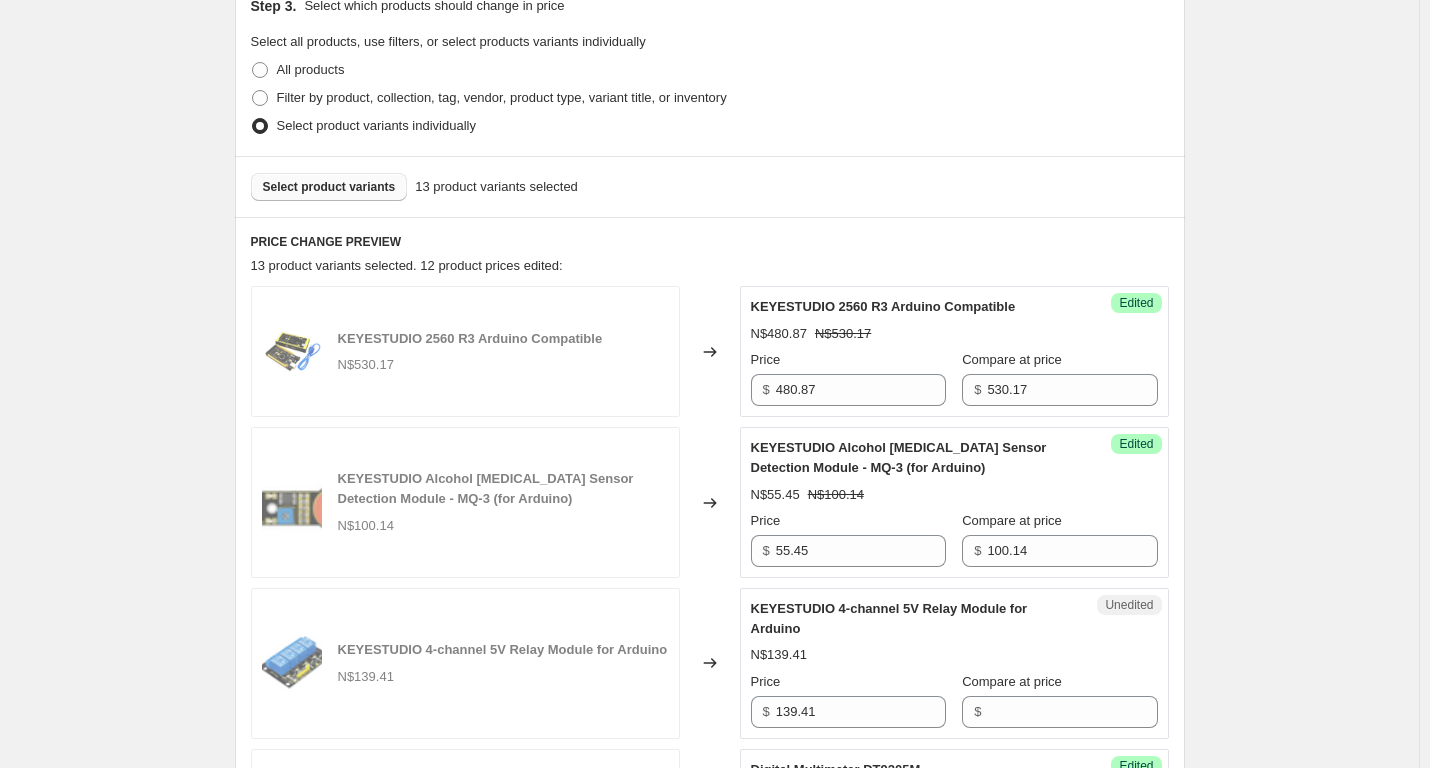 scroll, scrollTop: 717, scrollLeft: 0, axis: vertical 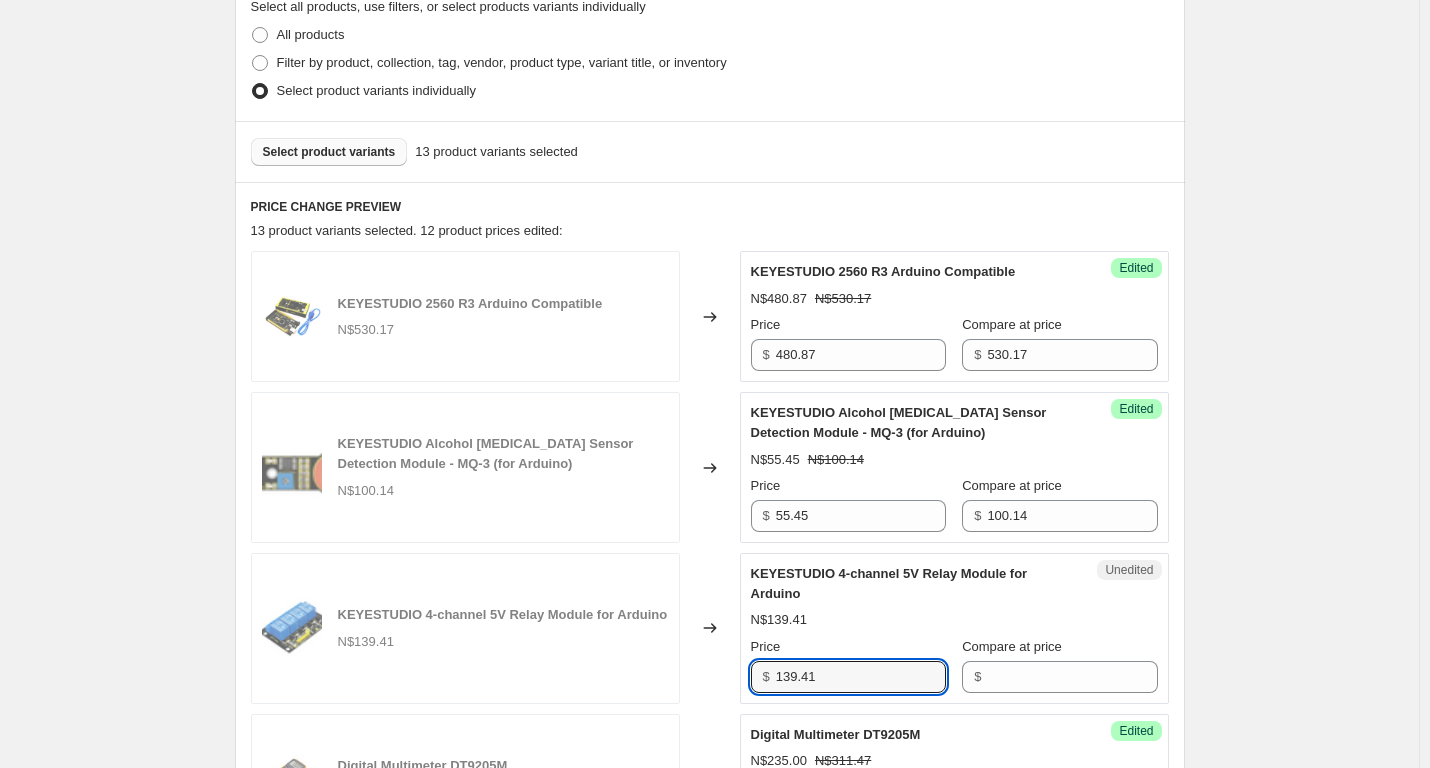 drag, startPoint x: 907, startPoint y: 686, endPoint x: 667, endPoint y: 685, distance: 240.00209 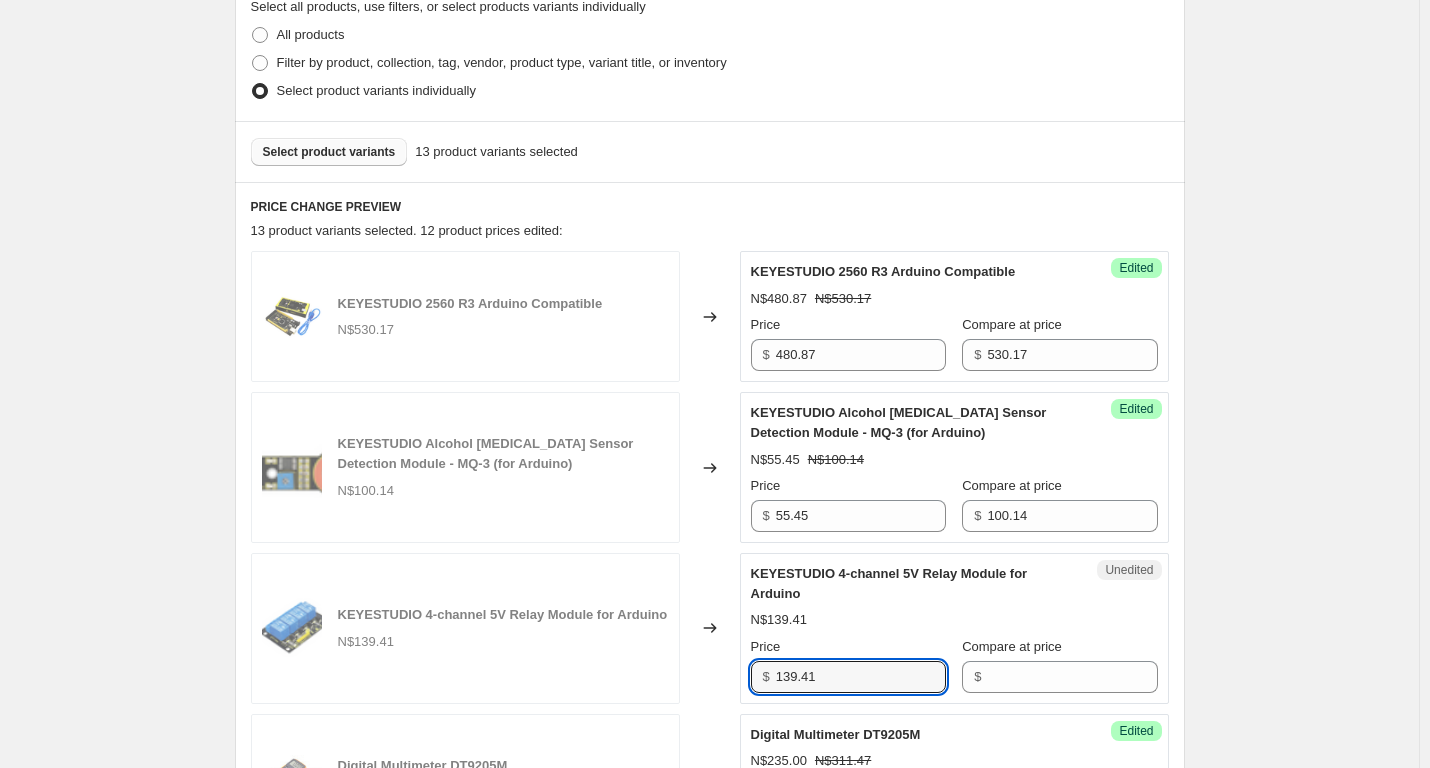 click on "KEYESTUDIO 4-channel 5V Relay Module for Arduino N$139.41 Changed to Unedited KEYESTUDIO 4-channel 5V Relay Module for Arduino N$139.41 Price $ 139.41 Compare at price $" at bounding box center [710, 628] 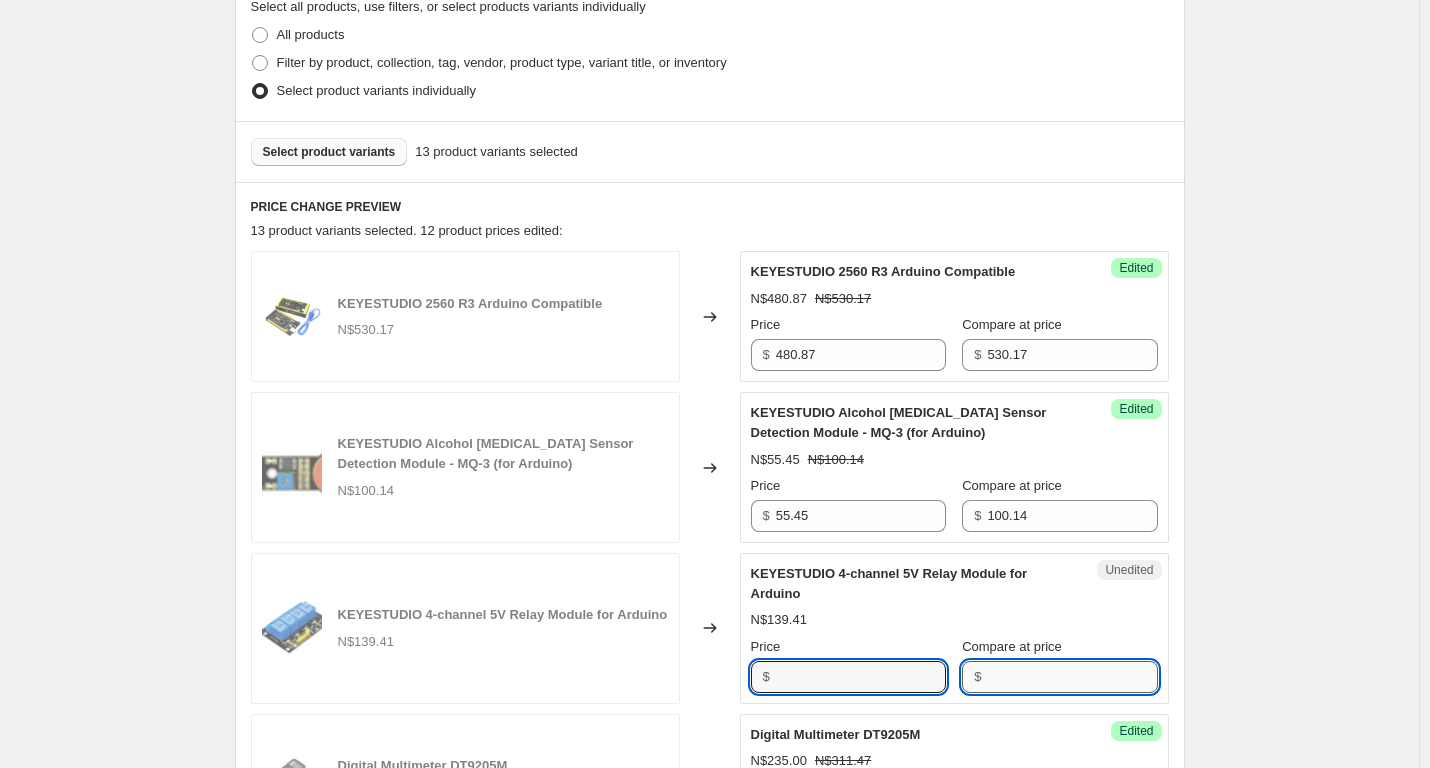type on "139.41" 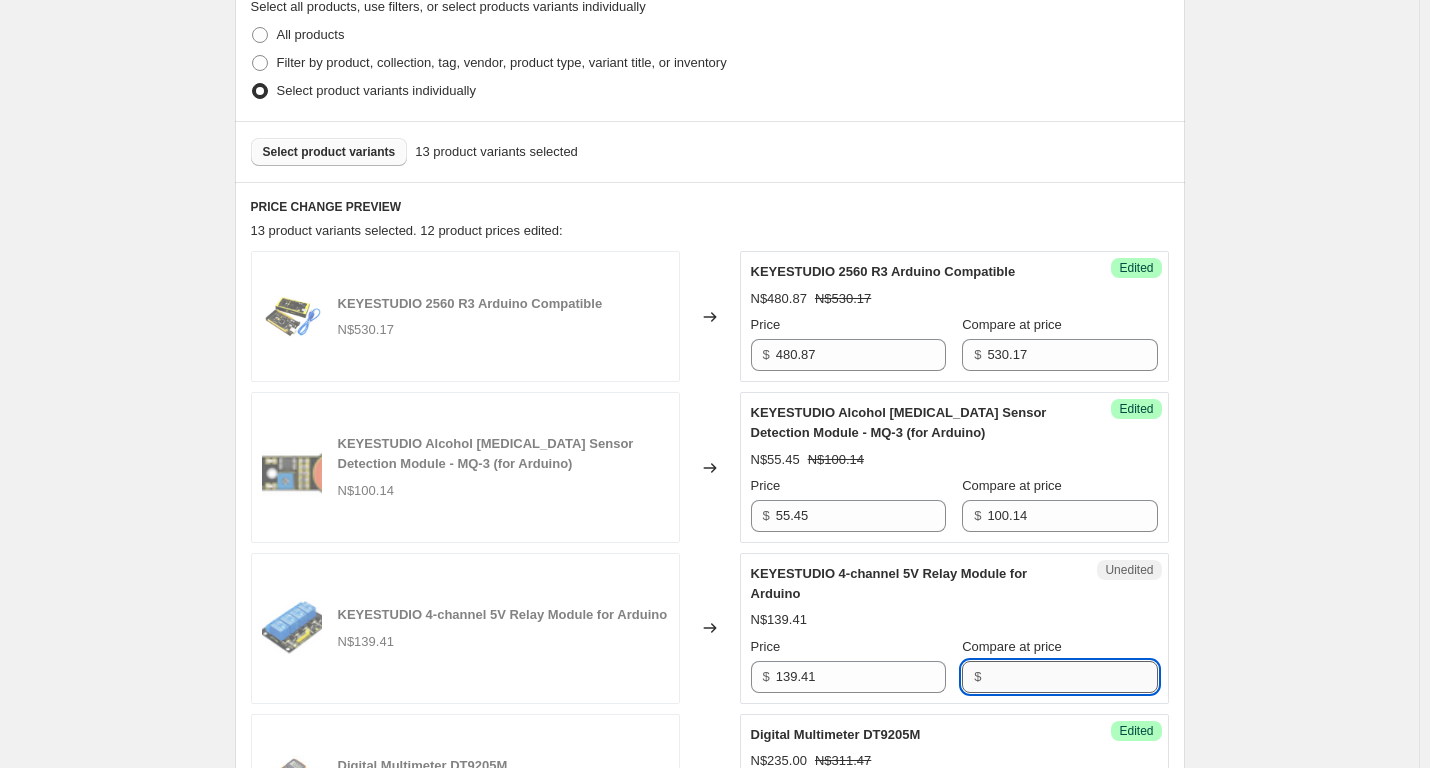 click on "Compare at price" at bounding box center (1072, 677) 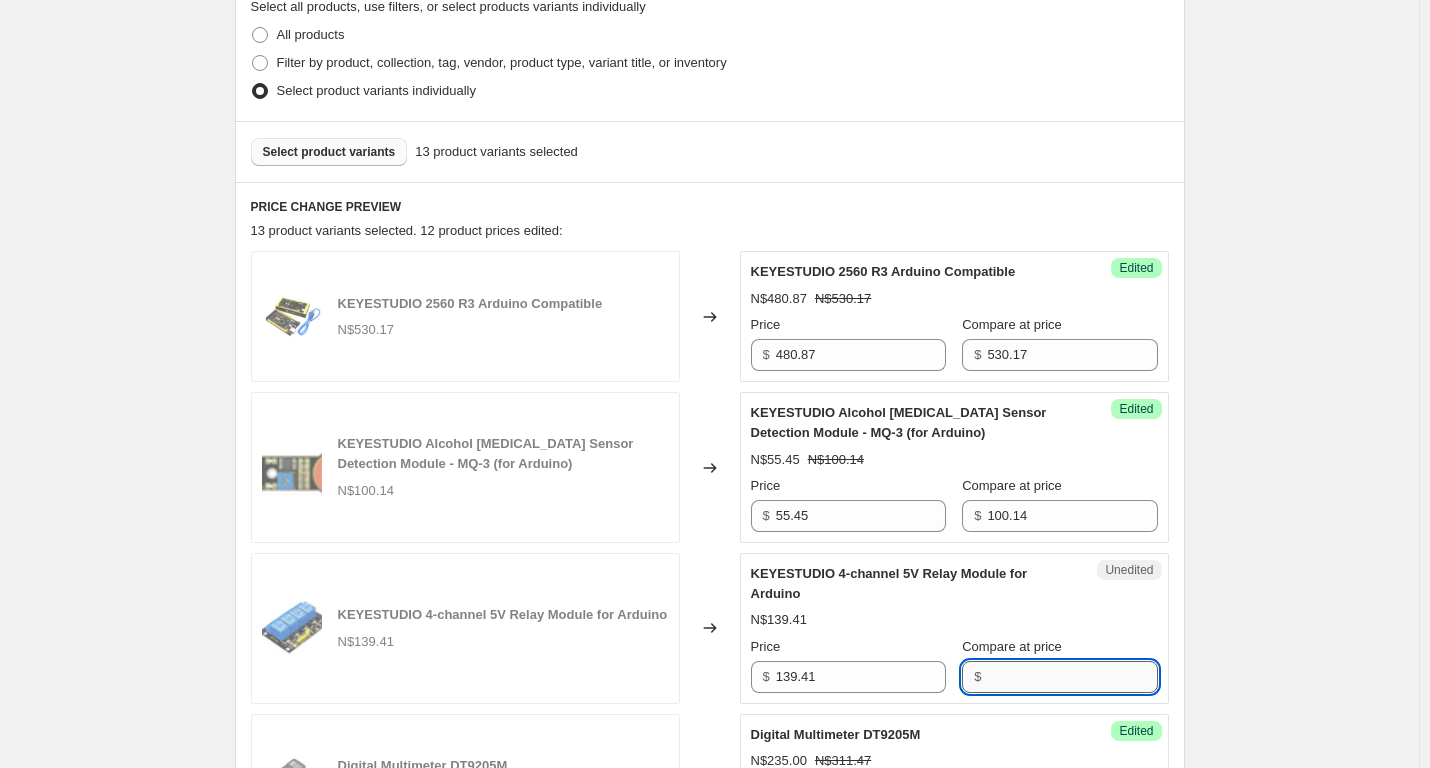 paste on "139.41" 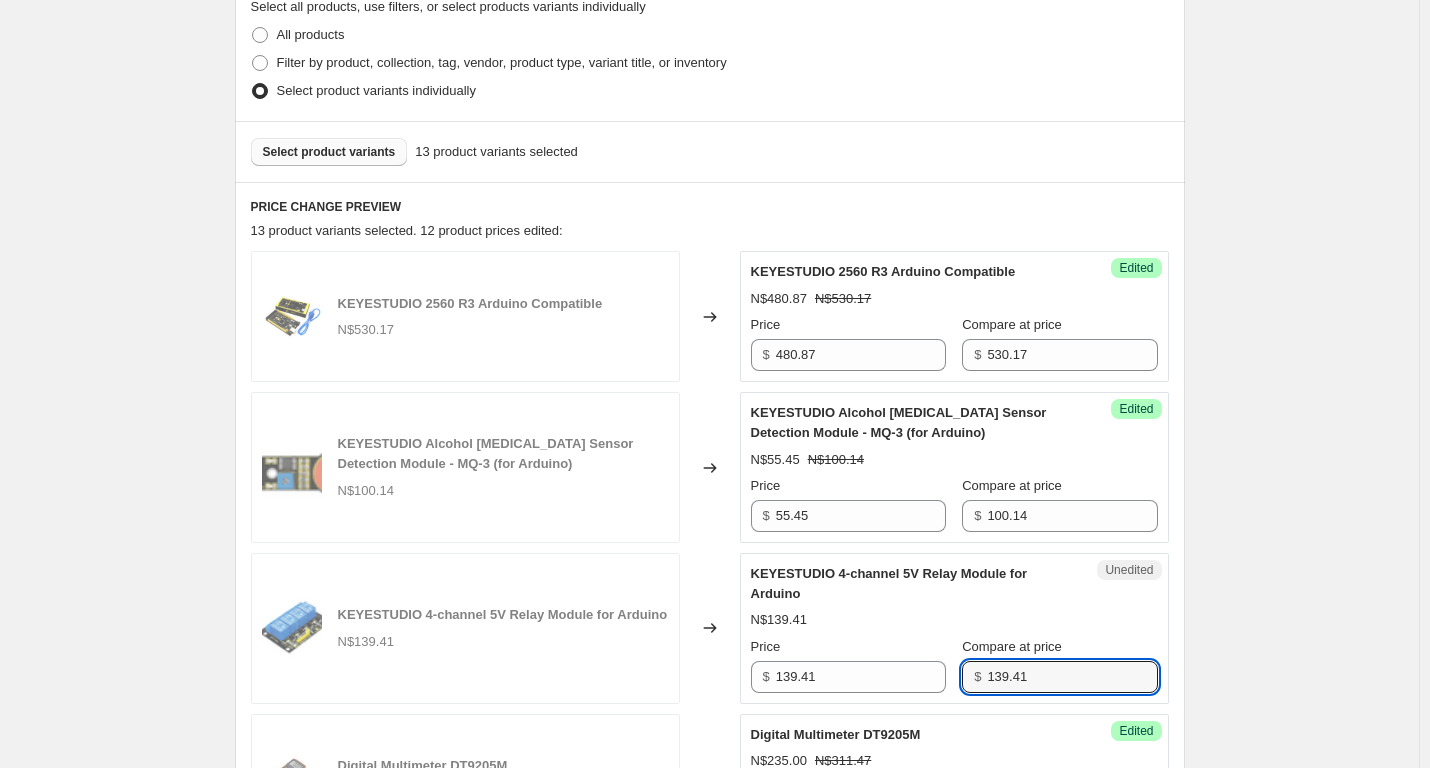 type on "139.41" 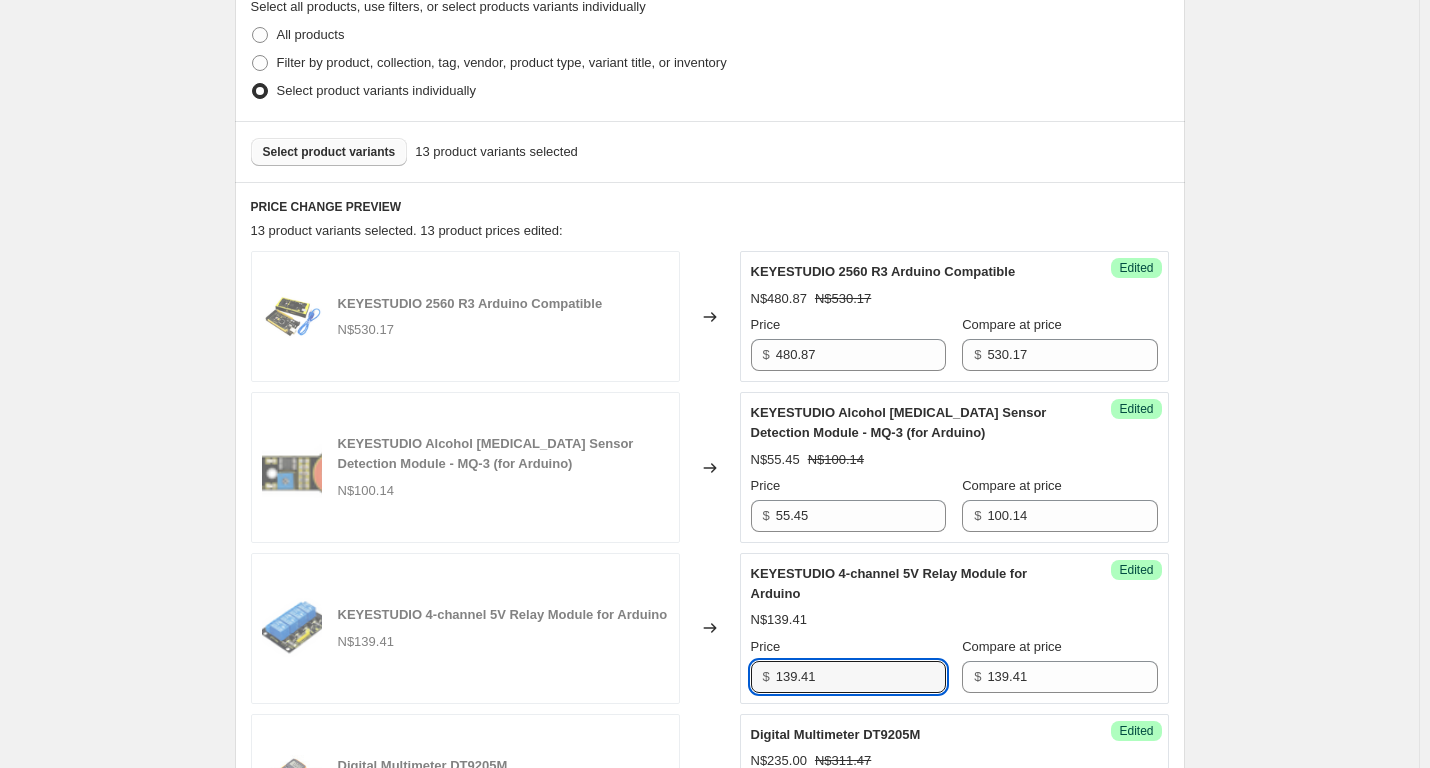 drag, startPoint x: 829, startPoint y: 678, endPoint x: 625, endPoint y: 662, distance: 204.6265 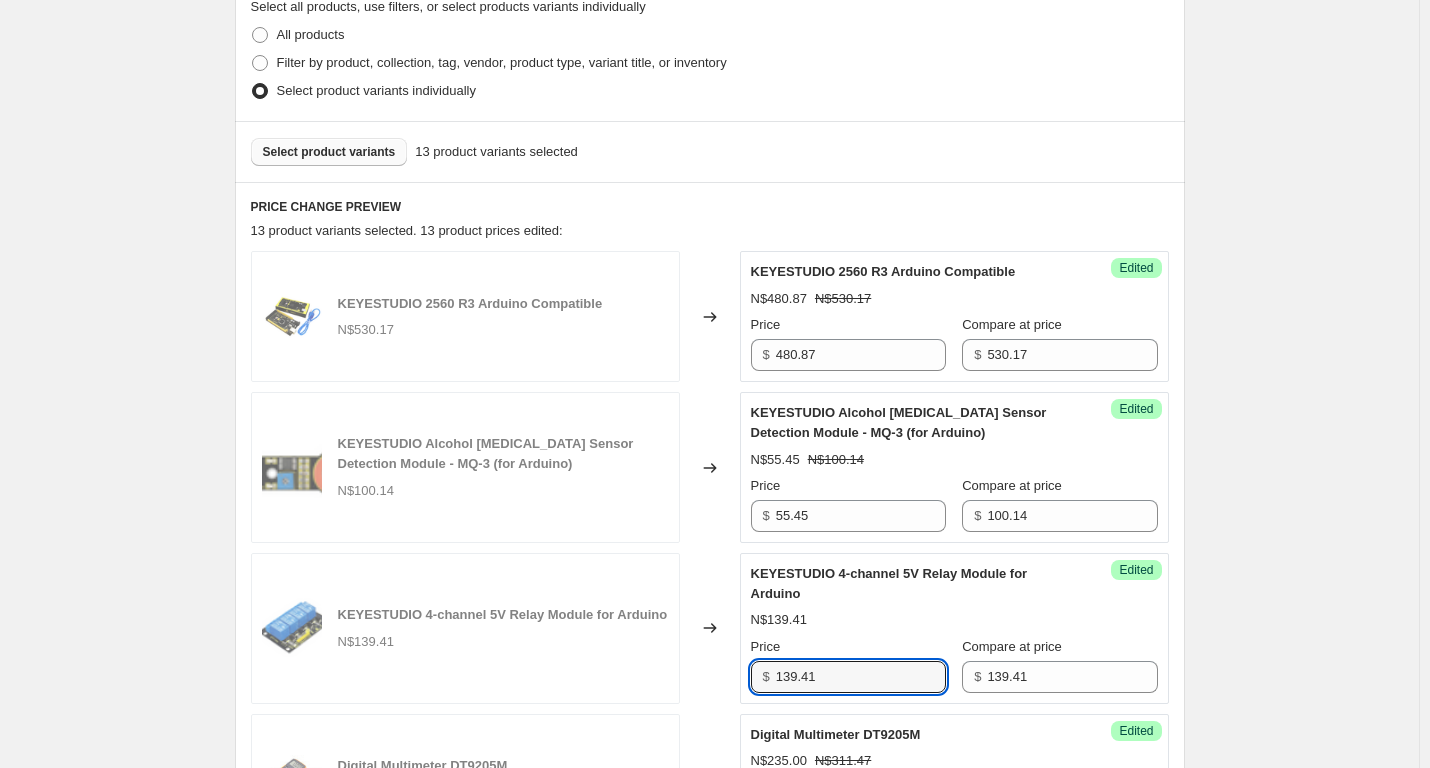 paste on "98.3" 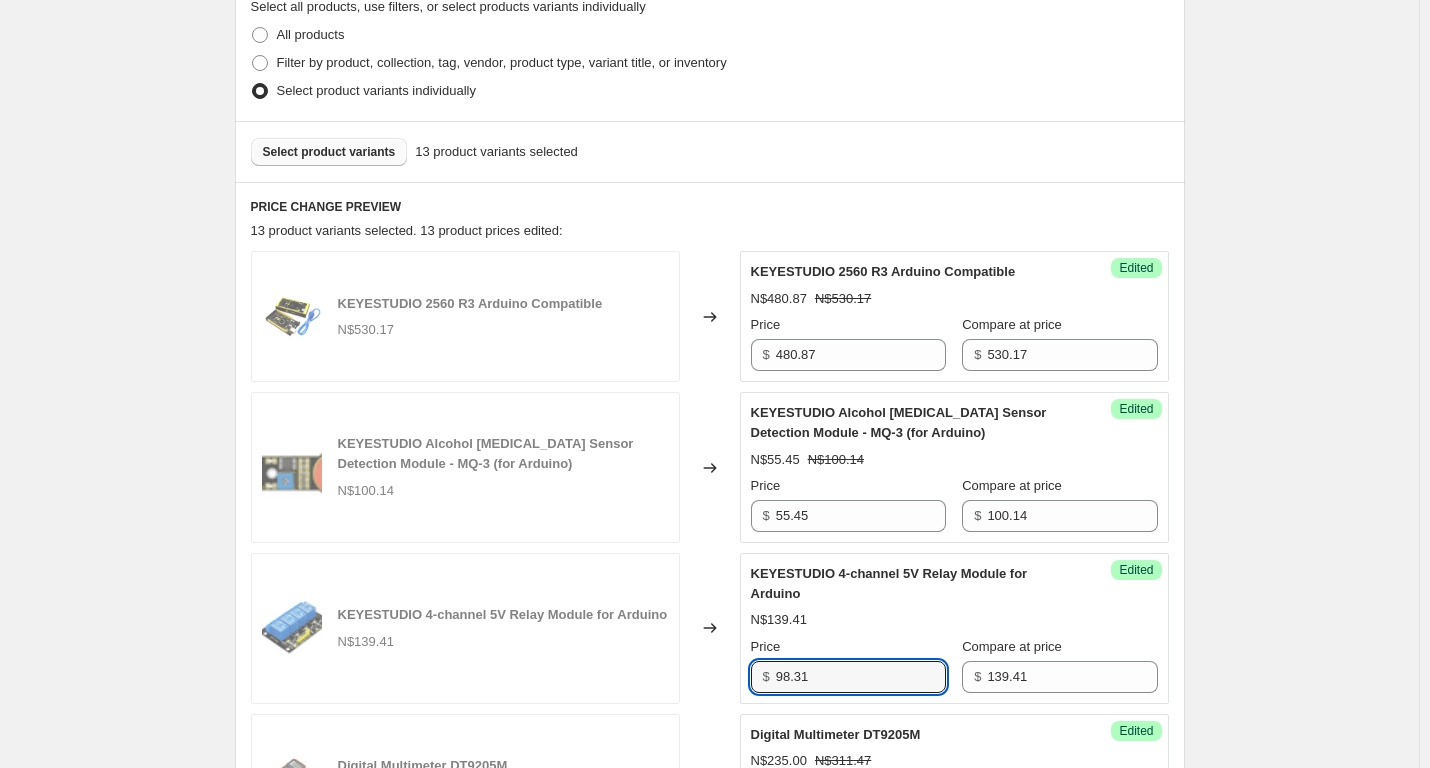 type on "98.31" 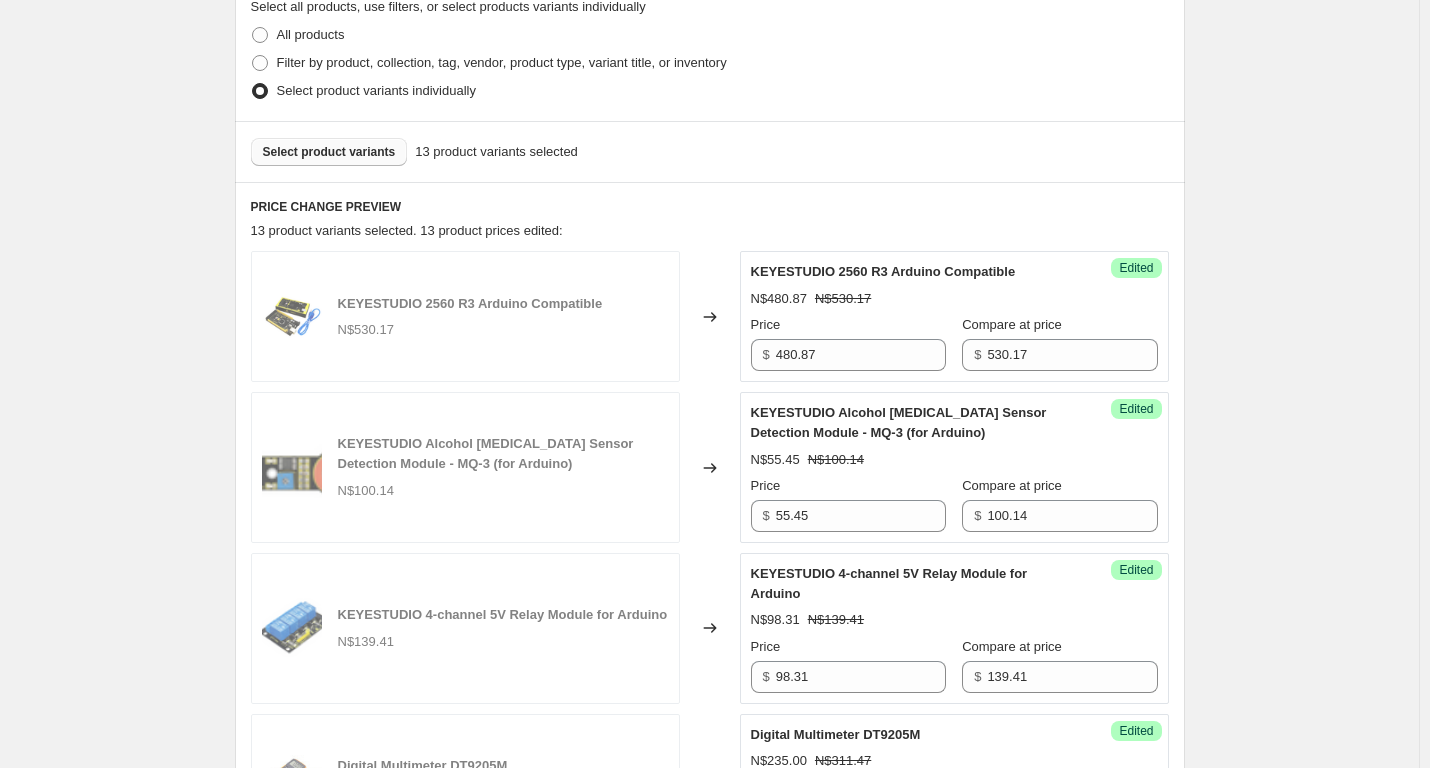 click on "Specials [DATE] - [DATE]. This page is ready Specials [DATE] - [DATE] Info Scheduled Copy to new job Delete job More actions Copy to new job Delete job Prices will begin changing on [DATE] 11:59 PM. Prices will begin reverting on [DATE] 11:59 PM. Change prices now Step 1. Optionally give your price [MEDICAL_DATA] a title (eg "March 30% off sale on boots") Specials [DATE] - [DATE] This title is just for internal use, customers won't see it Step 2. Select how the prices should change Use bulk price change rules Set product prices individually Use CSV upload Select tags to add while price change is active Submit price-[MEDICAL_DATA]-active sale Select tags to remove while price change is active How does tagging work? Step 3. Select which products should change in price Select all products, use filters, or select products variants individually All products Filter by product, collection, tag, vendor, product type, variant title, or inventory Select product variants individually" at bounding box center [709, 1119] 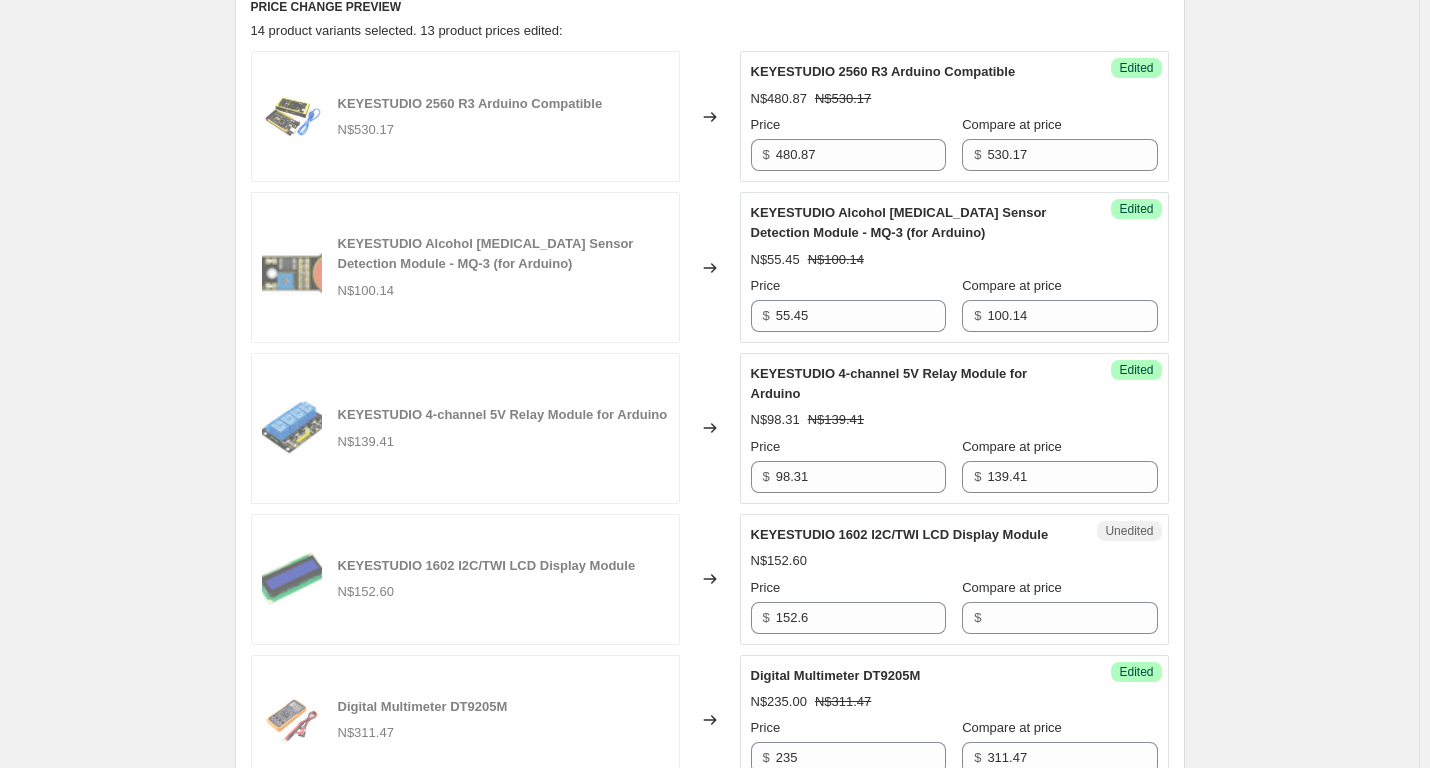 scroll, scrollTop: 1017, scrollLeft: 0, axis: vertical 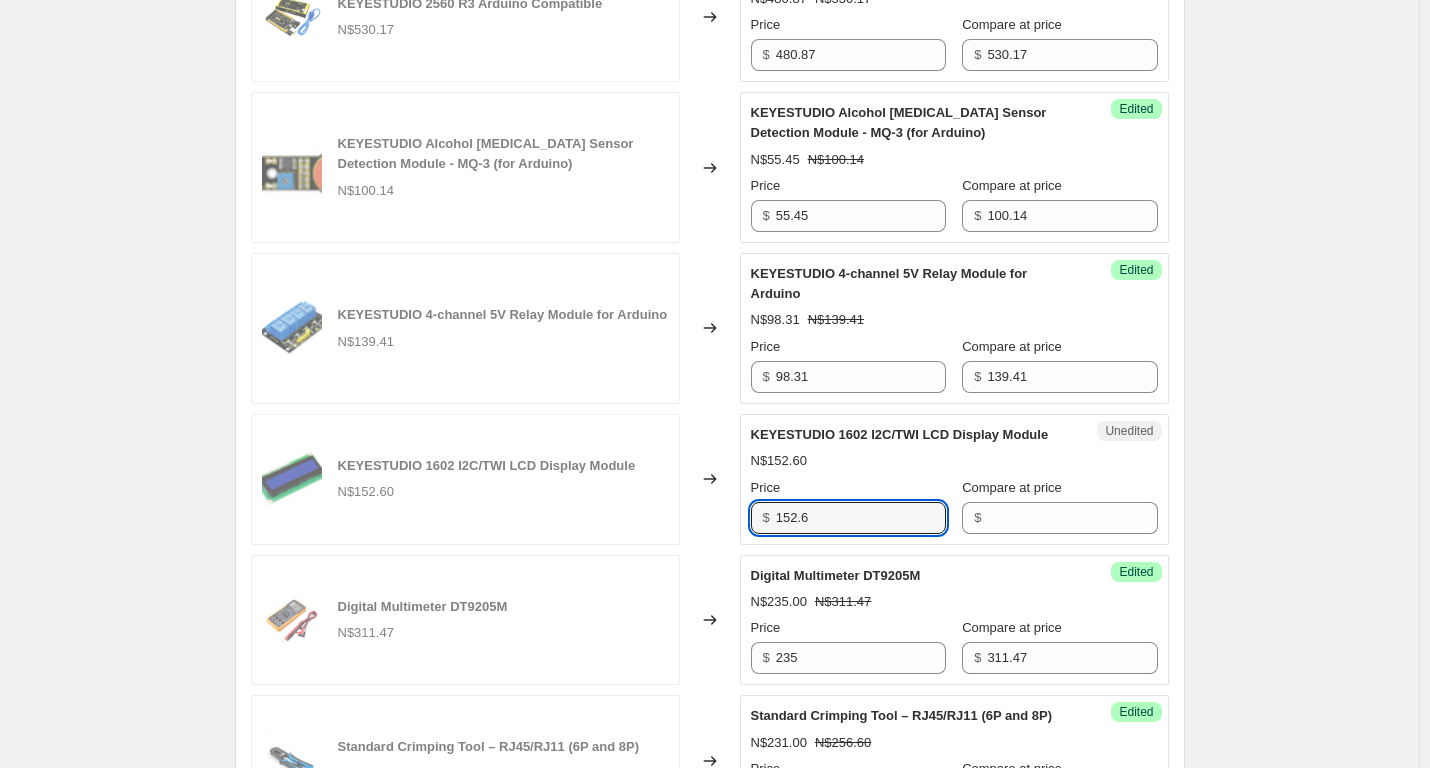click on "KEYESTUDIO 1602 I2C/TWI LCD Display Module N$152.60 Changed to Unedited KEYESTUDIO 1602 I2C/TWI LCD Display Module N$152.60 Price $ 152.6 Compare at price $" at bounding box center (710, 479) 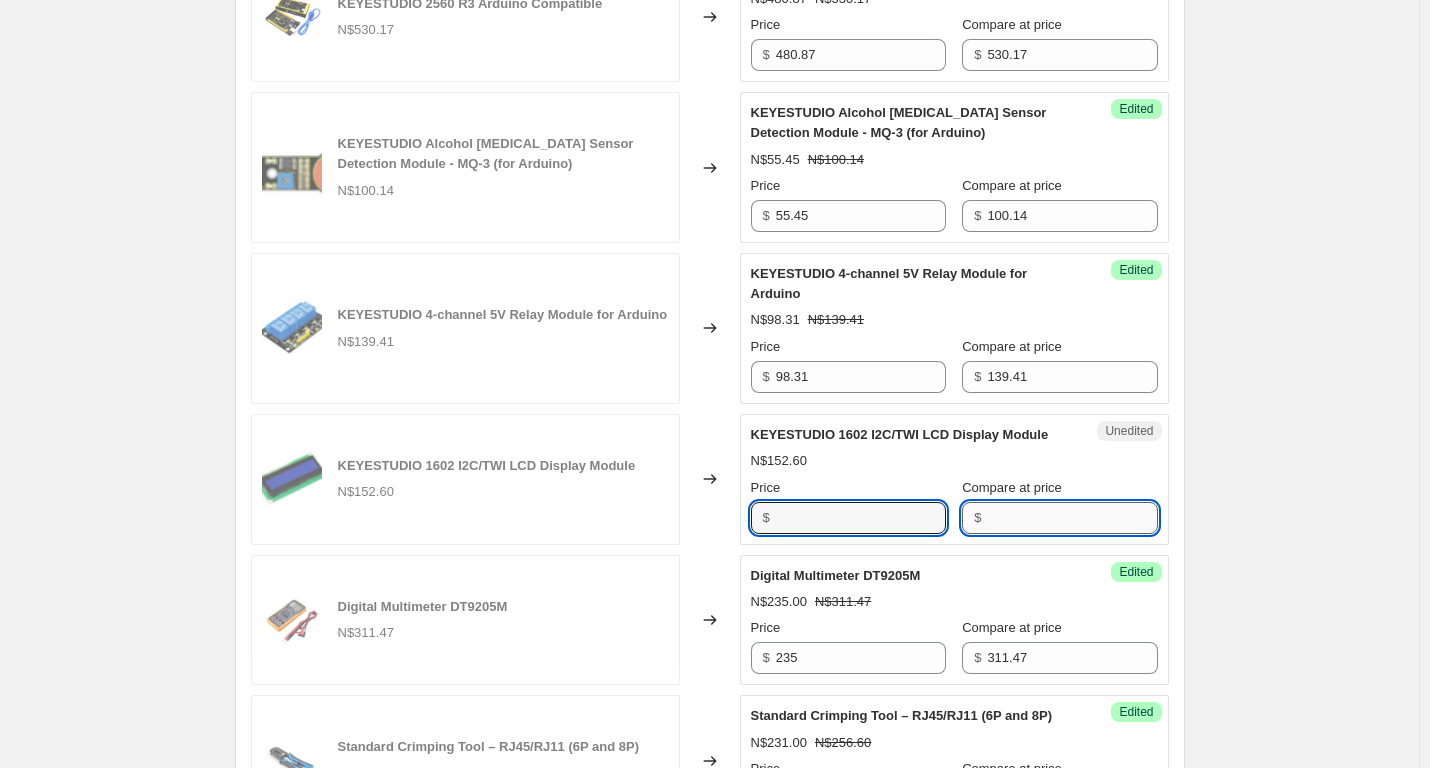 type on "152.6" 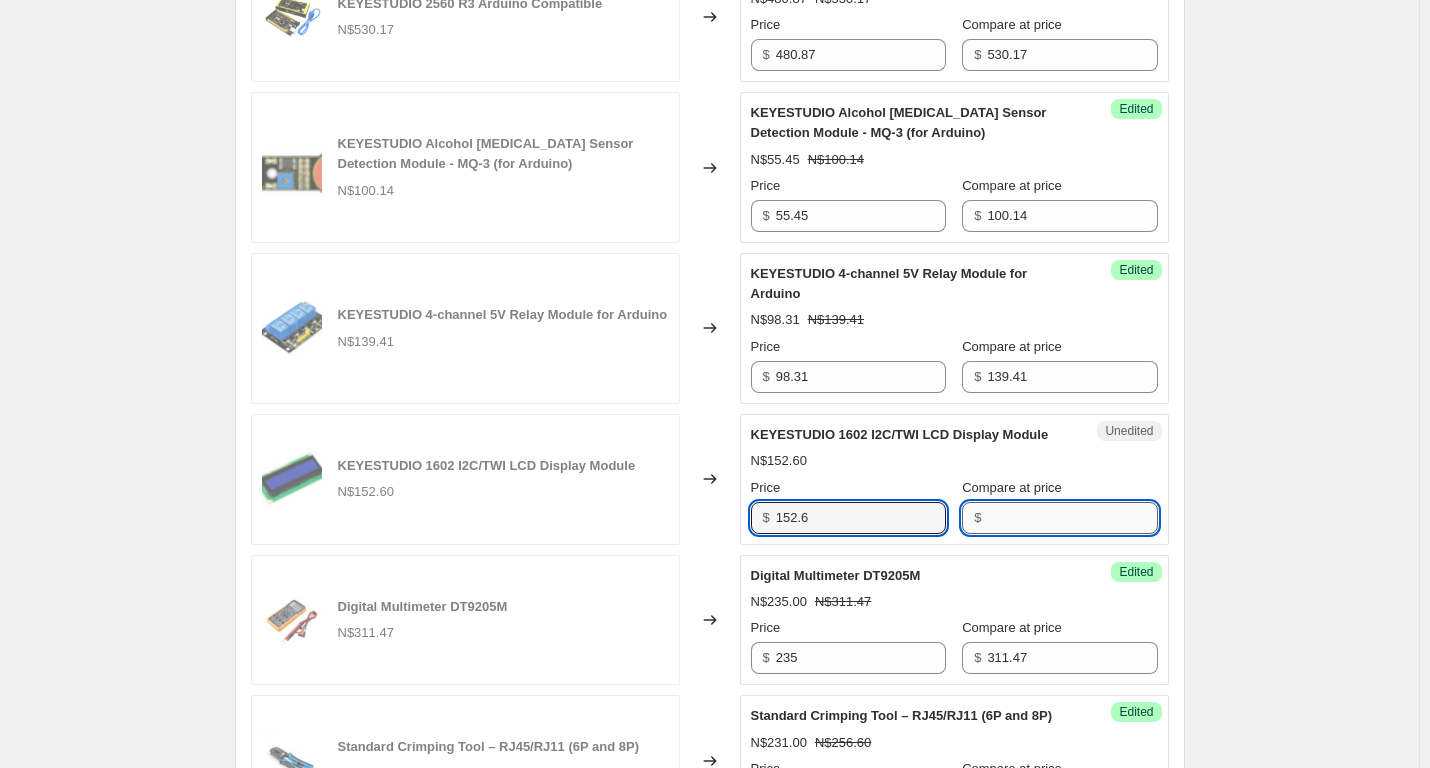 click on "Compare at price" at bounding box center [1072, 518] 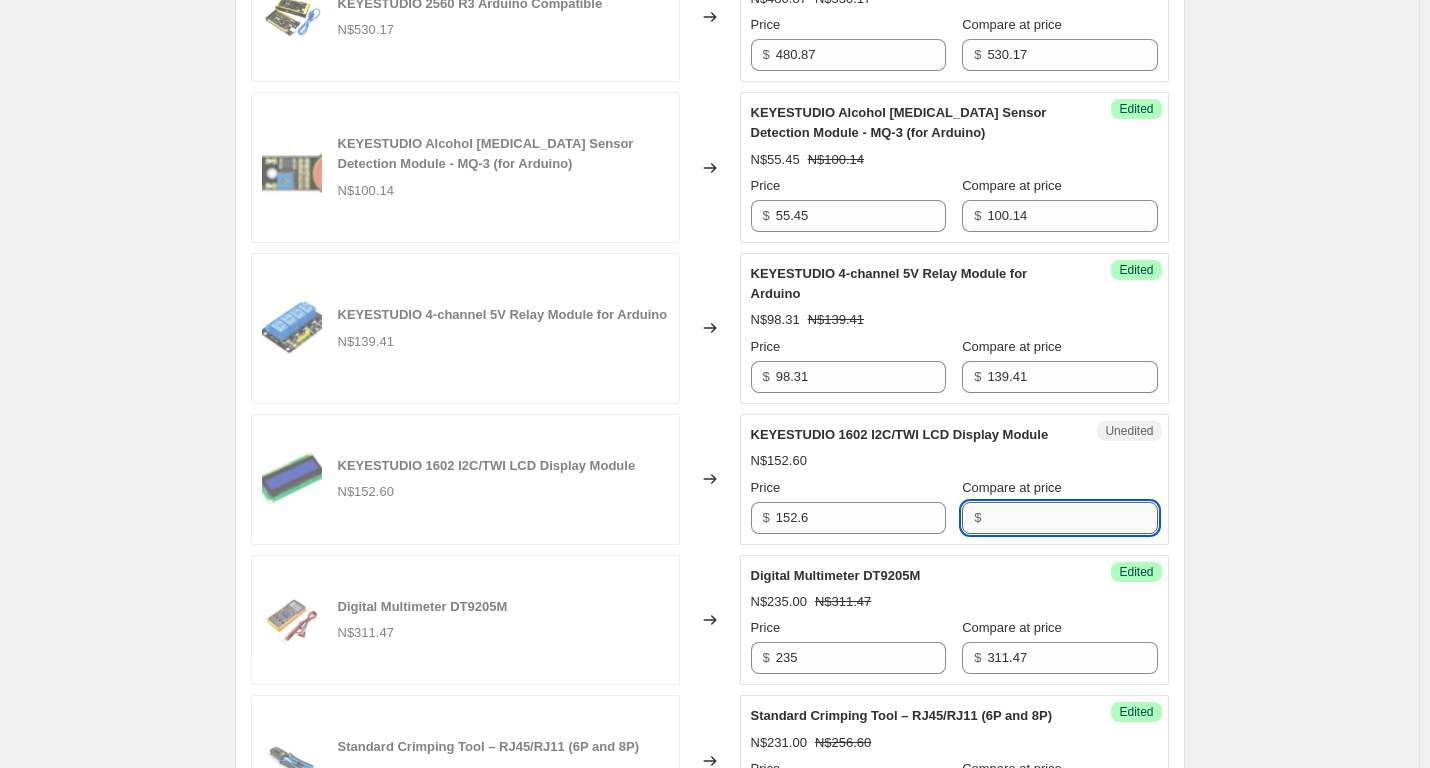 paste on "152.6" 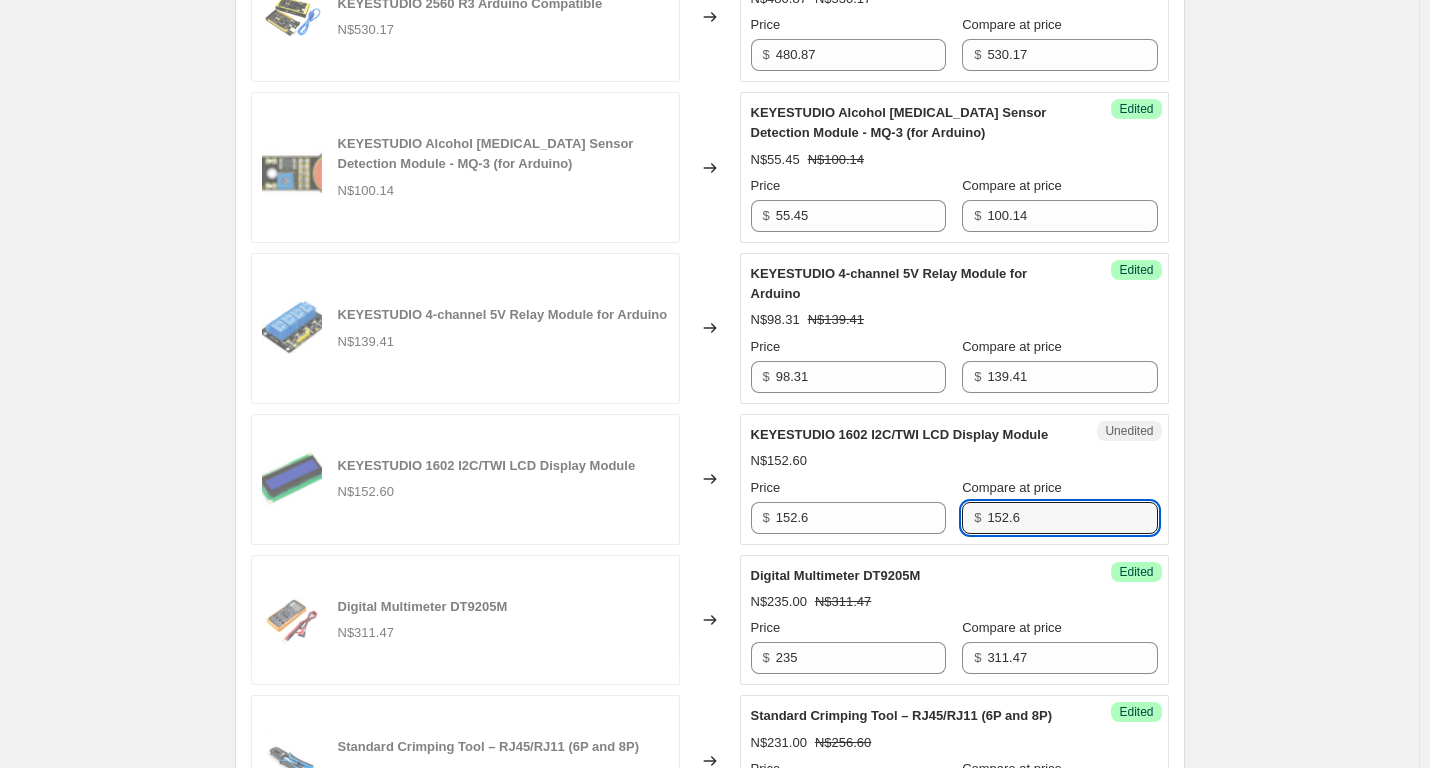 type on "152.6" 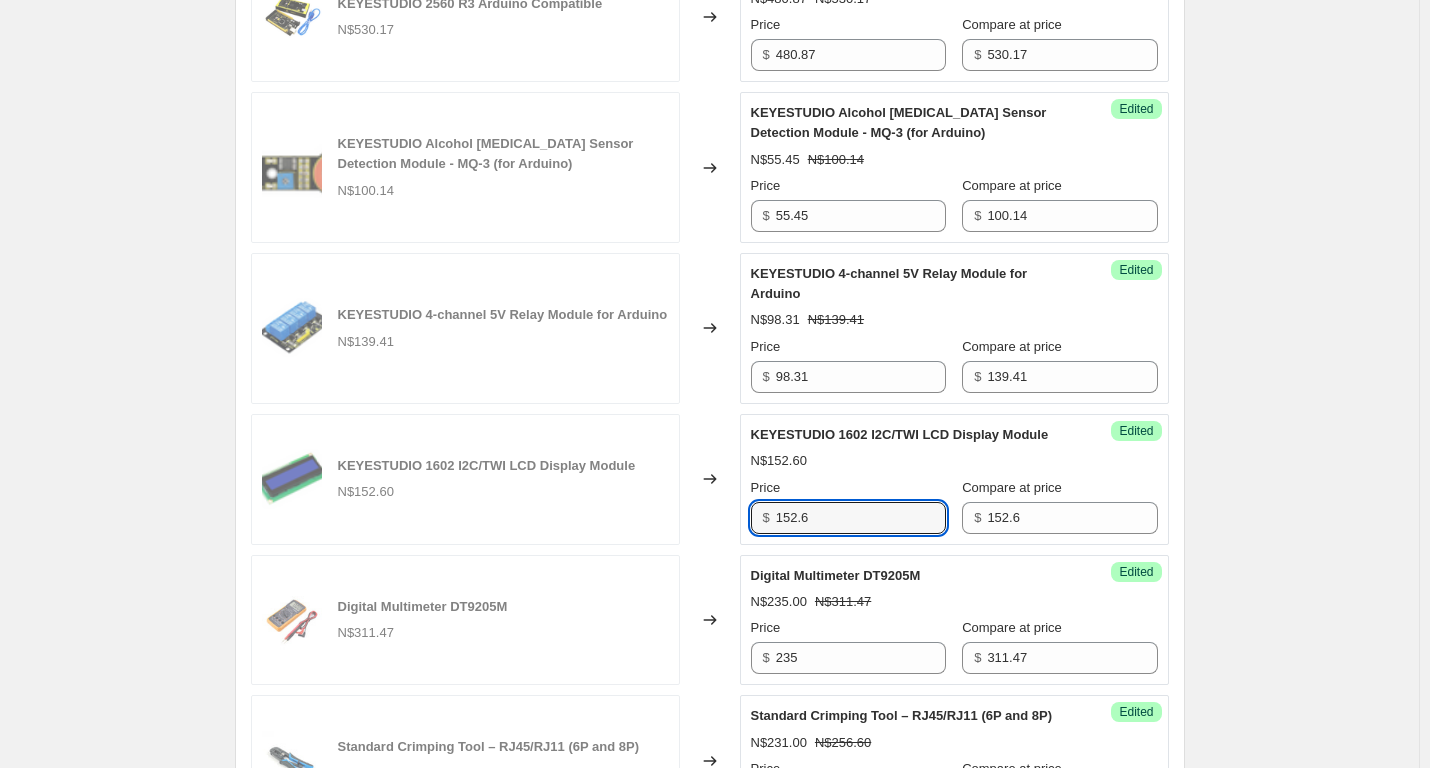 drag, startPoint x: 868, startPoint y: 541, endPoint x: 597, endPoint y: 518, distance: 271.97427 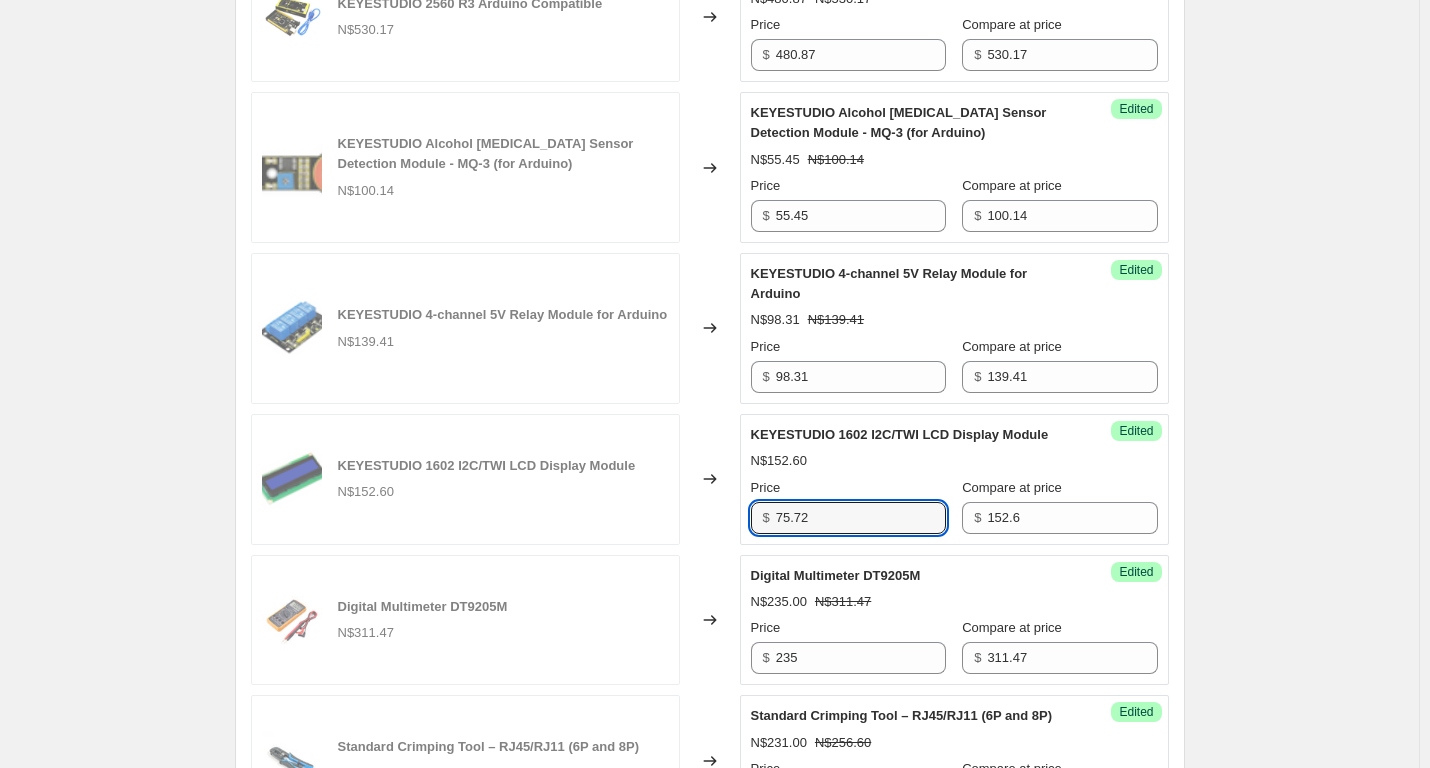 type on "75.72" 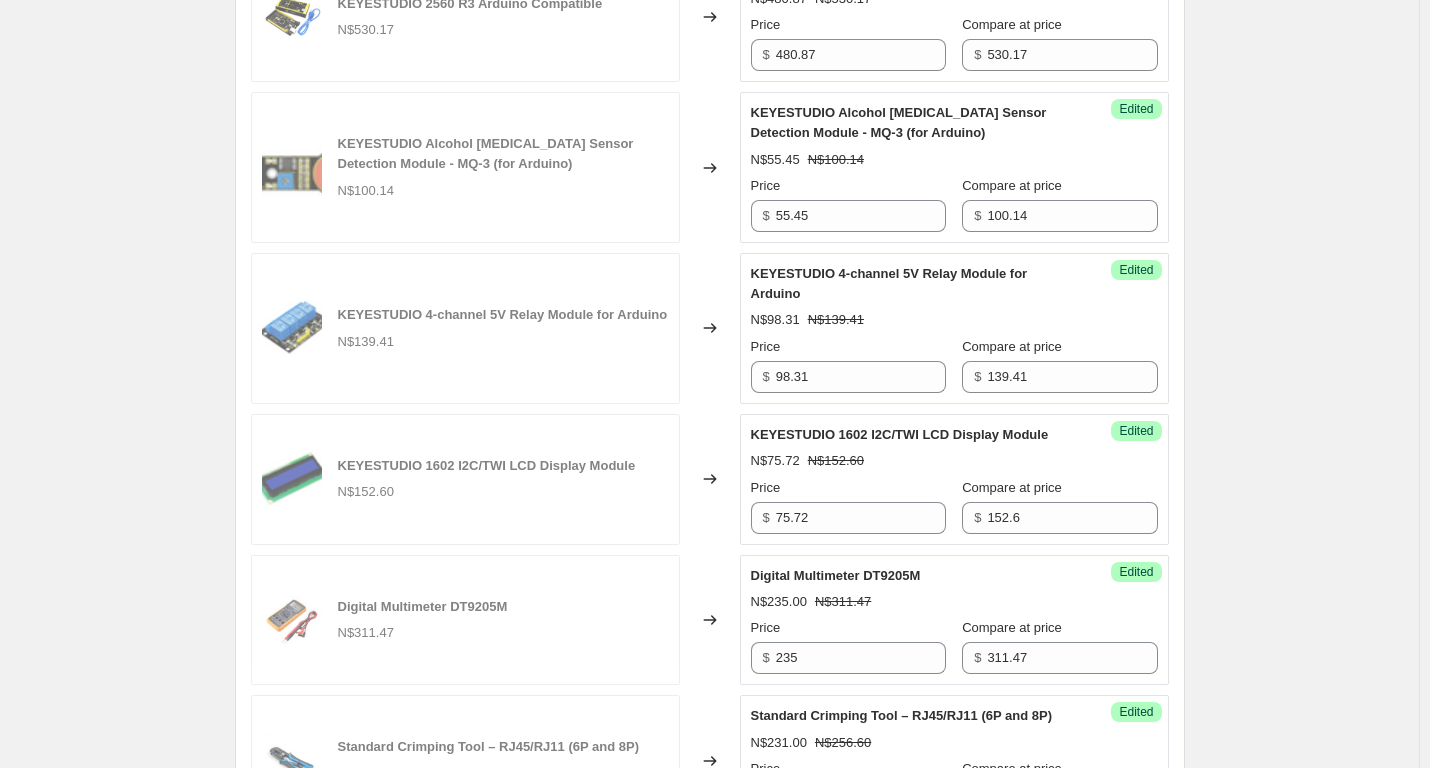 click on "Specials [DATE] - [DATE]. This page is ready Specials [DATE] - [DATE] Info Scheduled Copy to new job Delete job More actions Copy to new job Delete job Prices will begin changing on [DATE] 11:59 PM. Prices will begin reverting on [DATE] 11:59 PM. Change prices now Step 1. Optionally give your price [MEDICAL_DATA] a title (eg "March 30% off sale on boots") Specials [DATE] - [DATE] This title is just for internal use, customers won't see it Step 2. Select how the prices should change Use bulk price change rules Set product prices individually Use CSV upload Select tags to add while price change is active Submit price-[MEDICAL_DATA]-active sale Select tags to remove while price change is active How does tagging work? Step 3. Select which products should change in price Select all products, use filters, or select products variants individually All products Filter by product, collection, tag, vendor, product type, variant title, or inventory Select product variants individually" at bounding box center (710, 889) 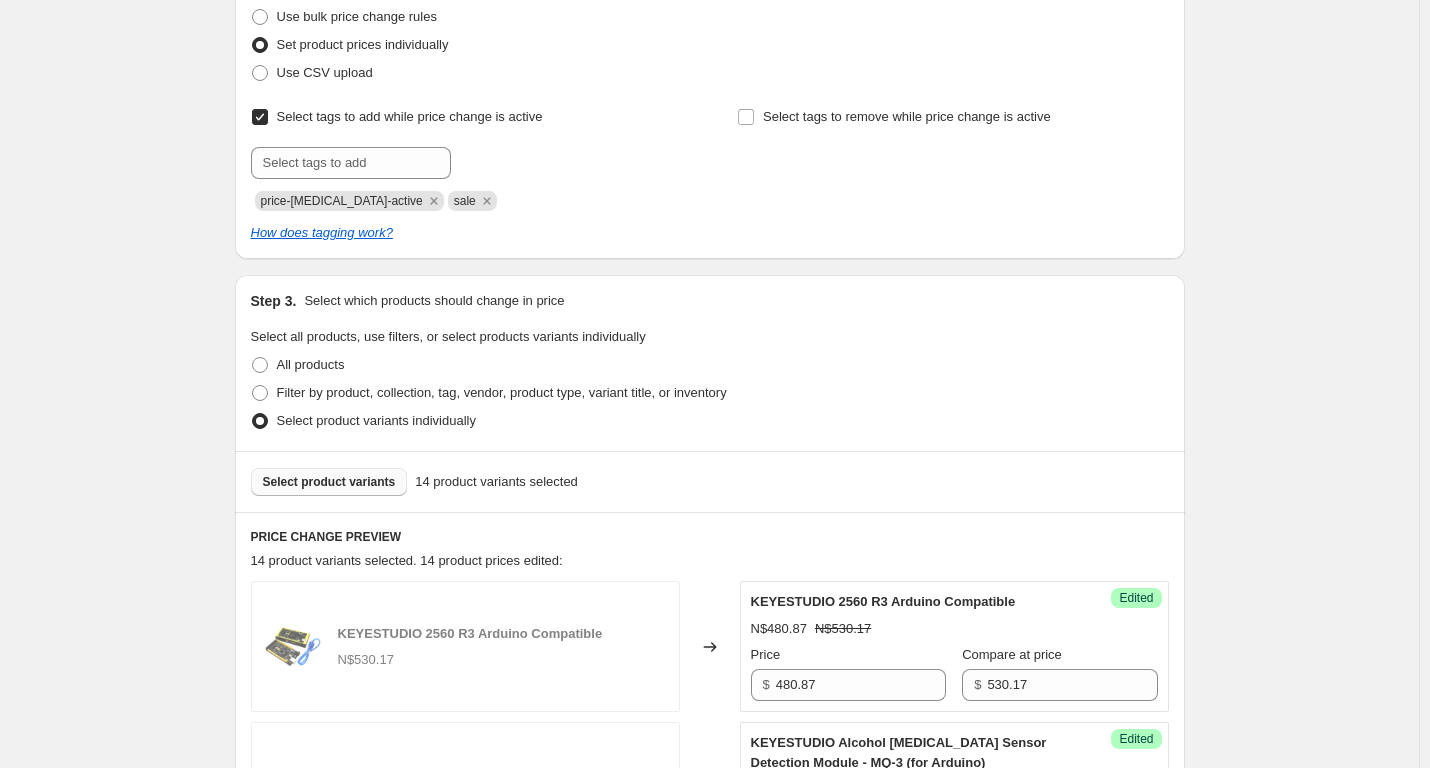scroll, scrollTop: 417, scrollLeft: 0, axis: vertical 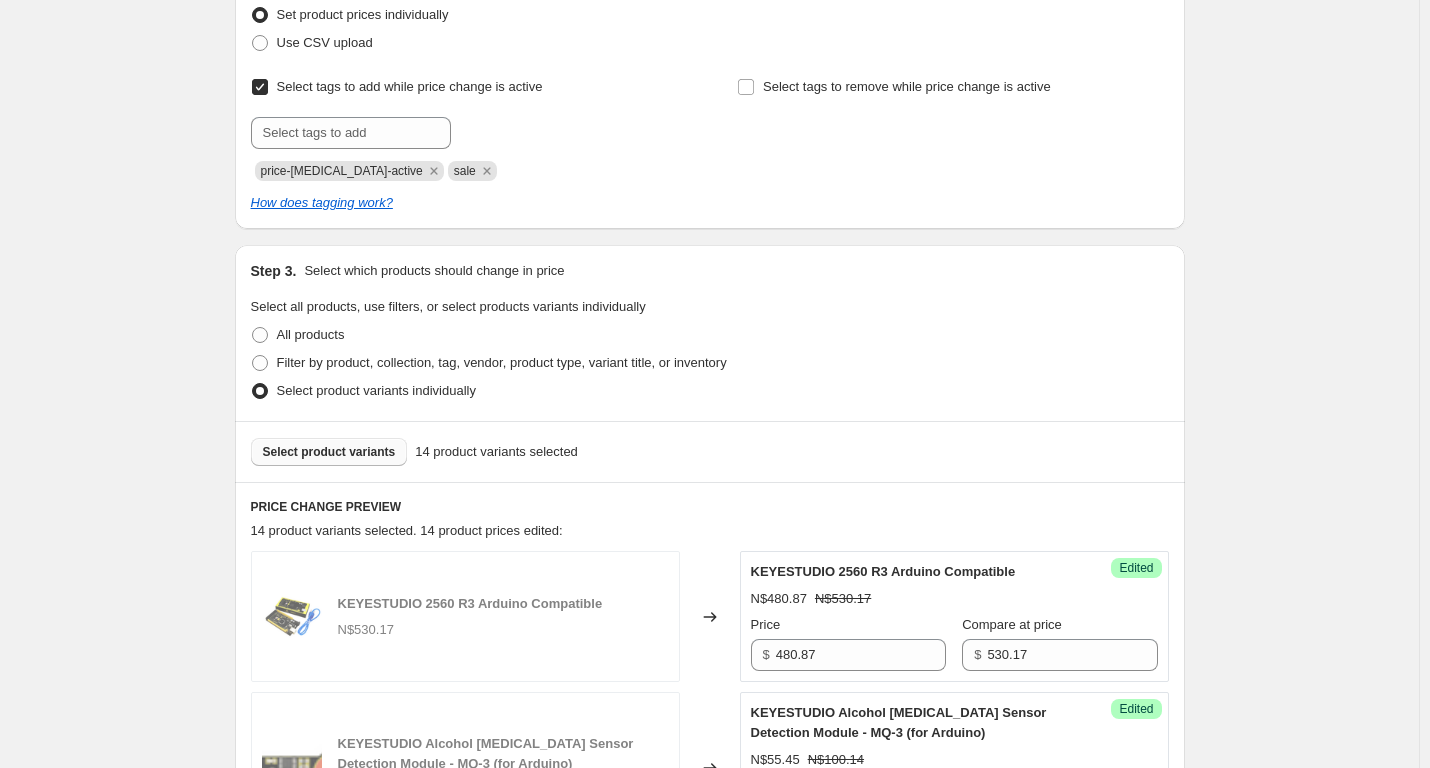 click on "Select product variants" at bounding box center [329, 452] 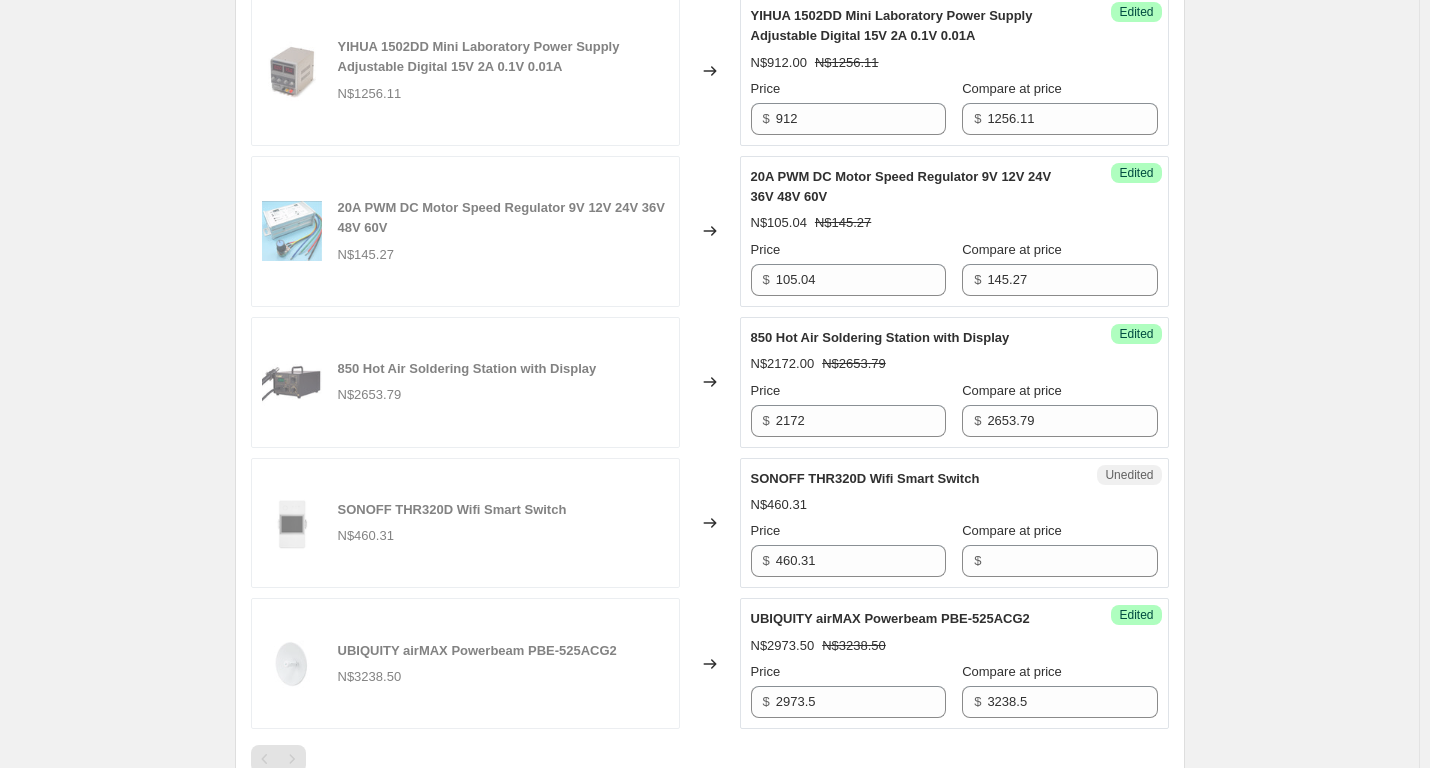scroll, scrollTop: 2517, scrollLeft: 0, axis: vertical 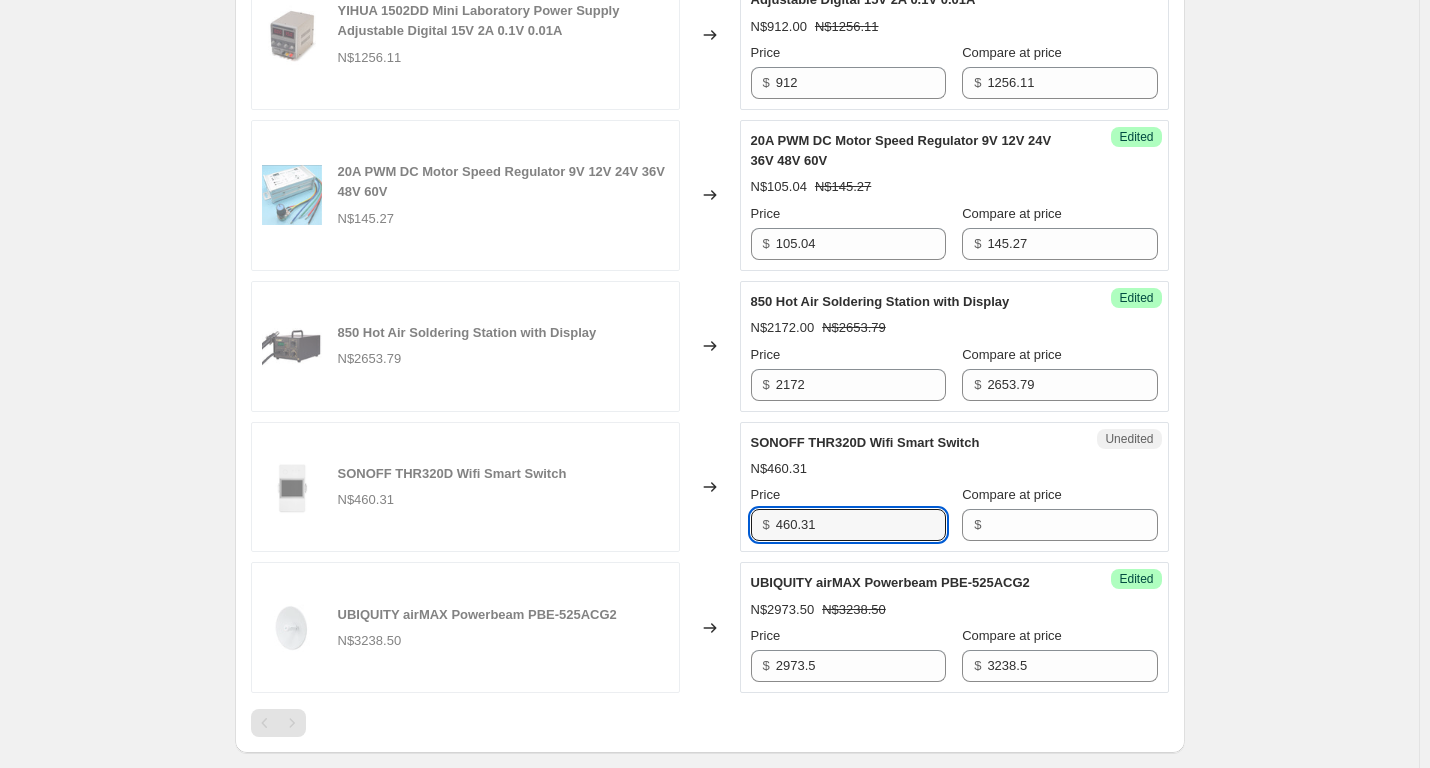 drag, startPoint x: 892, startPoint y: 581, endPoint x: 670, endPoint y: 573, distance: 222.1441 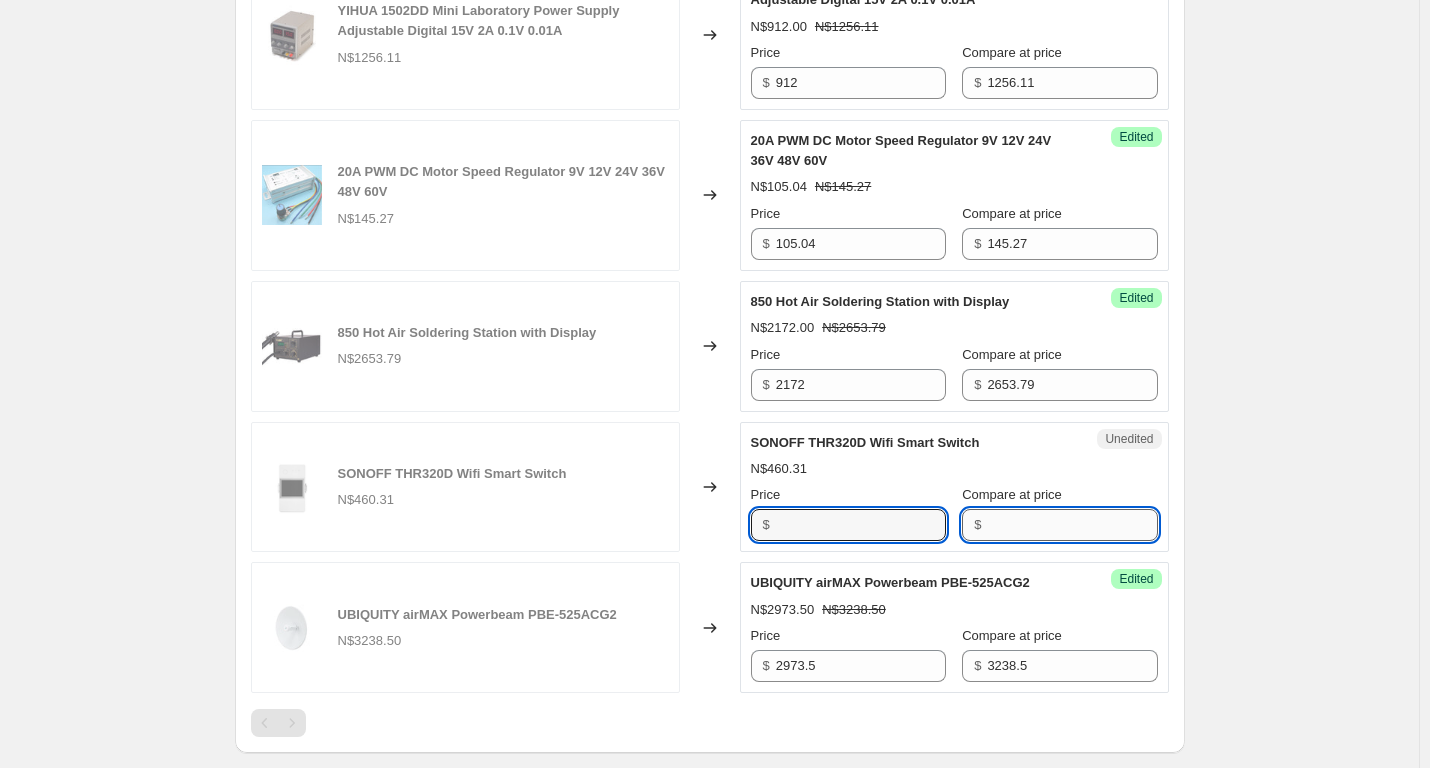 type on "460.31" 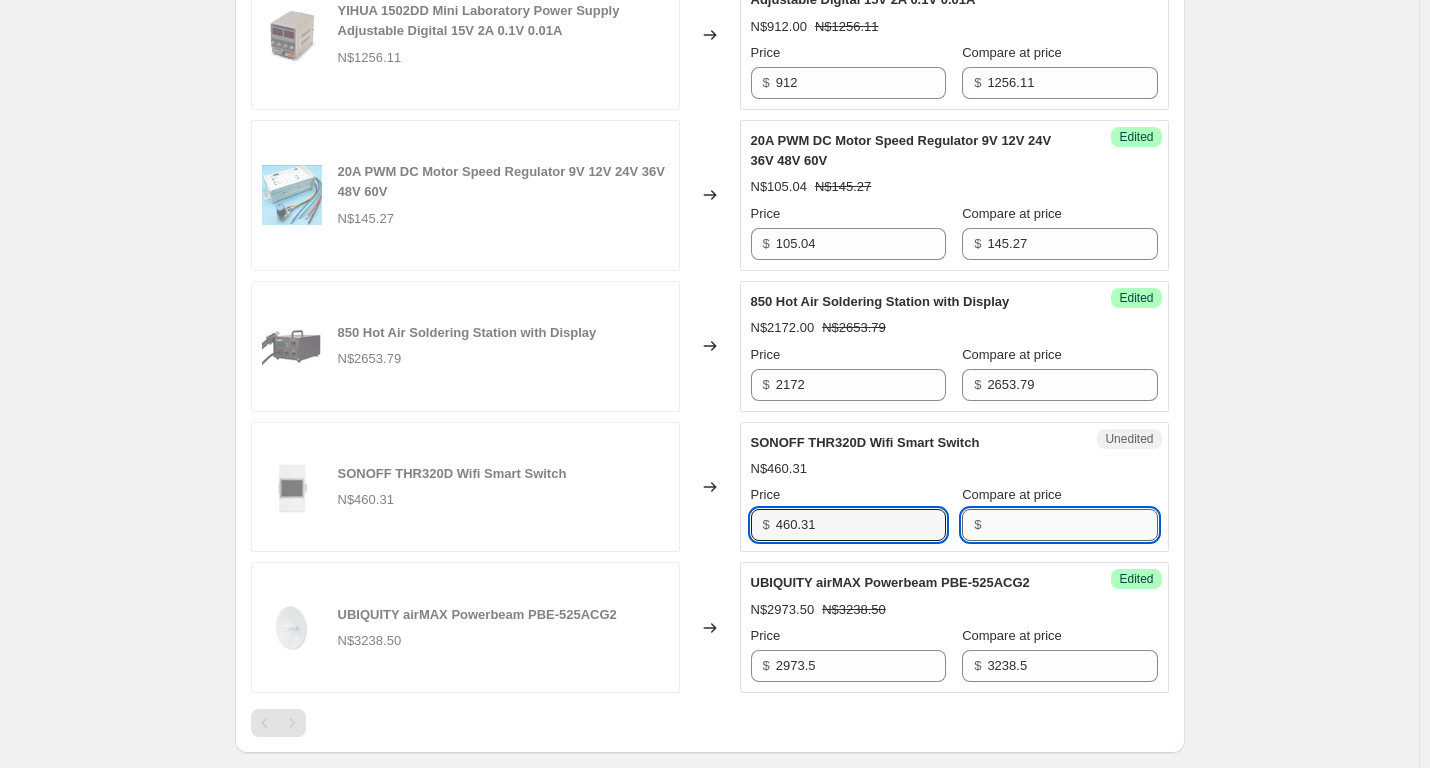 click on "Compare at price" at bounding box center [1072, 525] 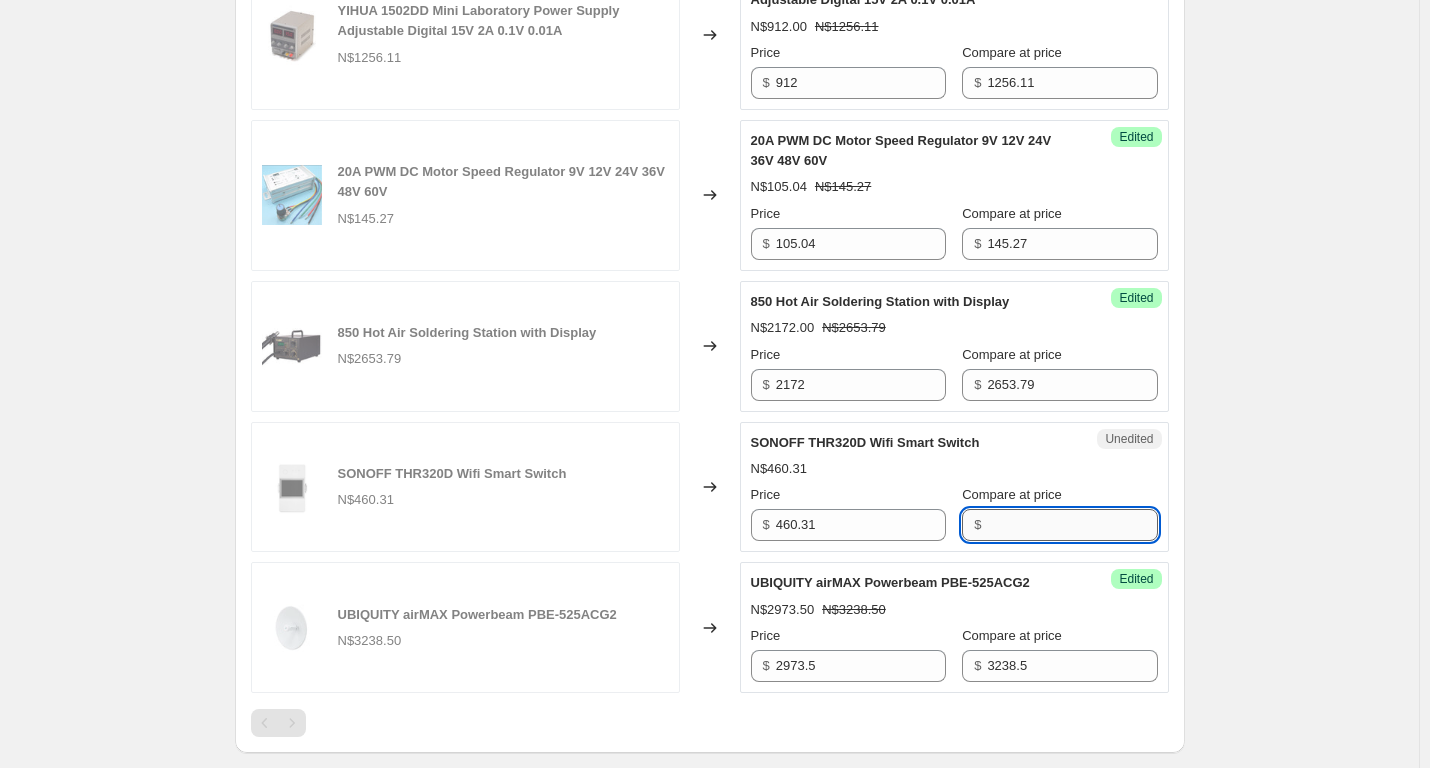 paste on "460.31" 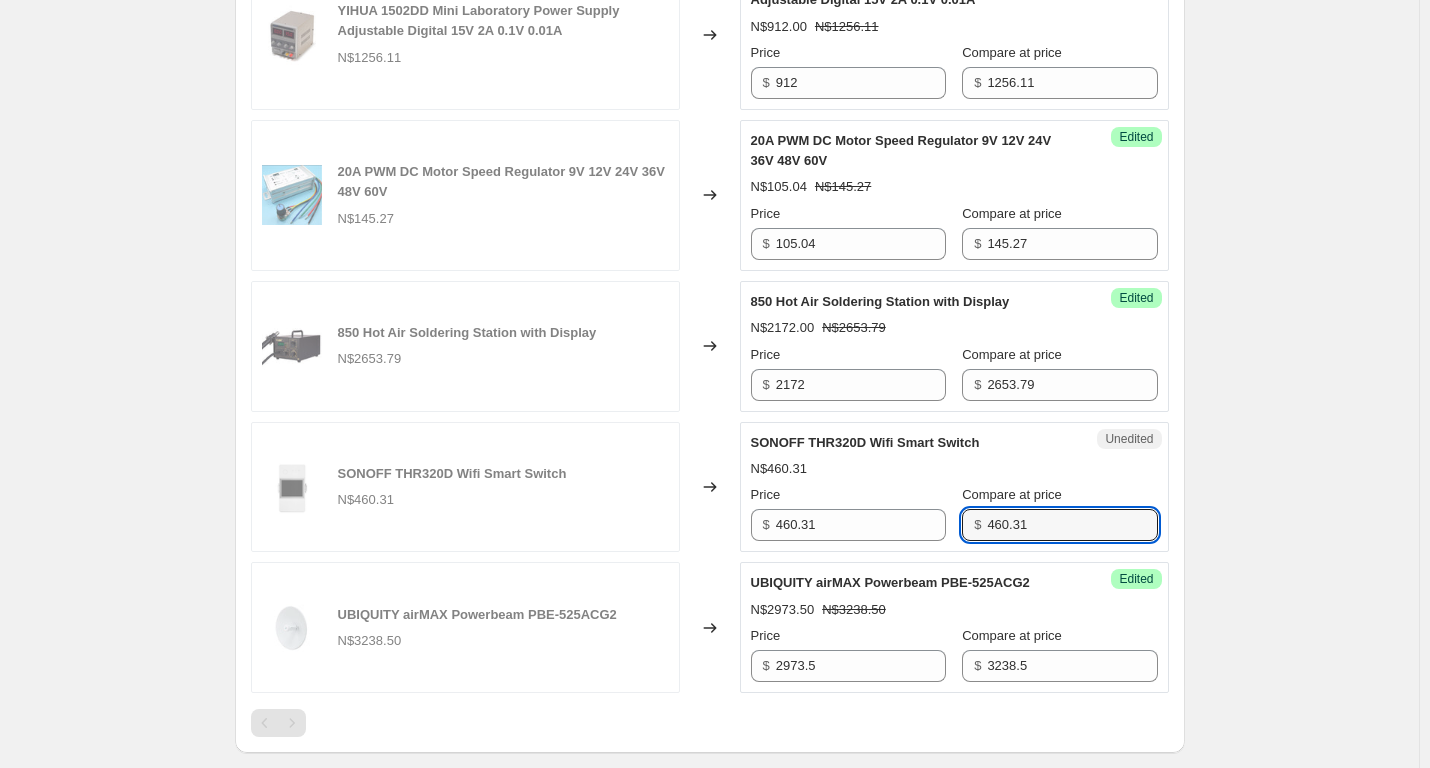 type on "460.31" 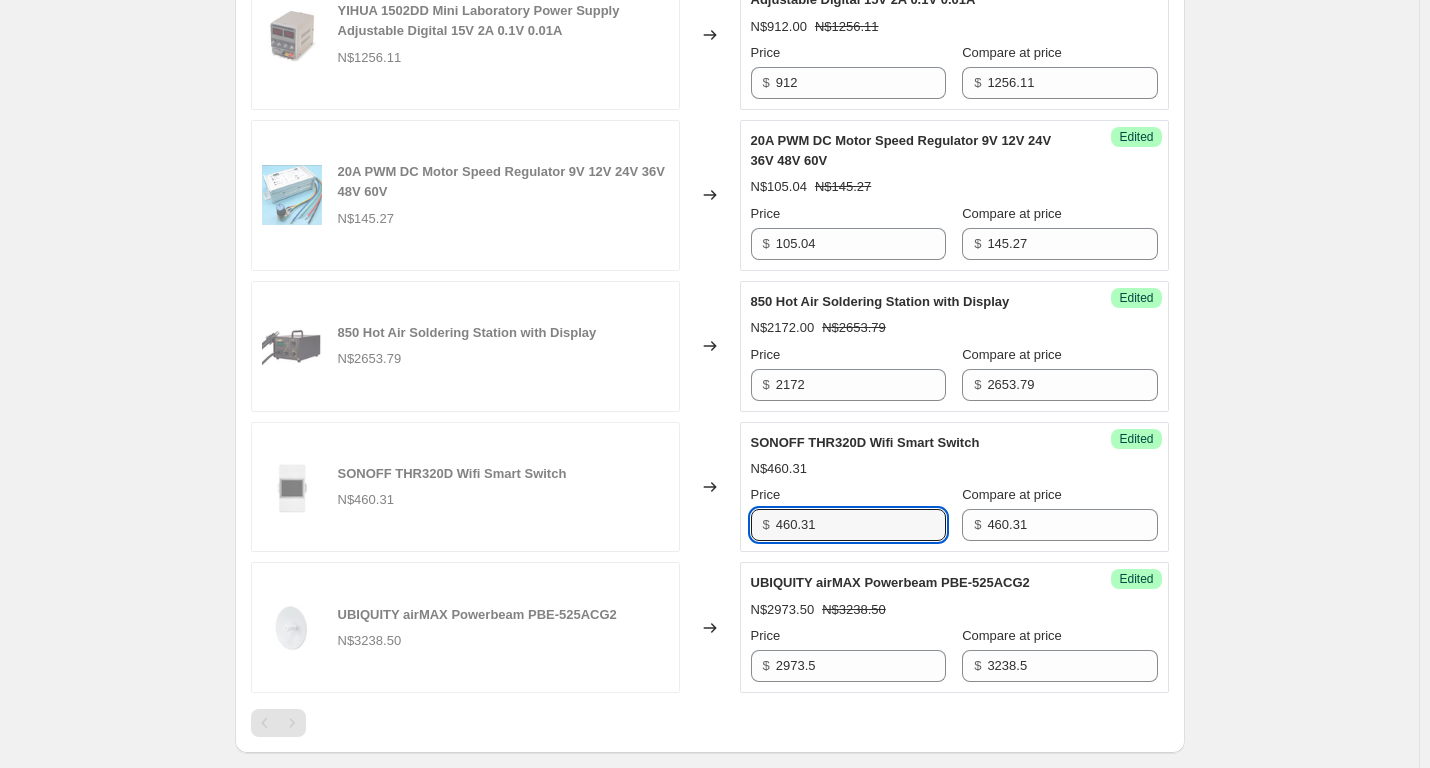 drag, startPoint x: 894, startPoint y: 585, endPoint x: 596, endPoint y: 572, distance: 298.28342 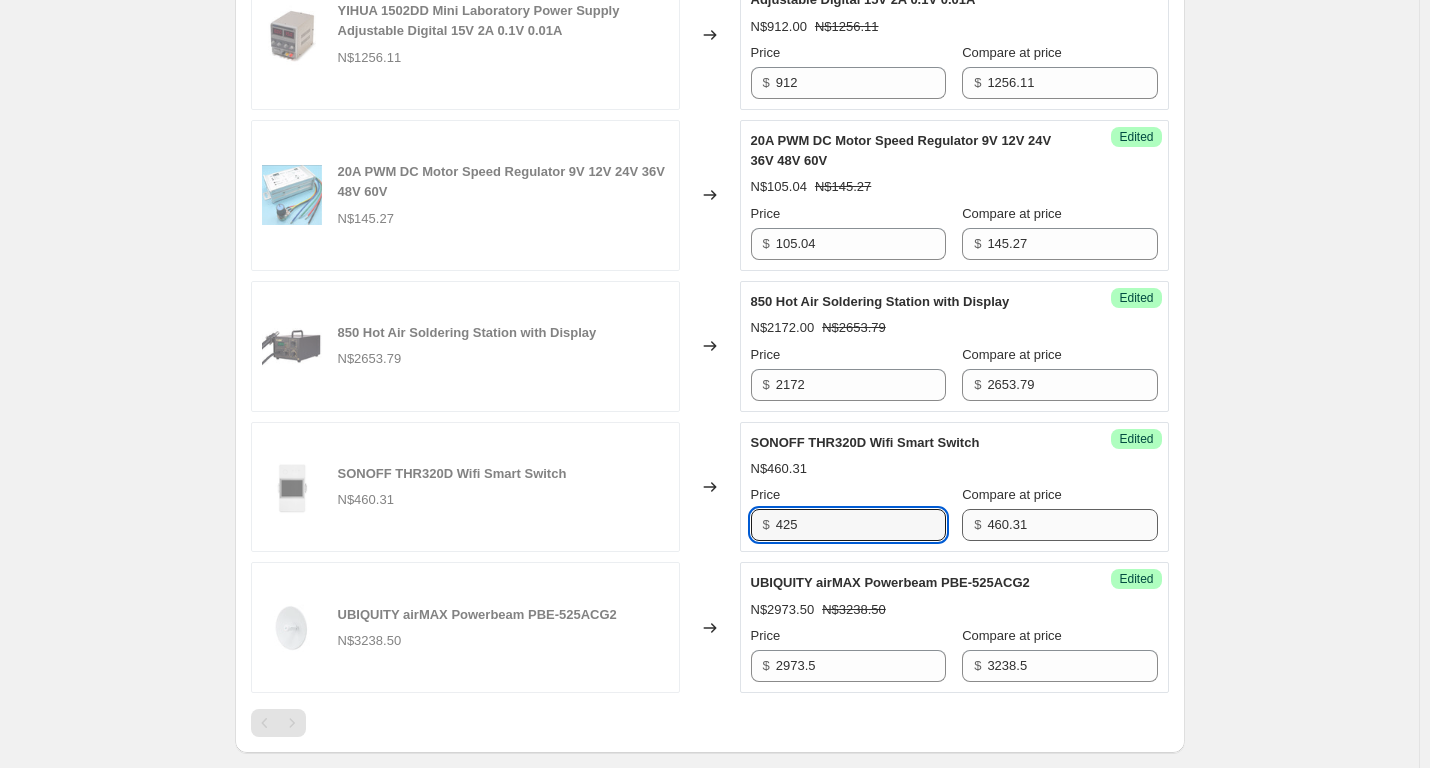 type on "425" 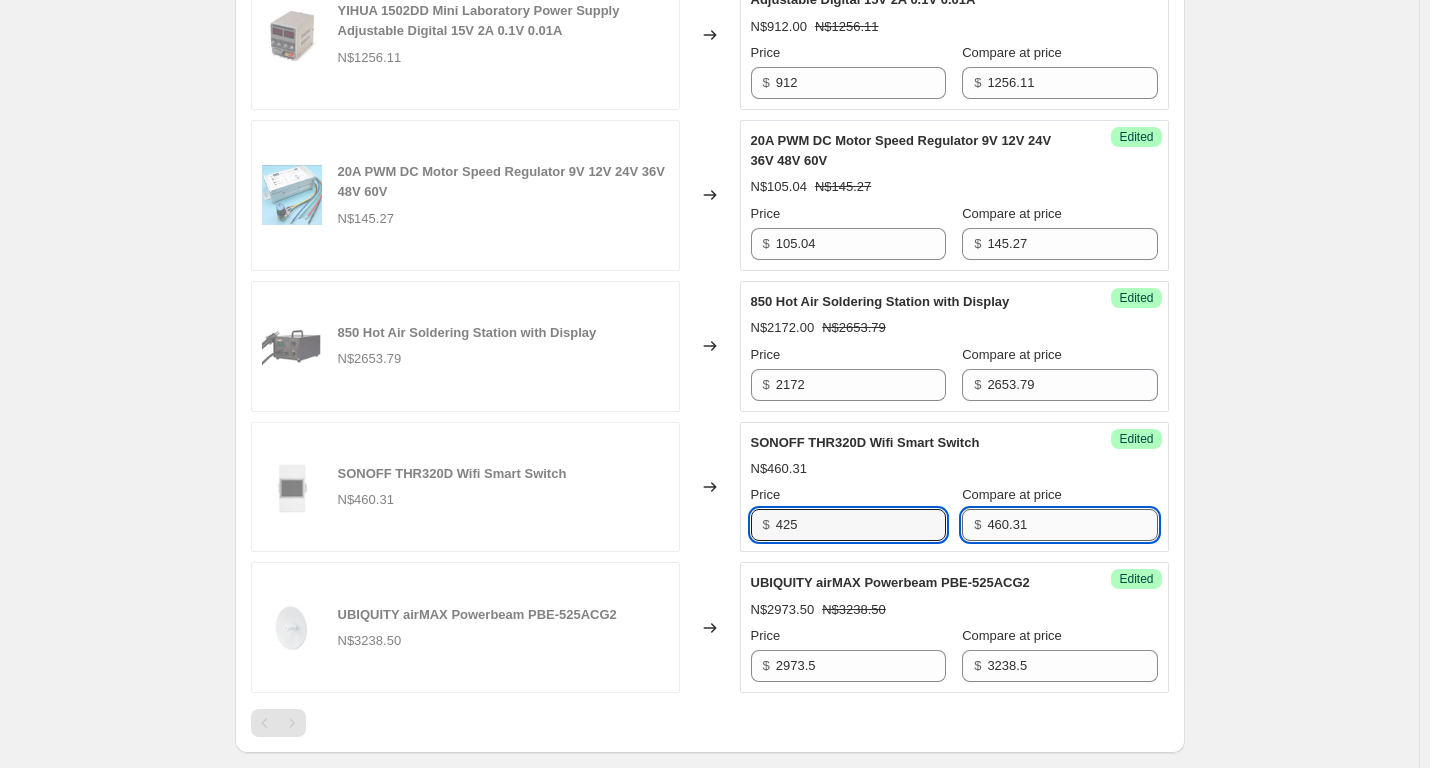 click on "460.31" at bounding box center [1072, 525] 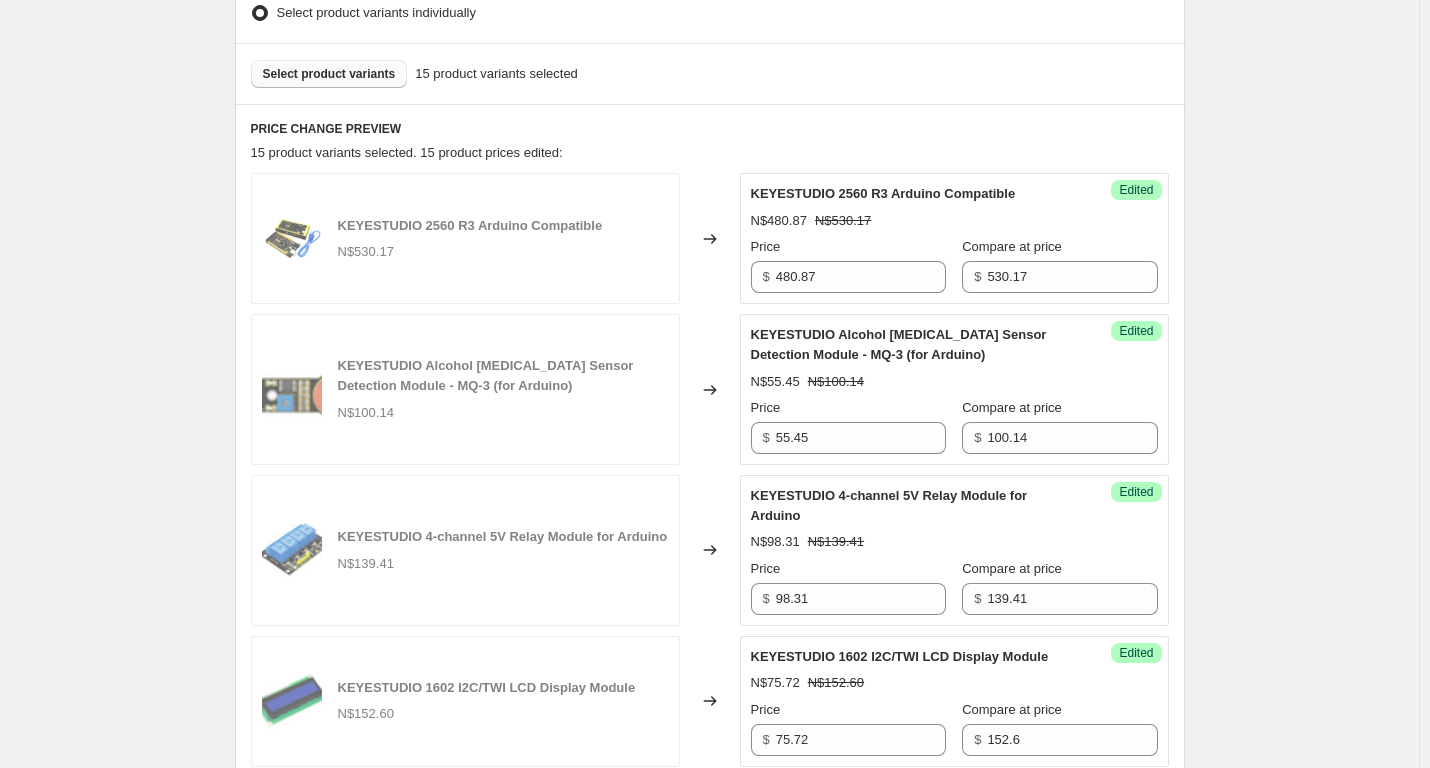 scroll, scrollTop: 617, scrollLeft: 0, axis: vertical 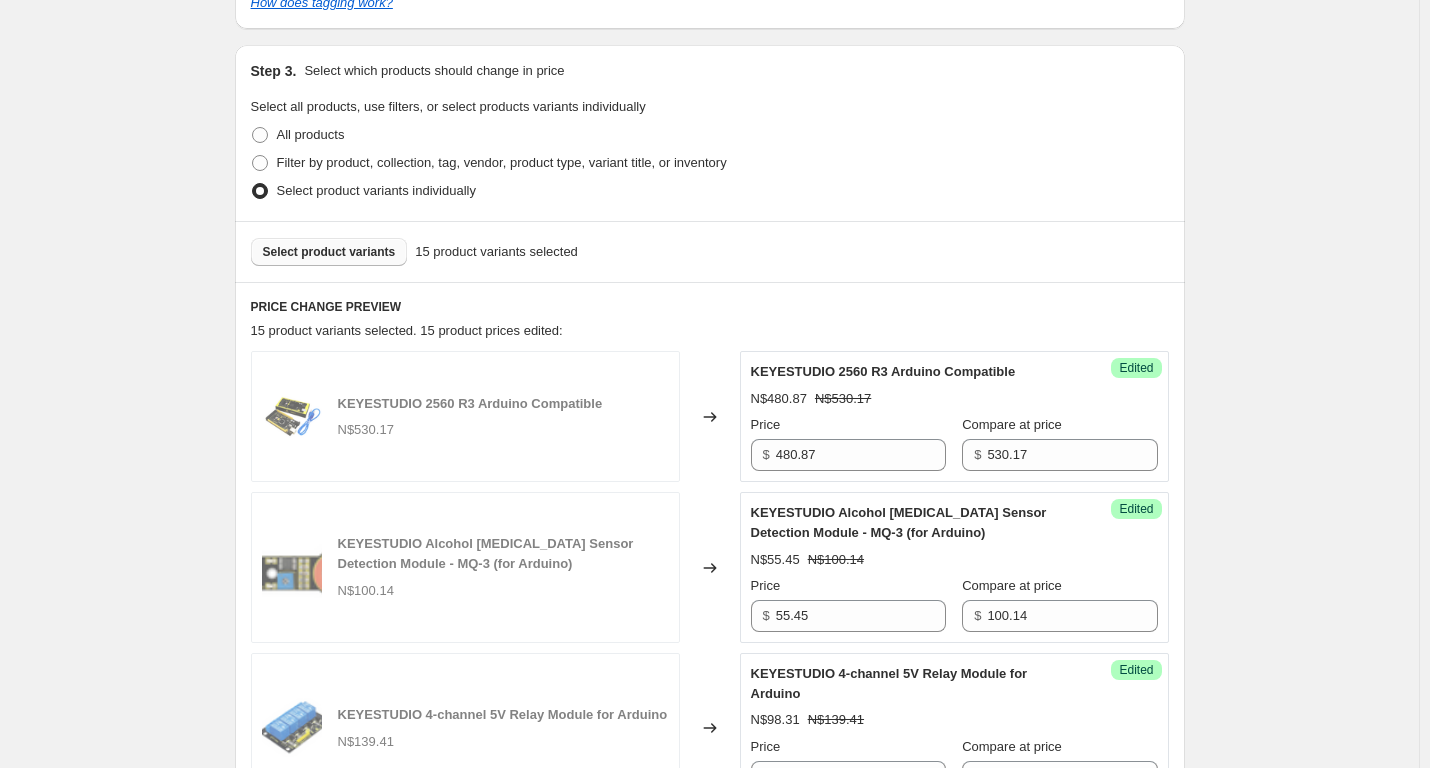 click on "Select product variants" at bounding box center (329, 252) 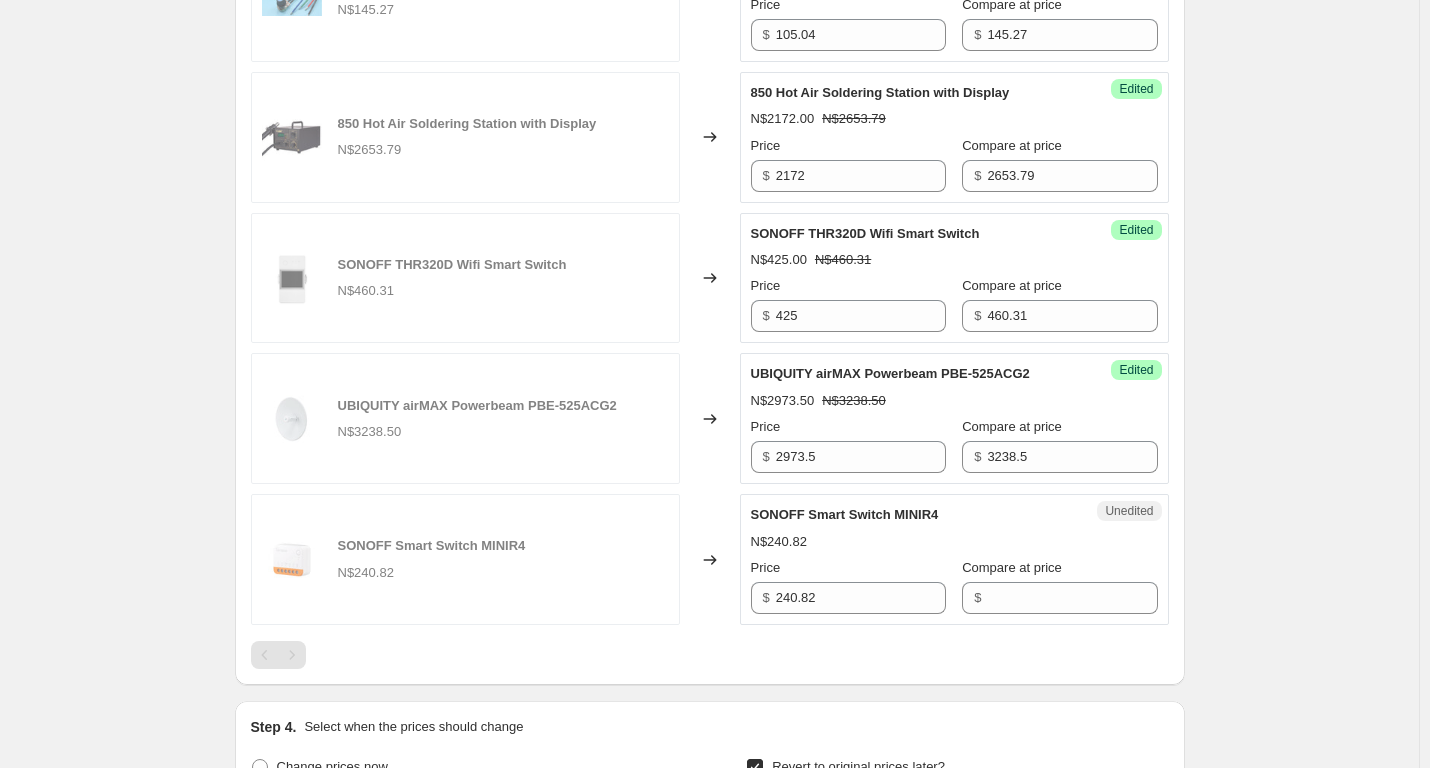 scroll, scrollTop: 2917, scrollLeft: 0, axis: vertical 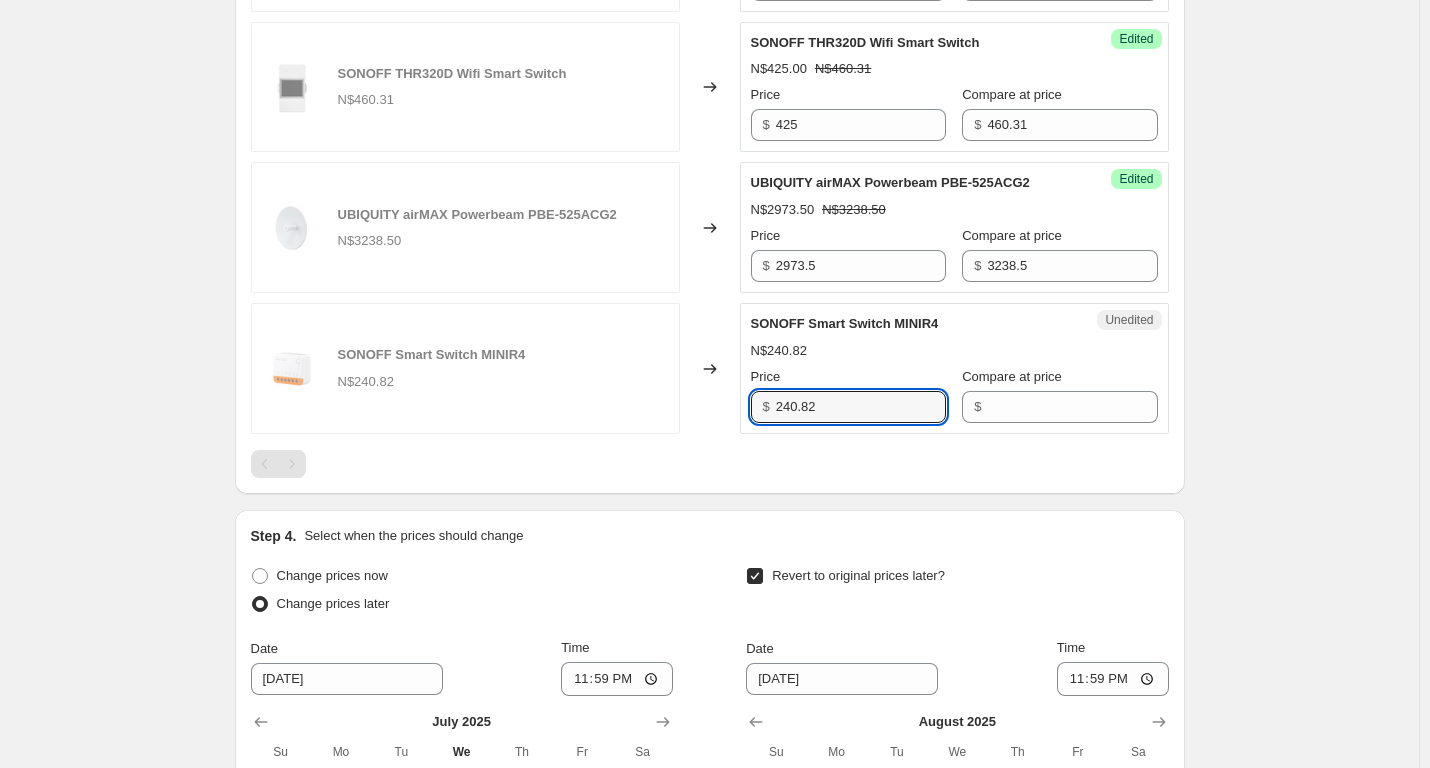 drag, startPoint x: 881, startPoint y: 465, endPoint x: 511, endPoint y: 465, distance: 370 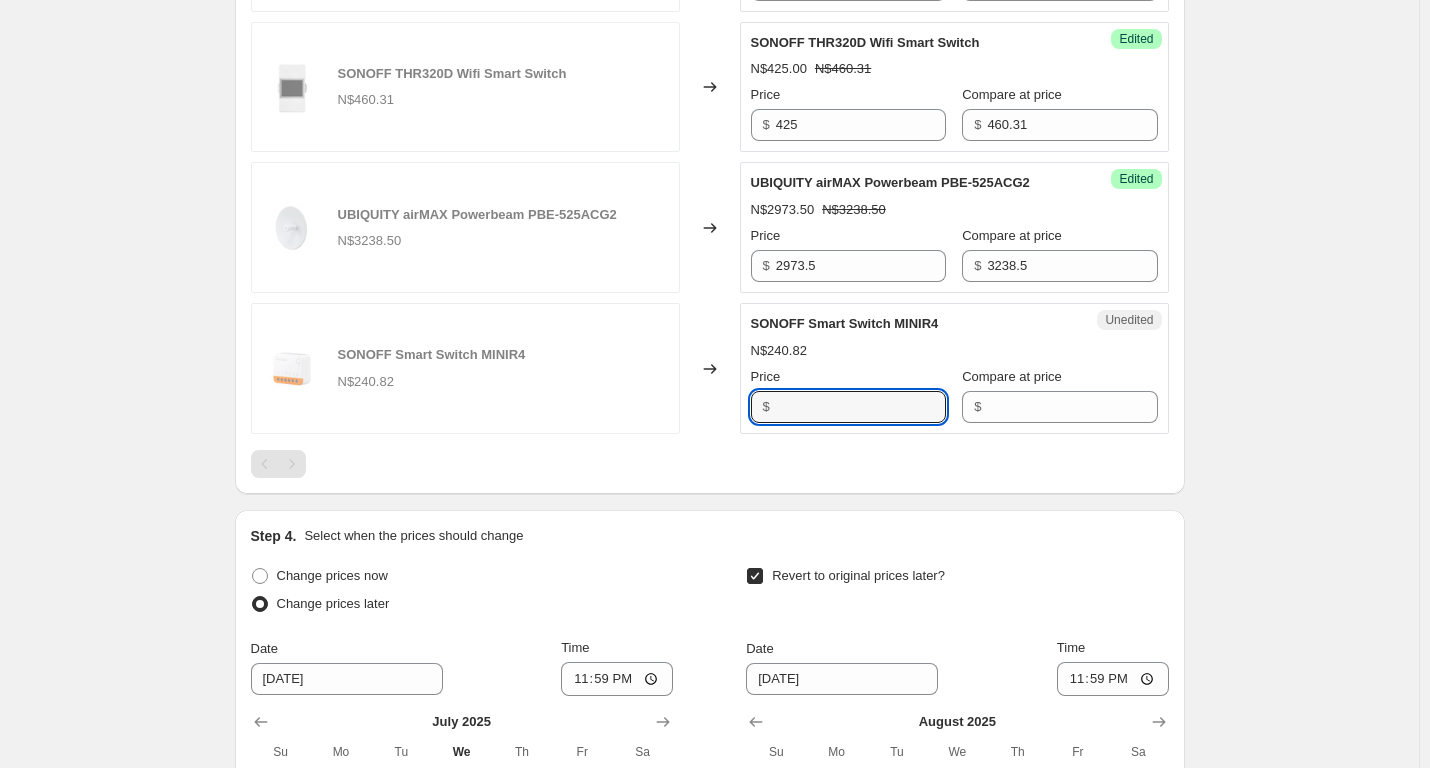 type on "240.82" 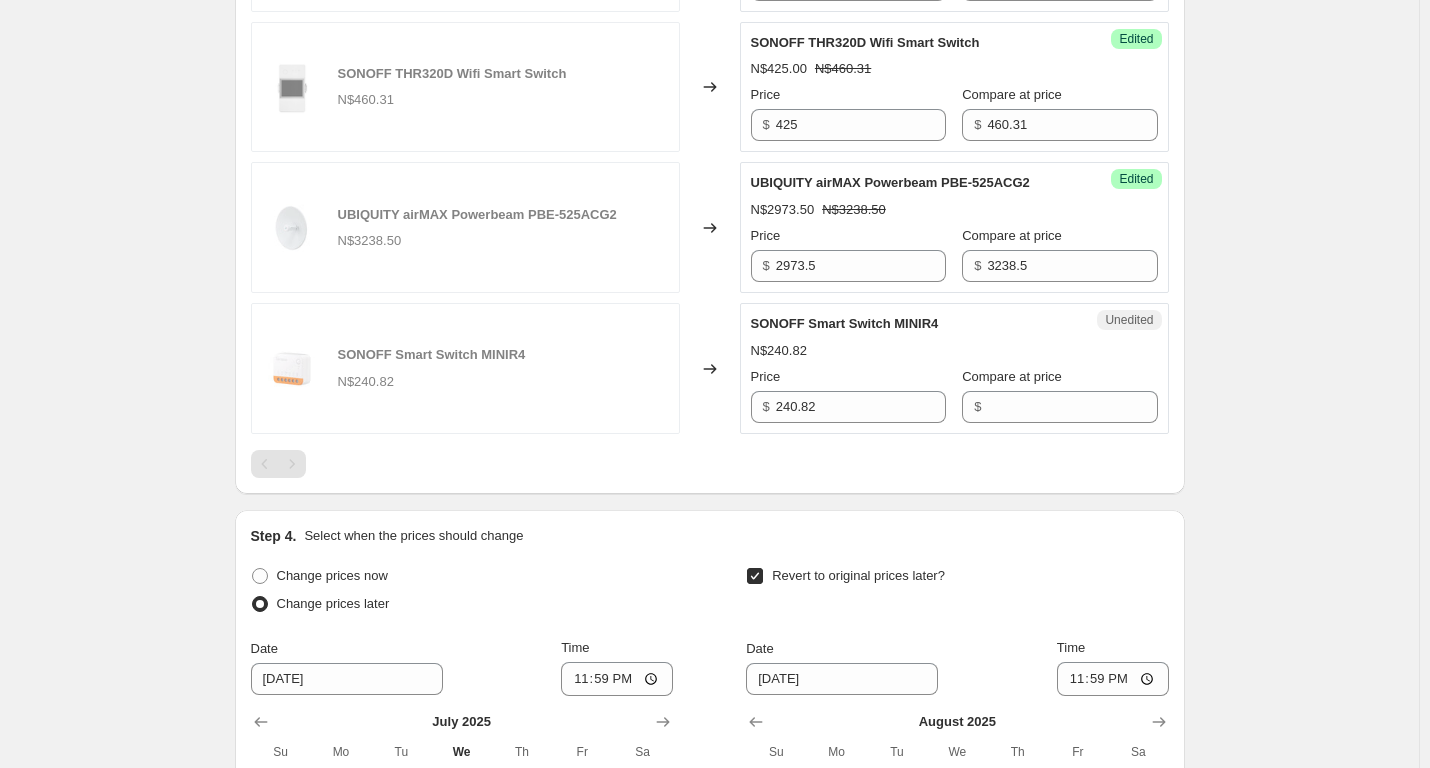 click on "$" at bounding box center (1059, 407) 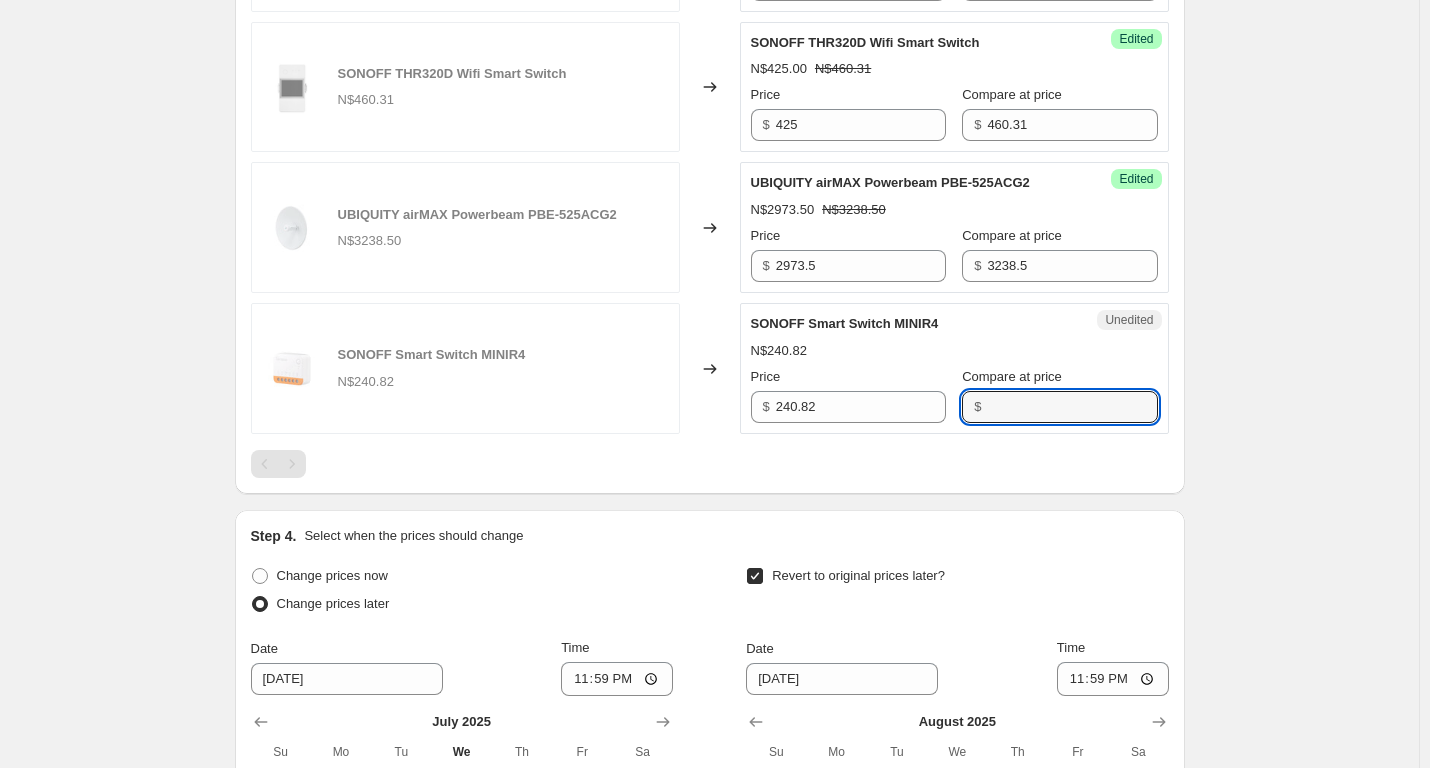 paste on "240.82" 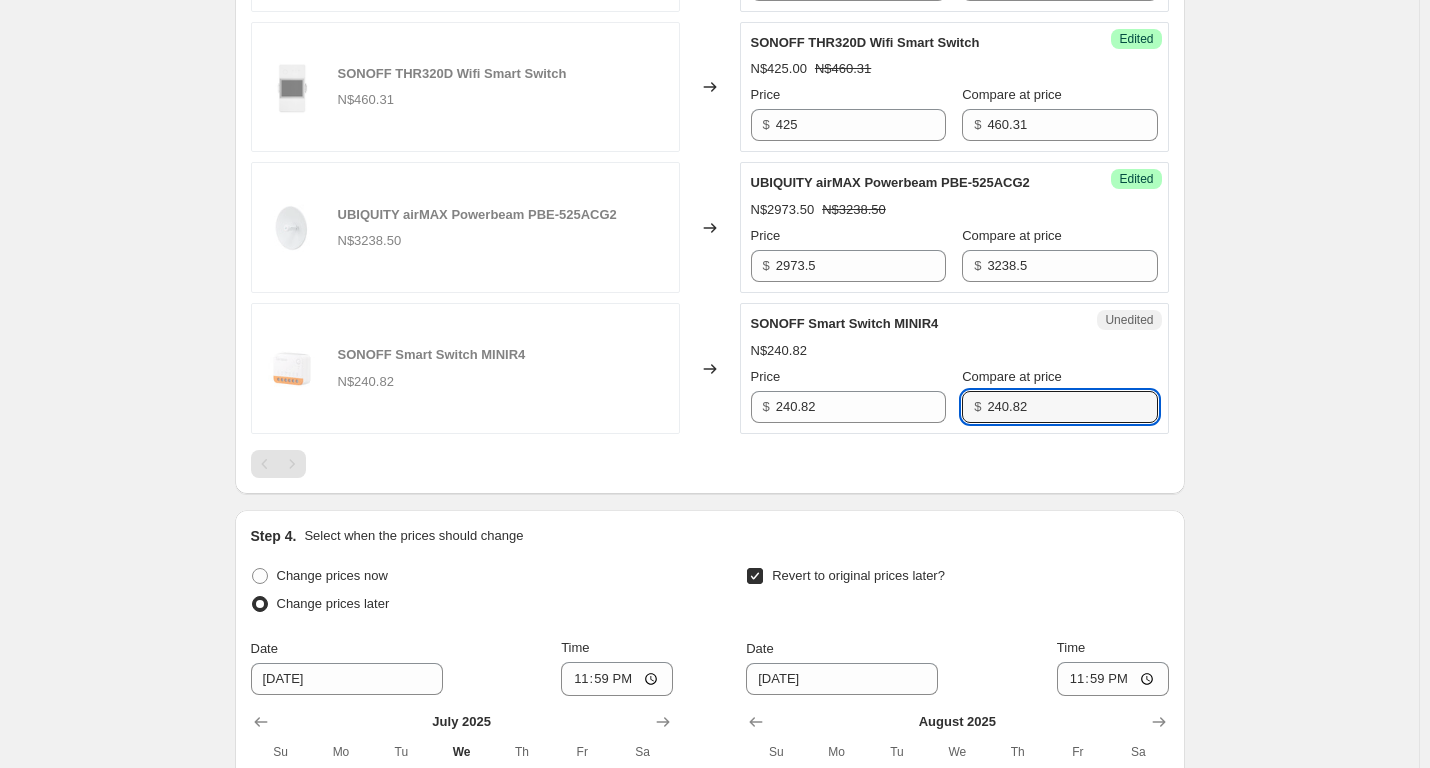 type on "240.82" 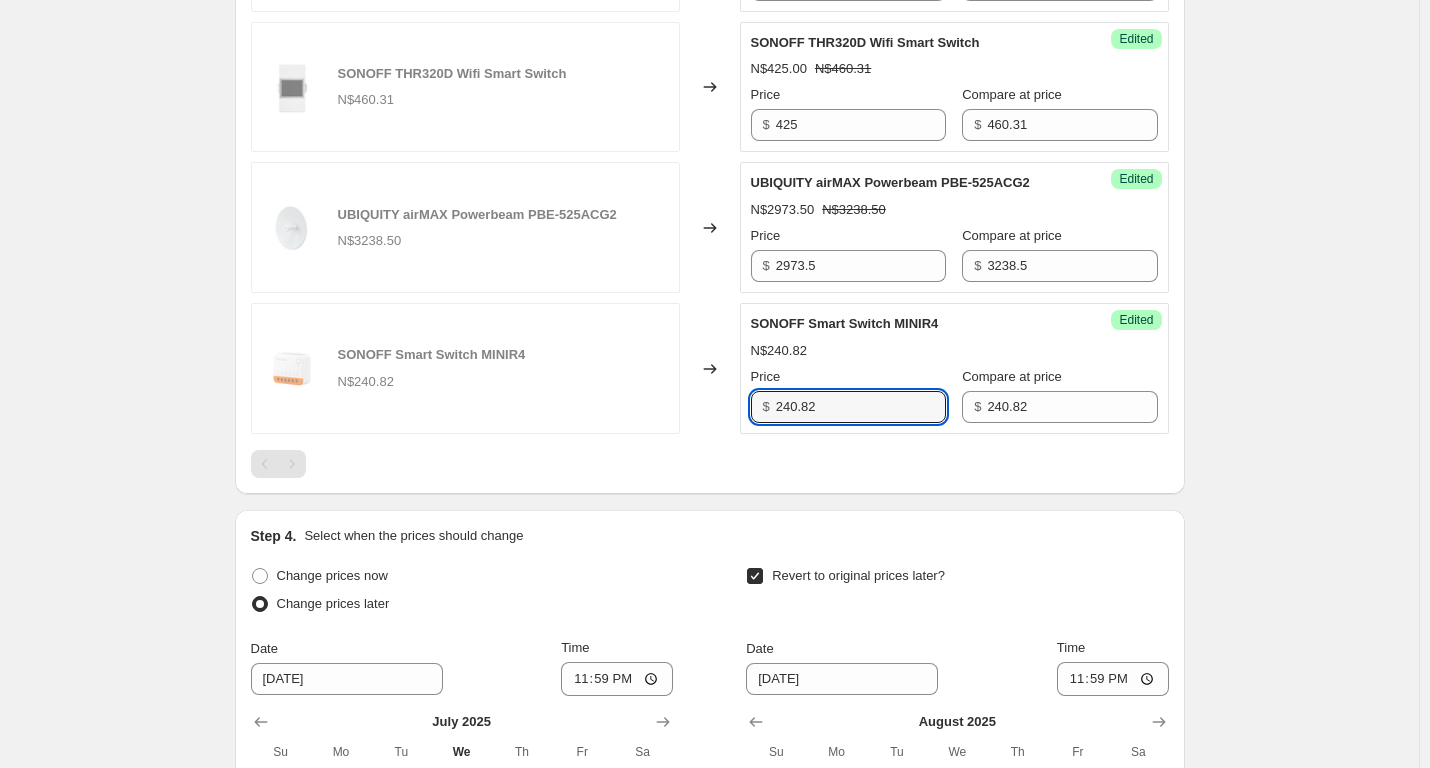 drag, startPoint x: 883, startPoint y: 472, endPoint x: 482, endPoint y: 464, distance: 401.0798 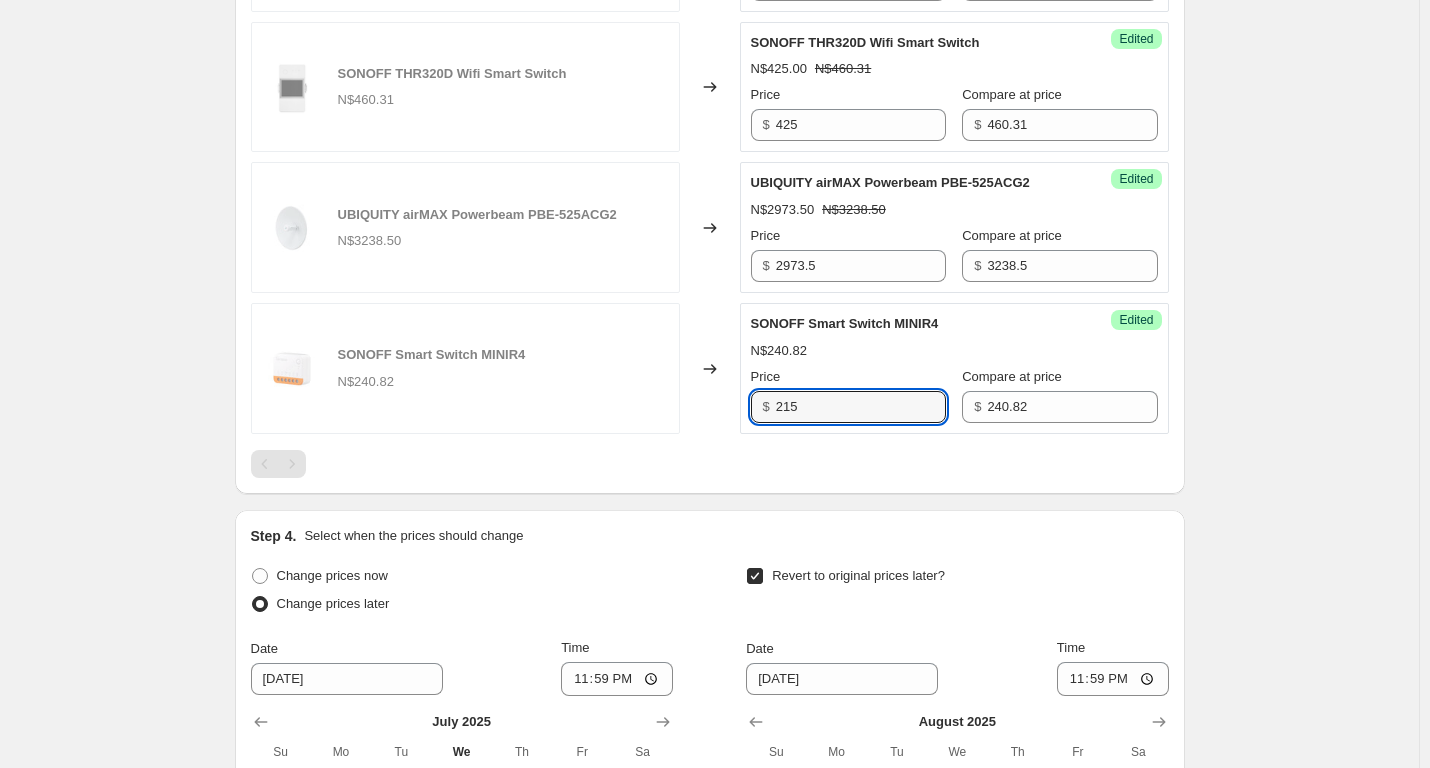 type on "215" 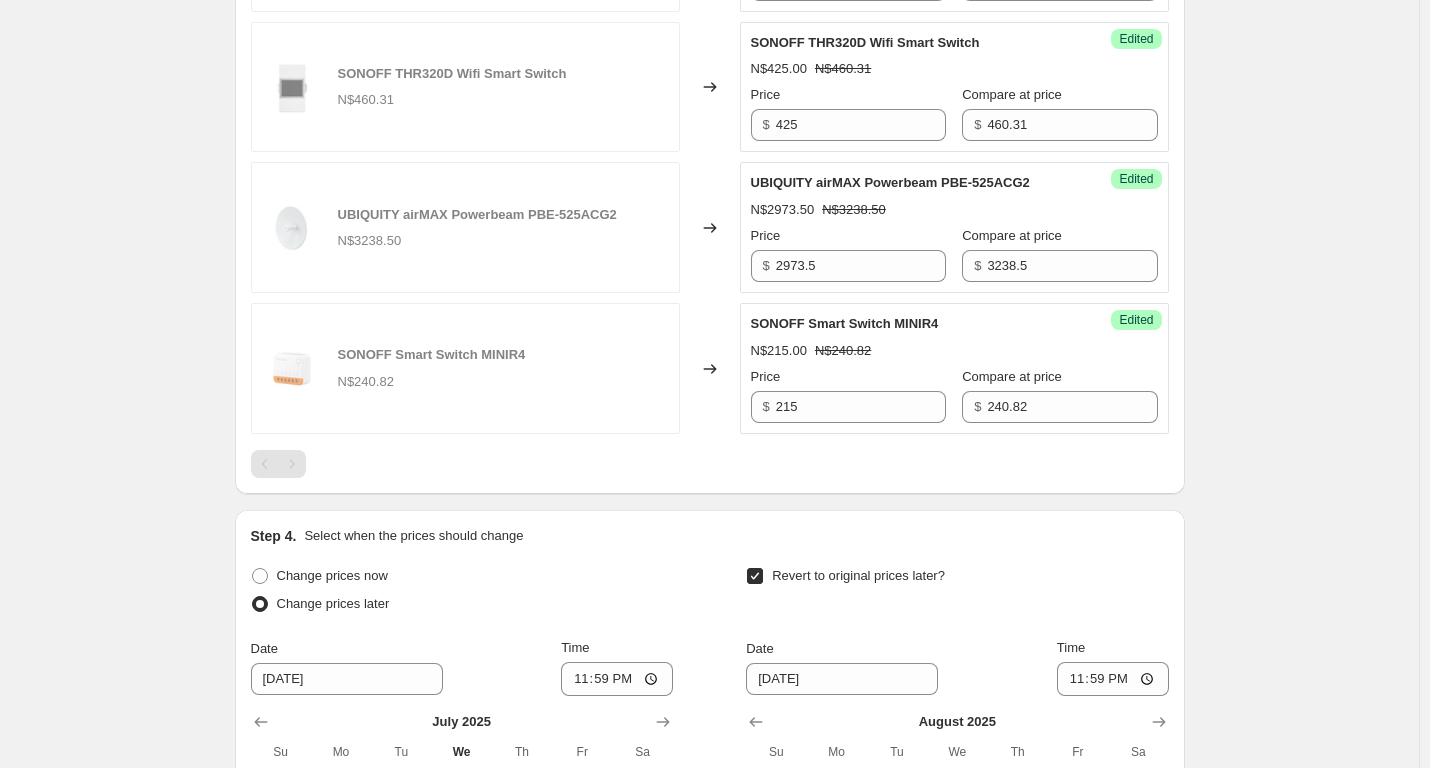 click on "Specials [DATE] - [DATE]. This page is ready Specials [DATE] - [DATE] Info Scheduled Copy to new job Delete job More actions Copy to new job Delete job Prices will begin changing on [DATE] 11:59 PM. Prices will begin reverting on [DATE] 11:59 PM. Change prices now Step 1. Optionally give your price [MEDICAL_DATA] a title (eg "March 30% off sale on boots") Specials [DATE] - [DATE] This title is just for internal use, customers won't see it Step 2. Select how the prices should change Use bulk price change rules Set product prices individually Use CSV upload Select tags to add while price change is active Submit price-[MEDICAL_DATA]-active sale Select tags to remove while price change is active How does tagging work? Step 3. Select which products should change in price Select all products, use filters, or select products variants individually All products Filter by product, collection, tag, vendor, product type, variant title, or inventory Select product variants individually" at bounding box center (709, -870) 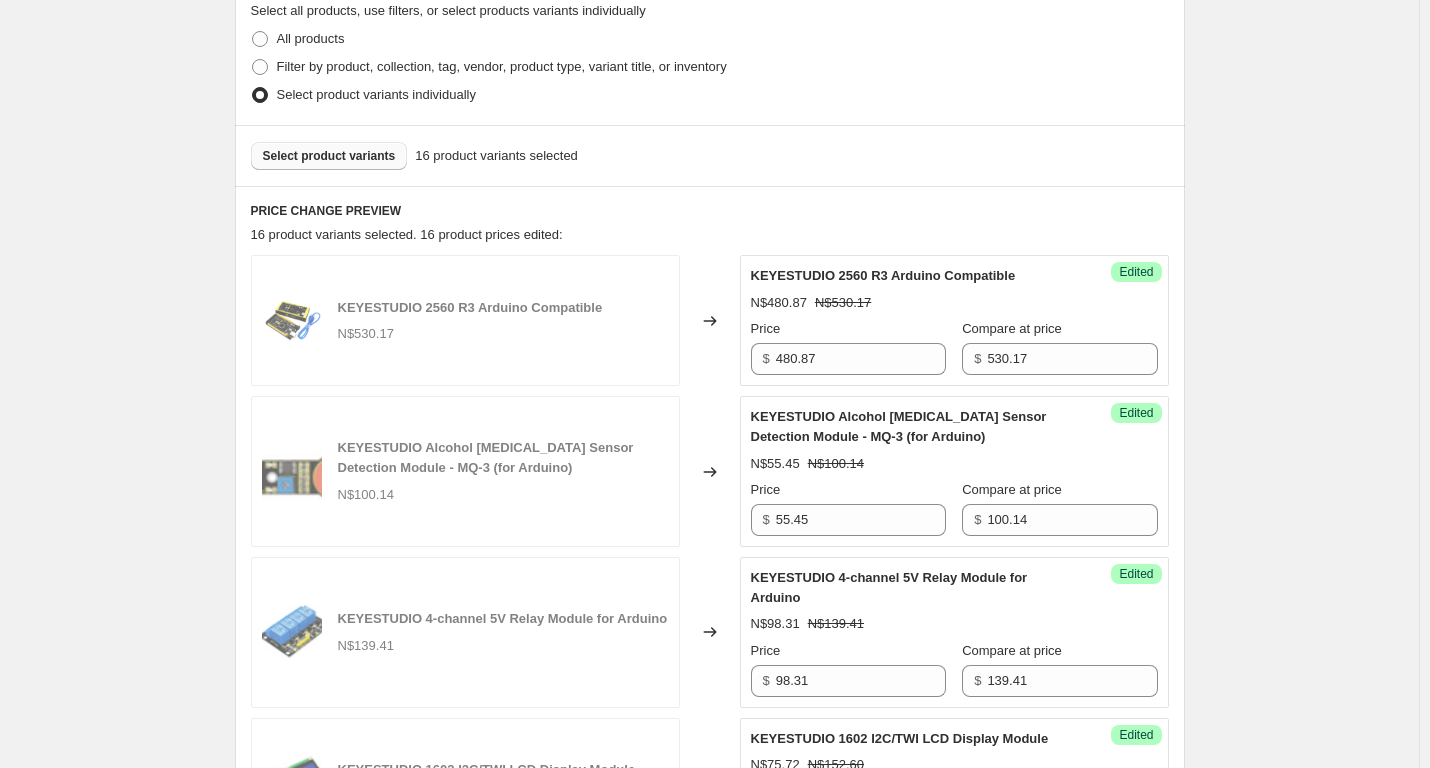 scroll, scrollTop: 517, scrollLeft: 0, axis: vertical 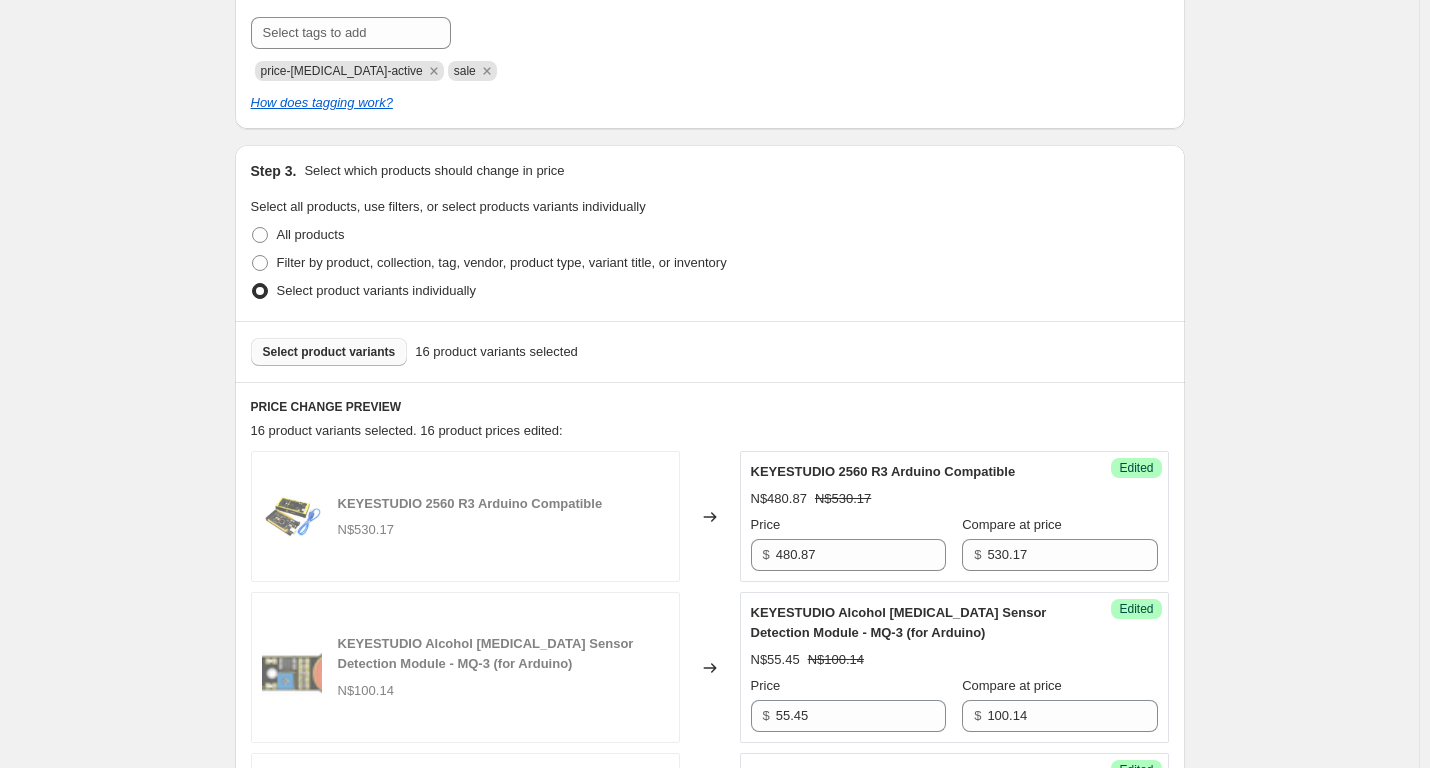 click on "Select product variants" at bounding box center (329, 352) 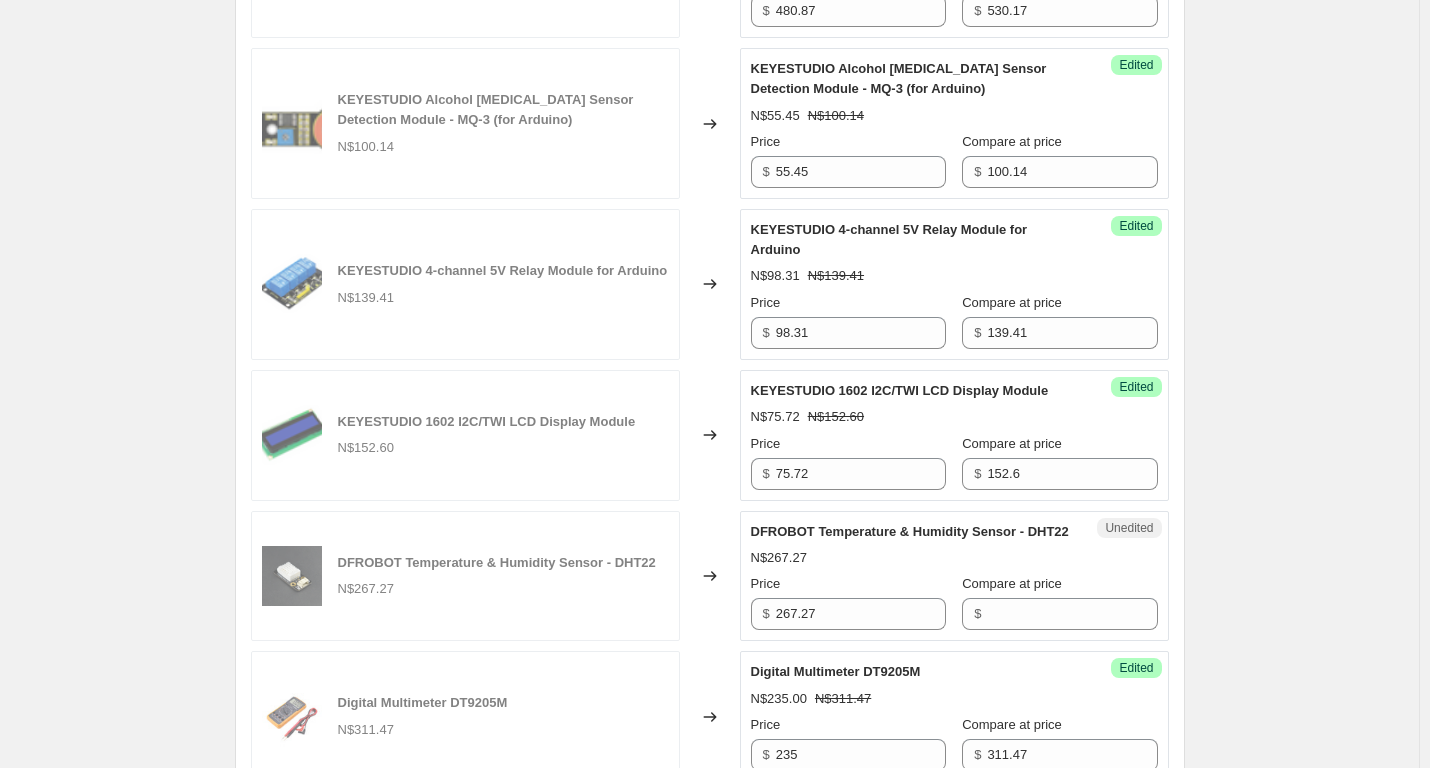 scroll, scrollTop: 1117, scrollLeft: 0, axis: vertical 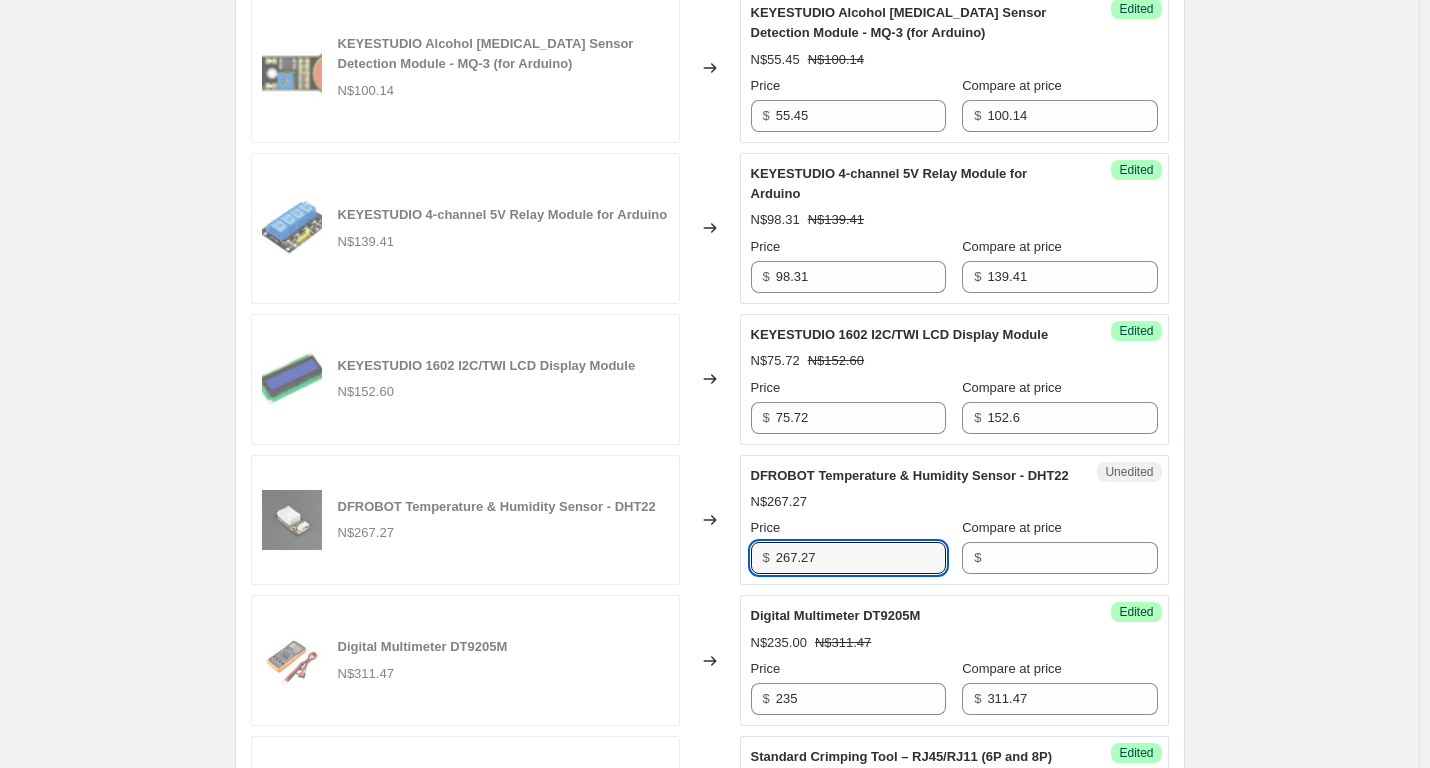 drag, startPoint x: 824, startPoint y: 591, endPoint x: 627, endPoint y: 592, distance: 197.00253 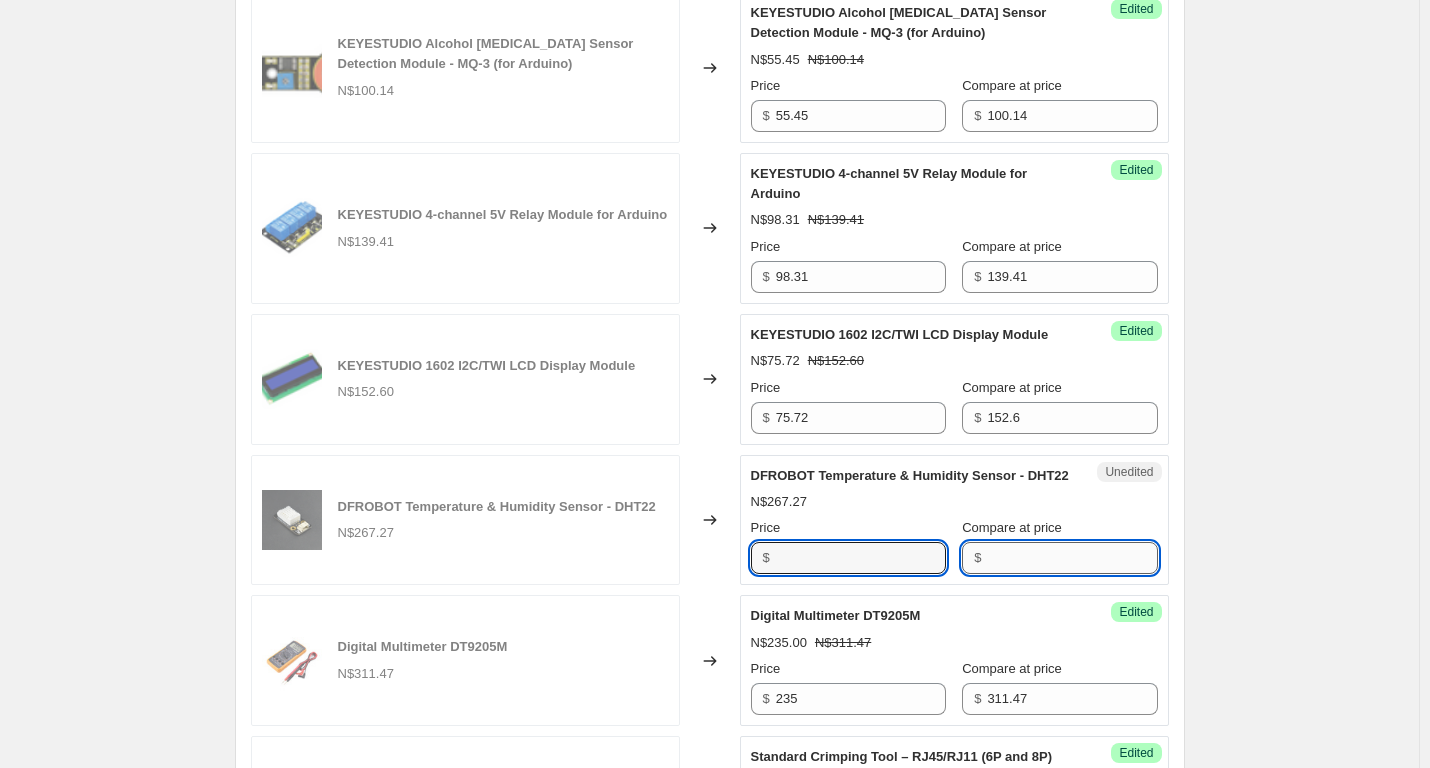 type on "267.27" 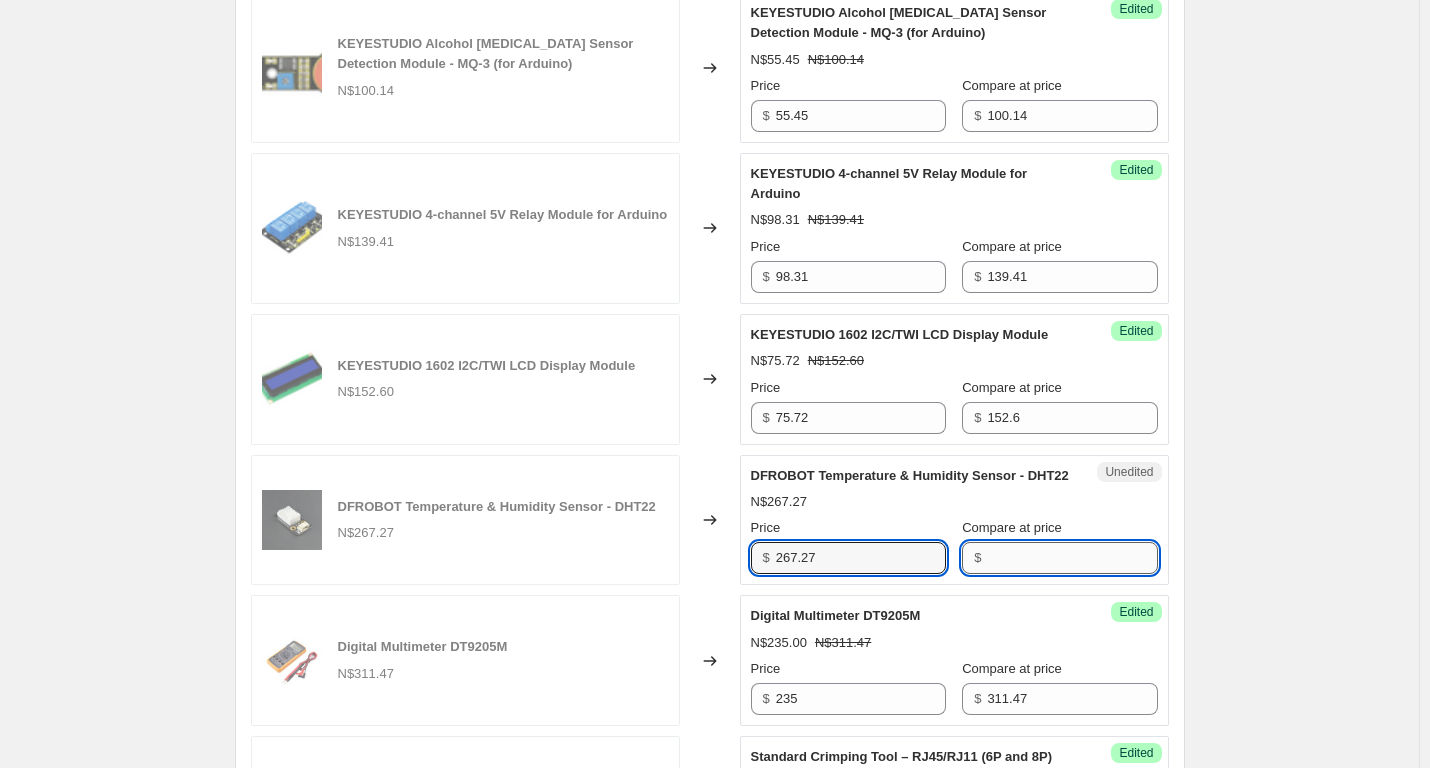 click on "Compare at price" at bounding box center (1072, 558) 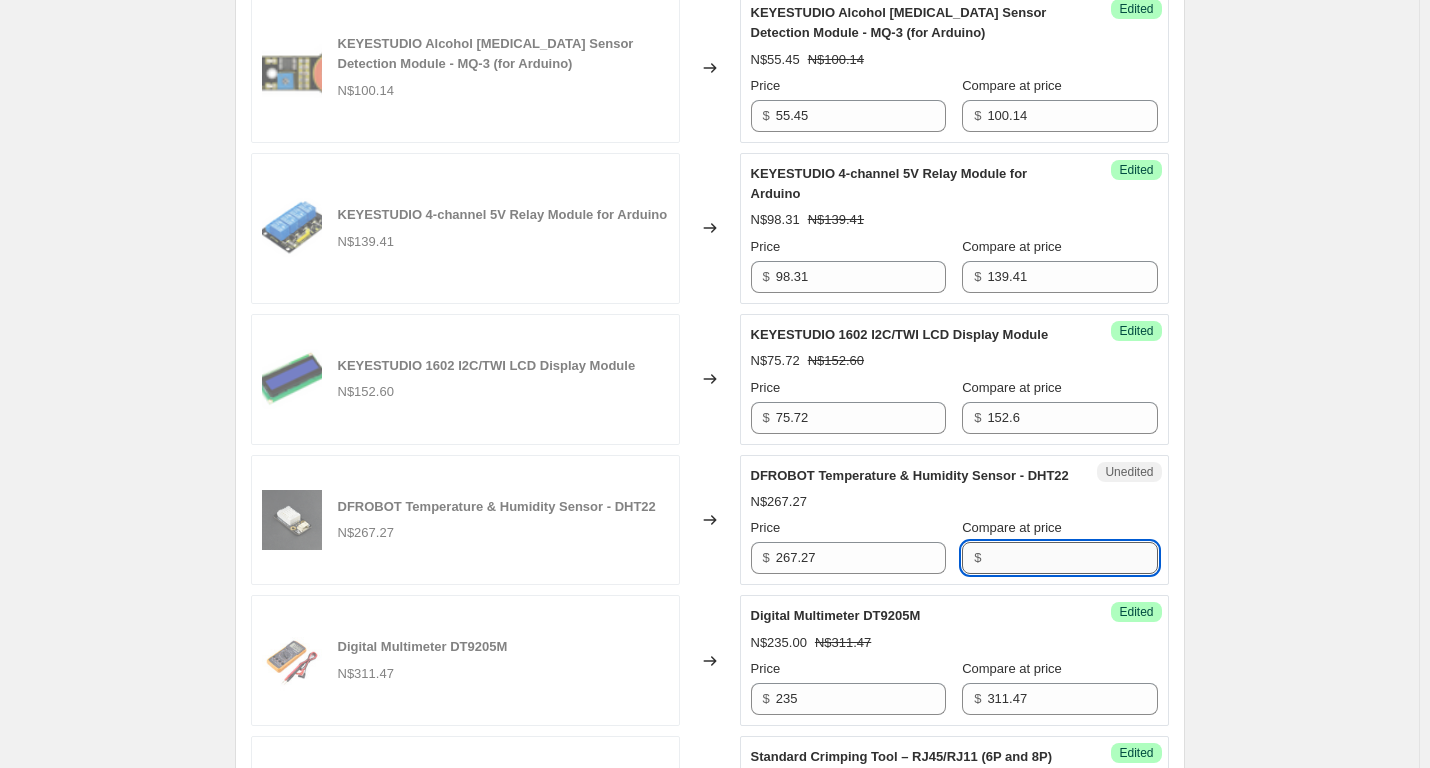 paste on "267.27" 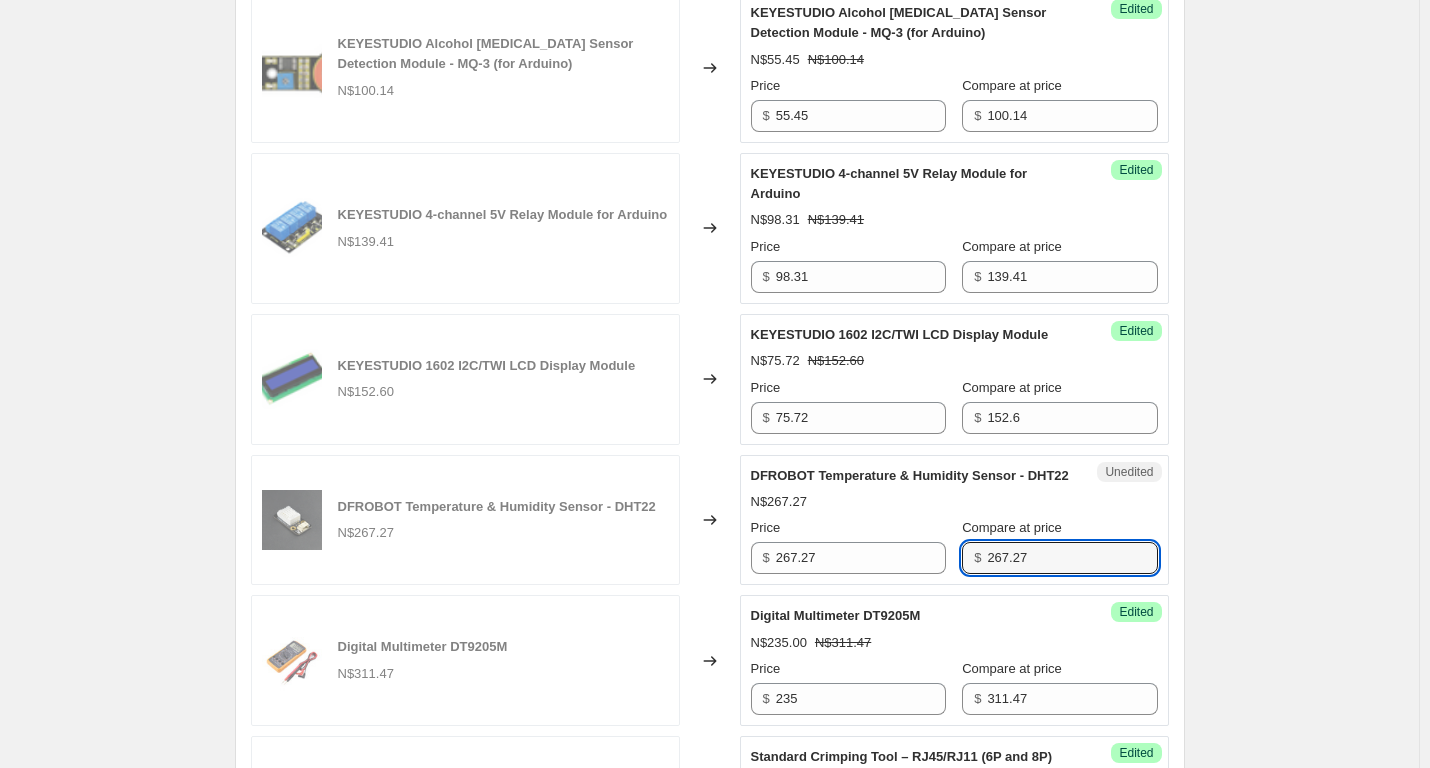 type on "267.27" 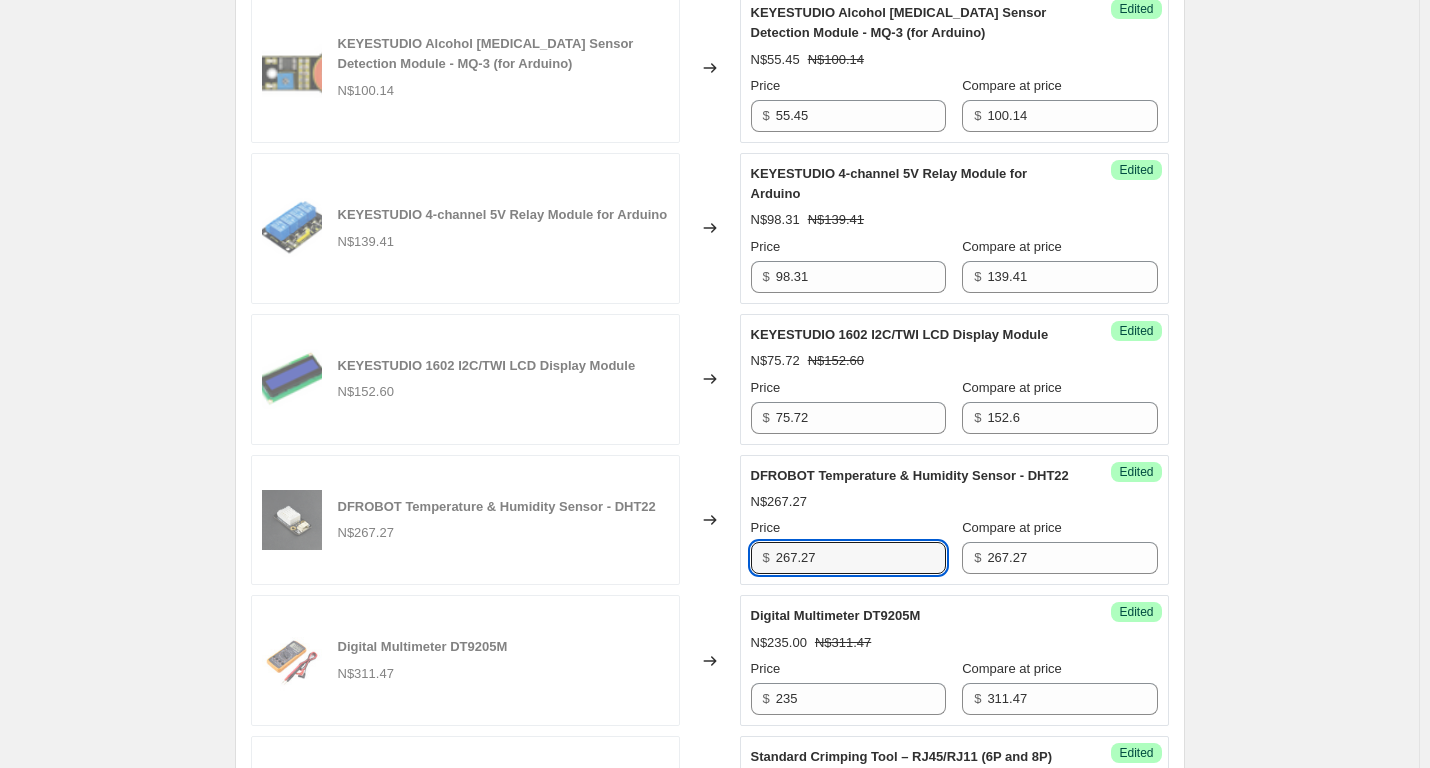 drag, startPoint x: 875, startPoint y: 609, endPoint x: 746, endPoint y: 603, distance: 129.13947 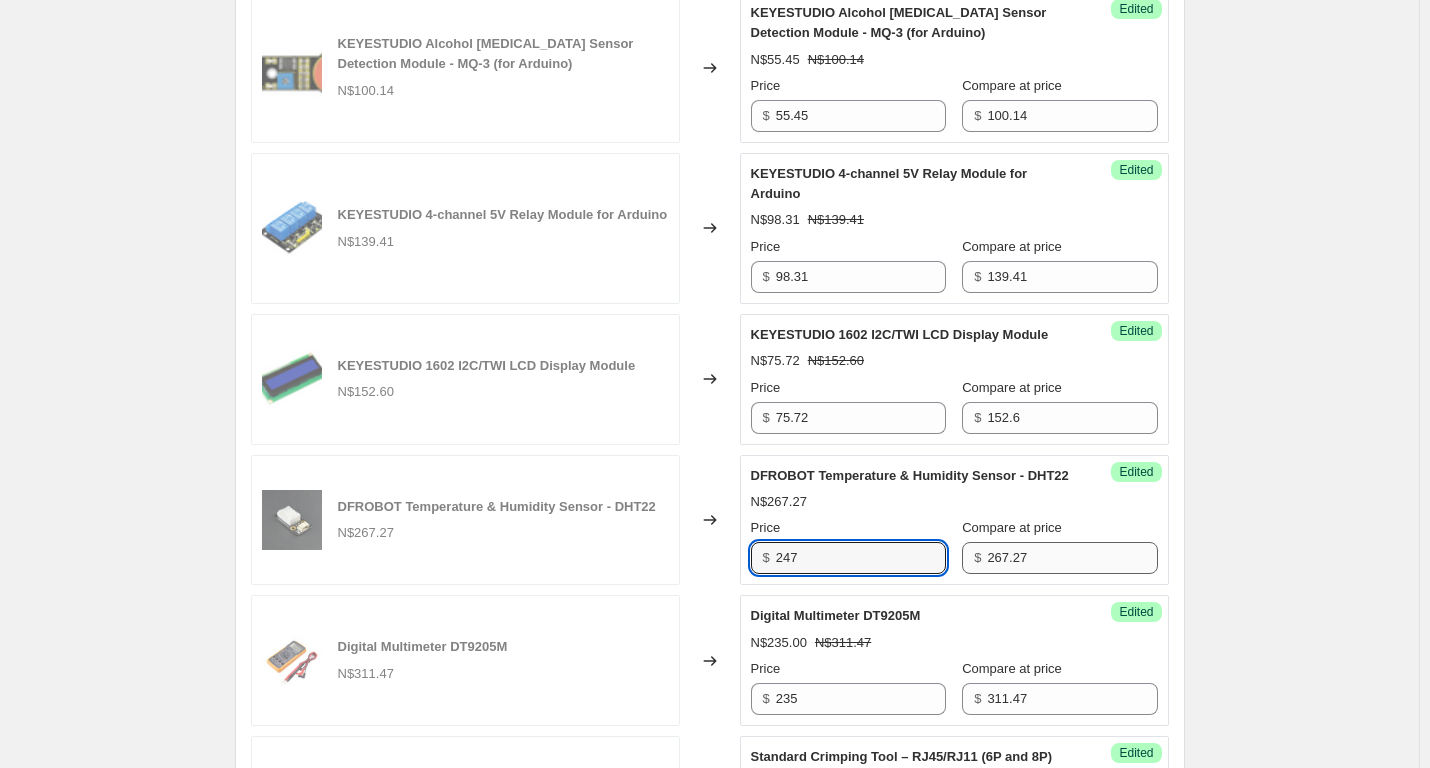 type on "247" 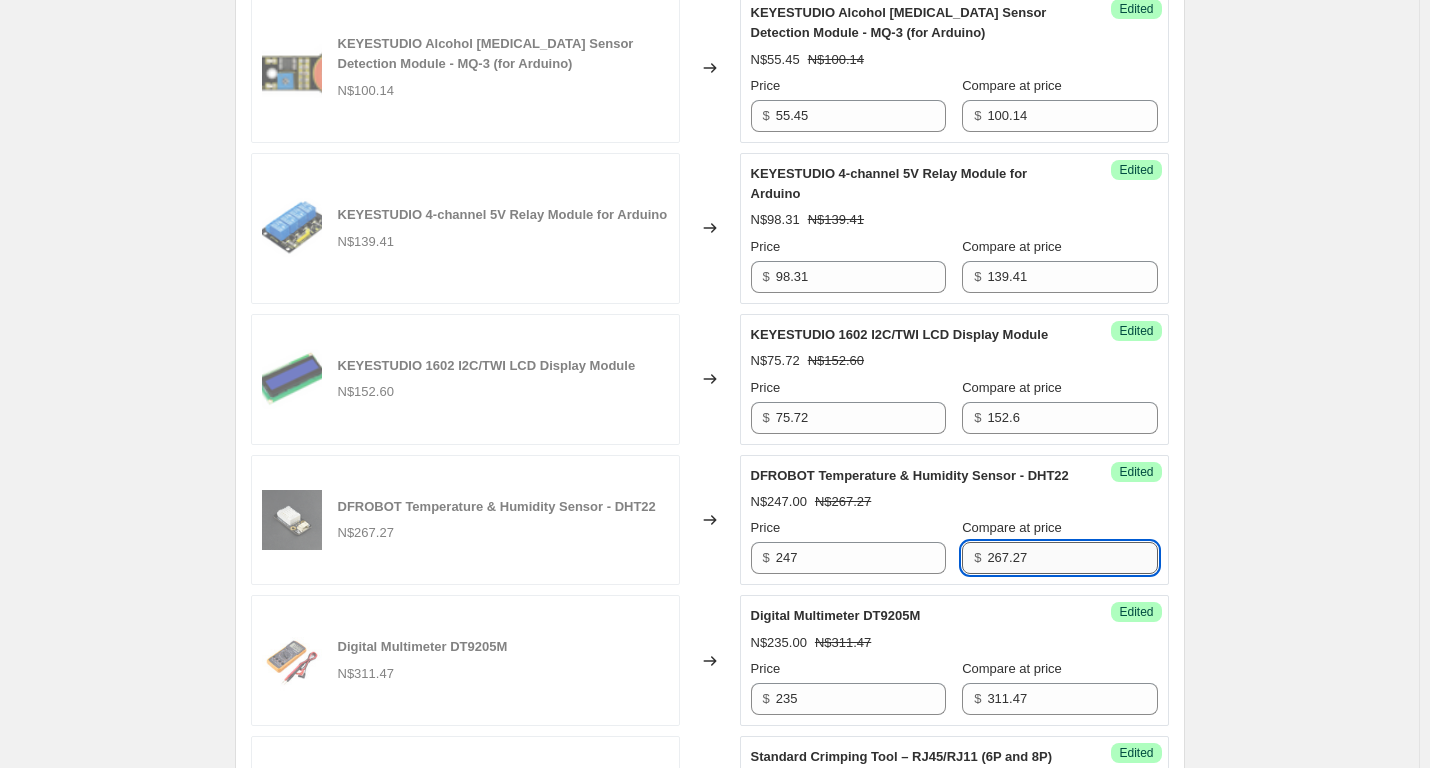 click on "267.27" at bounding box center (1072, 558) 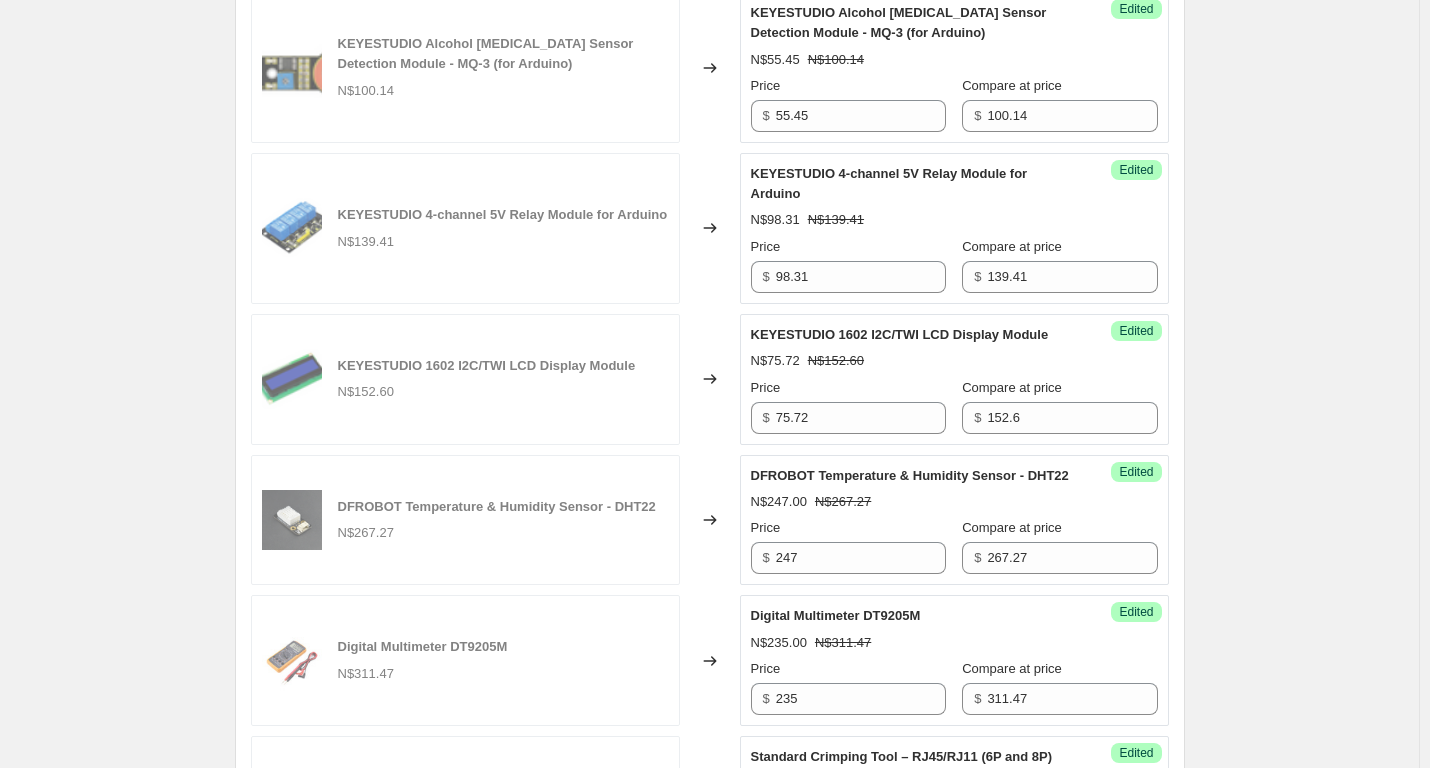 click on "Specials [DATE] - [DATE]. This page is ready Specials [DATE] - [DATE] Info Scheduled Copy to new job Delete job More actions Copy to new job Delete job Prices will begin changing on [DATE] 11:59 PM. Prices will begin reverting on [DATE] 11:59 PM. Change prices now Step 1. Optionally give your price [MEDICAL_DATA] a title (eg "March 30% off sale on boots") Specials [DATE] - [DATE] This title is just for internal use, customers won't see it Step 2. Select how the prices should change Use bulk price change rules Set product prices individually Use CSV upload Select tags to add while price change is active Submit price-[MEDICAL_DATA]-active sale Select tags to remove while price change is active How does tagging work? Step 3. Select which products should change in price Select all products, use filters, or select products variants individually All products Filter by product, collection, tag, vendor, product type, variant title, or inventory Select product variants individually" at bounding box center [709, 1001] 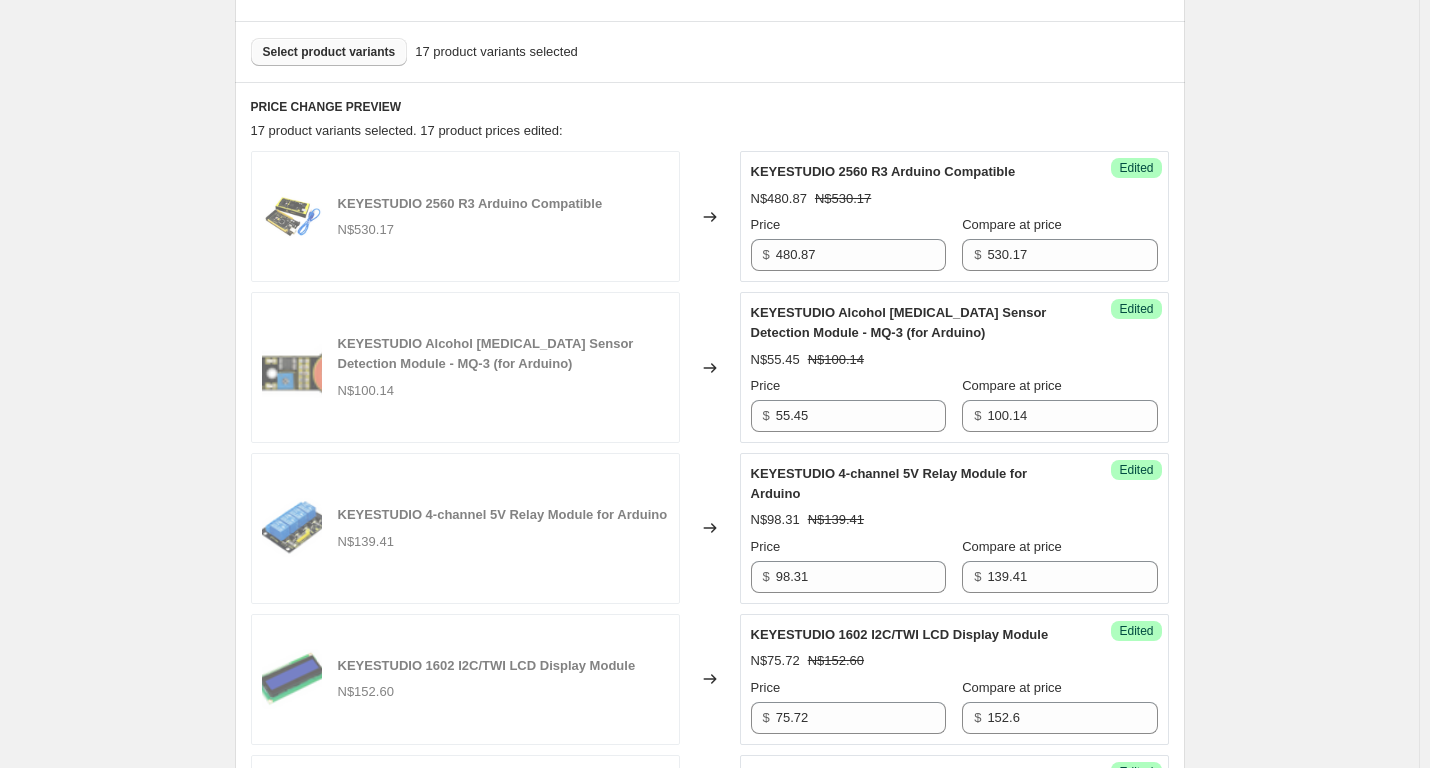scroll, scrollTop: 617, scrollLeft: 0, axis: vertical 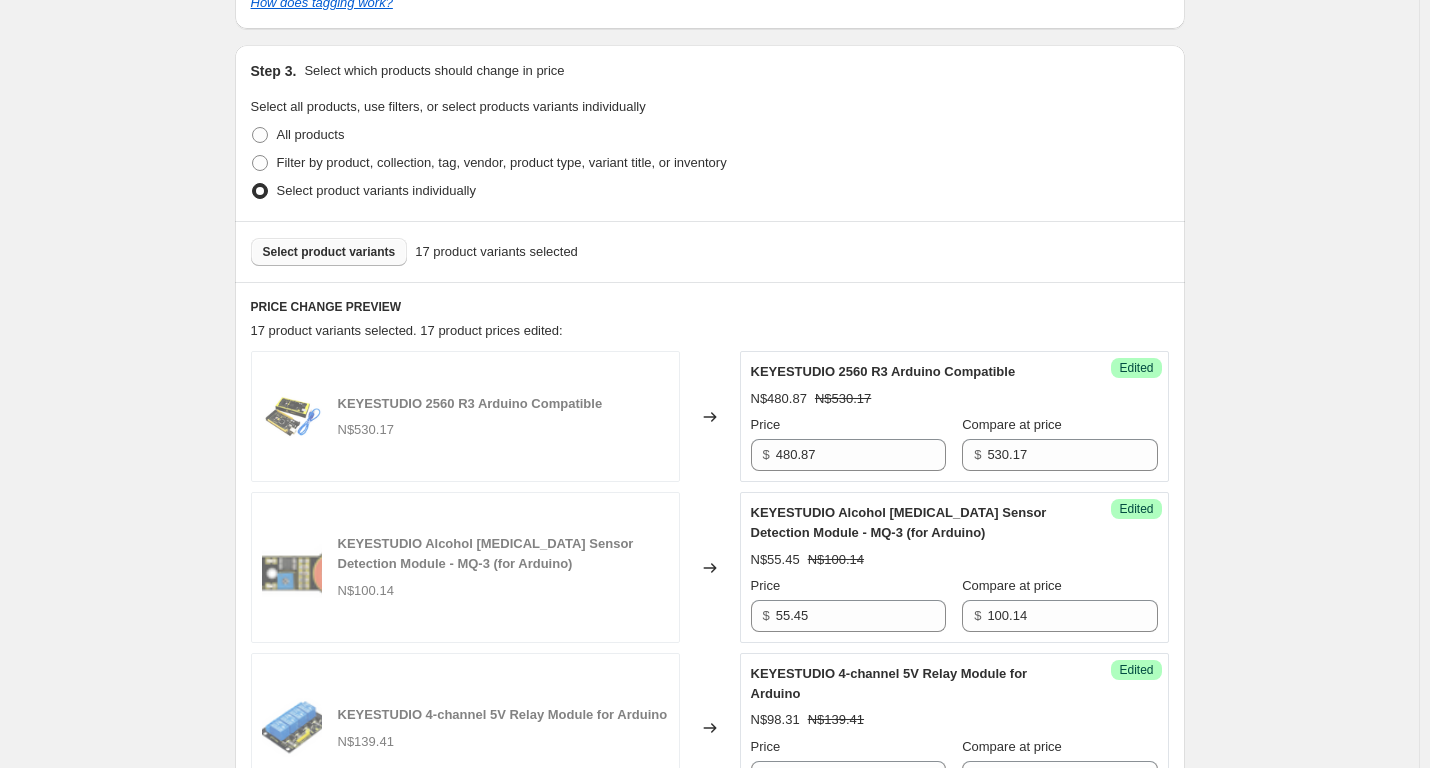 click on "Select product variants" at bounding box center [329, 252] 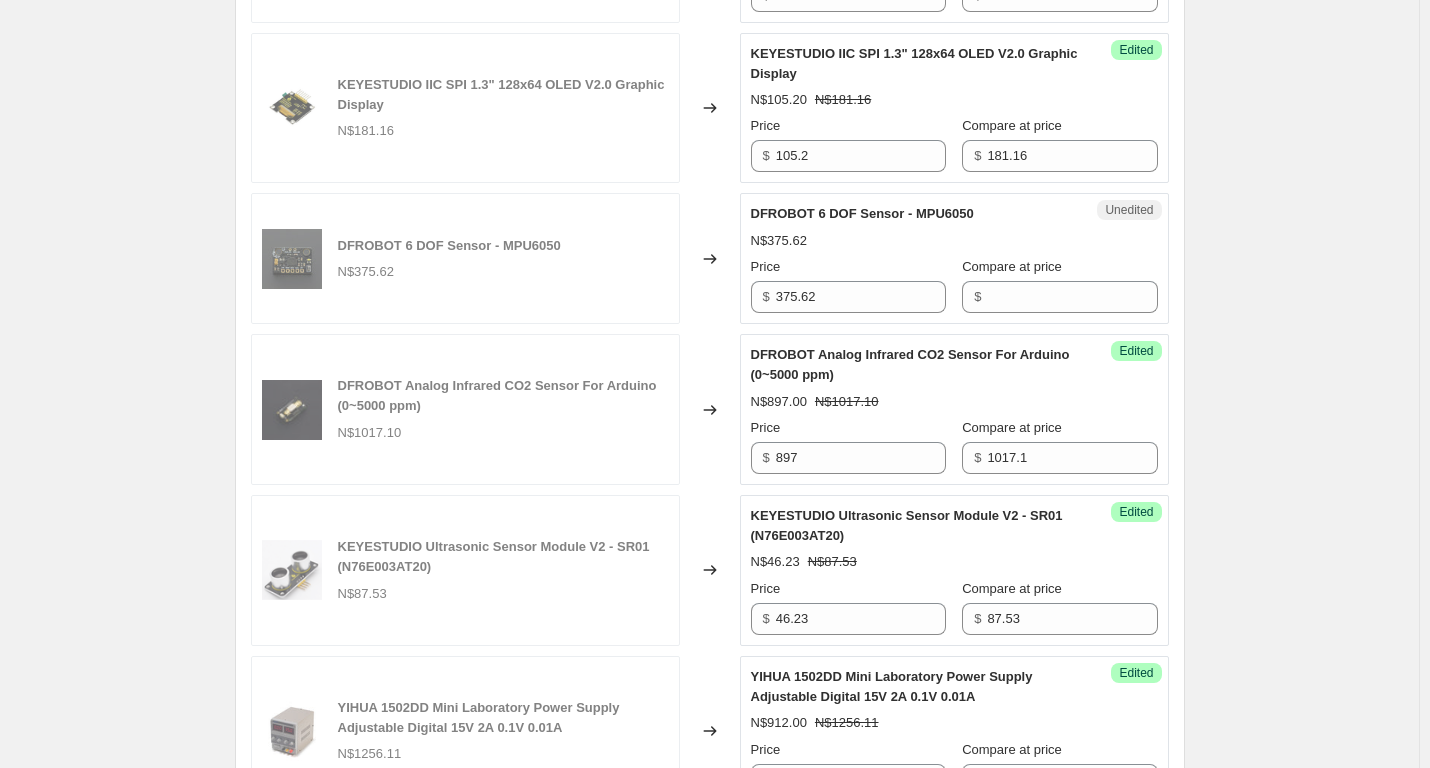 scroll, scrollTop: 2117, scrollLeft: 0, axis: vertical 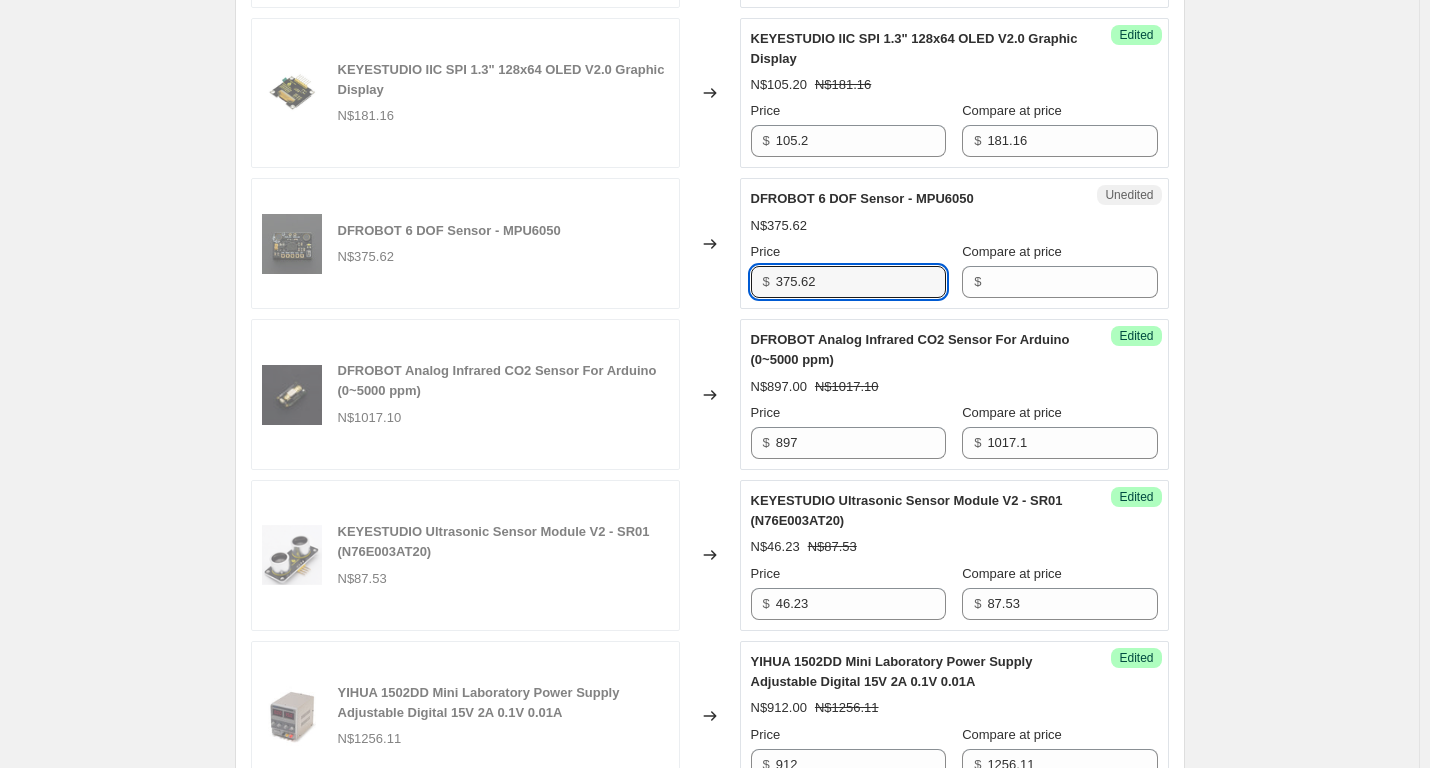 drag, startPoint x: 886, startPoint y: 360, endPoint x: 415, endPoint y: 360, distance: 471 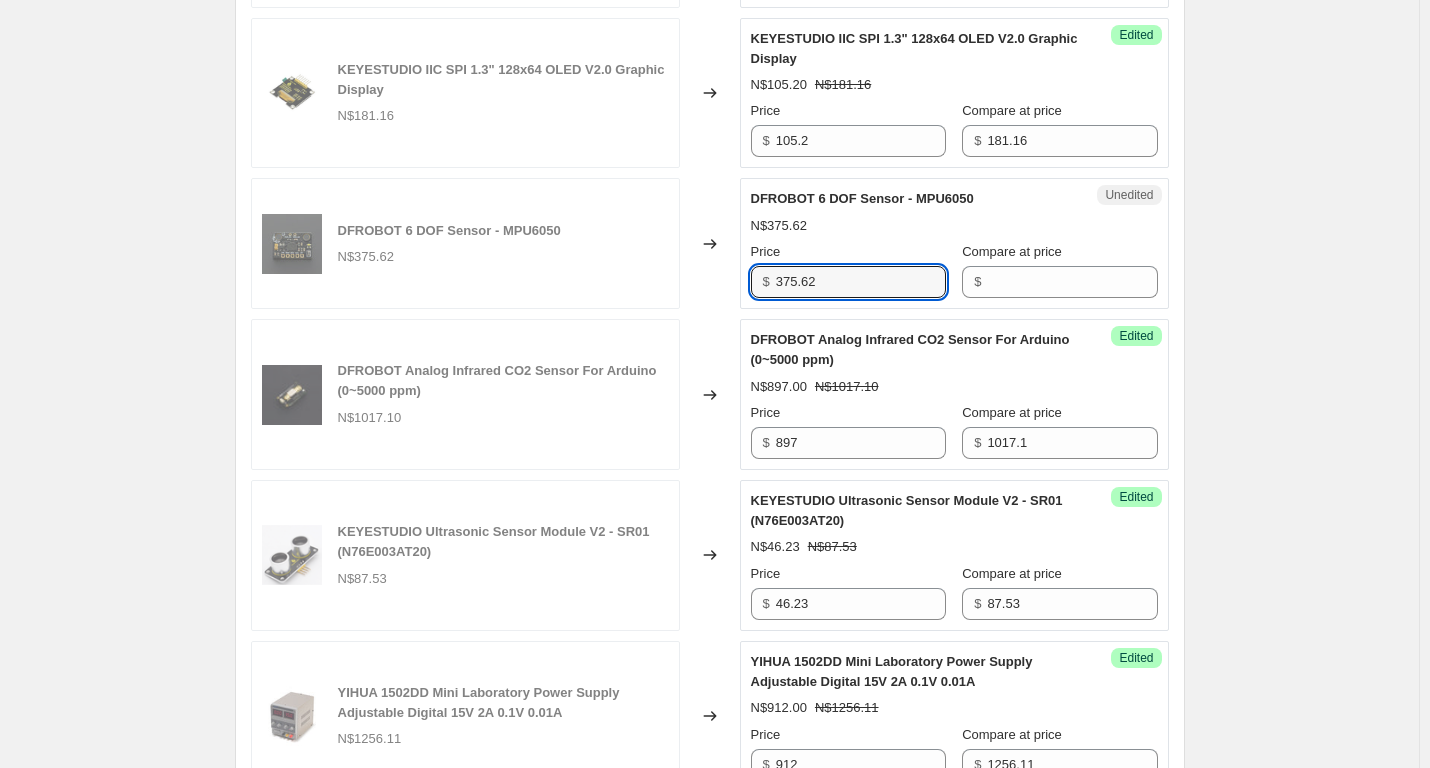 click on "DFROBOT 6 DOF Sensor - MPU6050 N$375.62 Changed to Unedited DFROBOT 6 DOF Sensor - MPU6050 N$375.62 Price $ 375.62 Compare at price $" at bounding box center [710, 243] 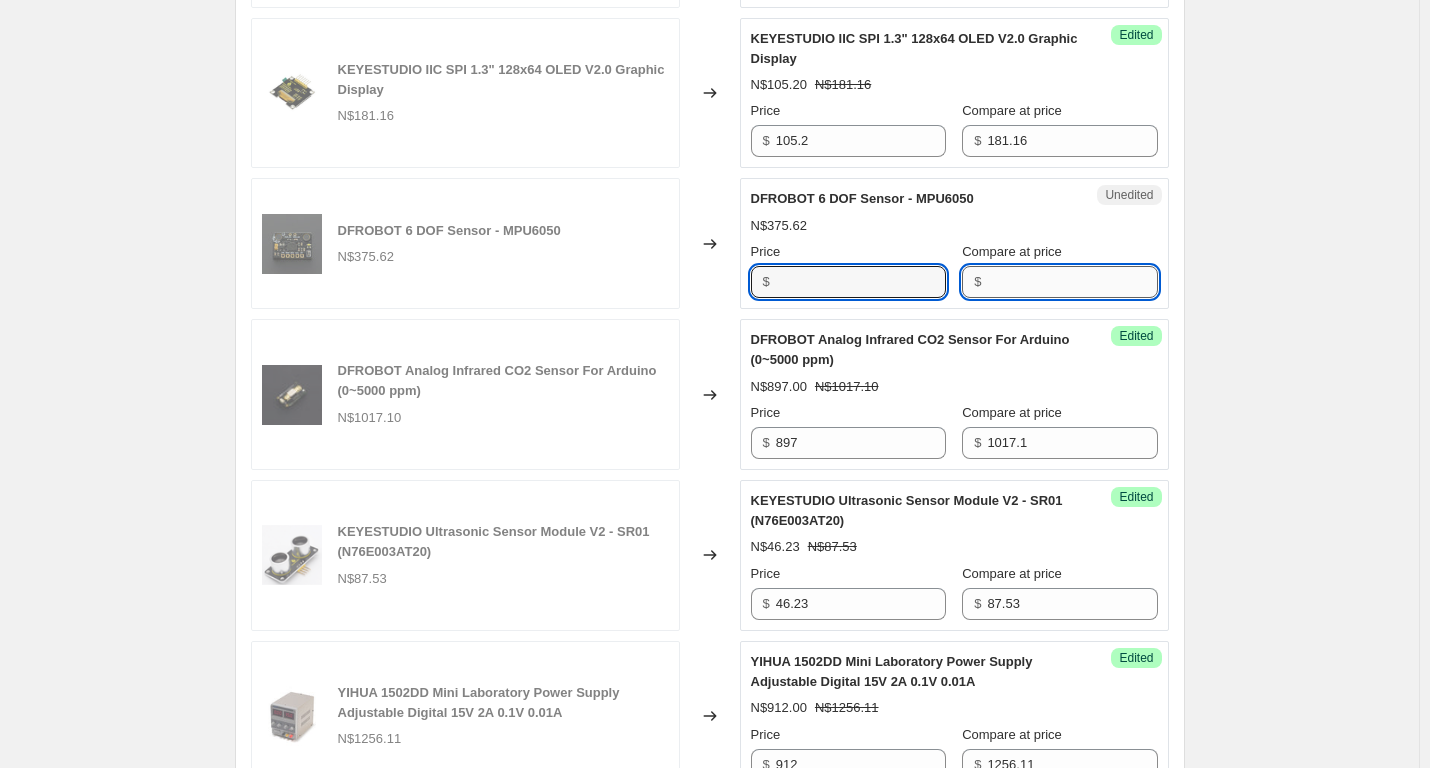 type on "375.62" 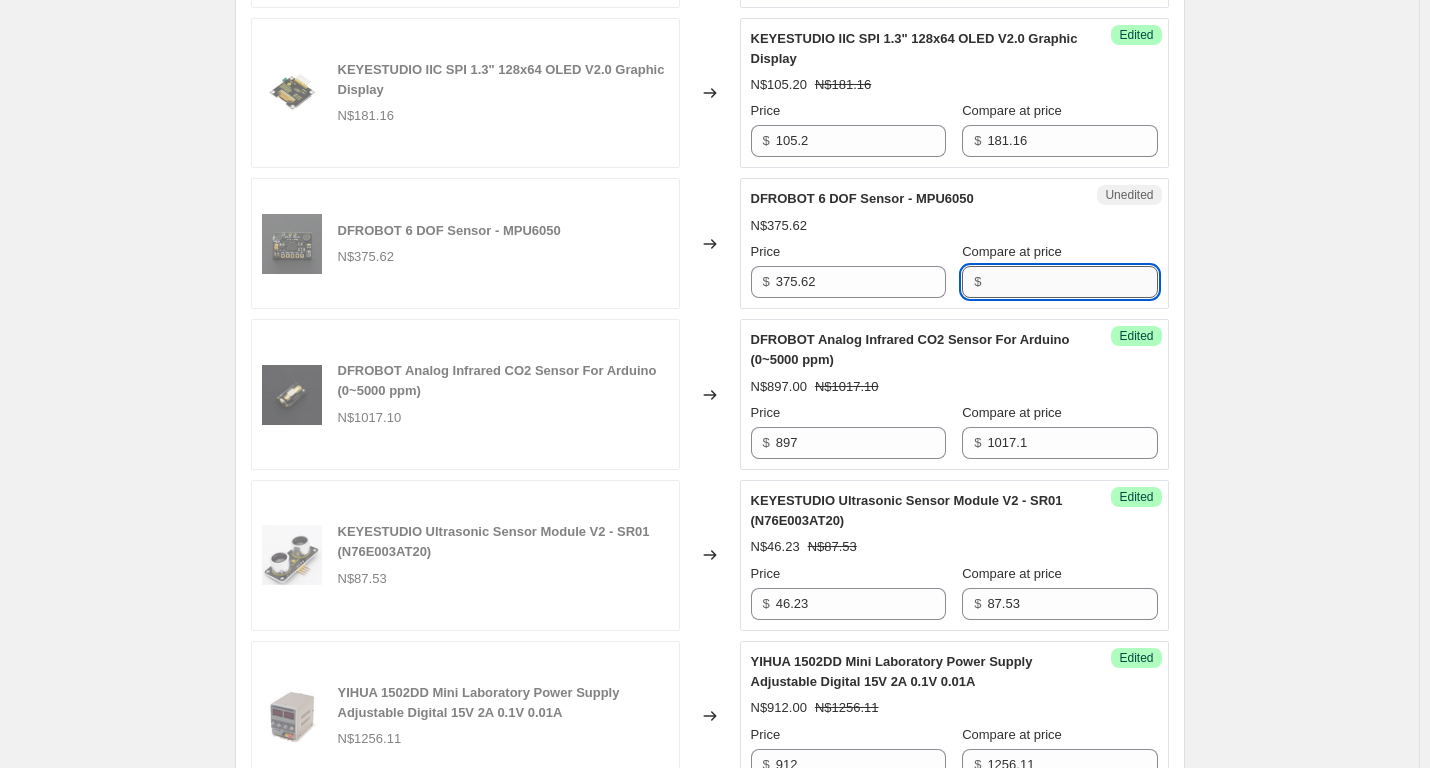 click on "Compare at price" at bounding box center (1072, 282) 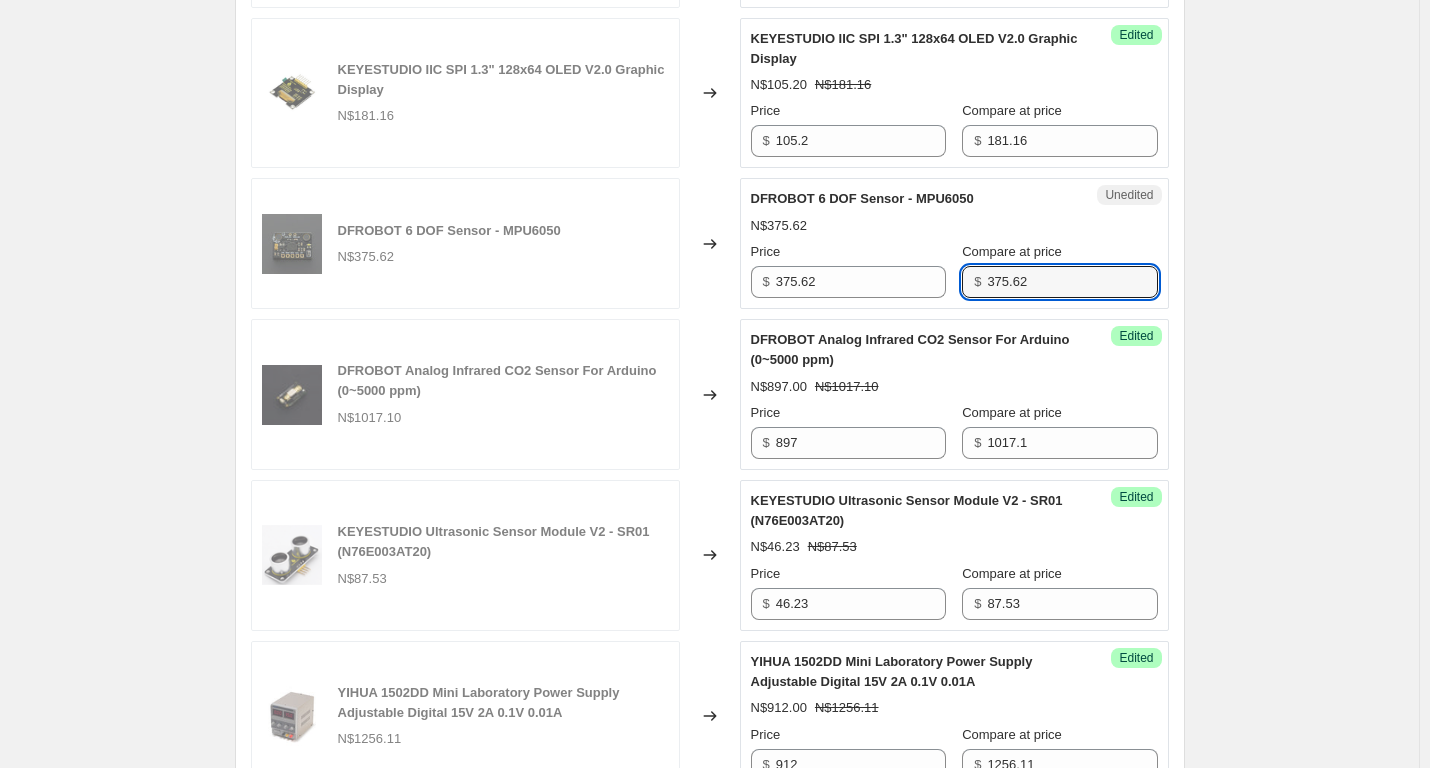 type on "375.62" 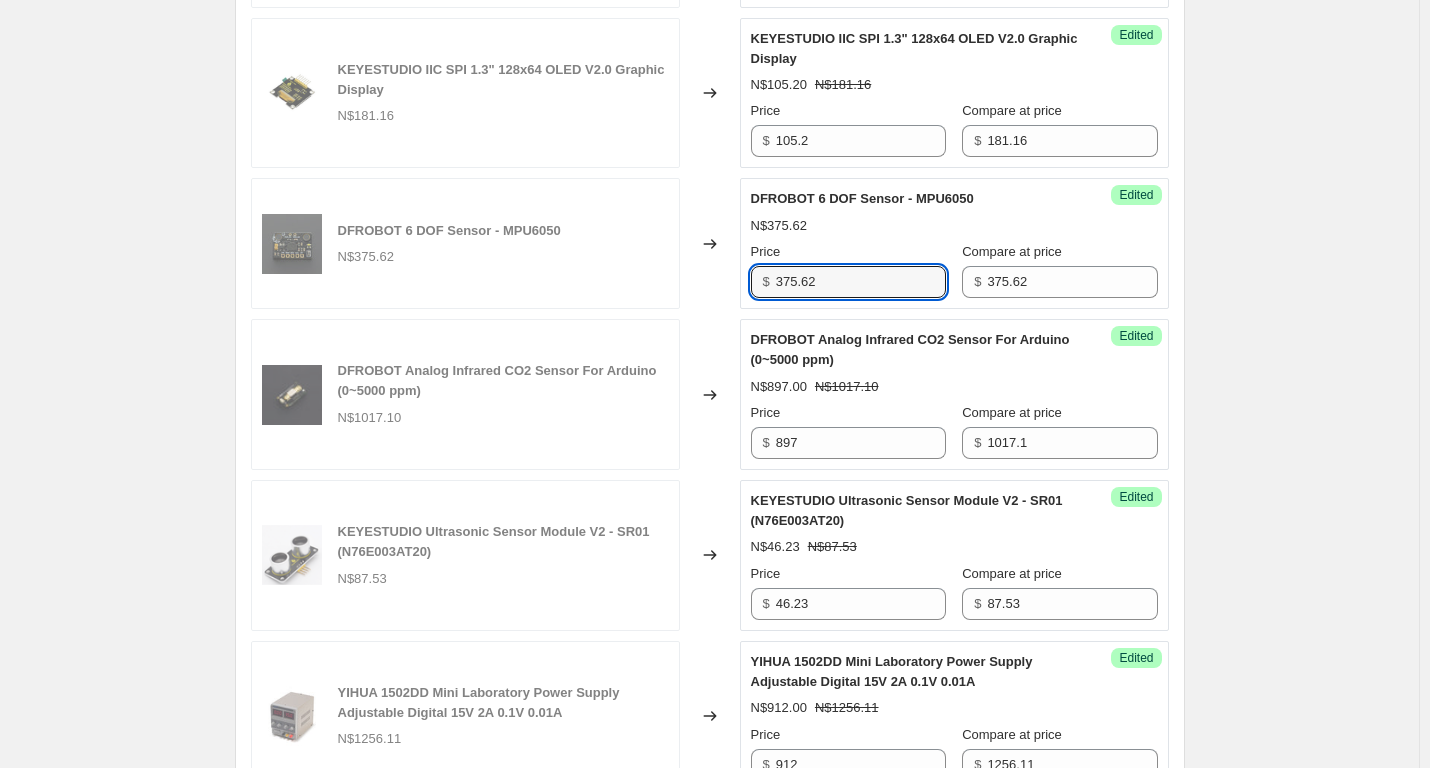 drag, startPoint x: 839, startPoint y: 367, endPoint x: 756, endPoint y: 361, distance: 83.21658 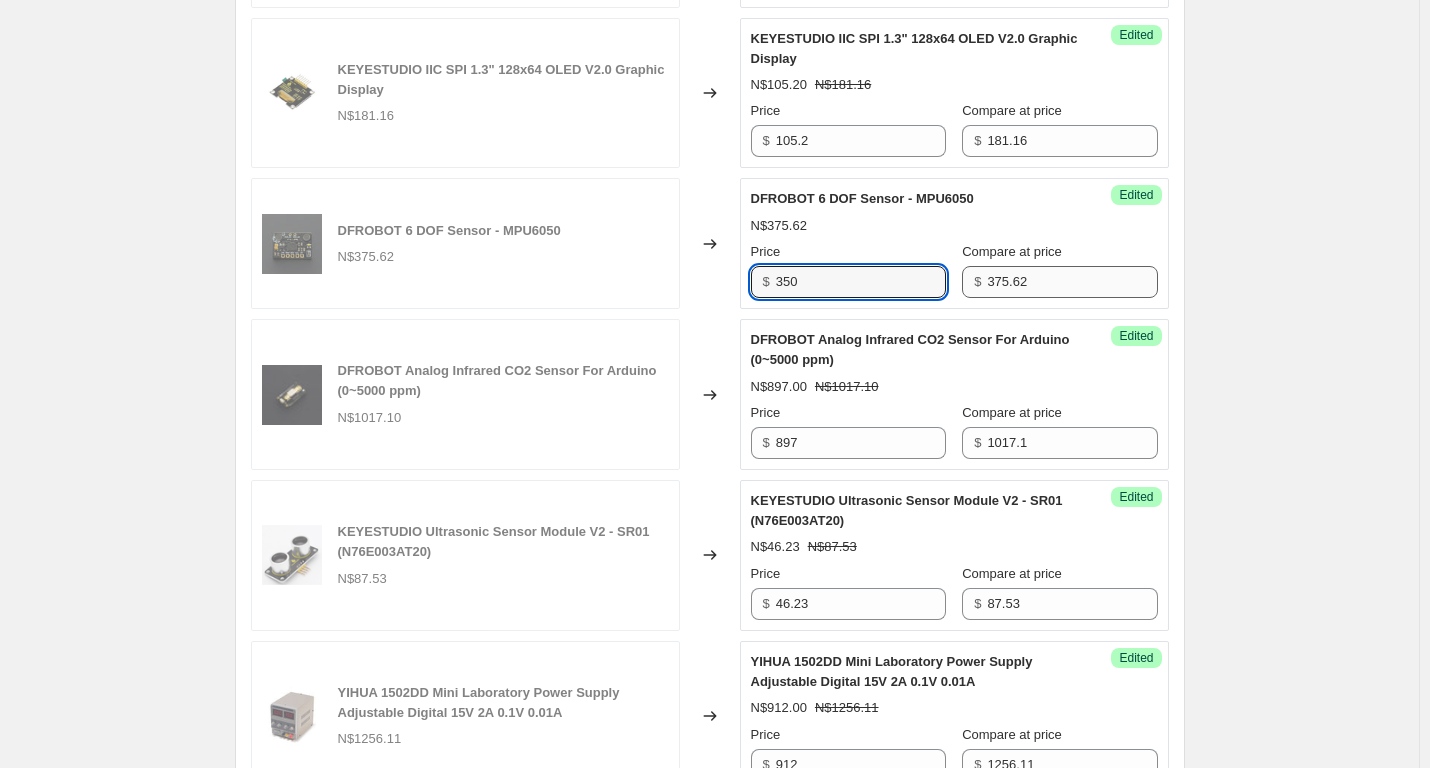 type on "350" 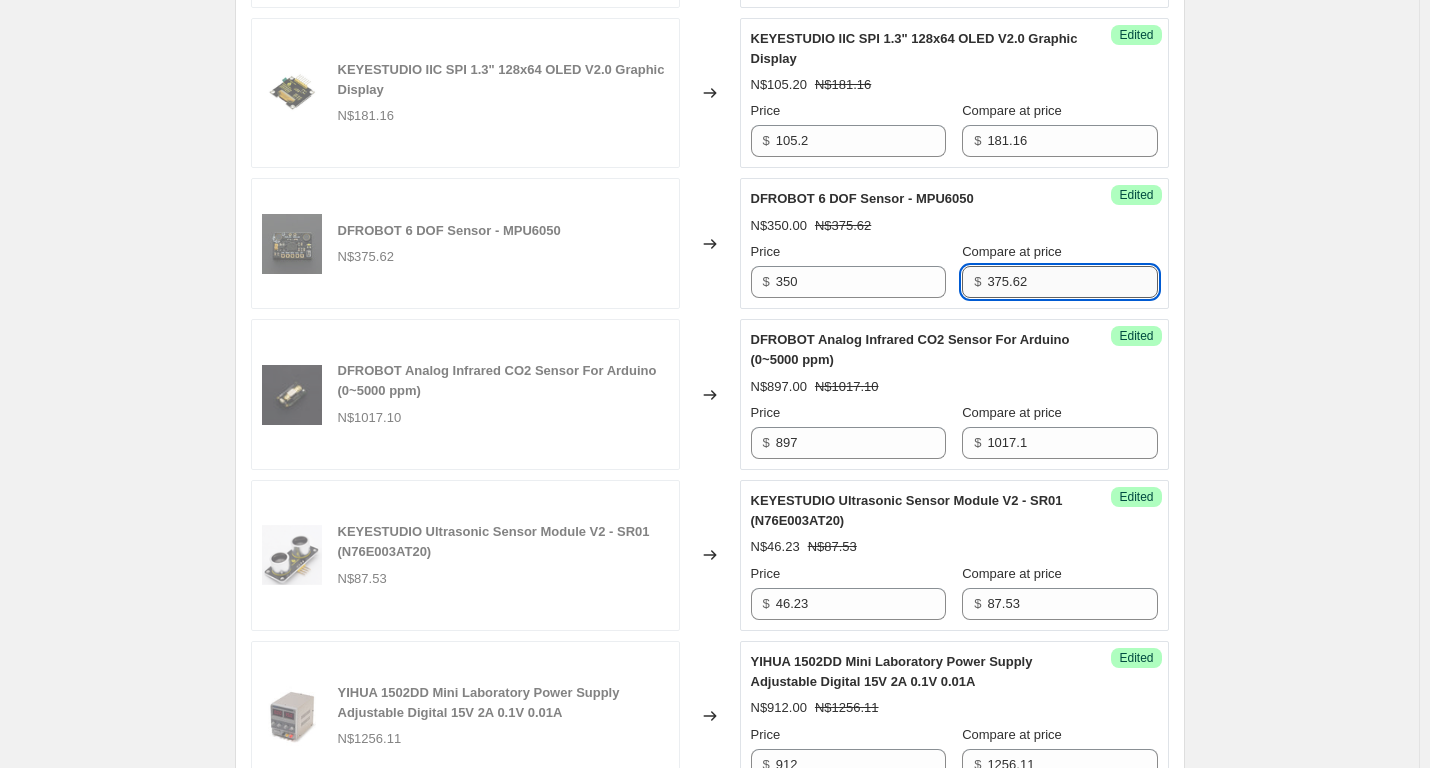 click on "375.62" at bounding box center [1072, 282] 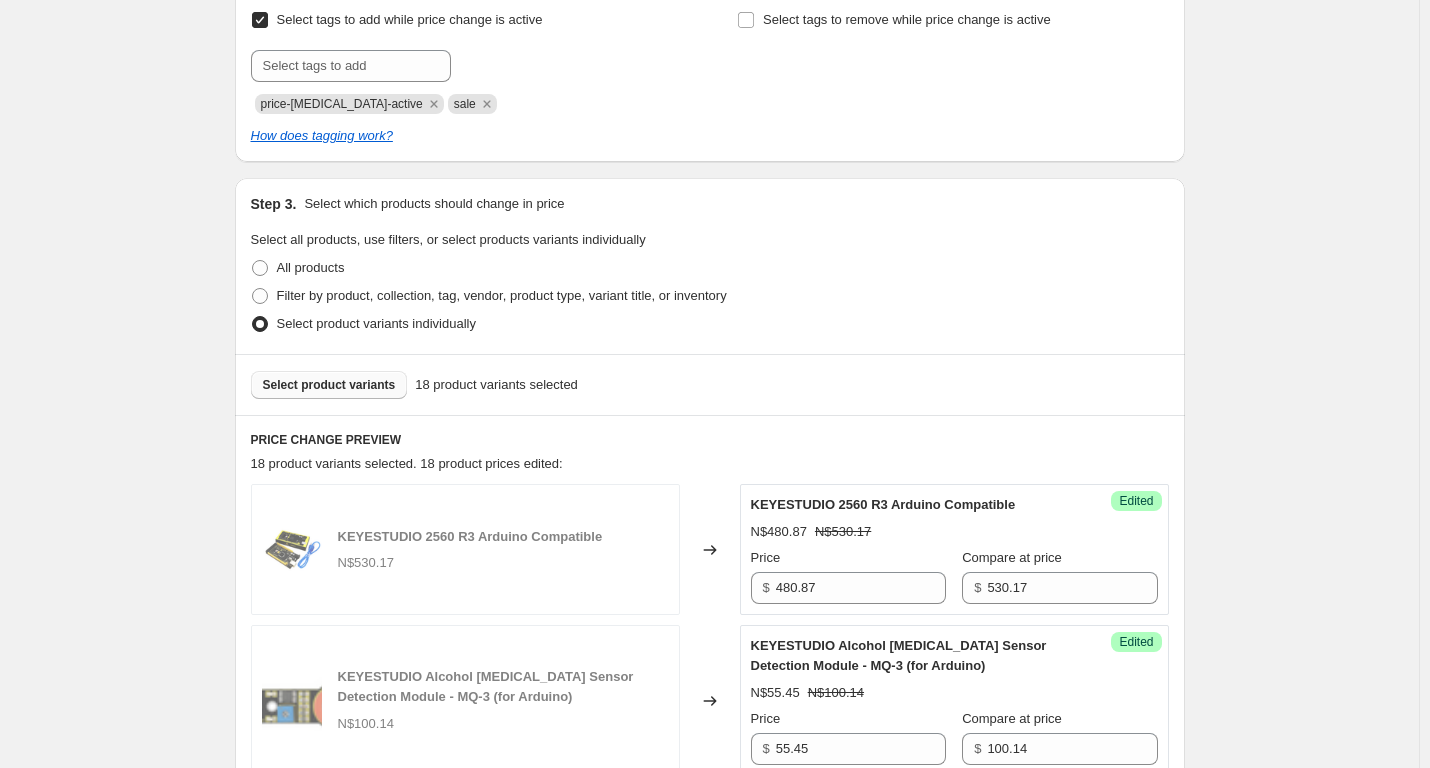 scroll, scrollTop: 317, scrollLeft: 0, axis: vertical 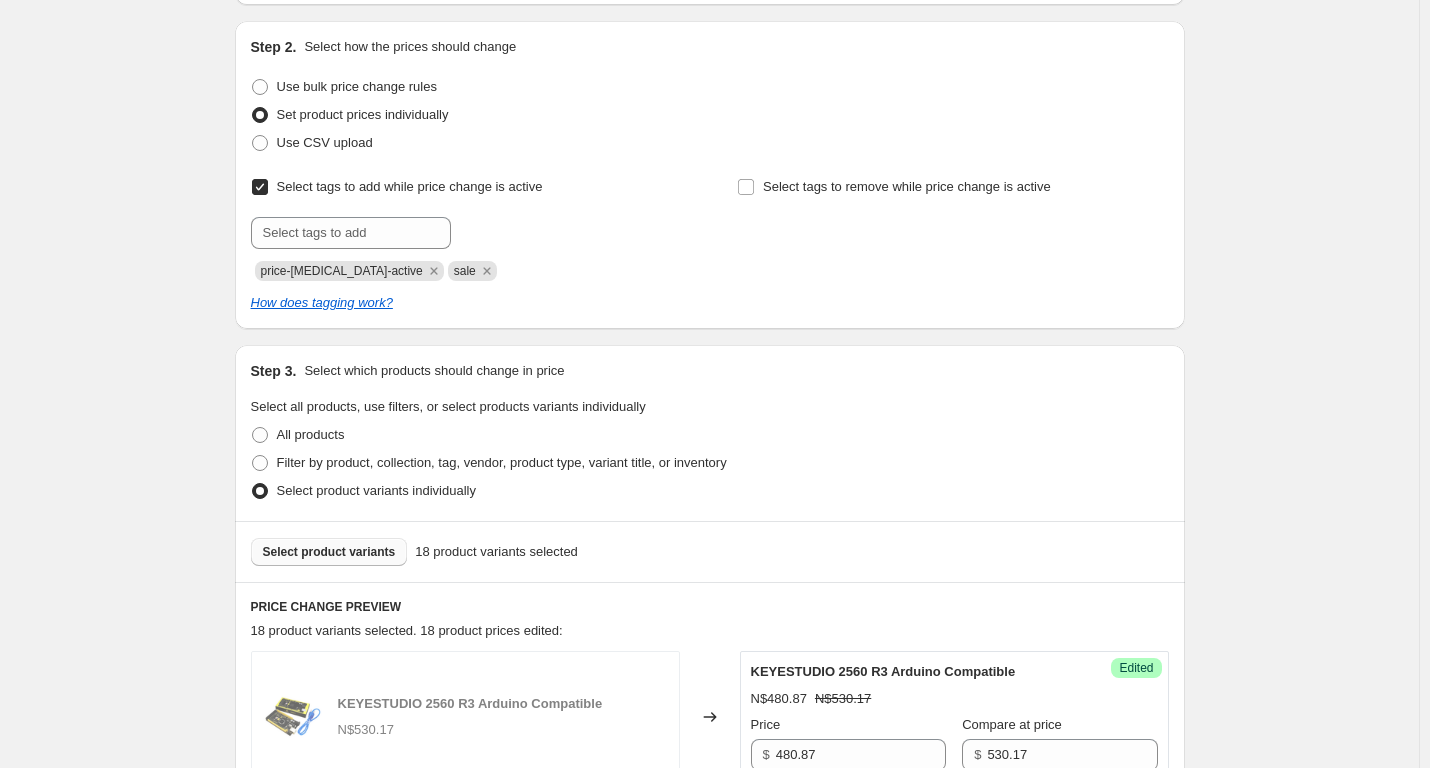 click on "Select product variants" at bounding box center [329, 552] 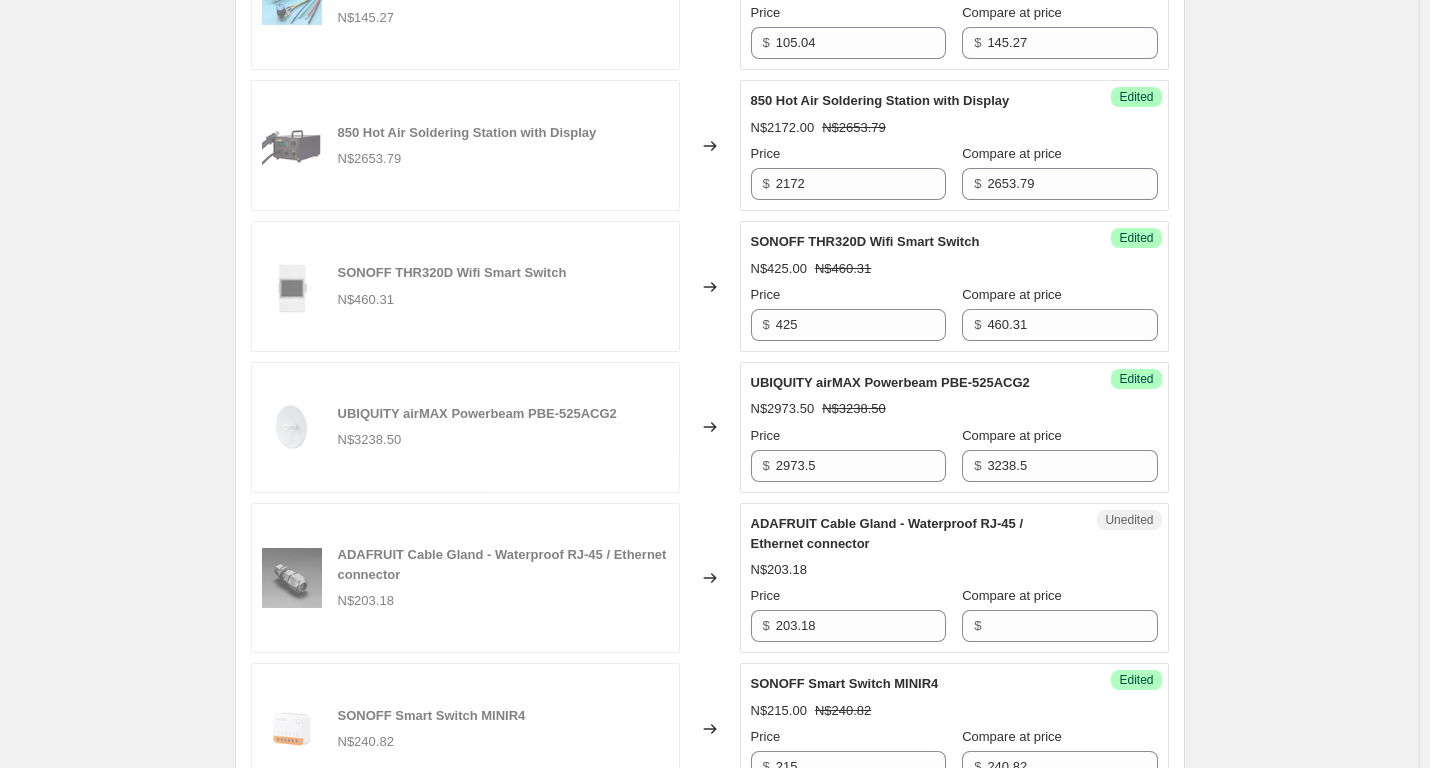 scroll, scrollTop: 3017, scrollLeft: 0, axis: vertical 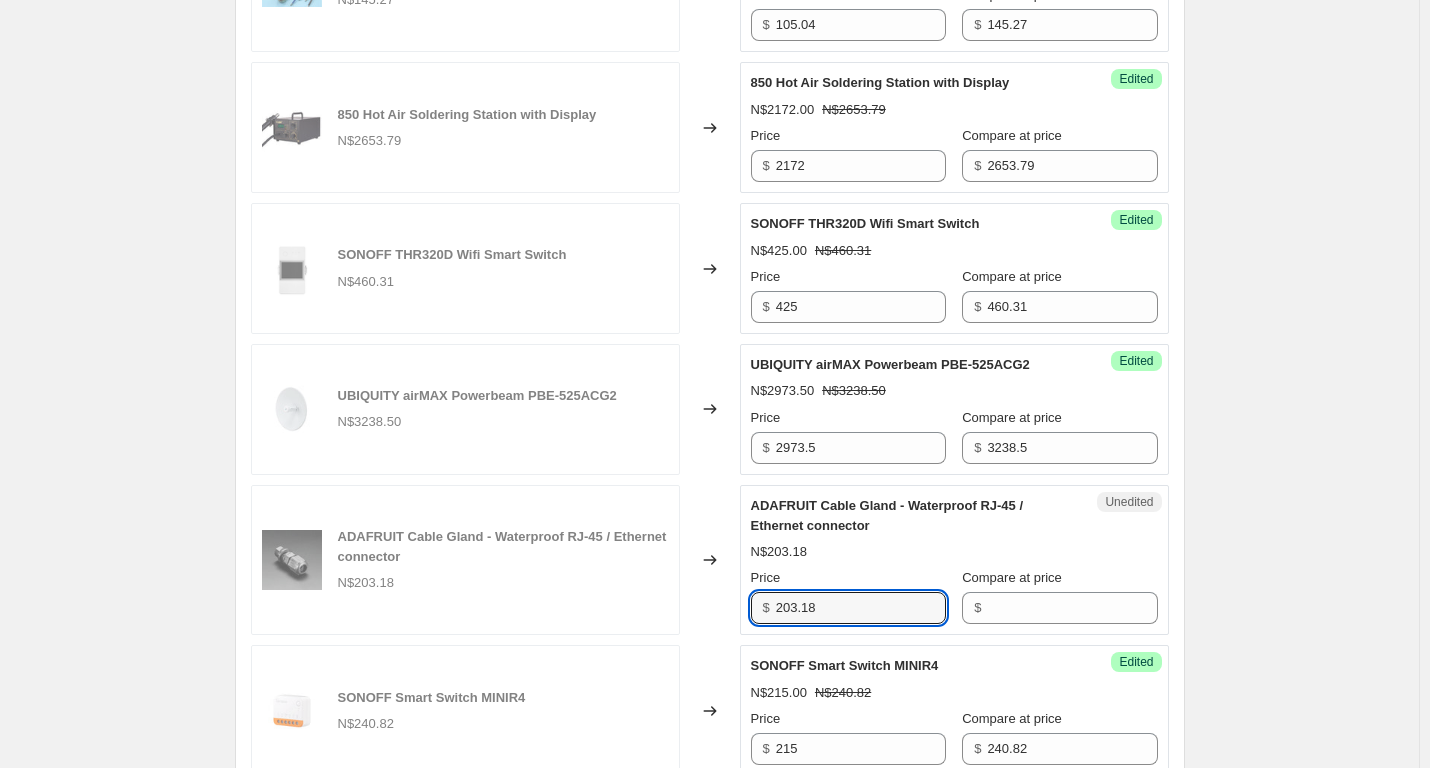 drag, startPoint x: 848, startPoint y: 695, endPoint x: 633, endPoint y: 683, distance: 215.33463 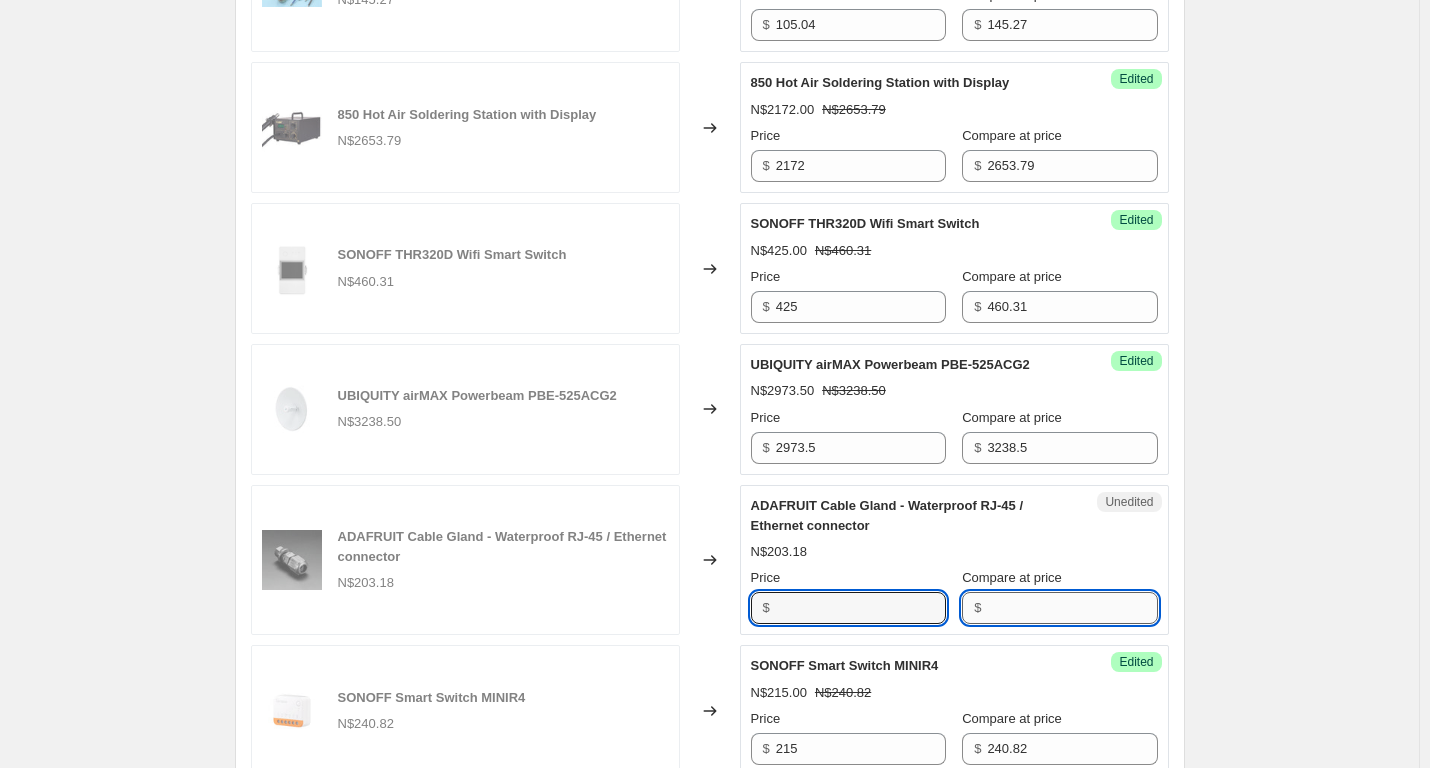 type on "203.18" 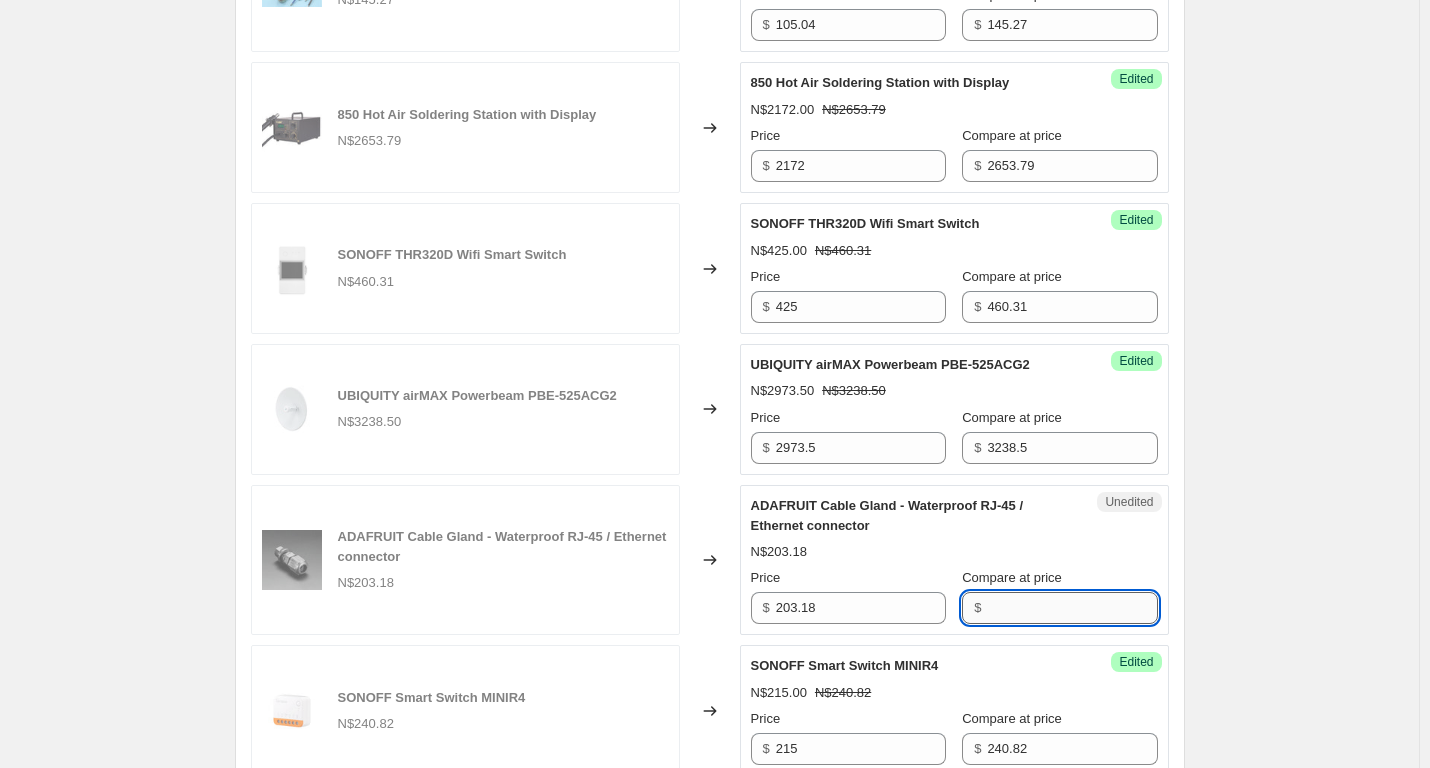click on "Compare at price" at bounding box center [1072, 608] 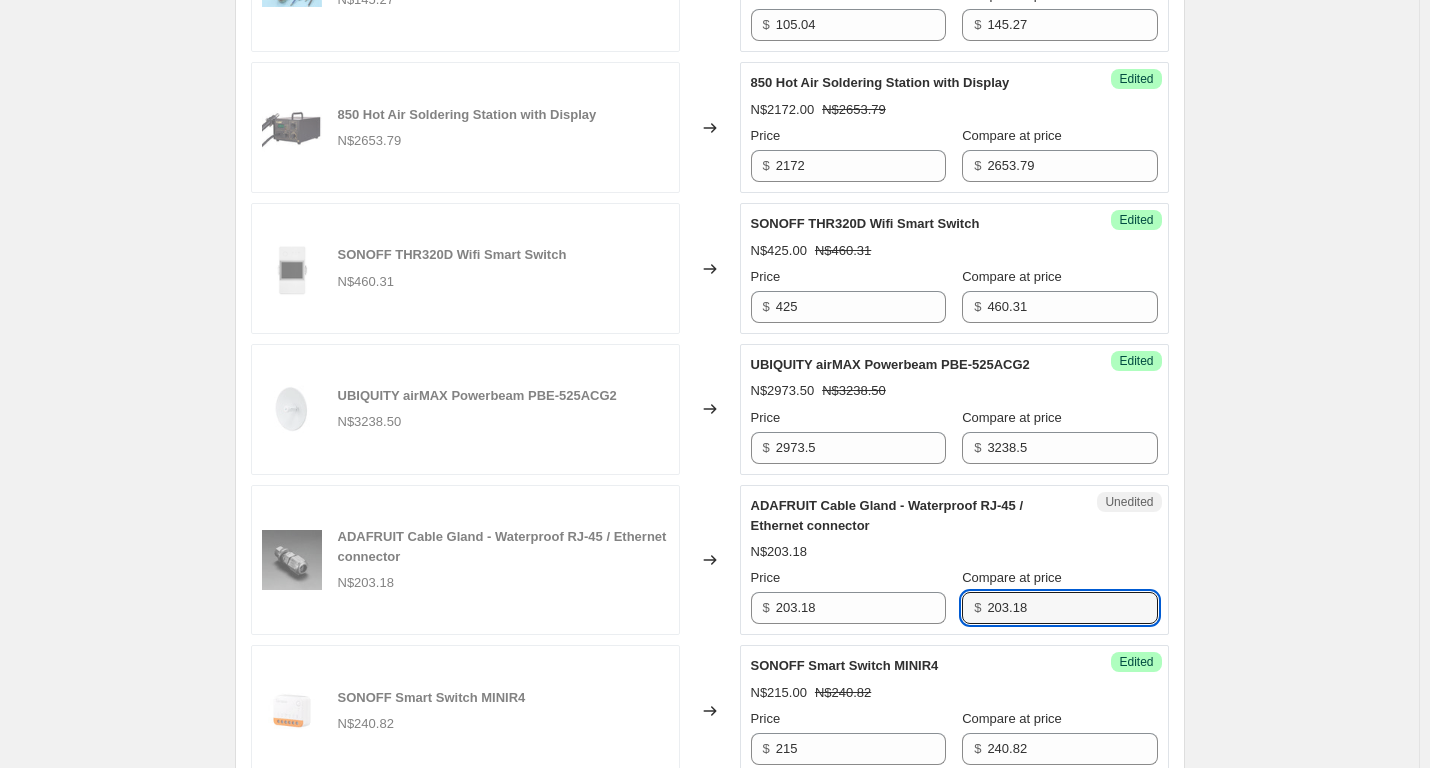 type on "203.18" 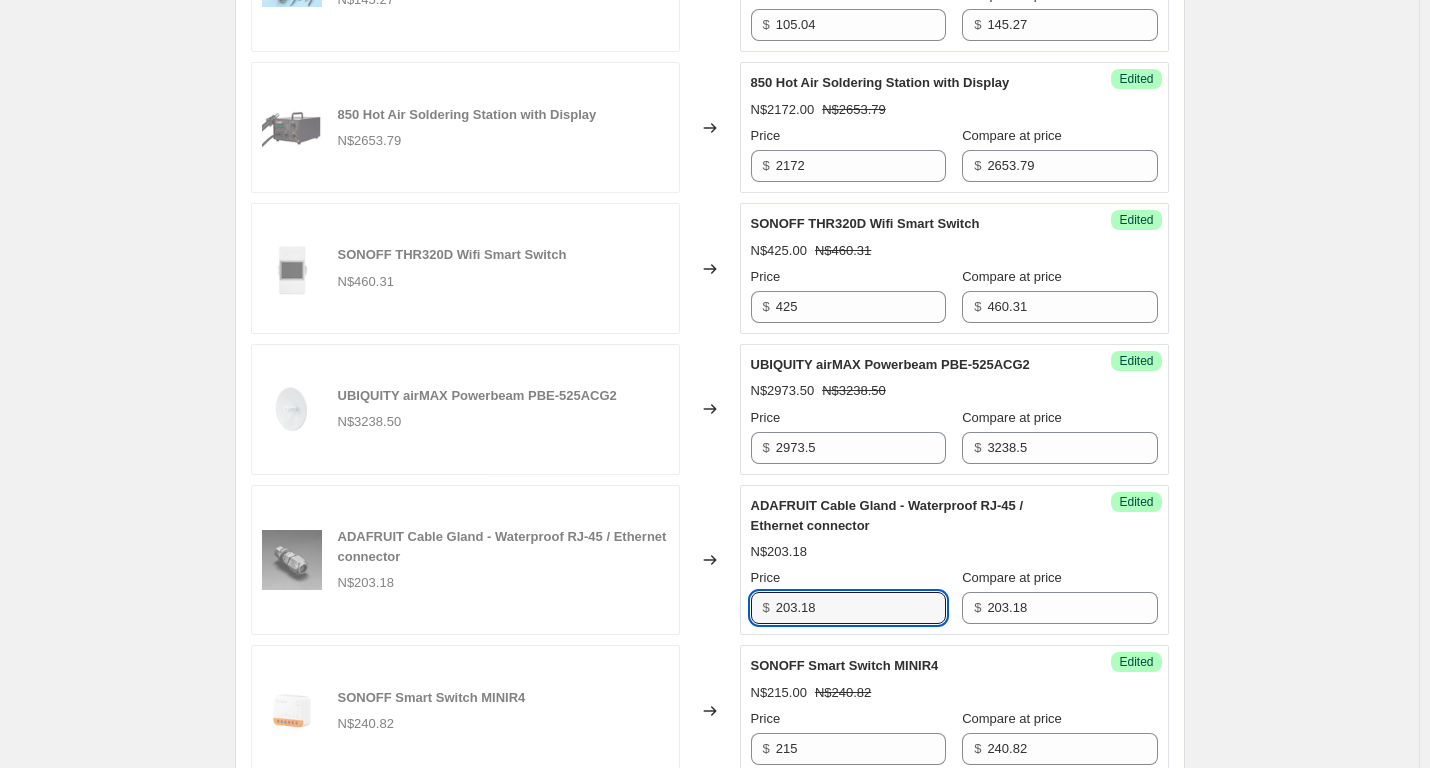 drag, startPoint x: 845, startPoint y: 688, endPoint x: 627, endPoint y: 687, distance: 218.00229 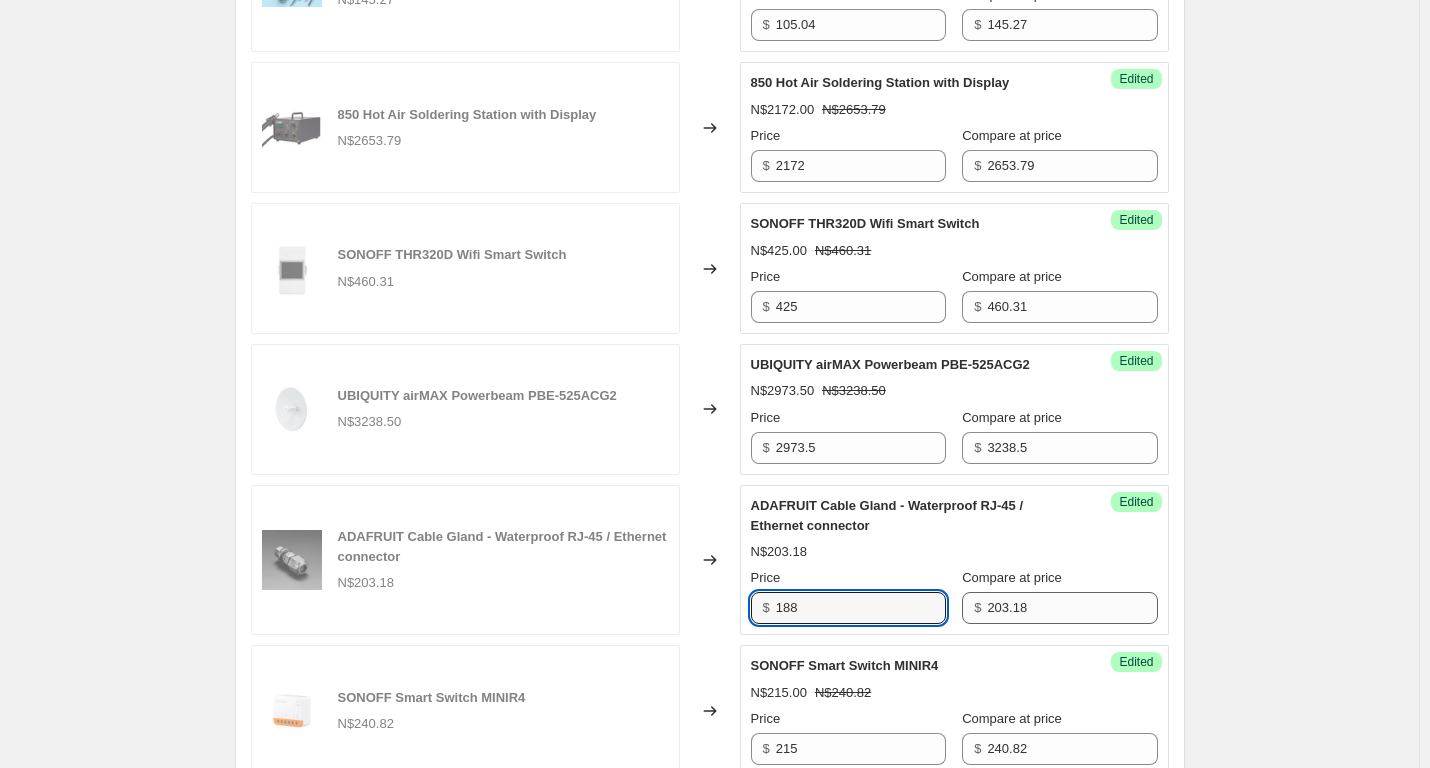 type on "188" 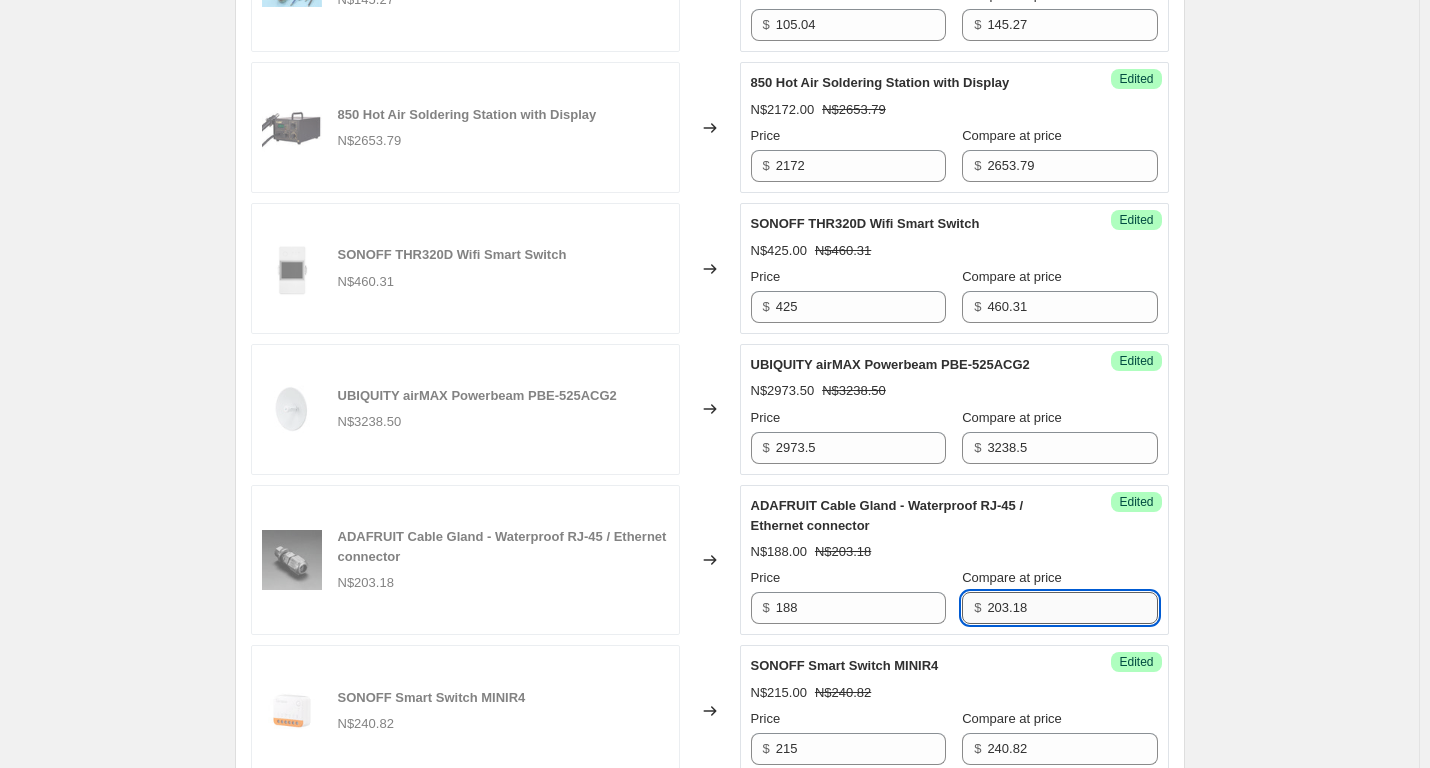 click on "203.18" at bounding box center [1072, 608] 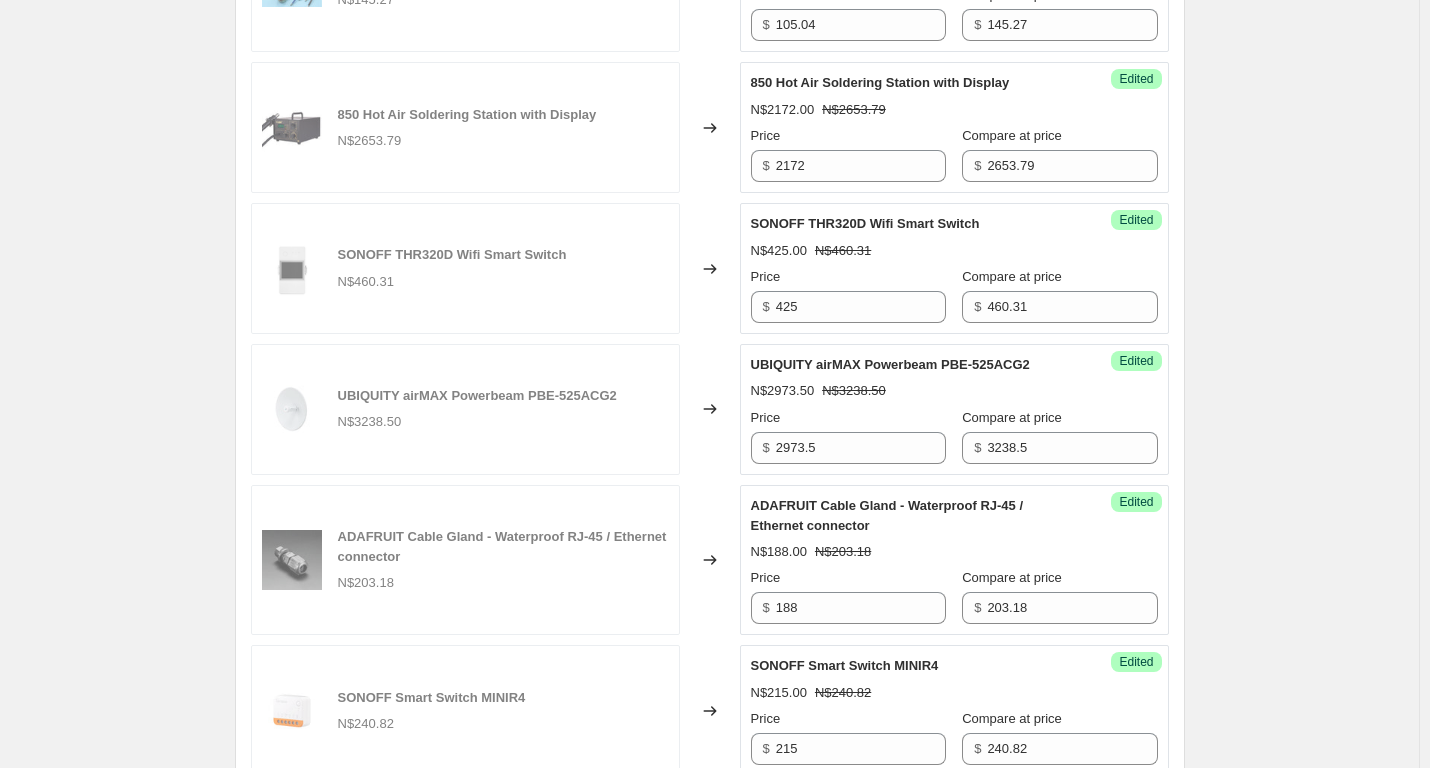 click on "Specials [DATE] - [DATE]. This page is ready Specials [DATE] - [DATE] Info Scheduled Copy to new job Delete job More actions Copy to new job Delete job Prices will begin changing on [DATE] 11:59 PM. Prices will begin reverting on [DATE] 11:59 PM. Change prices now Step 1. Optionally give your price [MEDICAL_DATA] a title (eg "March 30% off sale on boots") Specials [DATE] - [DATE] This title is just for internal use, customers won't see it Step 2. Select how the prices should change Use bulk price change rules Set product prices individually Use CSV upload Select tags to add while price change is active Submit price-[MEDICAL_DATA]-active sale Select tags to remove while price change is active How does tagging work? Step 3. Select which products should change in price Select all products, use filters, or select products variants individually All products Filter by product, collection, tag, vendor, product type, variant title, or inventory Select product variants individually" at bounding box center (709, -749) 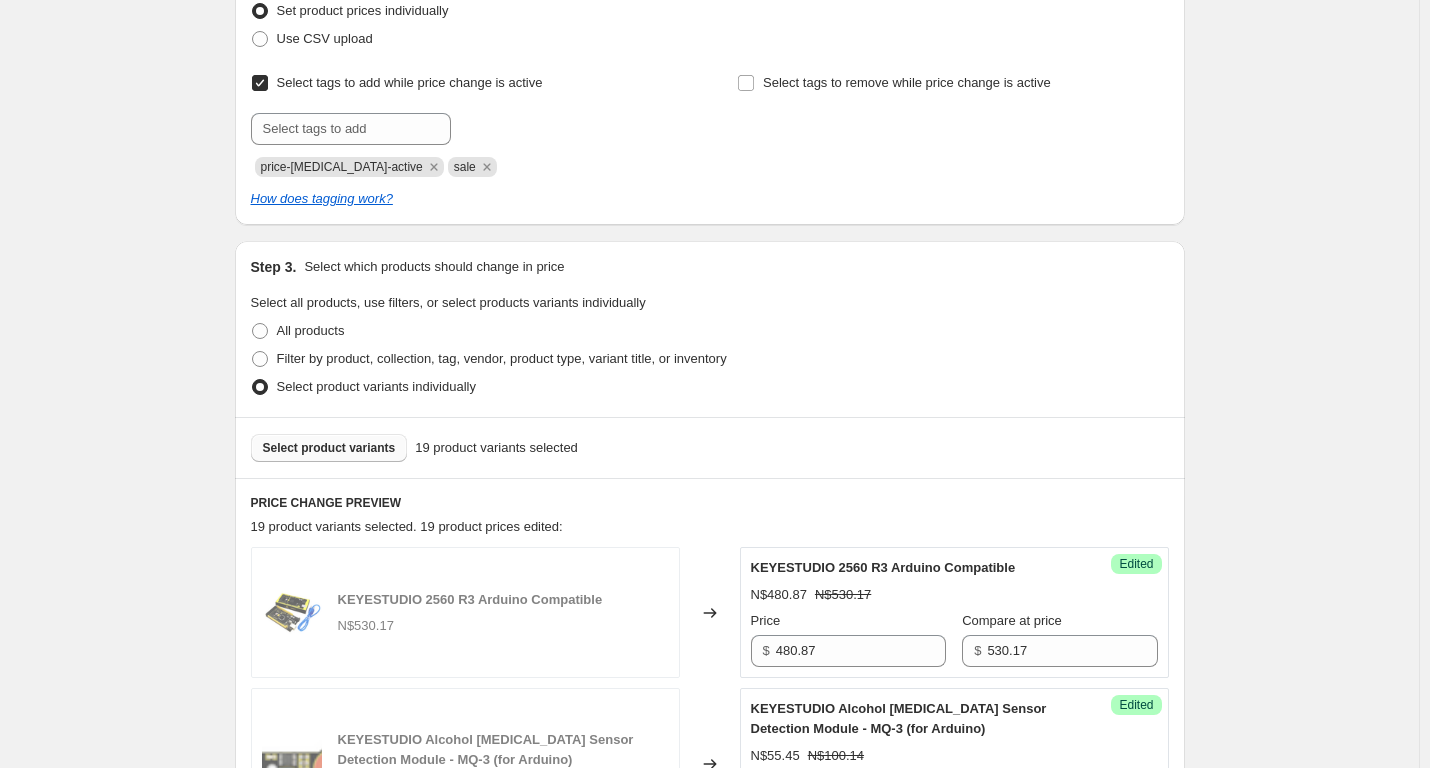 scroll, scrollTop: 417, scrollLeft: 0, axis: vertical 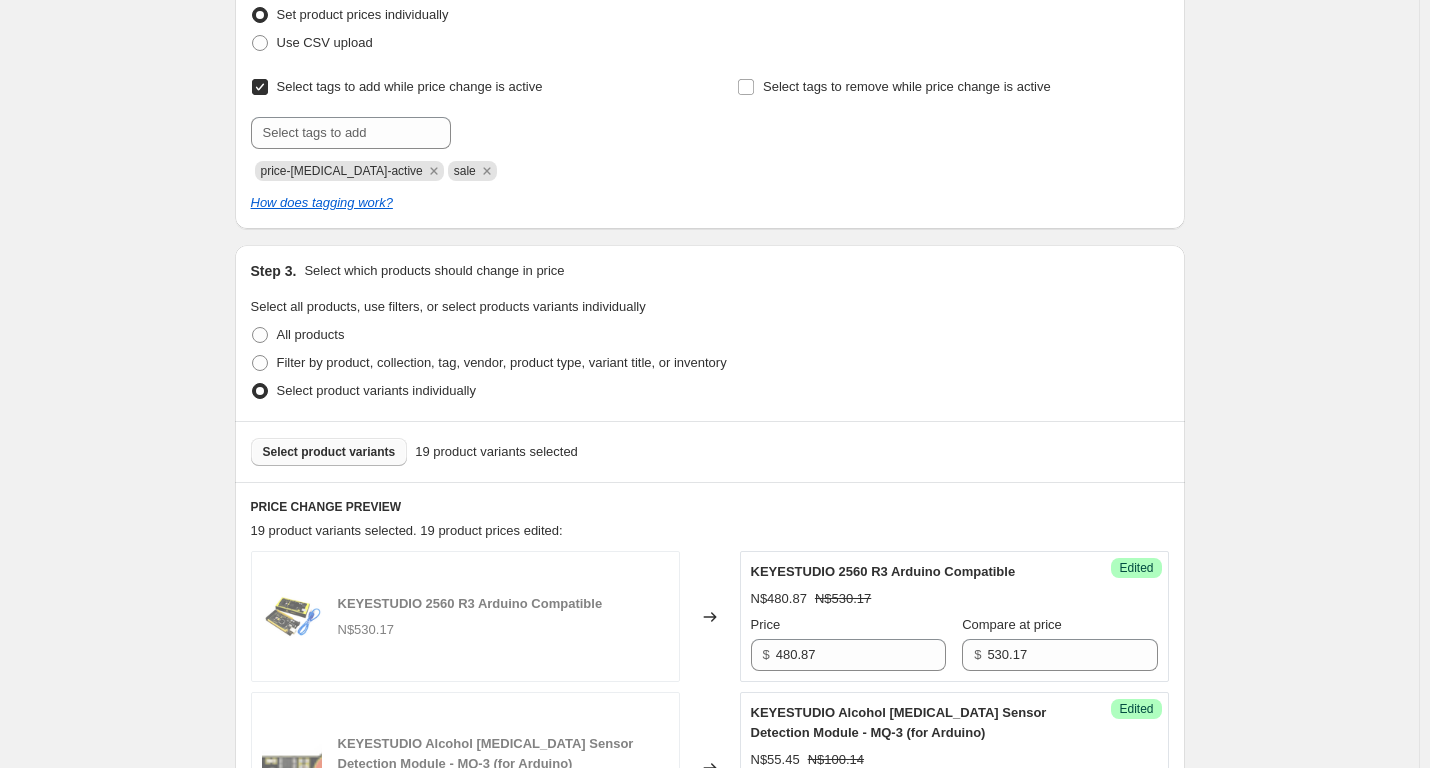 click on "Select product variants" at bounding box center [329, 452] 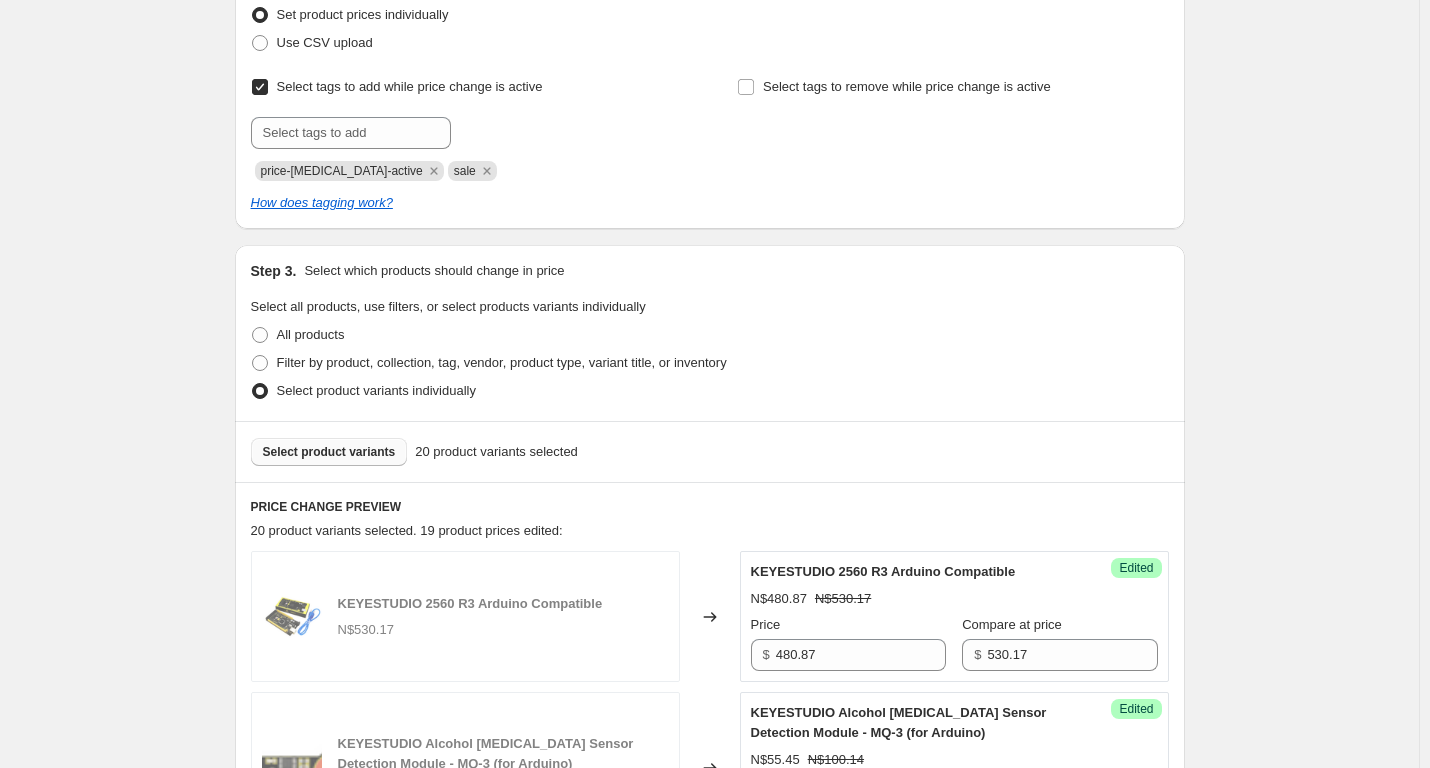 click on "Specials [DATE] - [DATE]. This page is ready Specials [DATE] - [DATE] Info Scheduled Copy to new job Delete job More actions Copy to new job Delete job Prices will begin changing on [DATE] 11:59 PM. Prices will begin reverting on [DATE] 11:59 PM. Change prices now Step 1. Optionally give your price [MEDICAL_DATA] a title (eg "March 30% off sale on boots") Specials [DATE] - [DATE] This title is just for internal use, customers won't see it Step 2. Select how the prices should change Use bulk price change rules Set product prices individually Use CSV upload Select tags to add while price change is active Submit price-[MEDICAL_DATA]-active sale Select tags to remove while price change is active How does tagging work? Step 3. Select which products should change in price Select all products, use filters, or select products variants individually All products Filter by product, collection, tag, vendor, product type, variant title, or inventory Select product variants individually" at bounding box center [709, 1932] 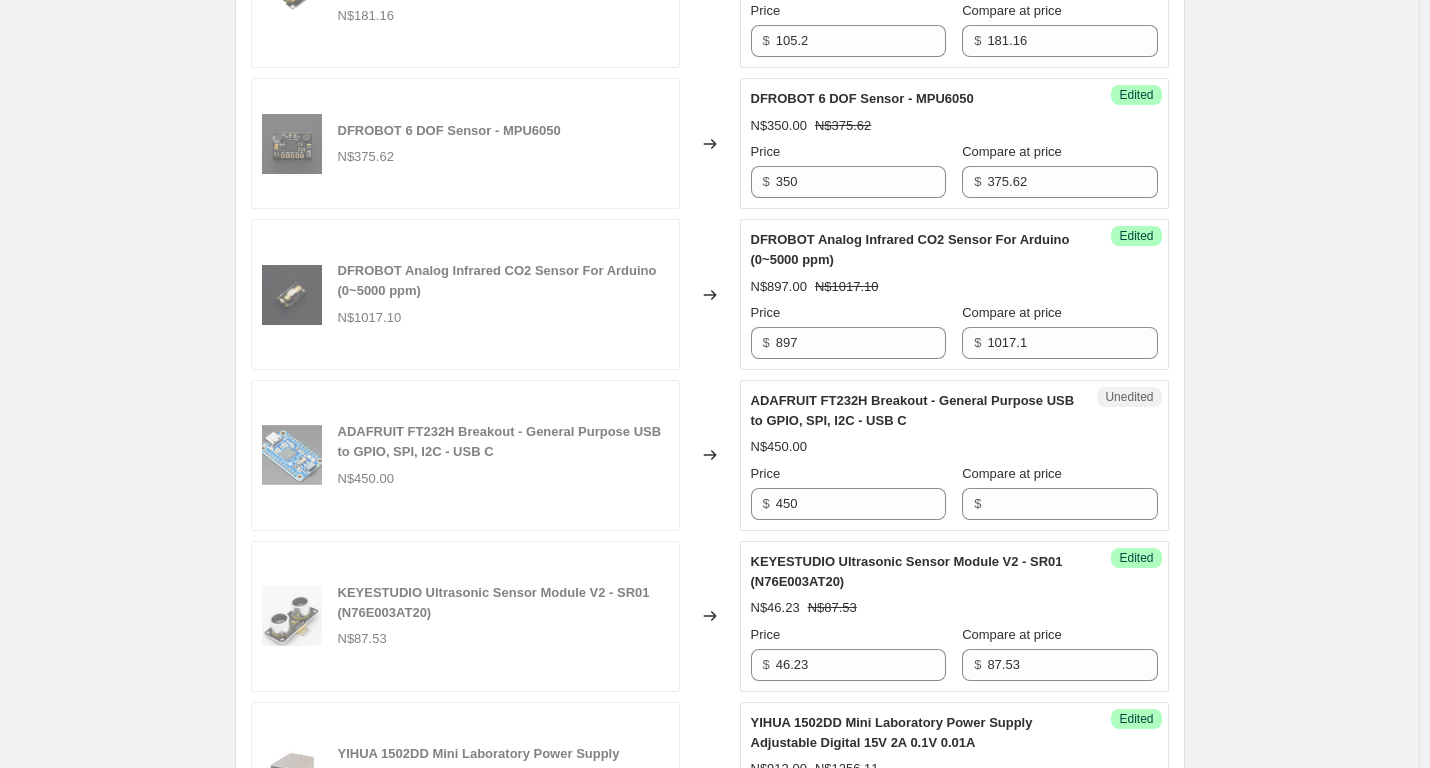 scroll, scrollTop: 2417, scrollLeft: 0, axis: vertical 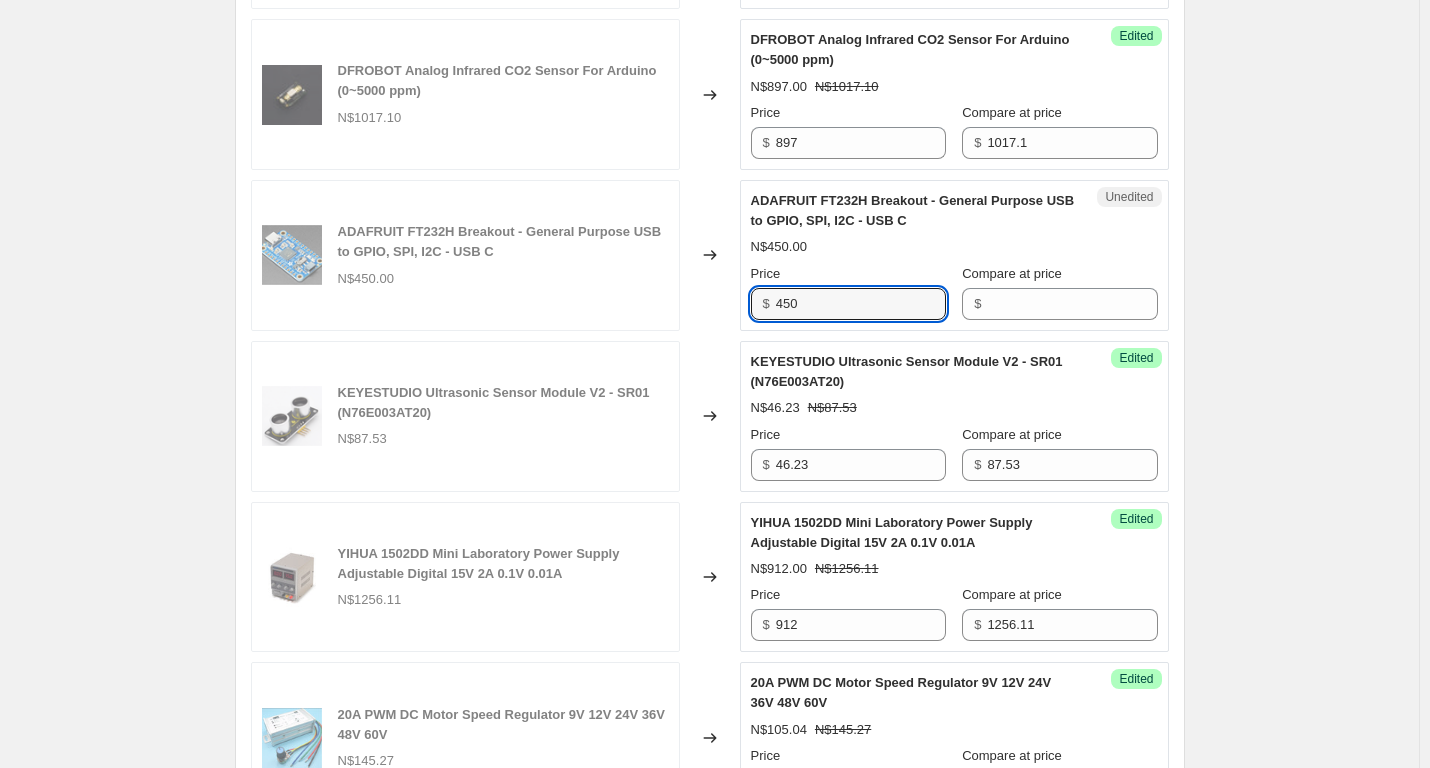 drag, startPoint x: 868, startPoint y: 377, endPoint x: 416, endPoint y: 379, distance: 452.00443 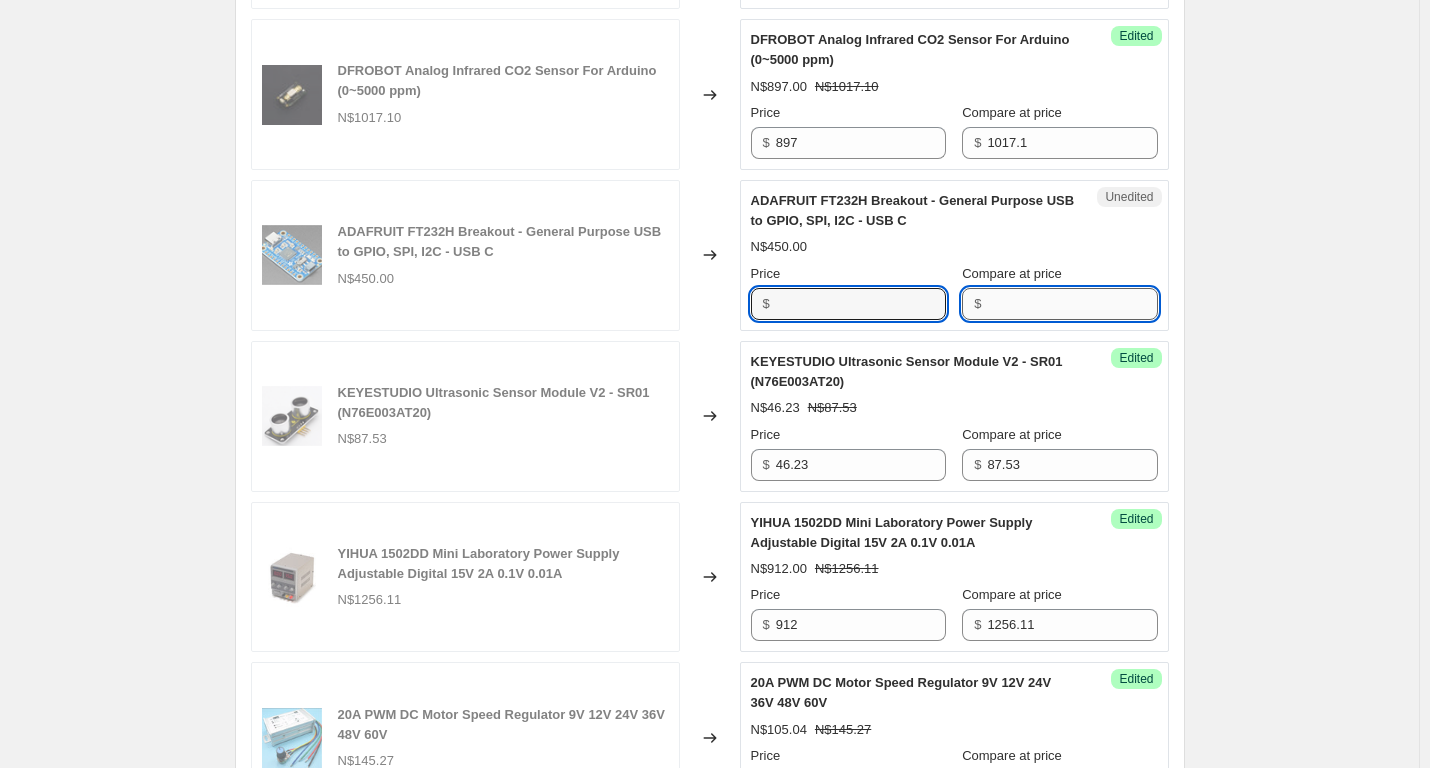 type on "450" 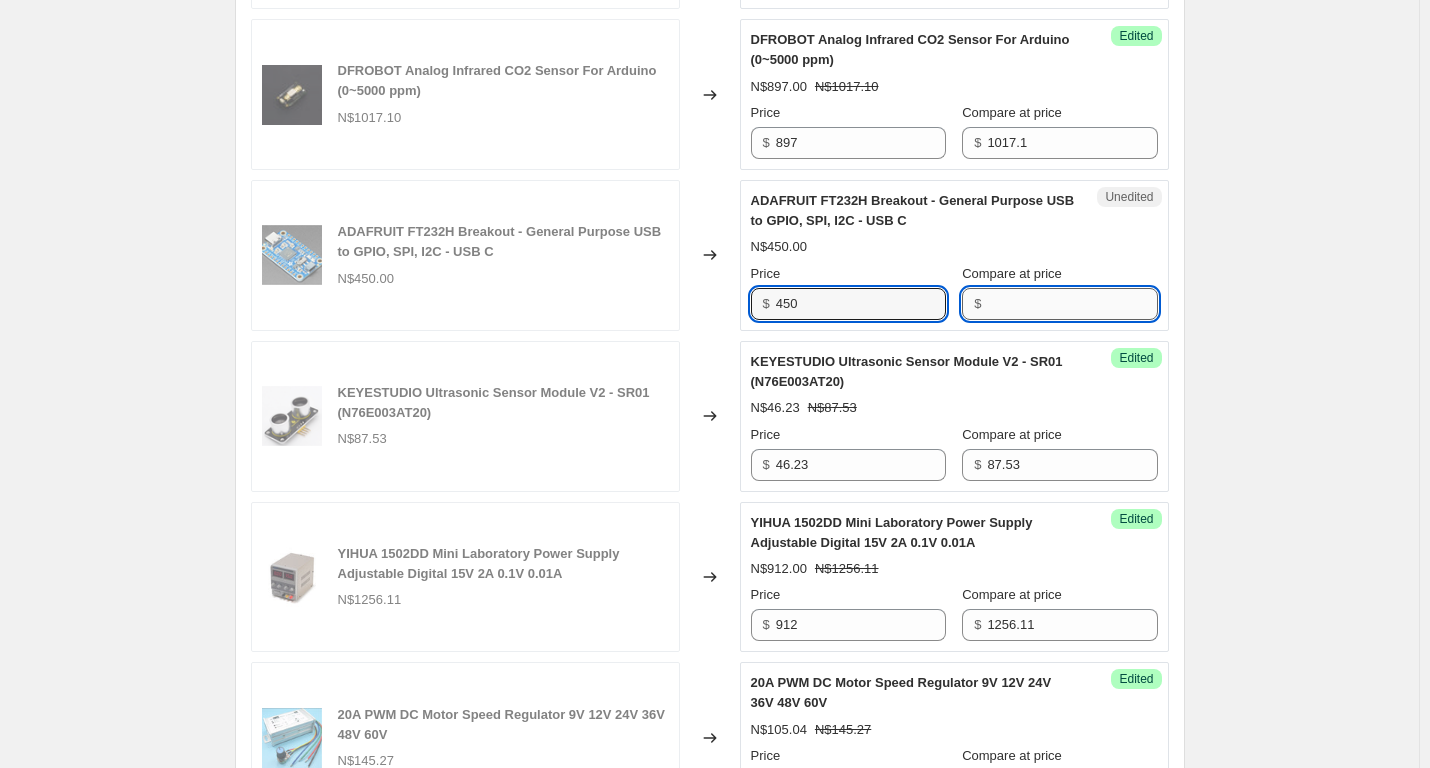 click on "Compare at price" at bounding box center (1072, 304) 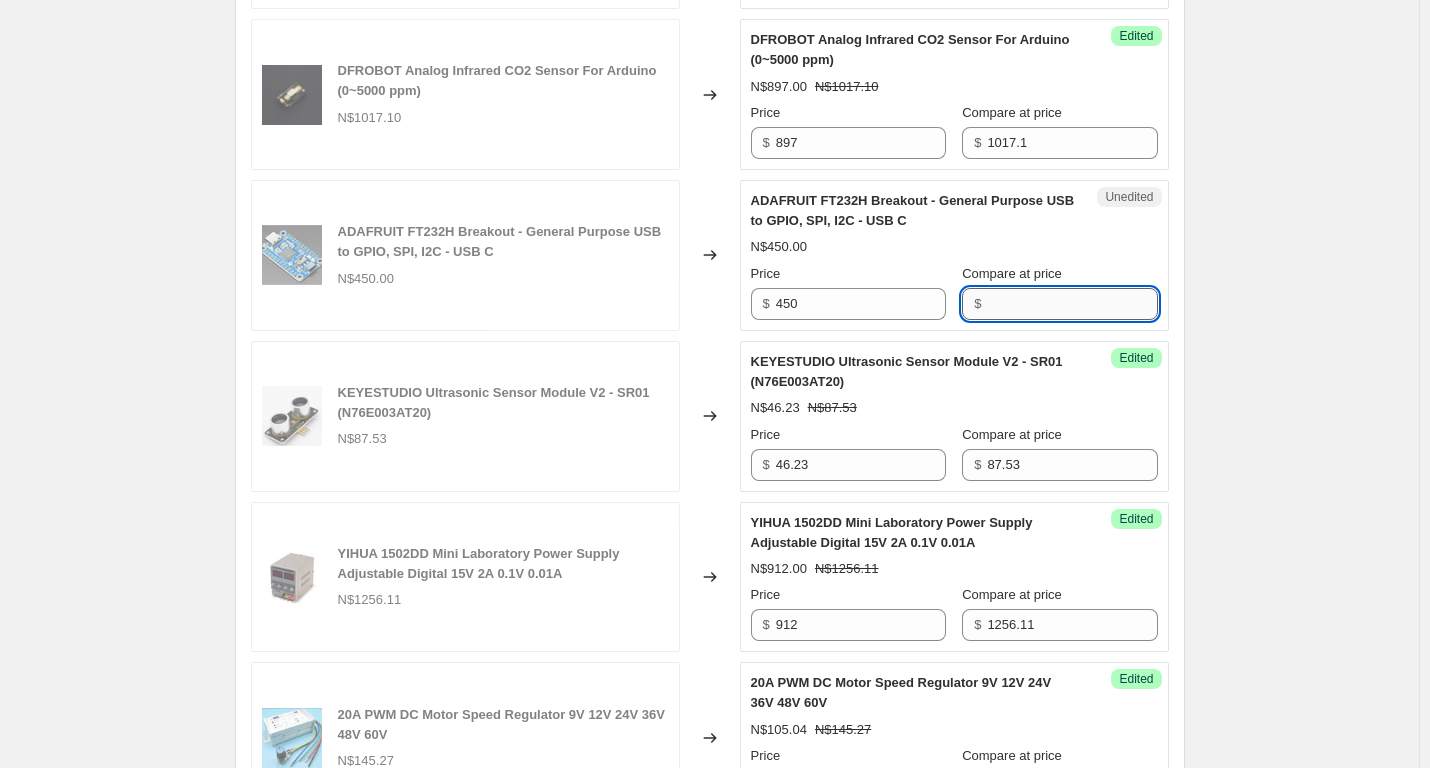 paste on "450" 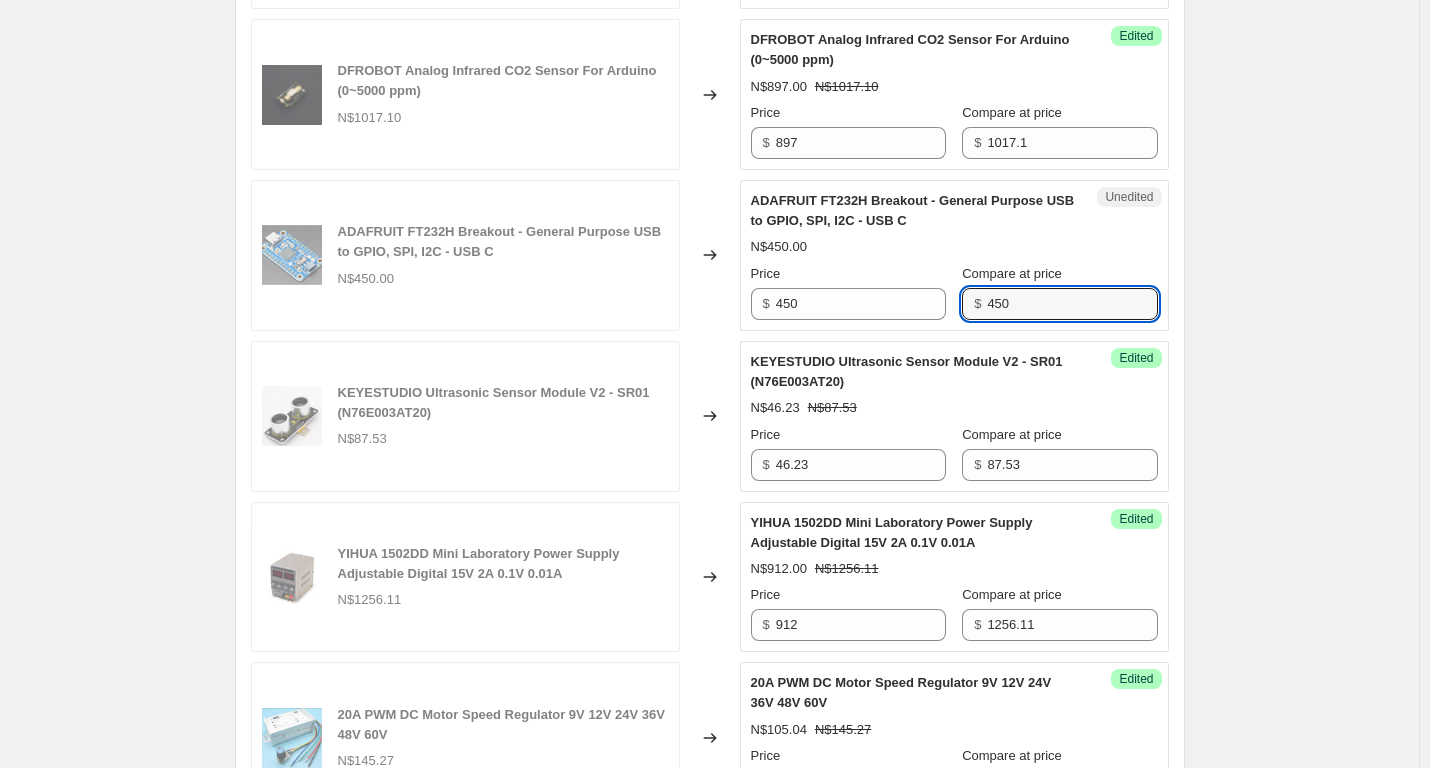 type on "450" 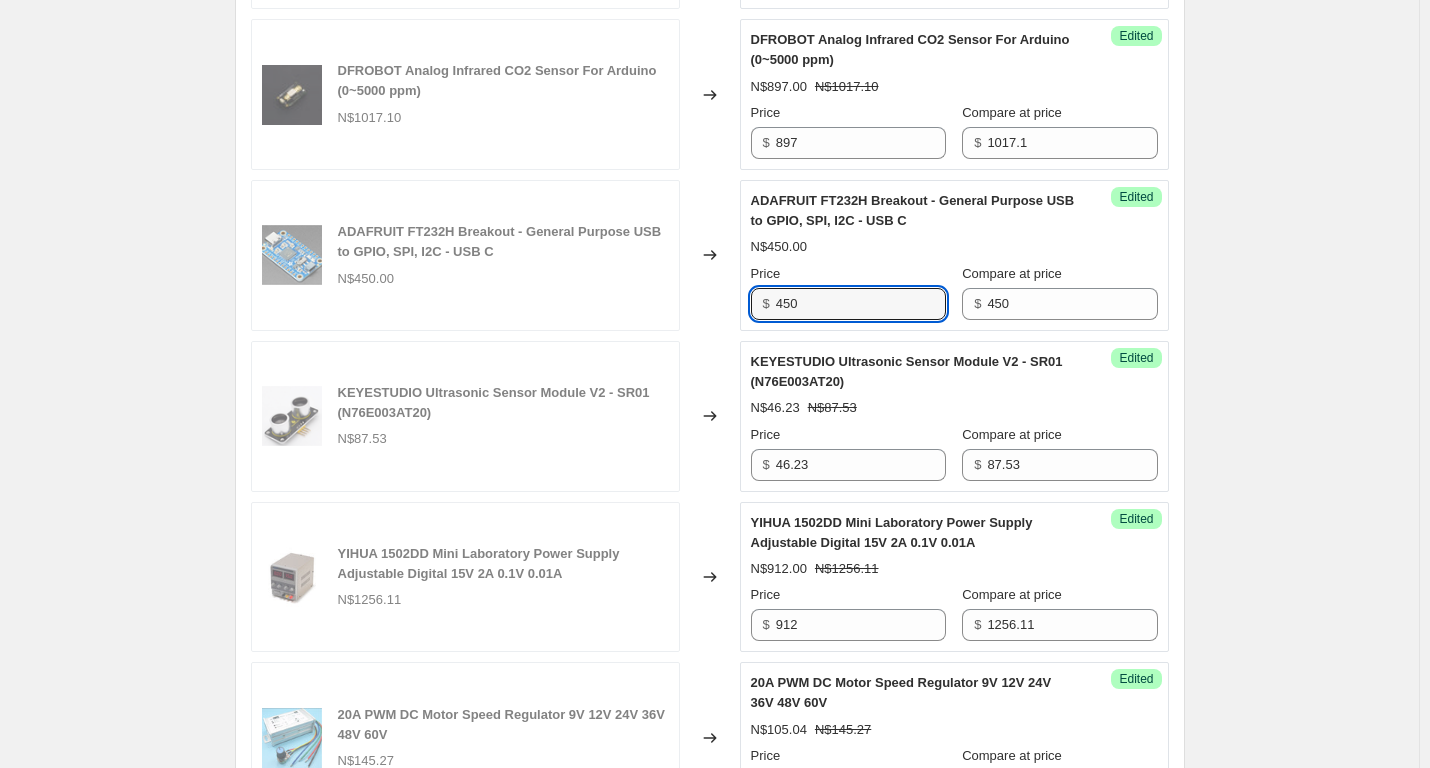 drag, startPoint x: 903, startPoint y: 381, endPoint x: 708, endPoint y: 376, distance: 195.06409 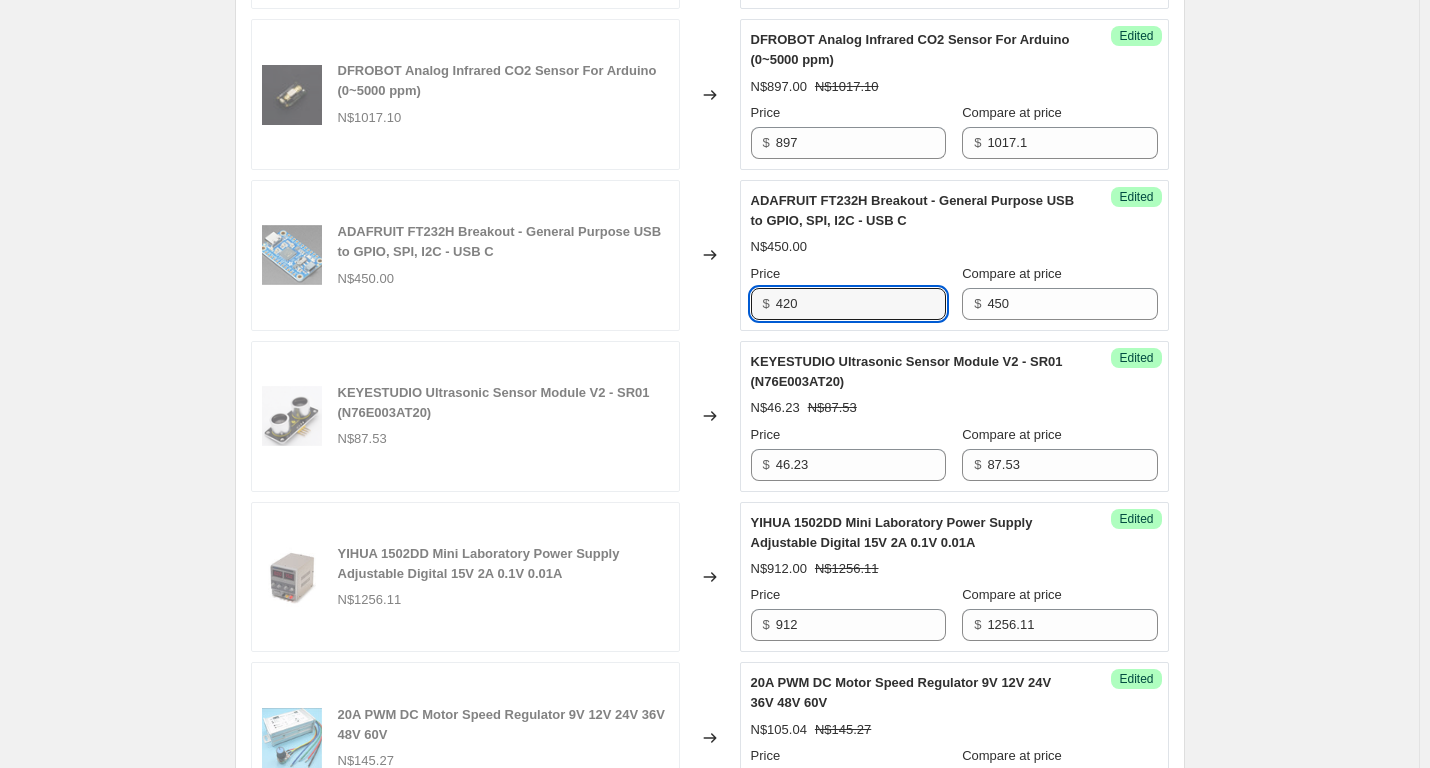 type on "420" 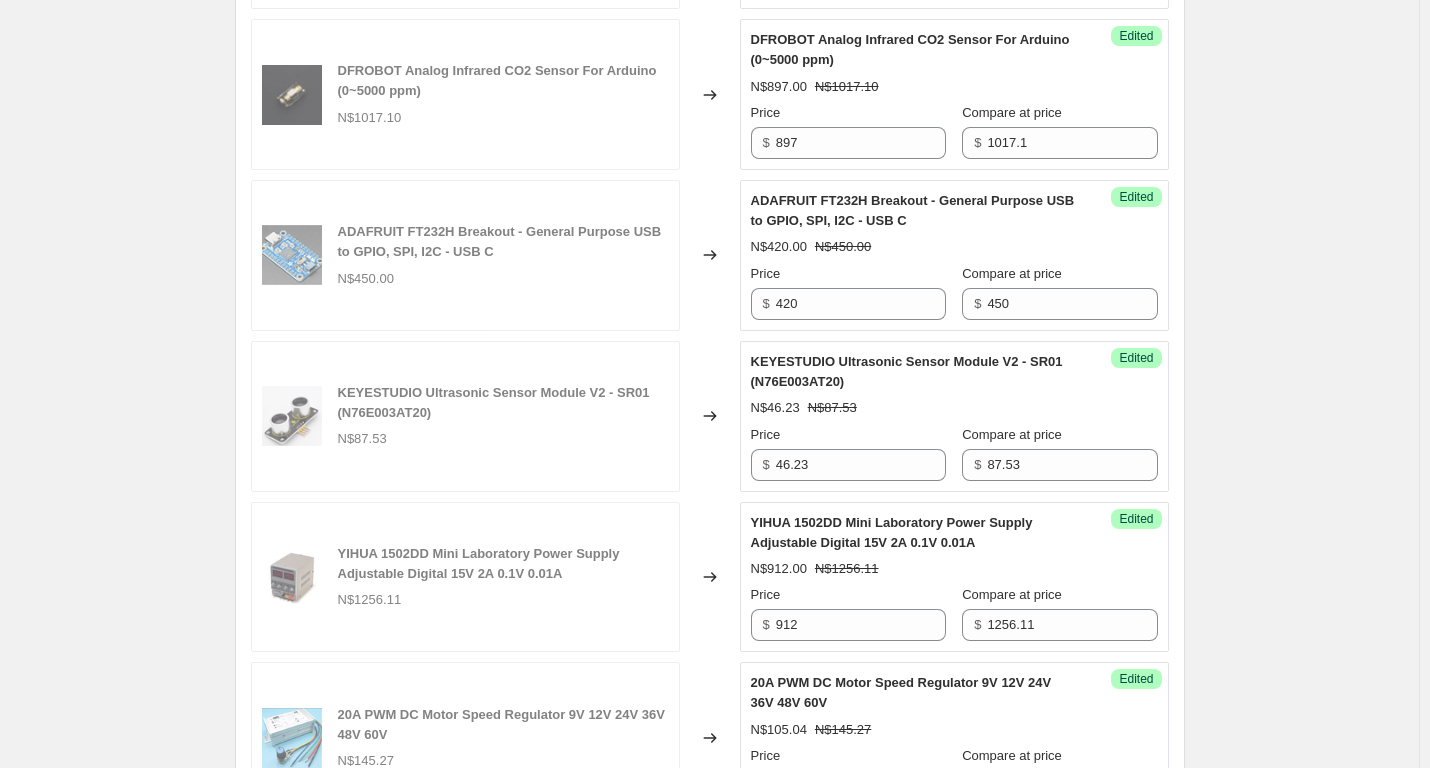 click on "Specials [DATE] - [DATE]. This page is ready Specials [DATE] - [DATE] Info Scheduled Copy to new job Delete job More actions Copy to new job Delete job Prices will begin changing on [DATE] 11:59 PM. Prices will begin reverting on [DATE] 11:59 PM. Change prices now Step 1. Optionally give your price [MEDICAL_DATA] a title (eg "March 30% off sale on boots") Specials [DATE] - [DATE] This title is just for internal use, customers won't see it Step 2. Select how the prices should change Use bulk price change rules Set product prices individually Use CSV upload Select tags to add while price change is active Submit price-[MEDICAL_DATA]-active sale Select tags to remove while price change is active How does tagging work? Step 3. Select which products should change in price Select all products, use filters, or select products variants individually All products Filter by product, collection, tag, vendor, product type, variant title, or inventory Select product variants individually" at bounding box center (709, -68) 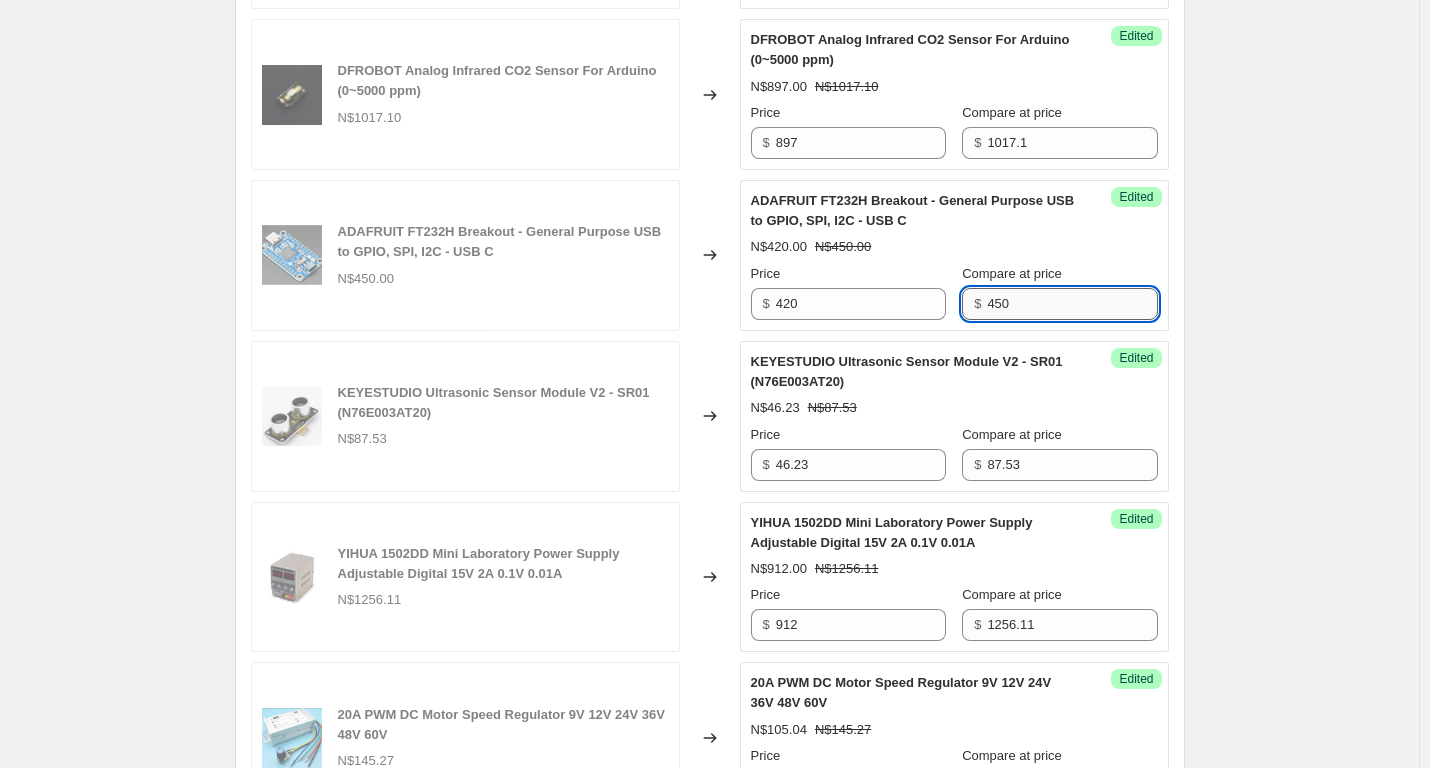 click on "450" at bounding box center (1072, 304) 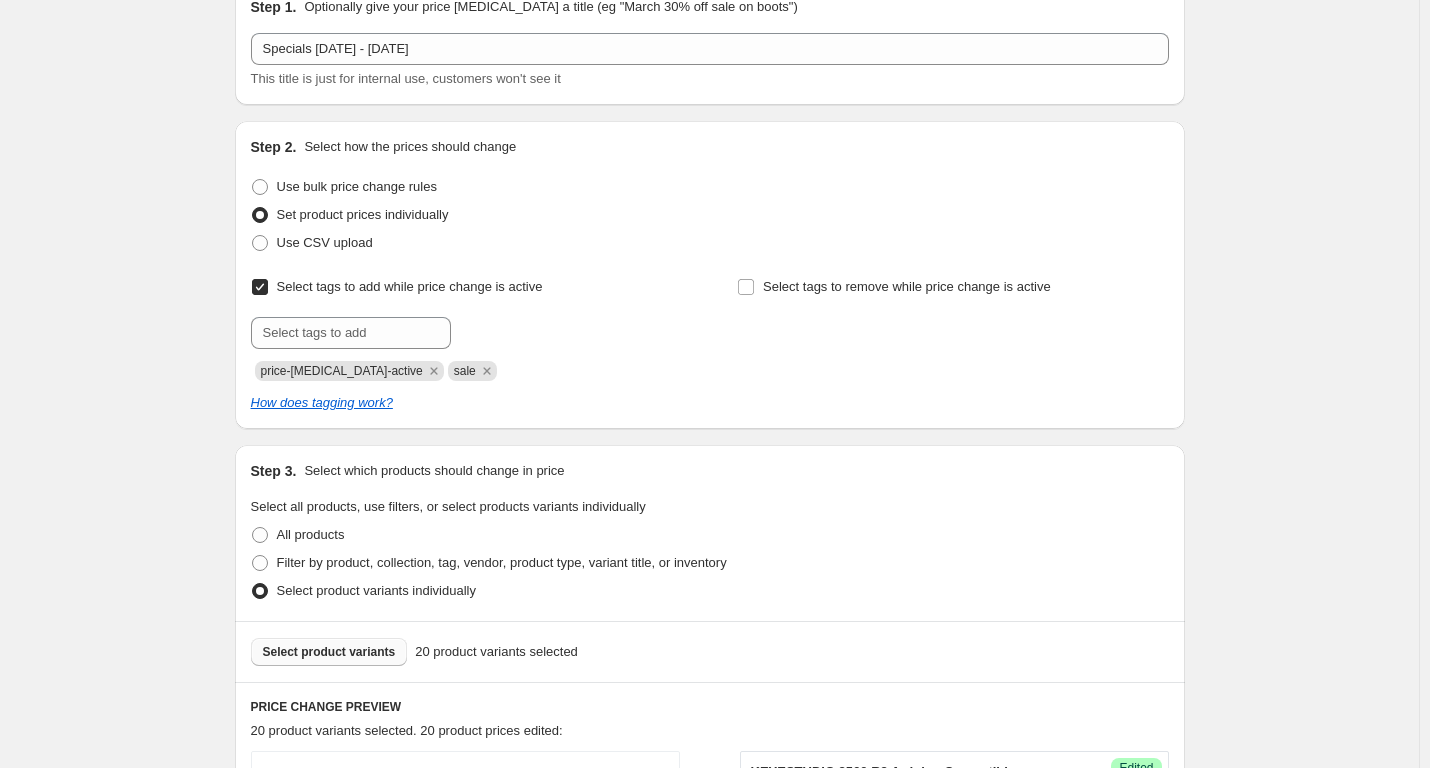 scroll, scrollTop: 317, scrollLeft: 0, axis: vertical 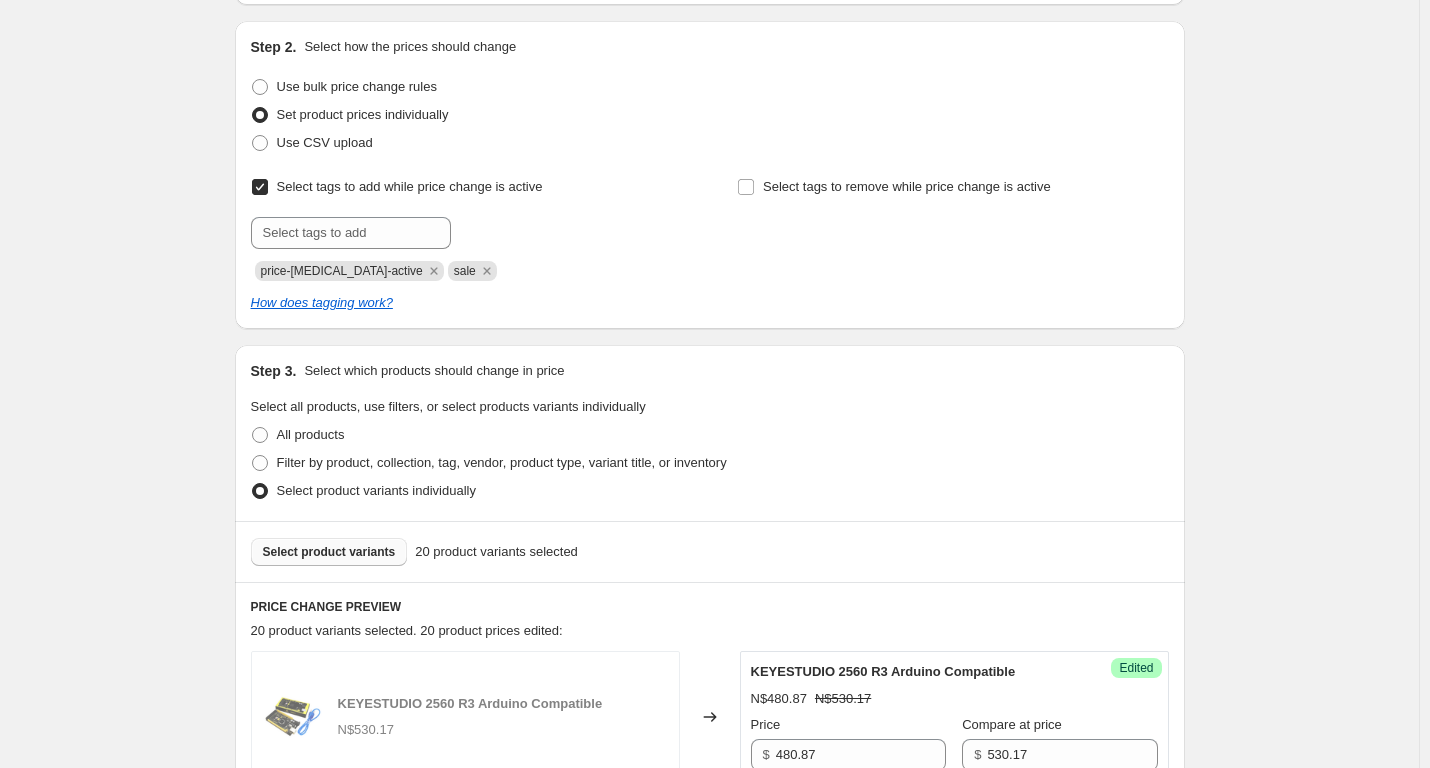 click on "Select product variants" at bounding box center [329, 552] 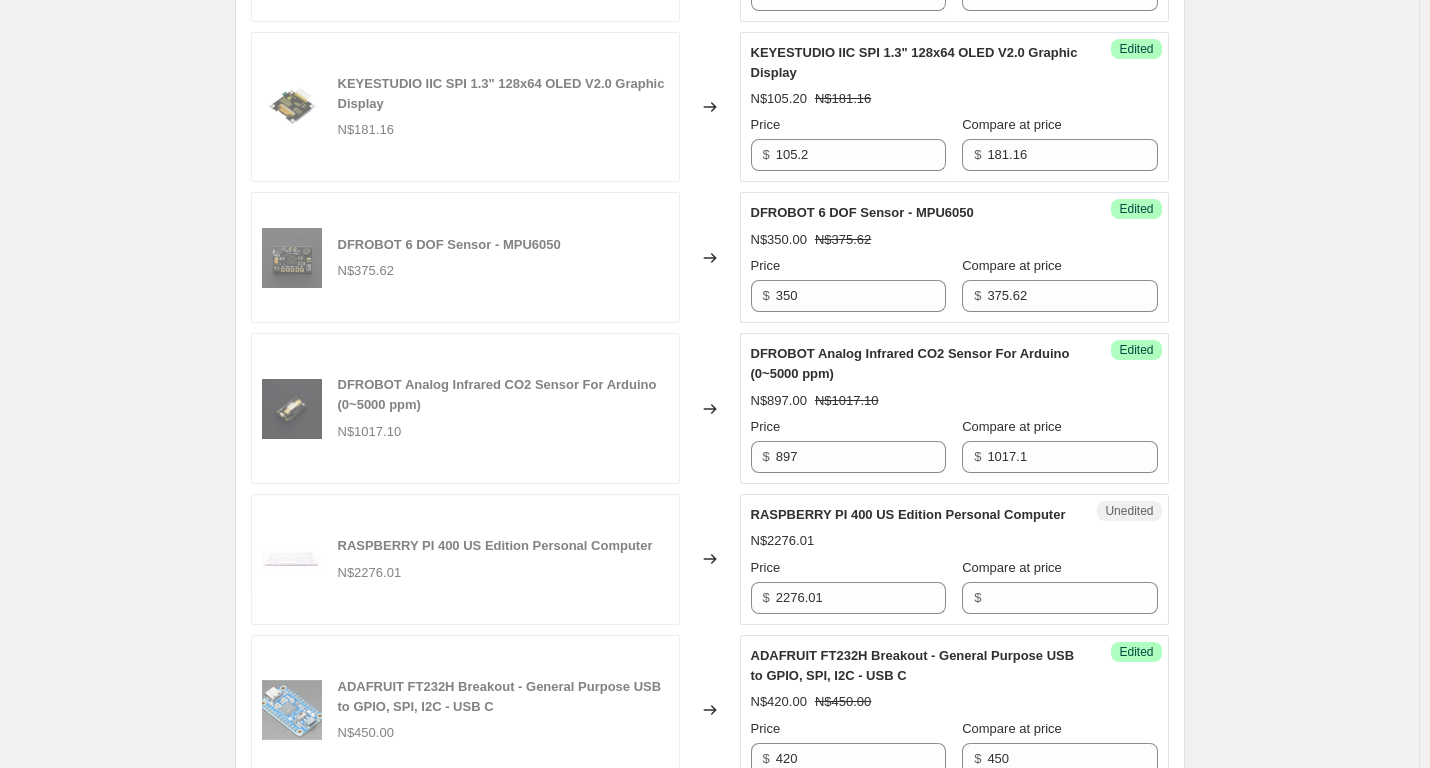 scroll, scrollTop: 2217, scrollLeft: 0, axis: vertical 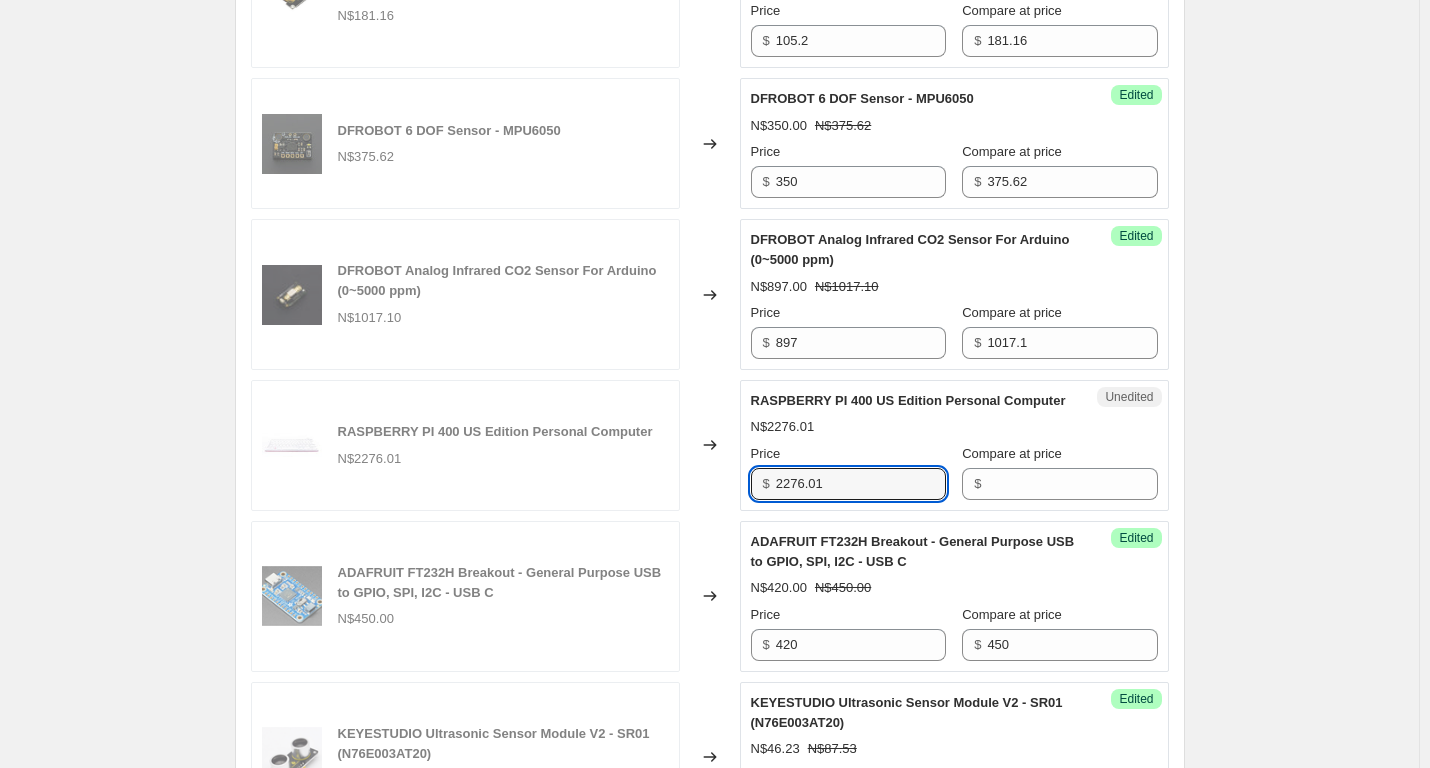 drag, startPoint x: 833, startPoint y: 584, endPoint x: 664, endPoint y: 575, distance: 169.23947 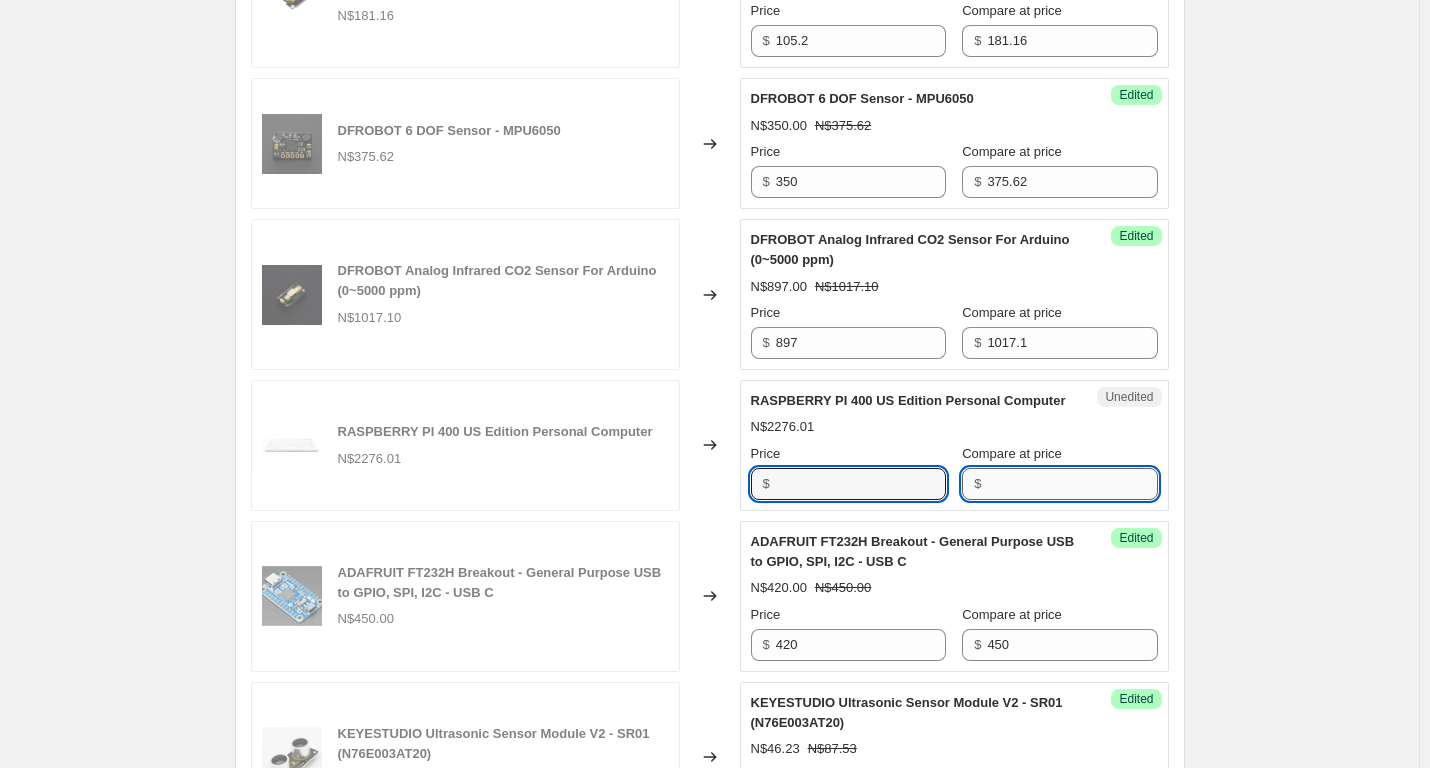 type on "2276.01" 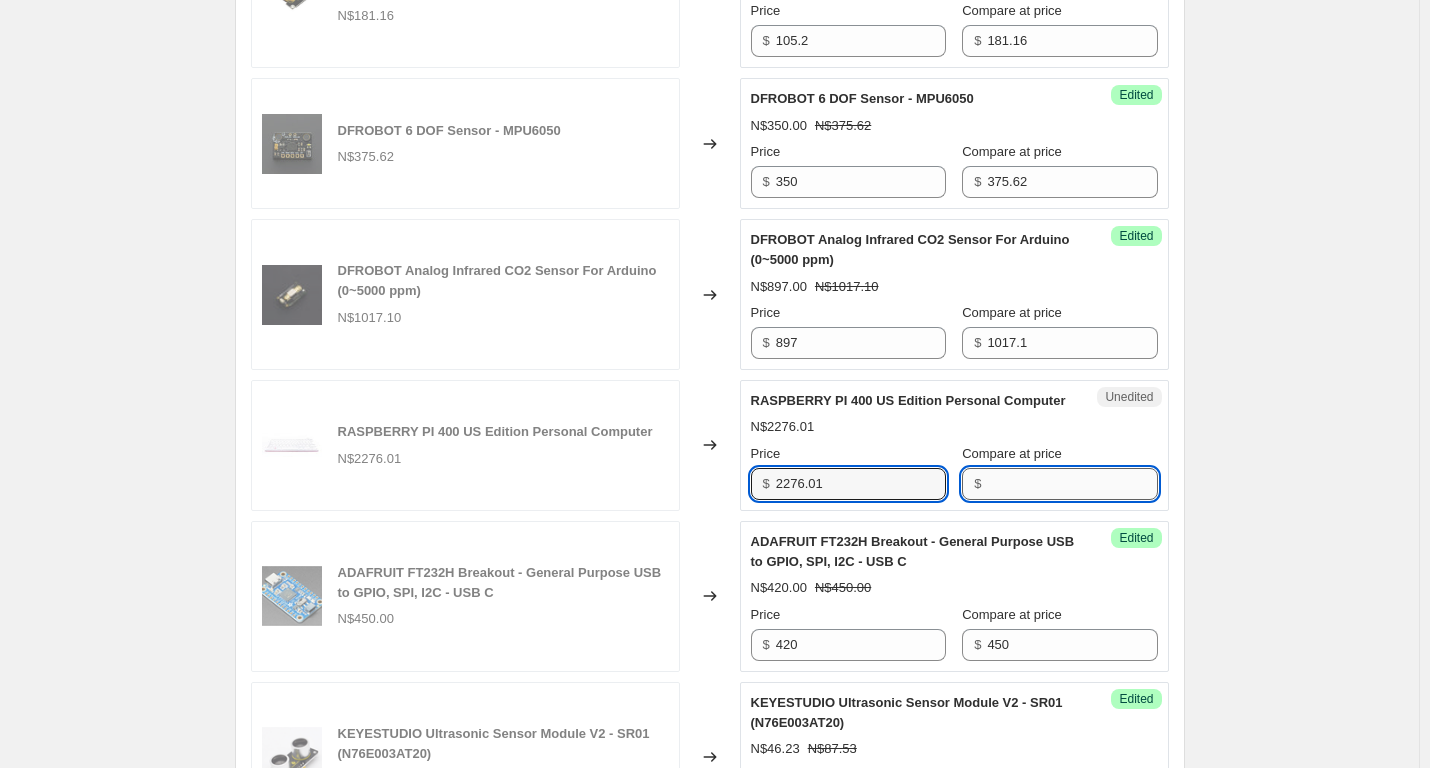 click on "Compare at price" at bounding box center [1072, 484] 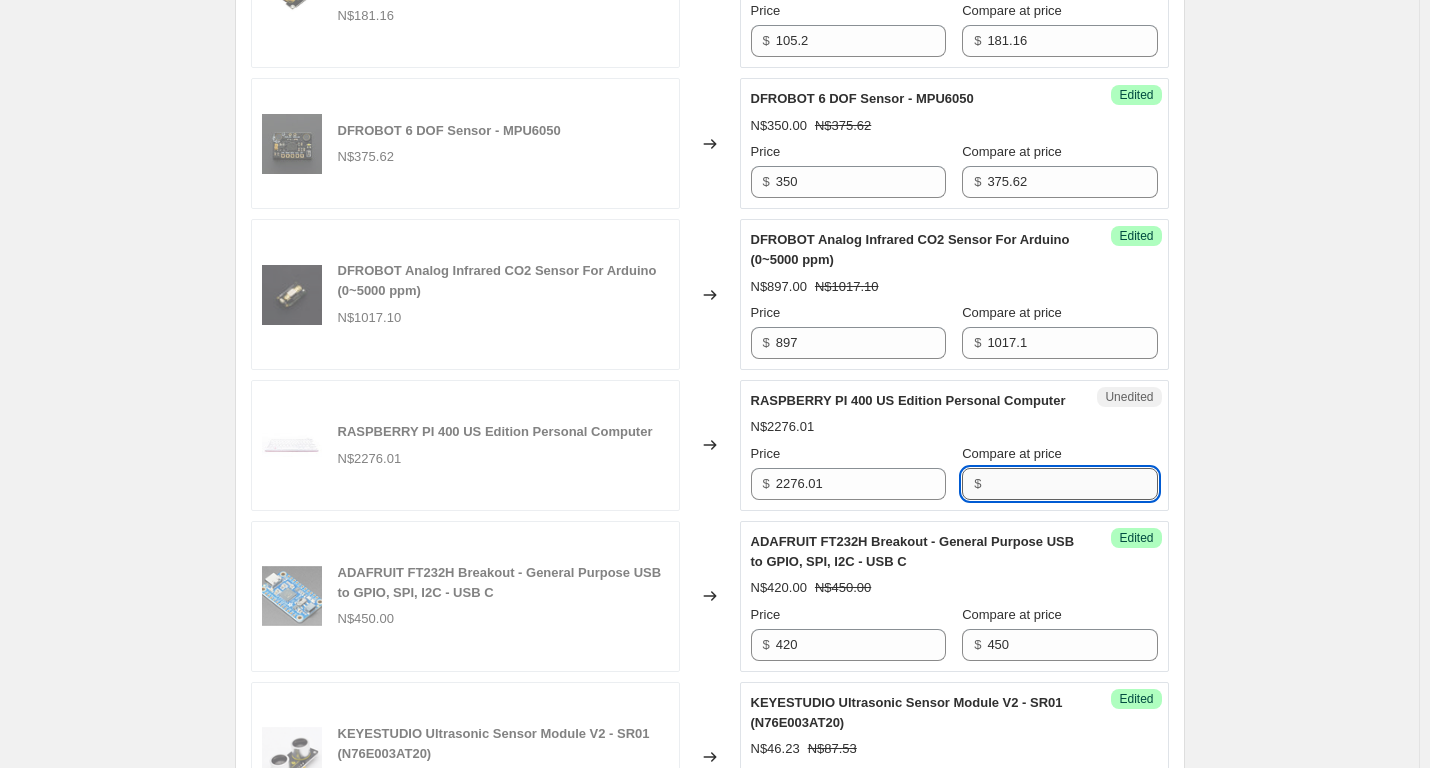 paste on "2276.01" 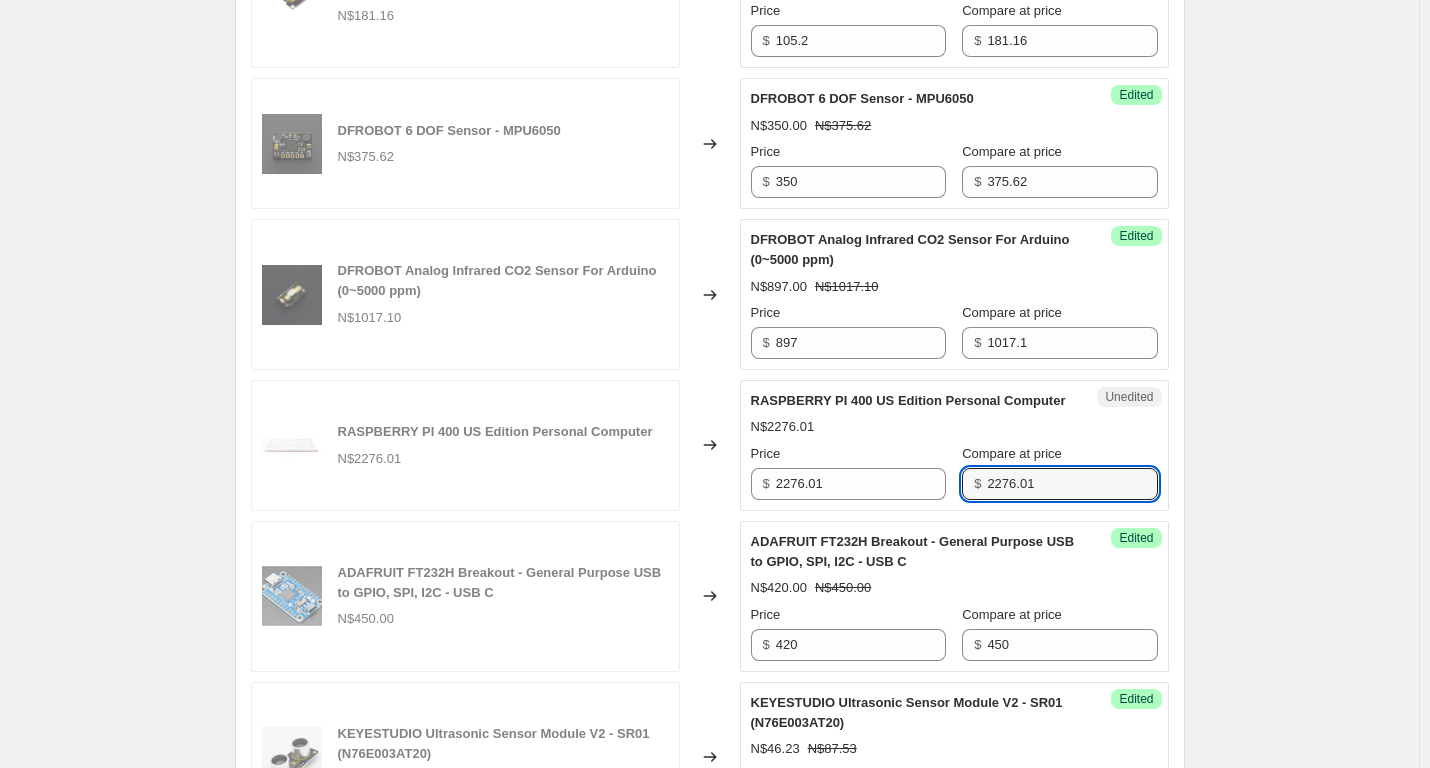 type on "2276.01" 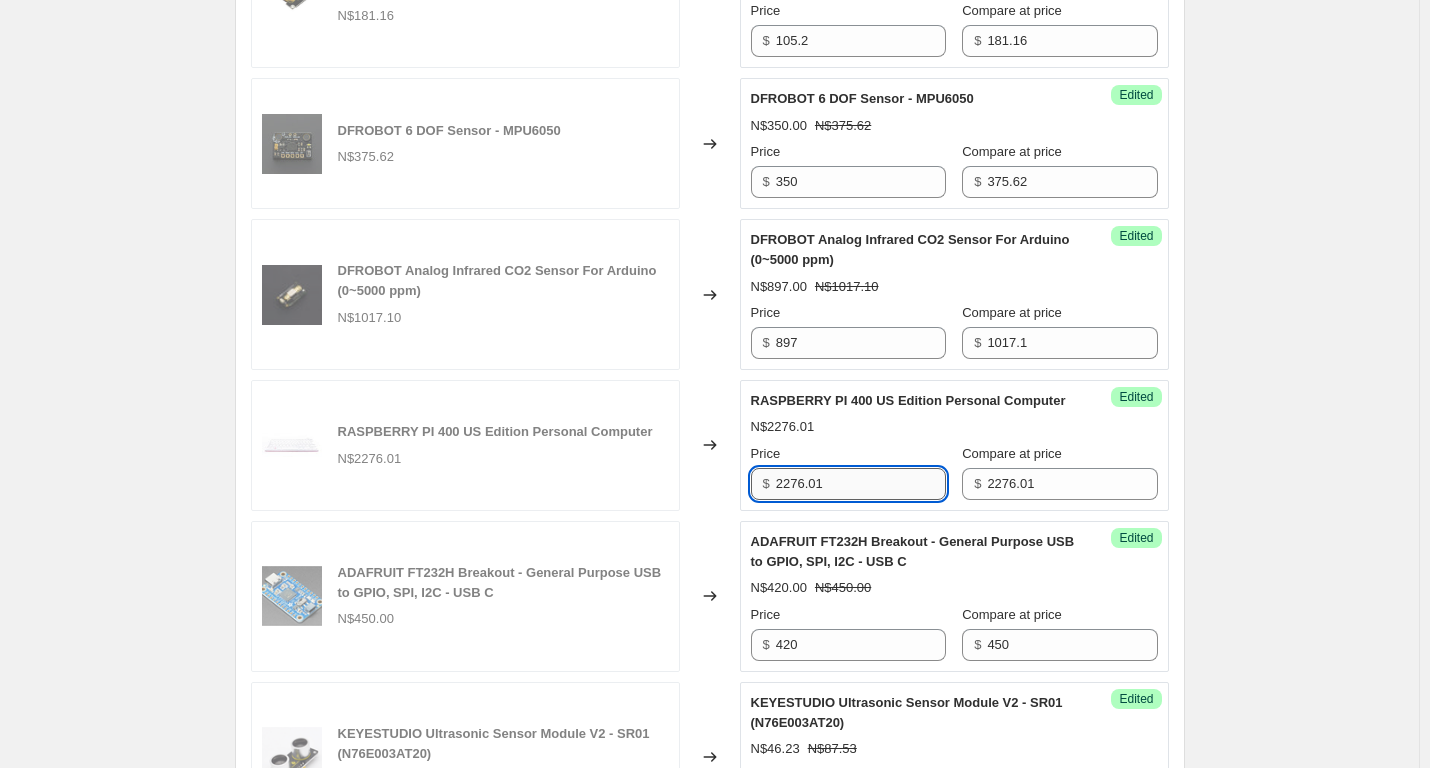 click on "2276.01" at bounding box center [861, 484] 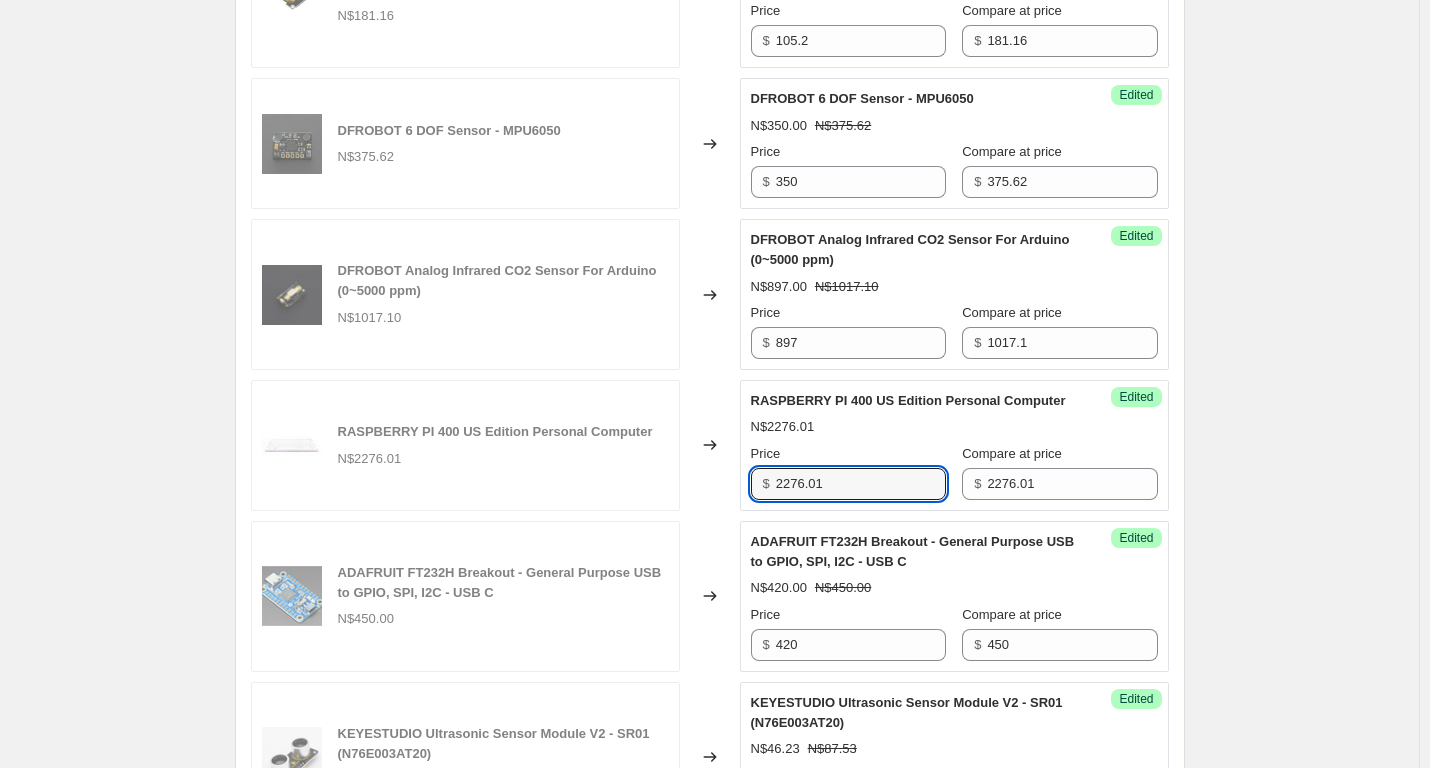 drag, startPoint x: 839, startPoint y: 589, endPoint x: 729, endPoint y: 590, distance: 110.00455 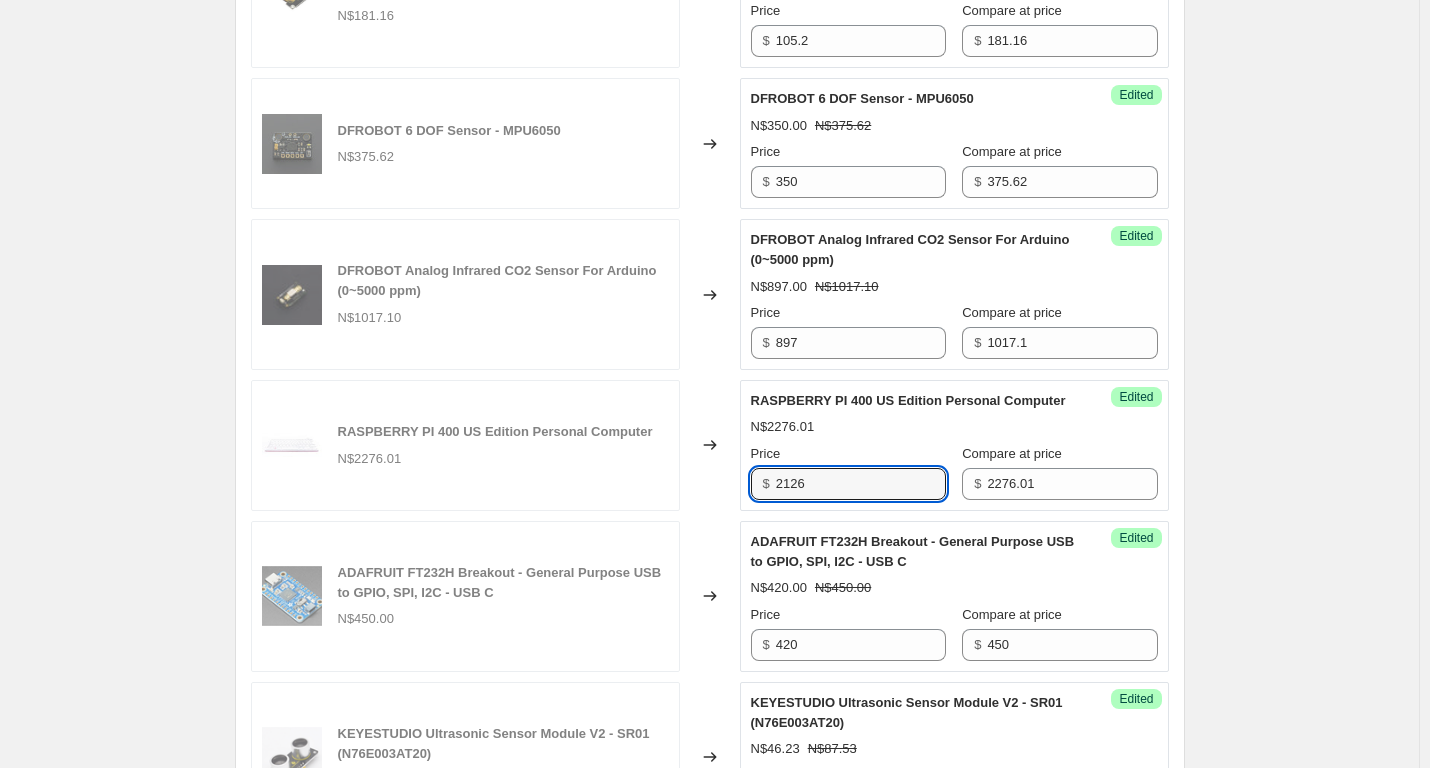 type on "2126" 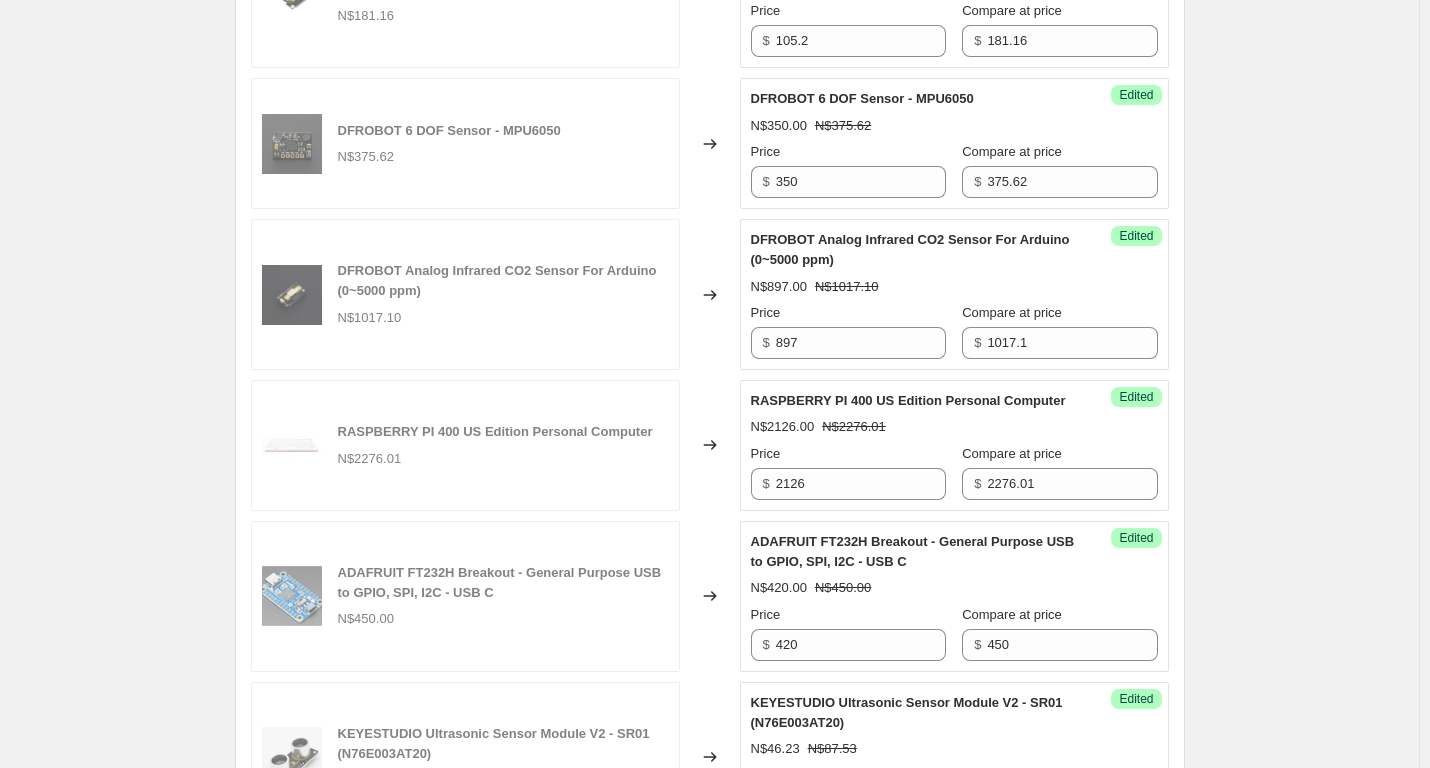 click on "Specials [DATE] - [DATE]. This page is ready Specials [DATE] - [DATE] Info Scheduled Copy to new job Delete job More actions Copy to new job Delete job Prices will begin changing on [DATE] 11:59 PM. Prices will begin reverting on [DATE] 11:59 PM. Change prices now Step 1. Optionally give your price [MEDICAL_DATA] a title (eg "March 30% off sale on boots") Specials [DATE] - [DATE] This title is just for internal use, customers won't see it Step 2. Select how the prices should change Use bulk price change rules Set product prices individually Use CSV upload Select tags to add while price change is active Submit price-[MEDICAL_DATA]-active sale Select tags to remove while price change is active How does tagging work? Step 3. Select which products should change in price Select all products, use filters, or select products variants individually All products Filter by product, collection, tag, vendor, product type, variant title, or inventory Select product variants individually" at bounding box center (709, 132) 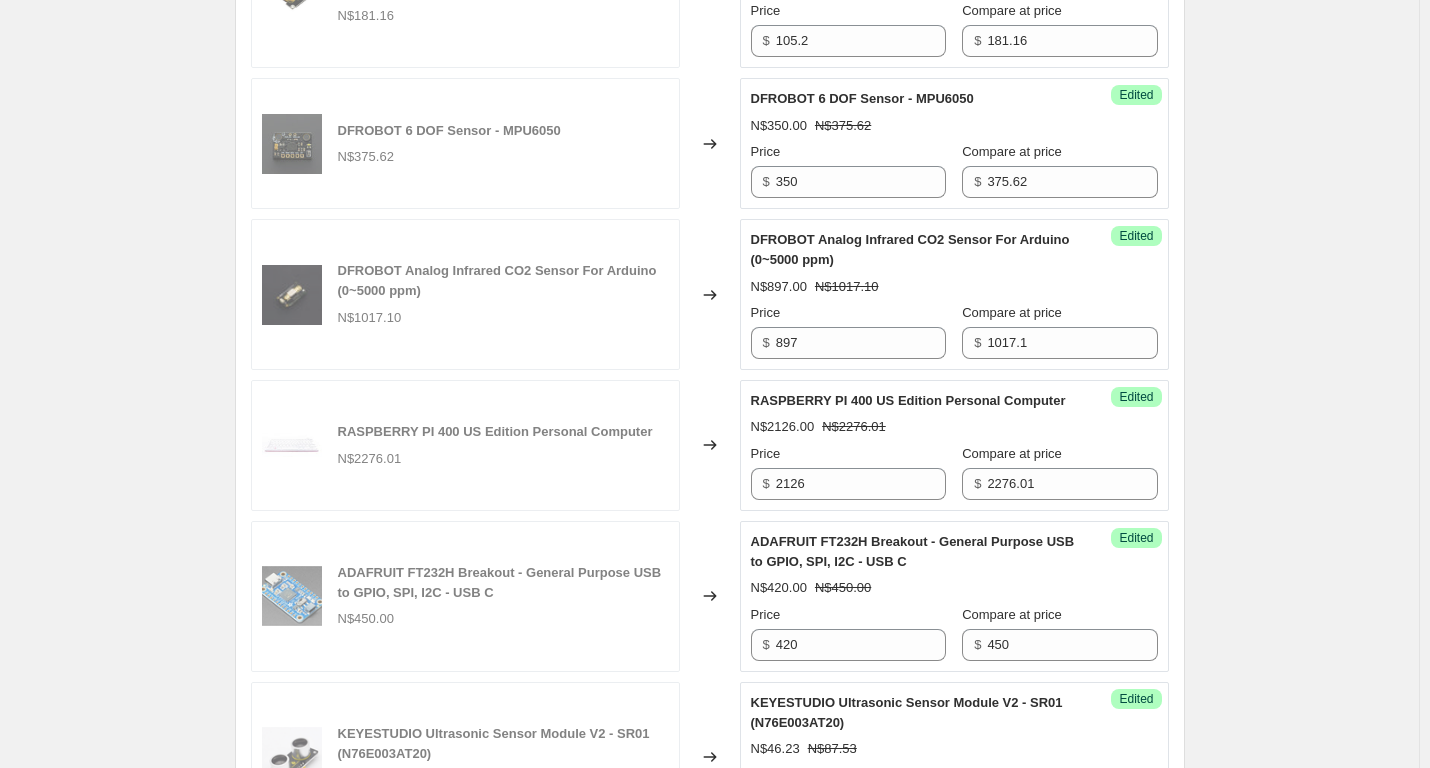click on "Specials [DATE] - [DATE]. This page is ready Specials [DATE] - [DATE] Info Scheduled Copy to new job Delete job More actions Copy to new job Delete job Prices will begin changing on [DATE] 11:59 PM. Prices will begin reverting on [DATE] 11:59 PM. Change prices now Step 1. Optionally give your price [MEDICAL_DATA] a title (eg "March 30% off sale on boots") Specials [DATE] - [DATE] This title is just for internal use, customers won't see it Step 2. Select how the prices should change Use bulk price change rules Set product prices individually Use CSV upload Select tags to add while price change is active Submit price-[MEDICAL_DATA]-active sale Select tags to remove while price change is active How does tagging work? Step 3. Select which products should change in price Select all products, use filters, or select products variants individually All products Filter by product, collection, tag, vendor, product type, variant title, or inventory Select product variants individually" at bounding box center [709, 132] 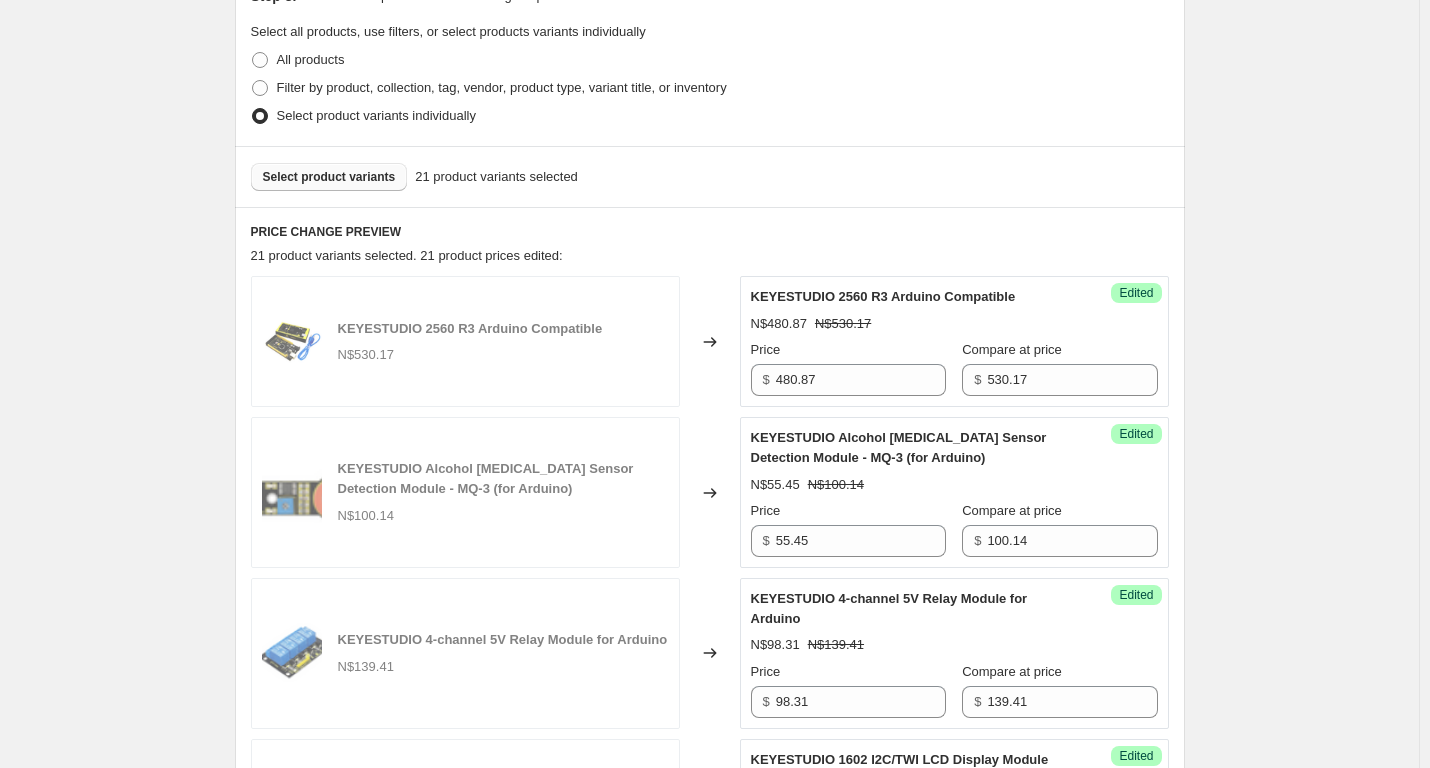 scroll, scrollTop: 417, scrollLeft: 0, axis: vertical 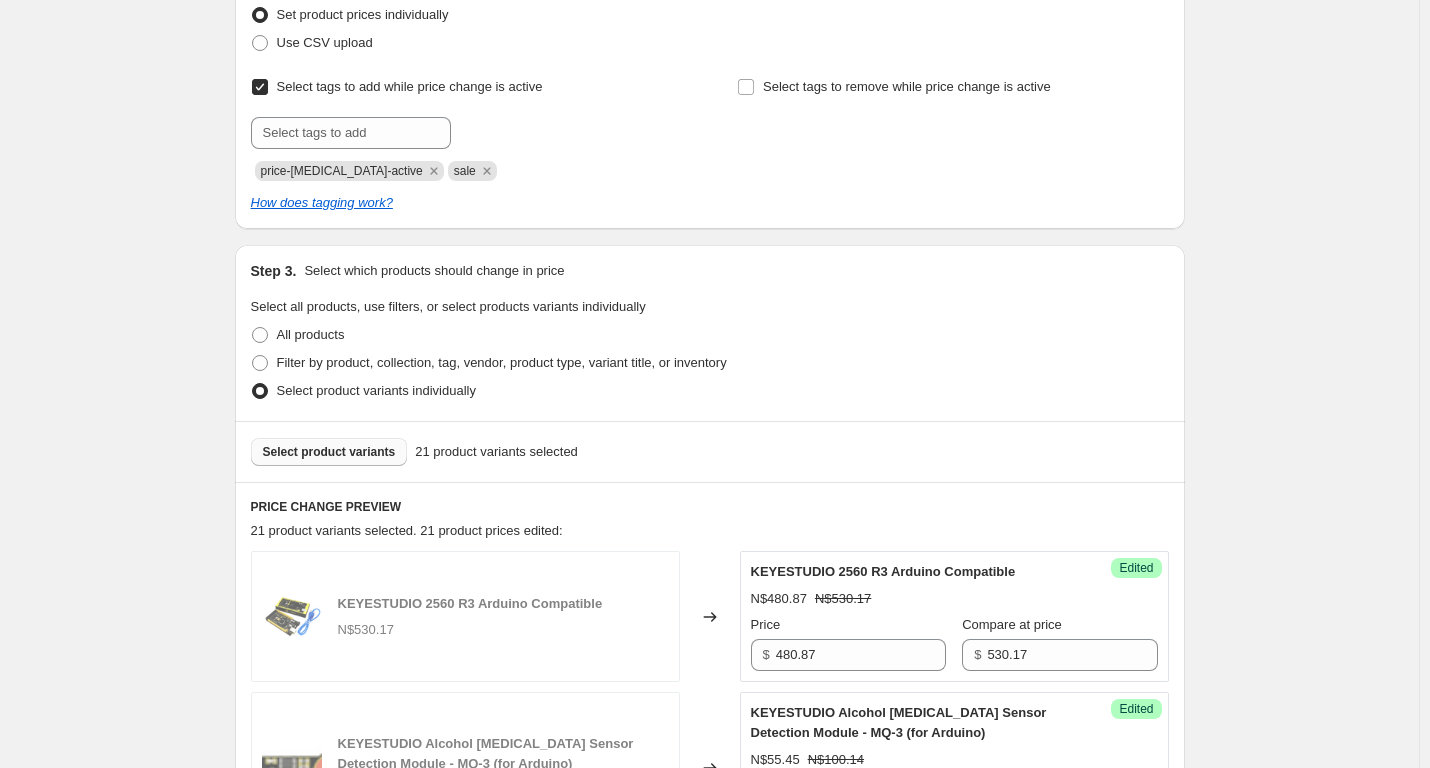 click on "Select product variants" at bounding box center (329, 452) 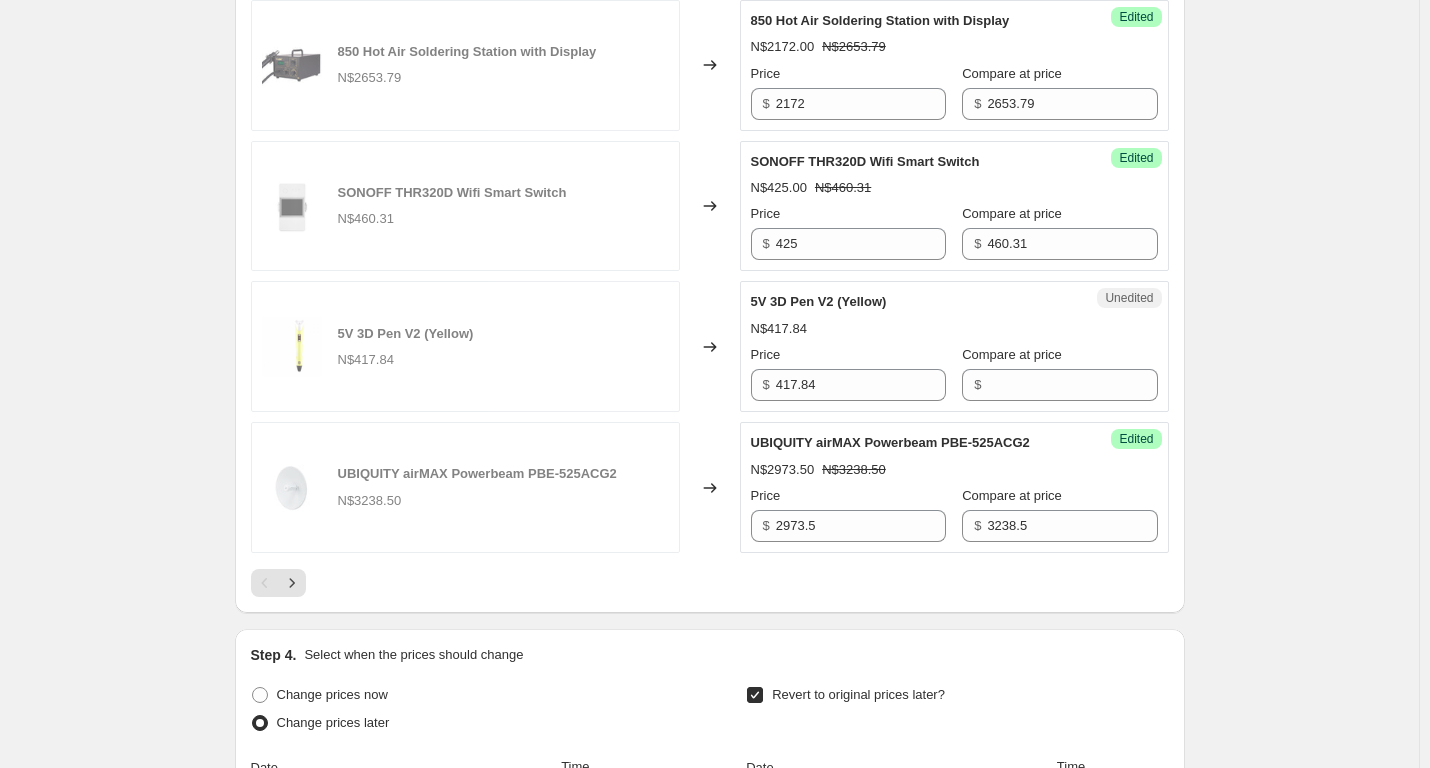 scroll, scrollTop: 3417, scrollLeft: 0, axis: vertical 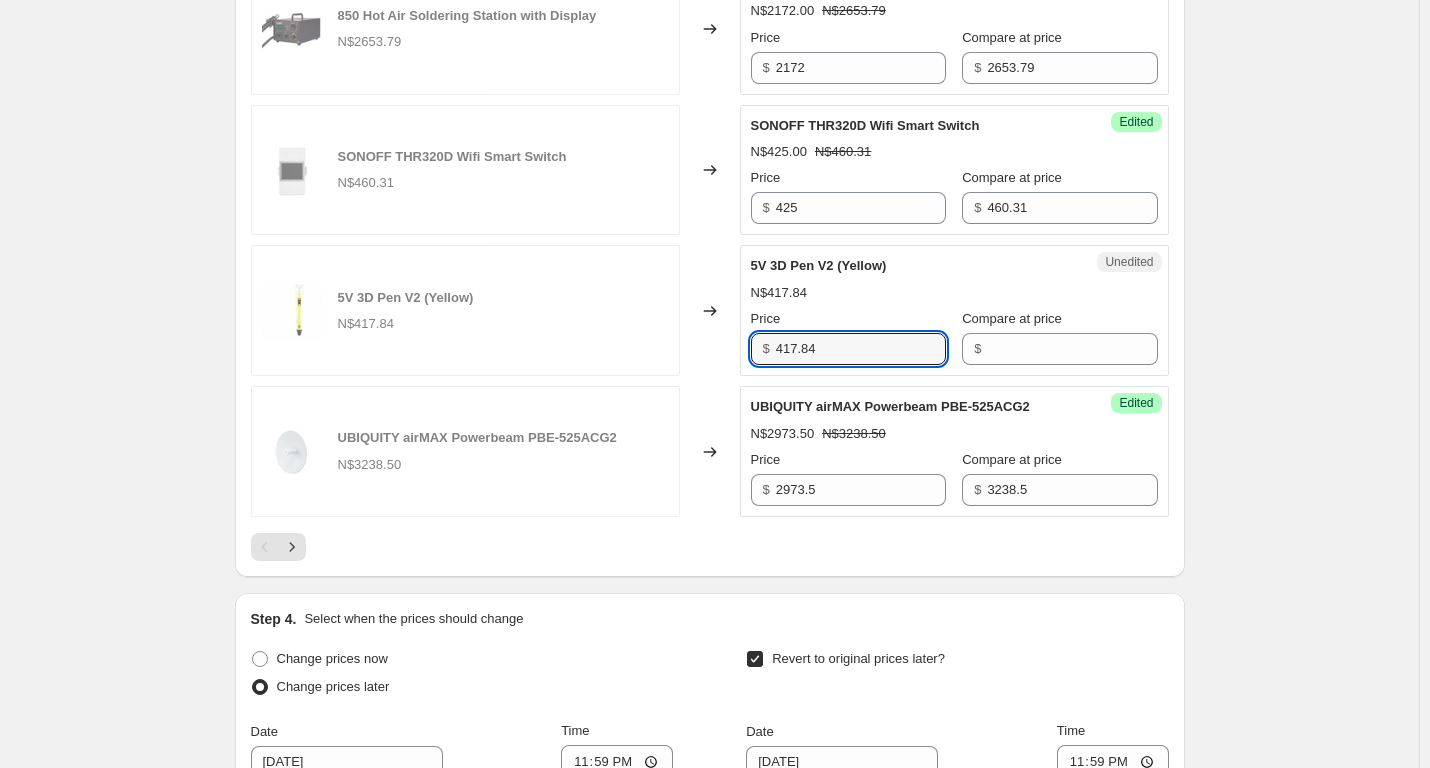 drag, startPoint x: 867, startPoint y: 440, endPoint x: 653, endPoint y: 440, distance: 214 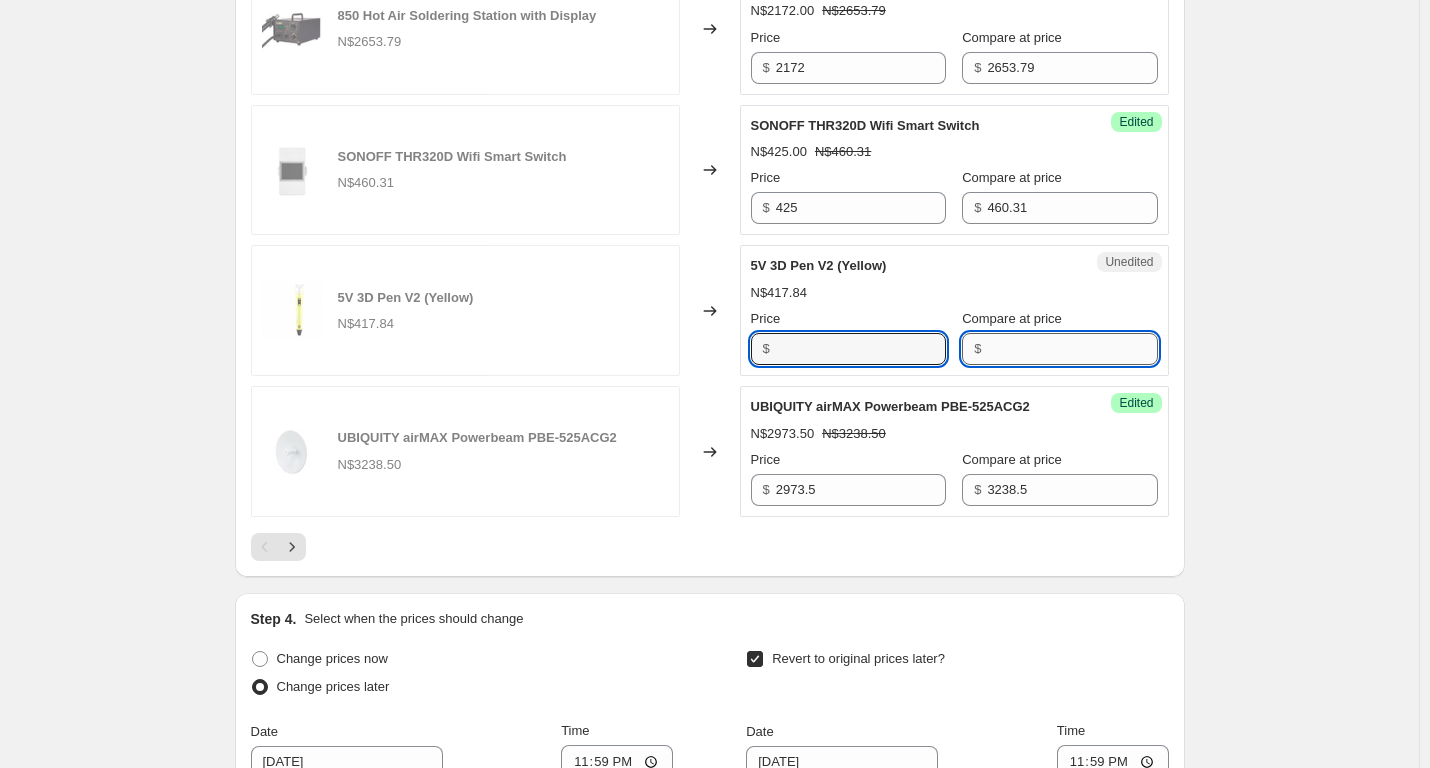 type on "417.84" 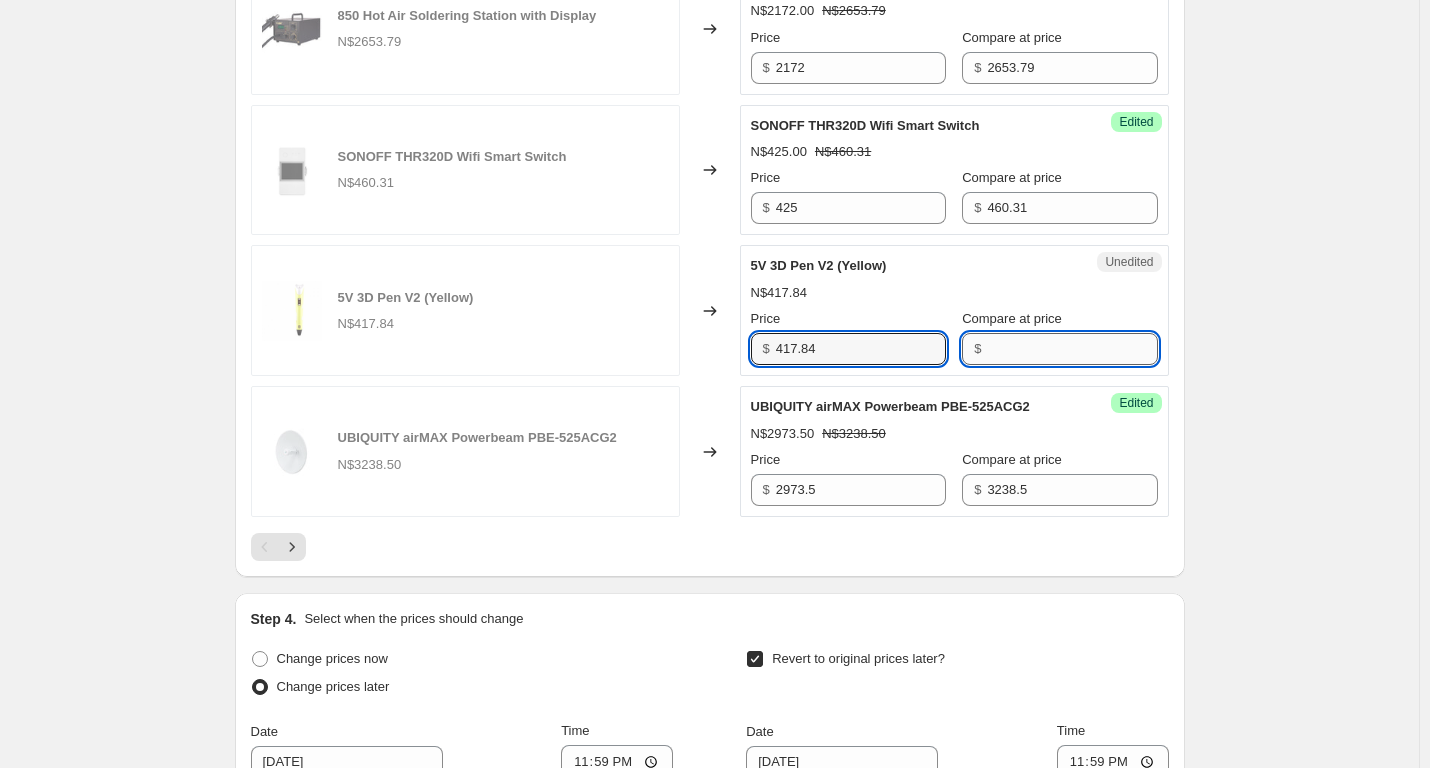 click on "Compare at price" at bounding box center (1072, 349) 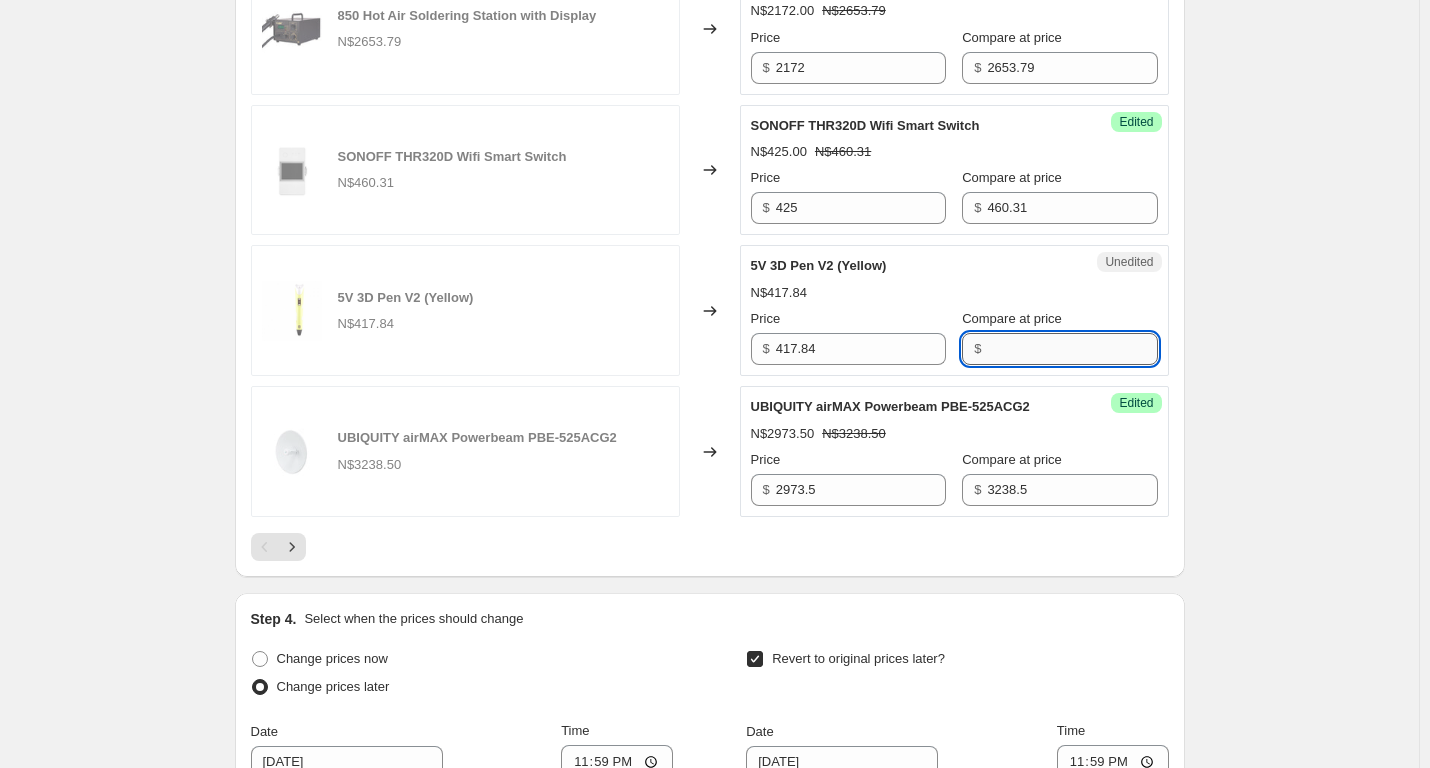 paste on "417.84" 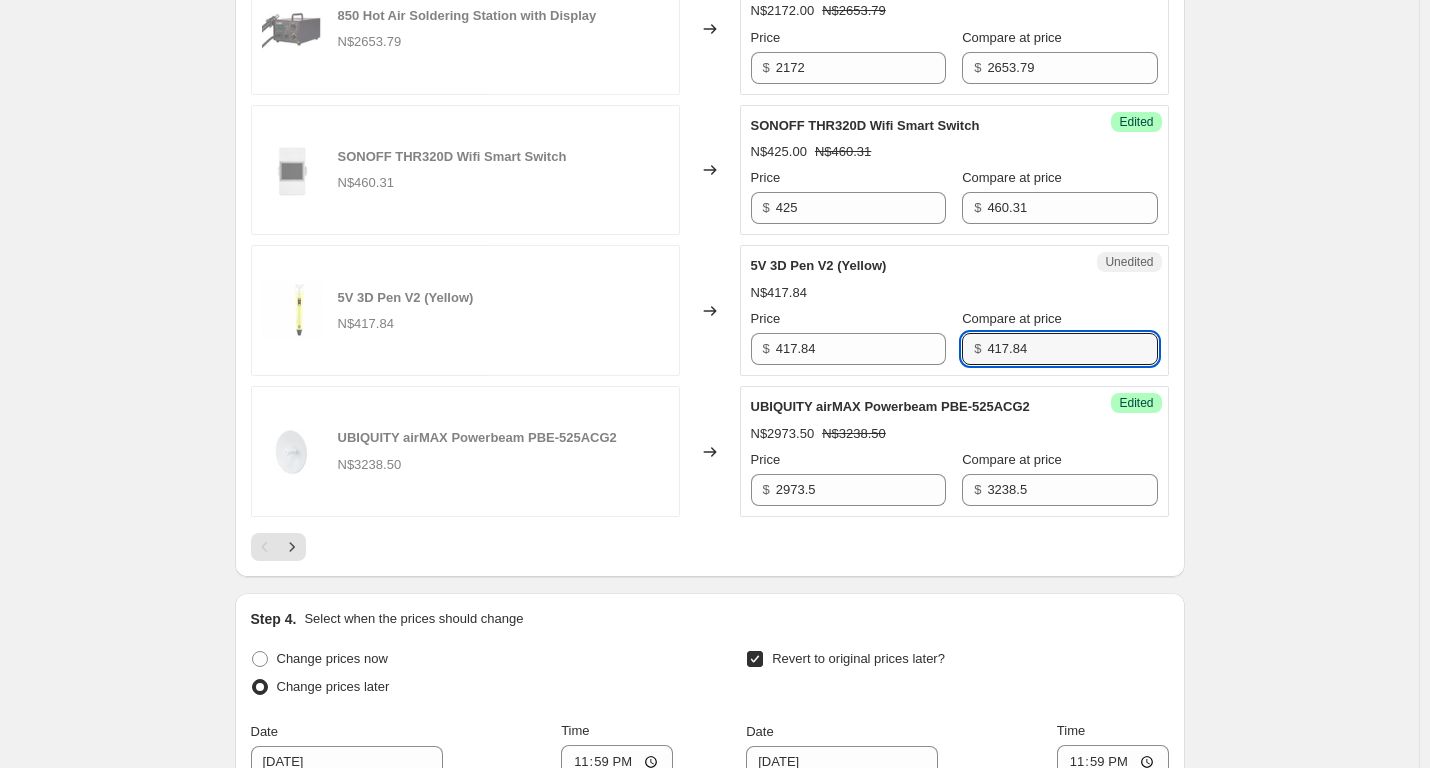 type on "417.84" 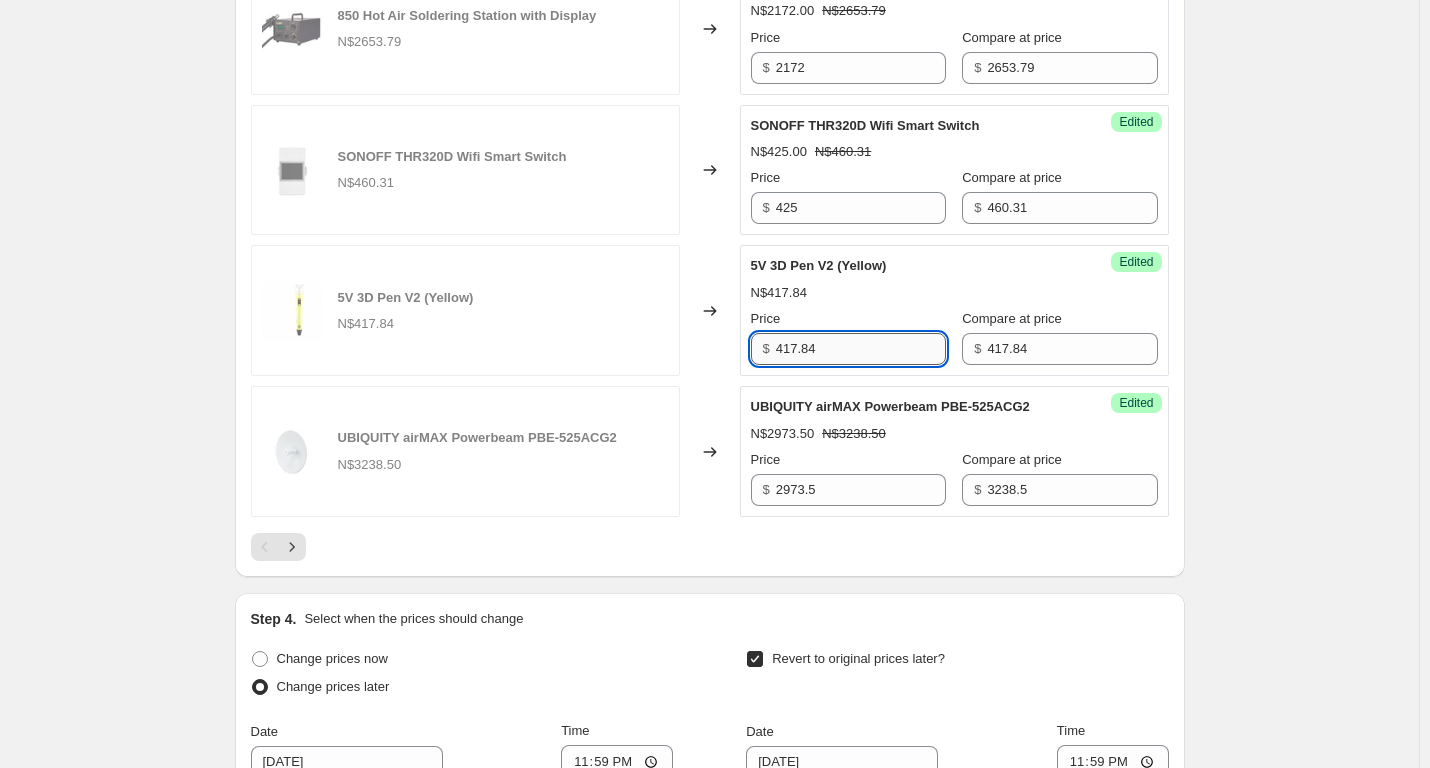 click on "417.84" at bounding box center [861, 349] 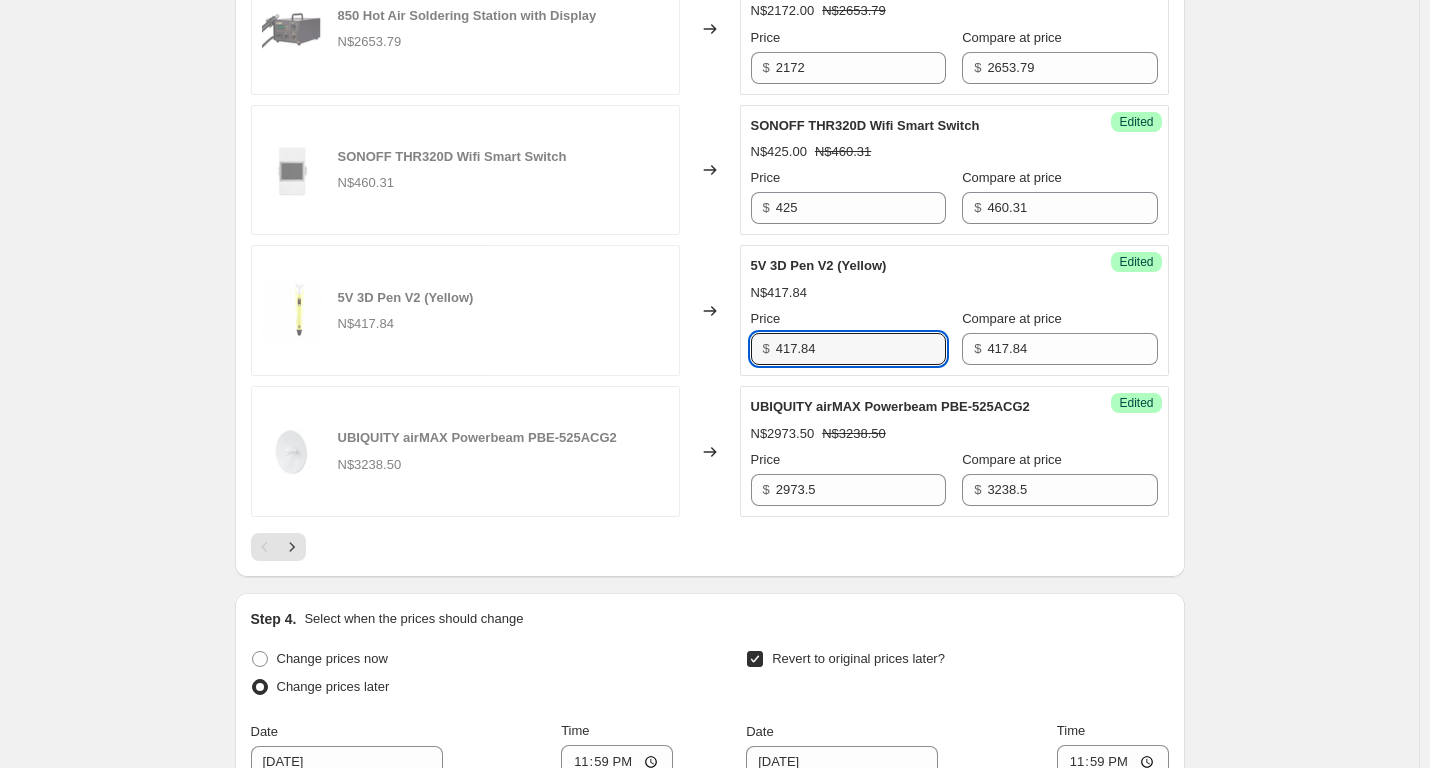drag, startPoint x: 850, startPoint y: 446, endPoint x: 751, endPoint y: 447, distance: 99.00505 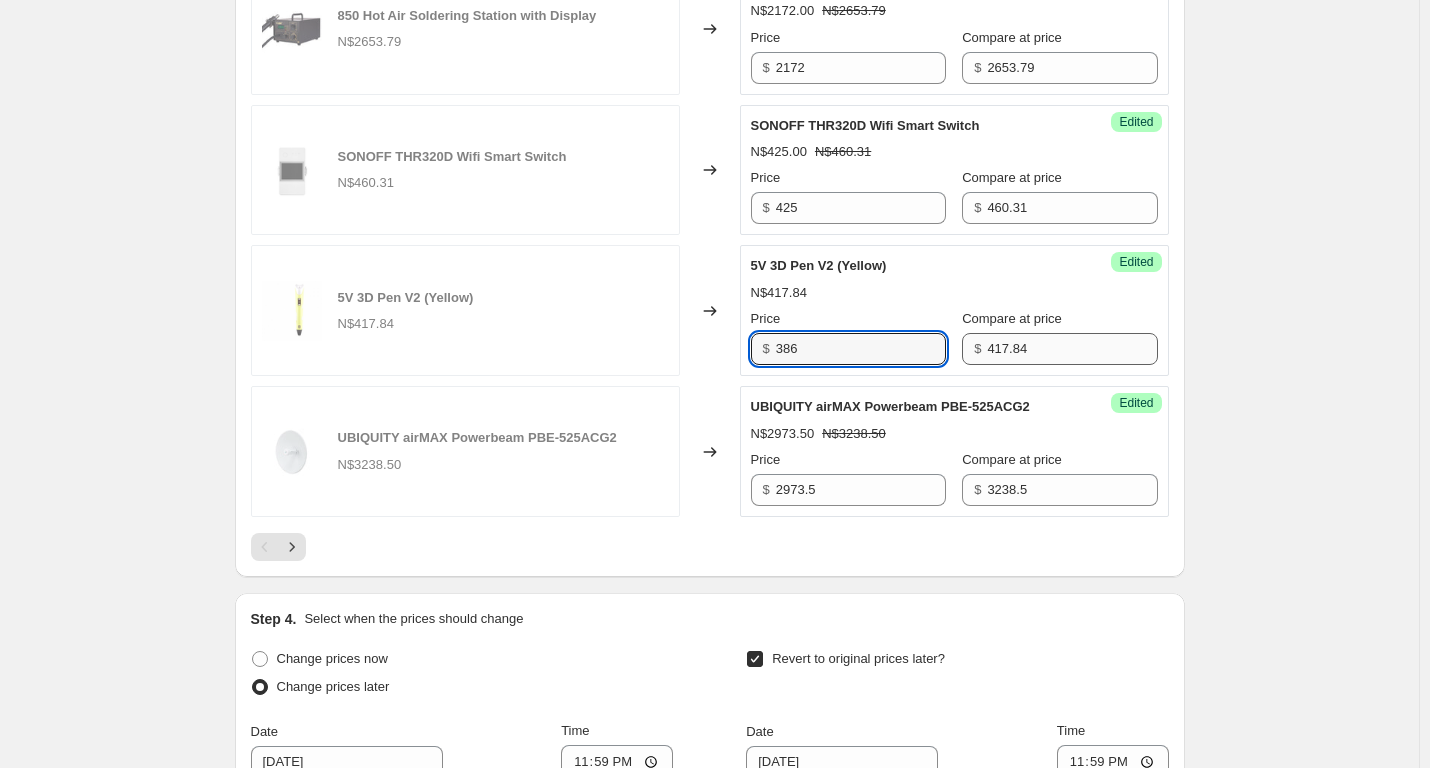 type on "386" 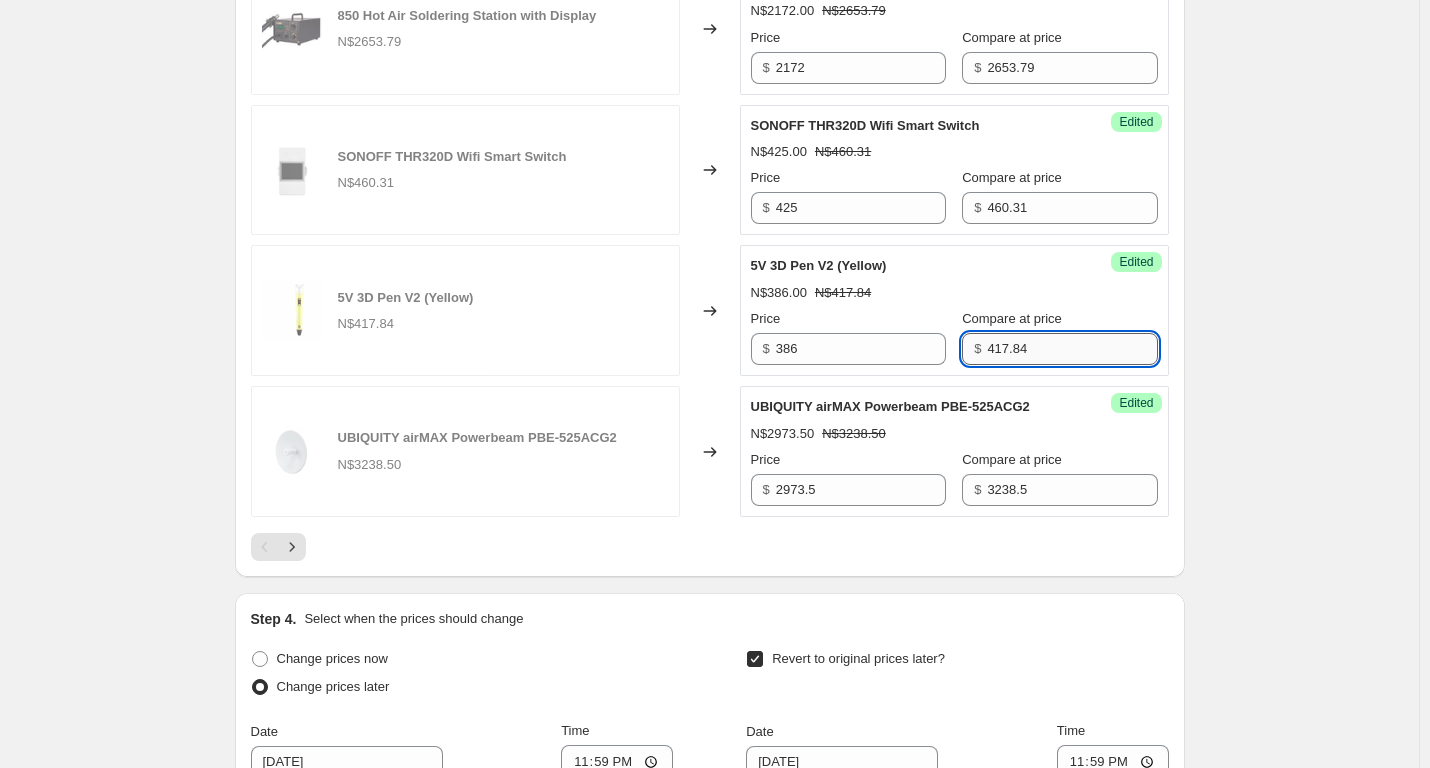 click on "417.84" at bounding box center [1072, 349] 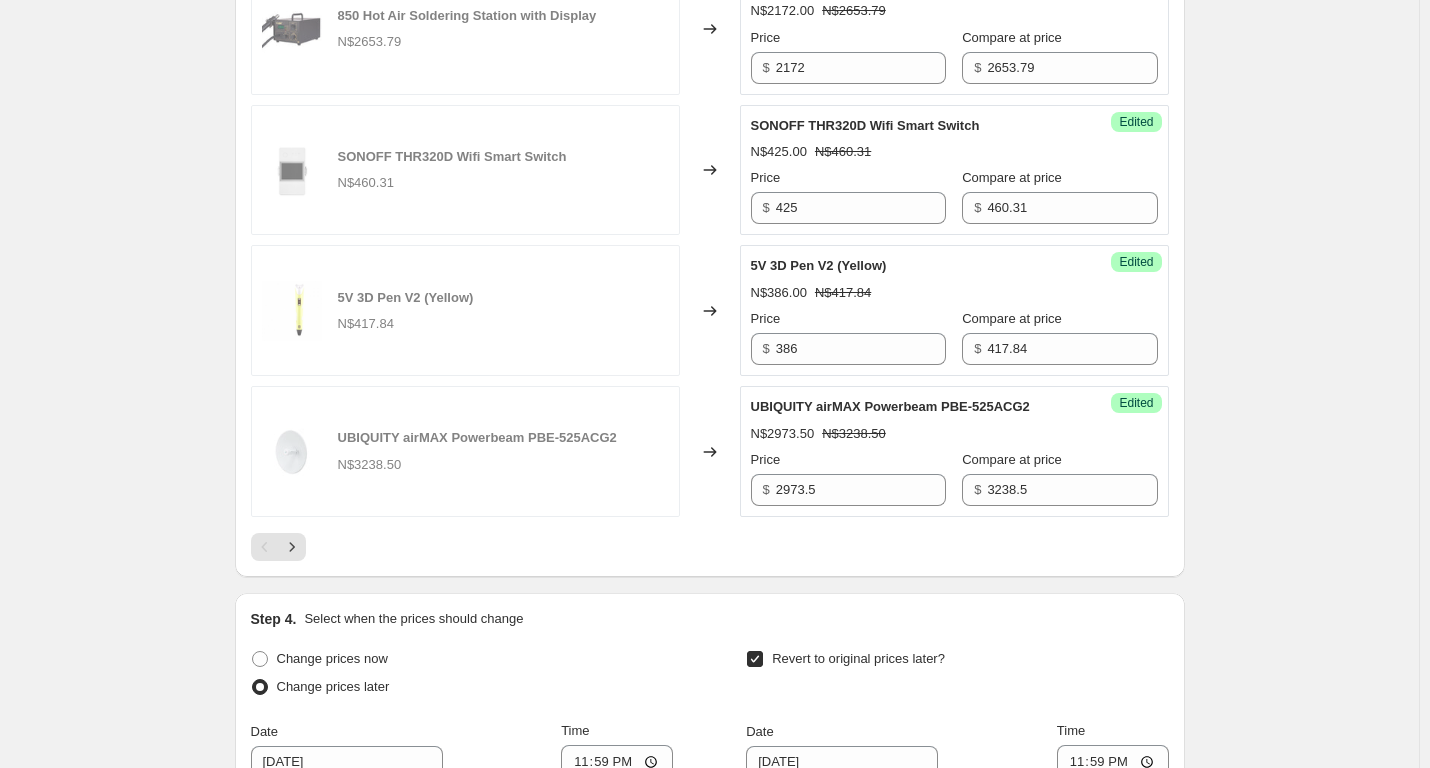 click on "Specials [DATE] - [DATE]. This page is ready Specials [DATE] - [DATE] Info Scheduled Copy to new job Delete job More actions Copy to new job Delete job Prices will begin changing on [DATE] 11:59 PM. Prices will begin reverting on [DATE] 11:59 PM. Change prices now Step 1. Optionally give your price [MEDICAL_DATA] a title (eg "March 30% off sale on boots") Specials [DATE] - [DATE] This title is just for internal use, customers won't see it Step 2. Select how the prices should change Use bulk price change rules Set product prices individually Use CSV upload Select tags to add while price change is active Submit price-[MEDICAL_DATA]-active sale Select tags to remove while price change is active How does tagging work? Step 3. Select which products should change in price Select all products, use filters, or select products variants individually All products Filter by product, collection, tag, vendor, product type, variant title, or inventory Select product variants individually" at bounding box center [709, -1078] 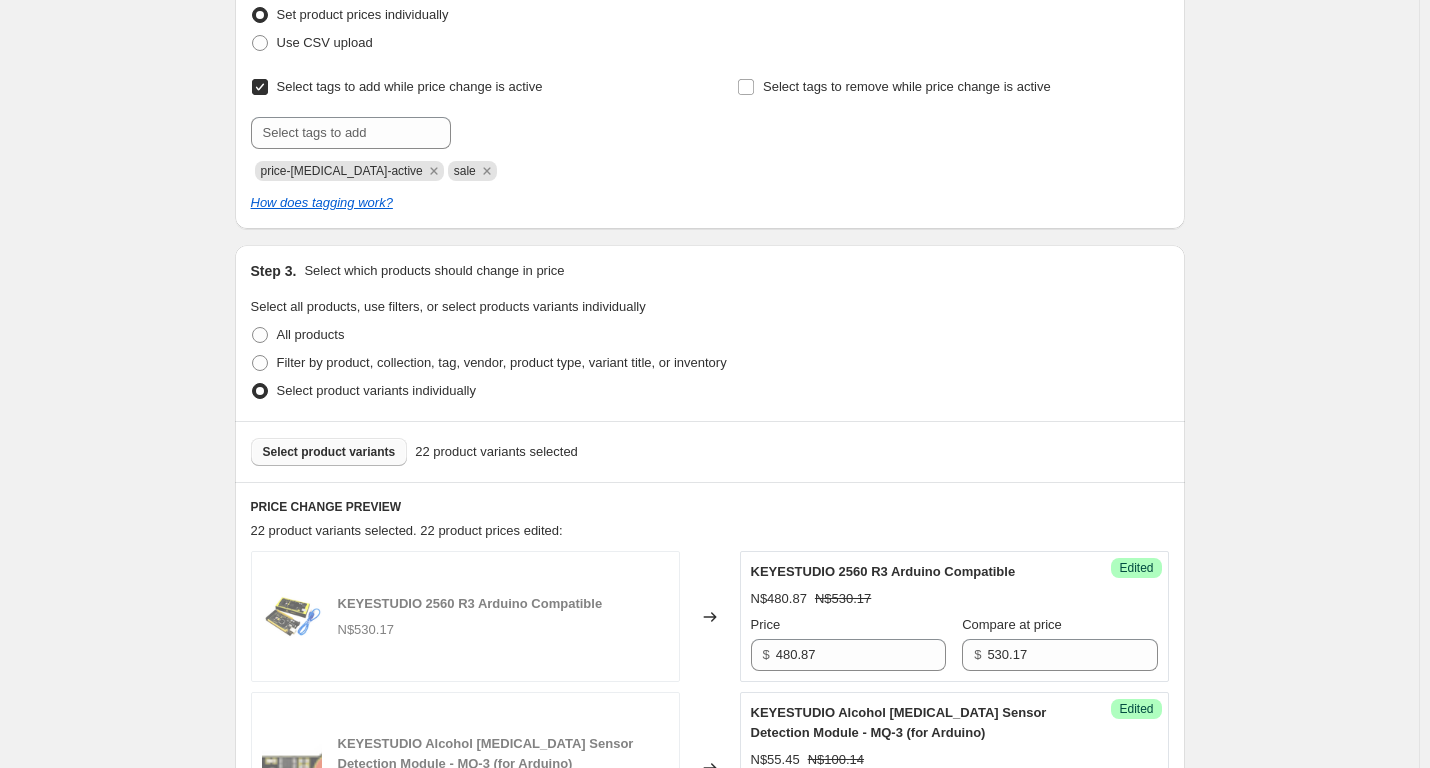 scroll, scrollTop: 517, scrollLeft: 0, axis: vertical 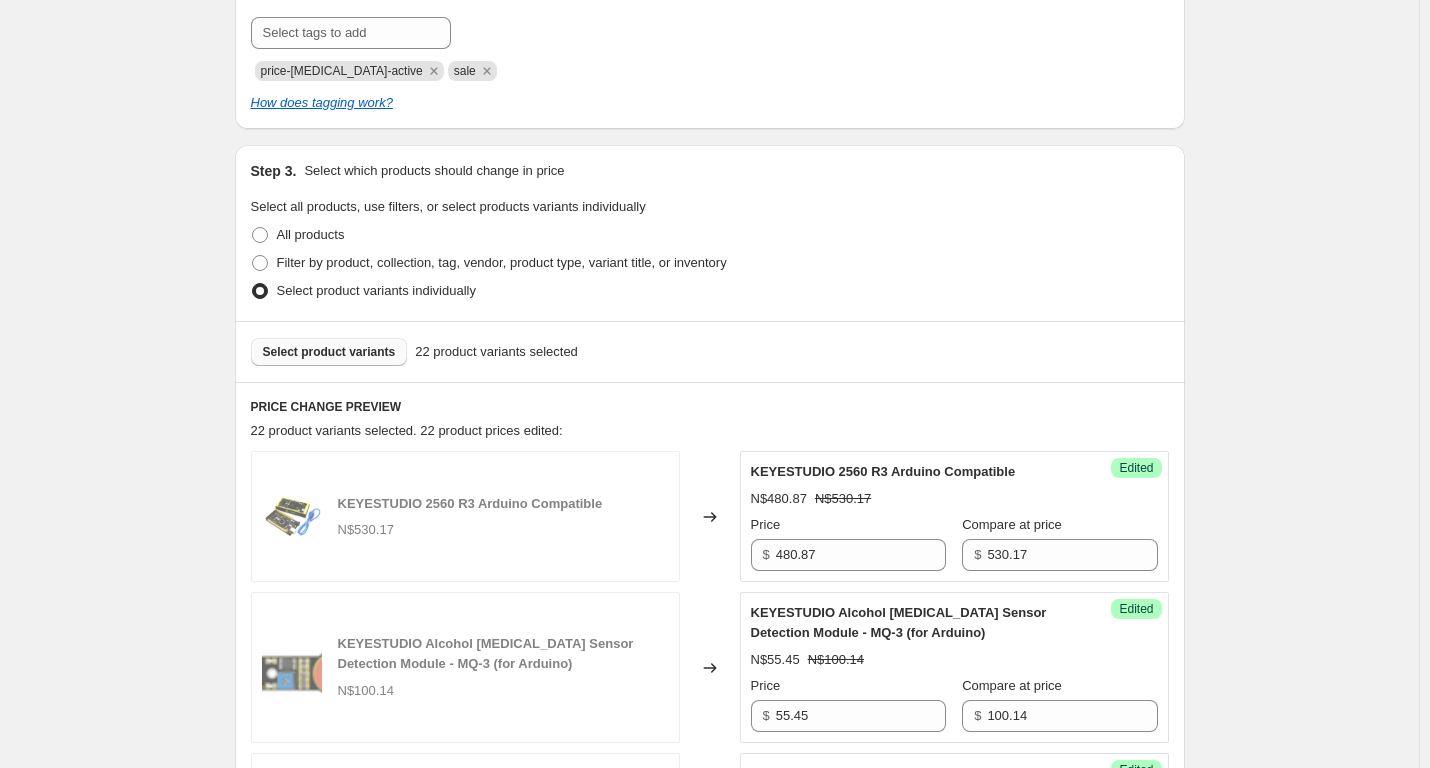 click on "Select product variants" at bounding box center [329, 352] 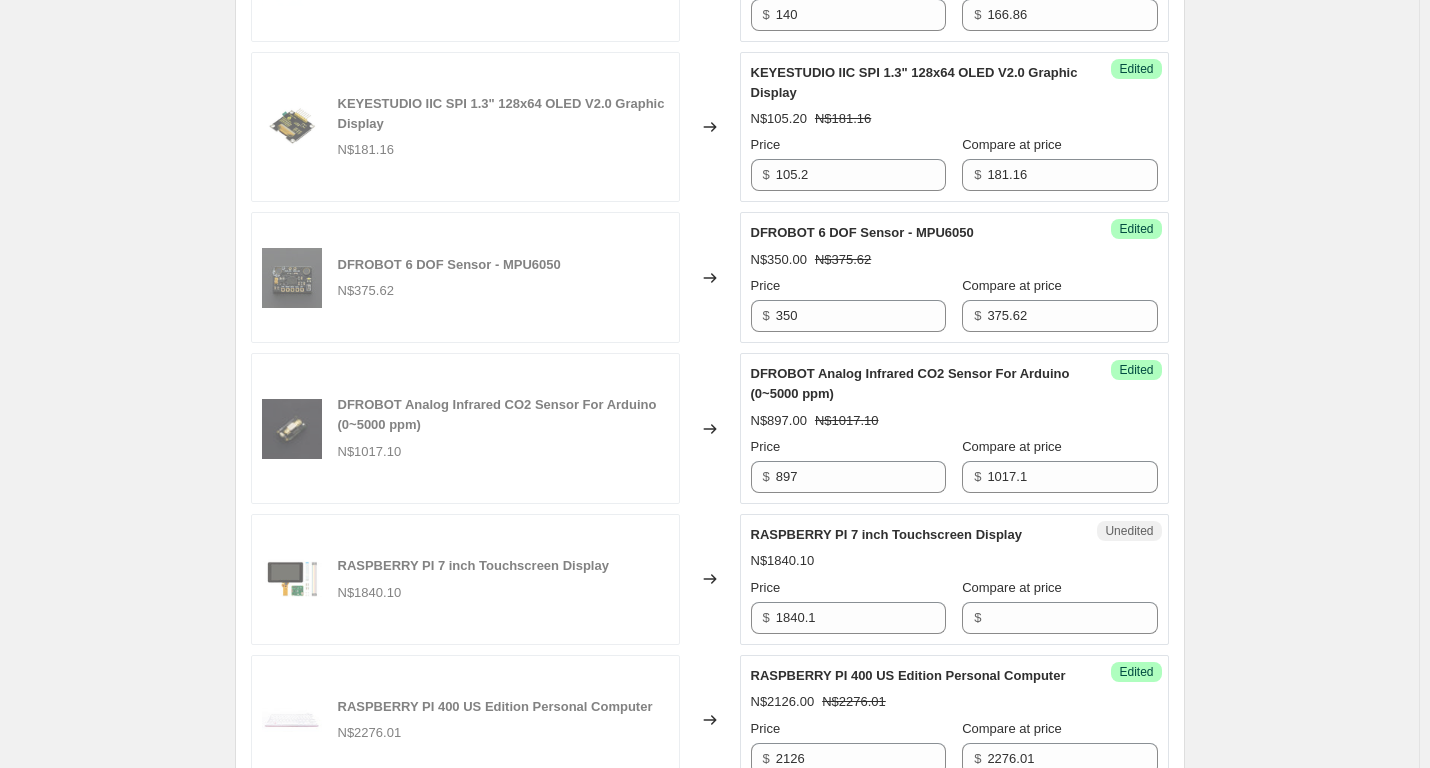 scroll, scrollTop: 2117, scrollLeft: 0, axis: vertical 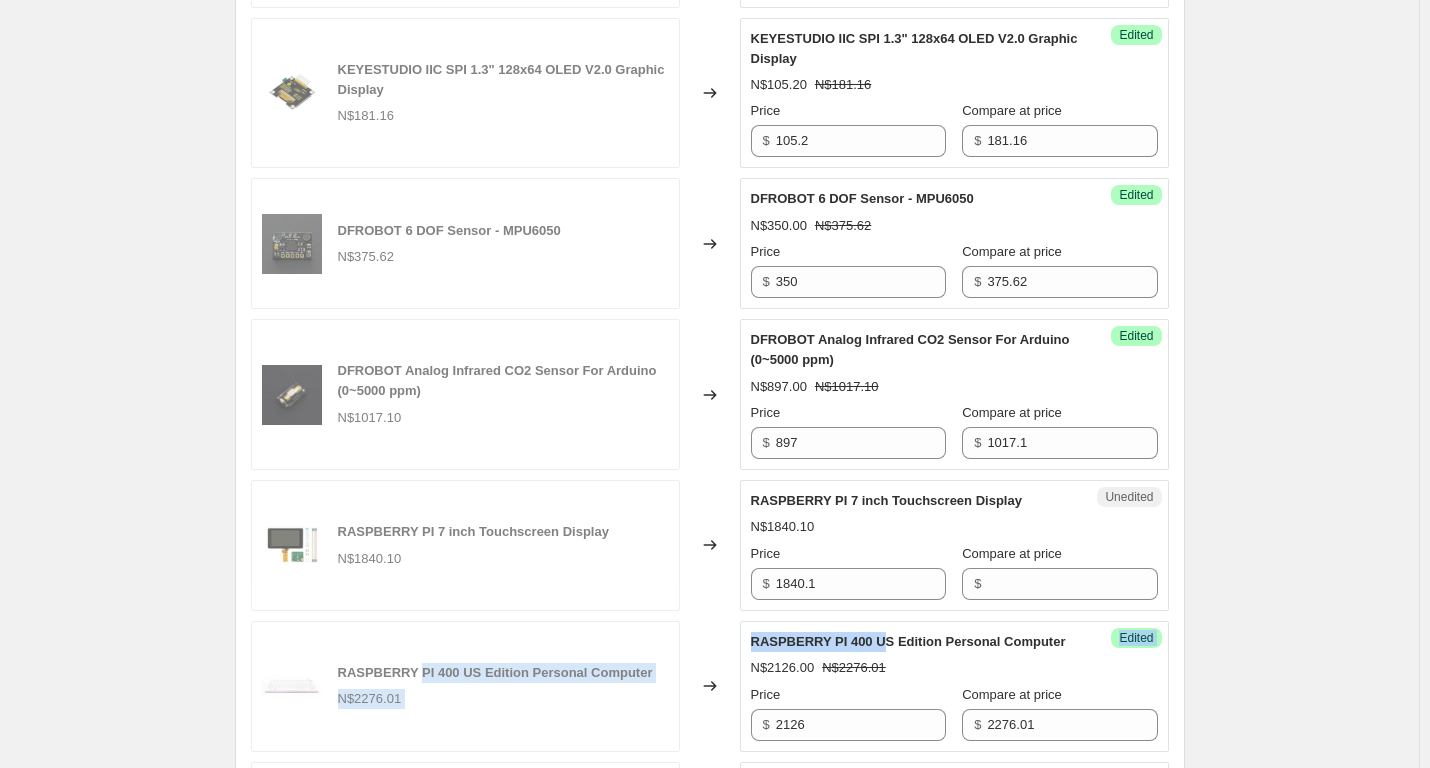 drag, startPoint x: 882, startPoint y: 710, endPoint x: 416, endPoint y: 710, distance: 466 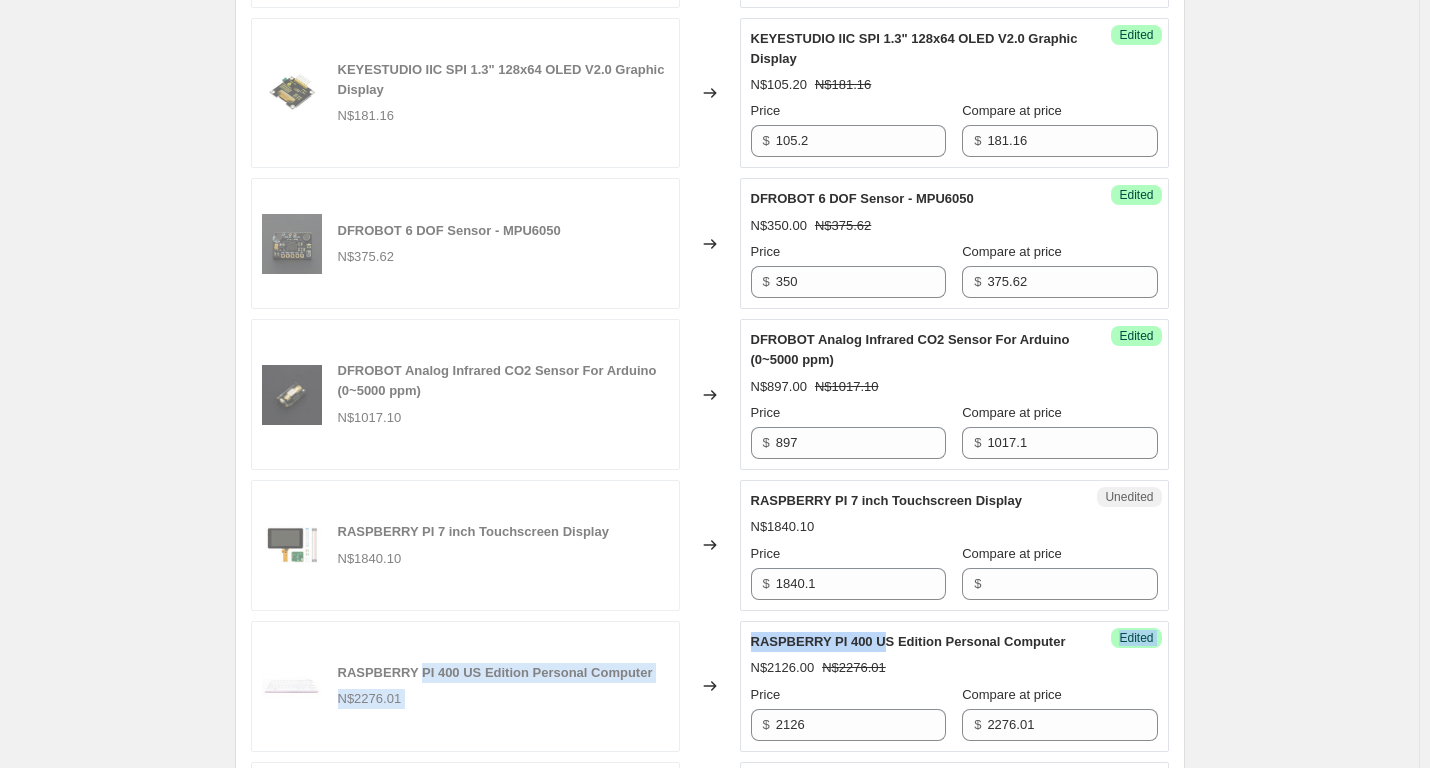 click on "RASPBERRY PI 400 US Edition Personal Computer N$2276.01 Changed to Success Edited RASPBERRY PI 400 US Edition Personal Computer N$2126.00 N$2276.01 Price $ 2126 Compare at price $ 2276.01" at bounding box center (710, 686) 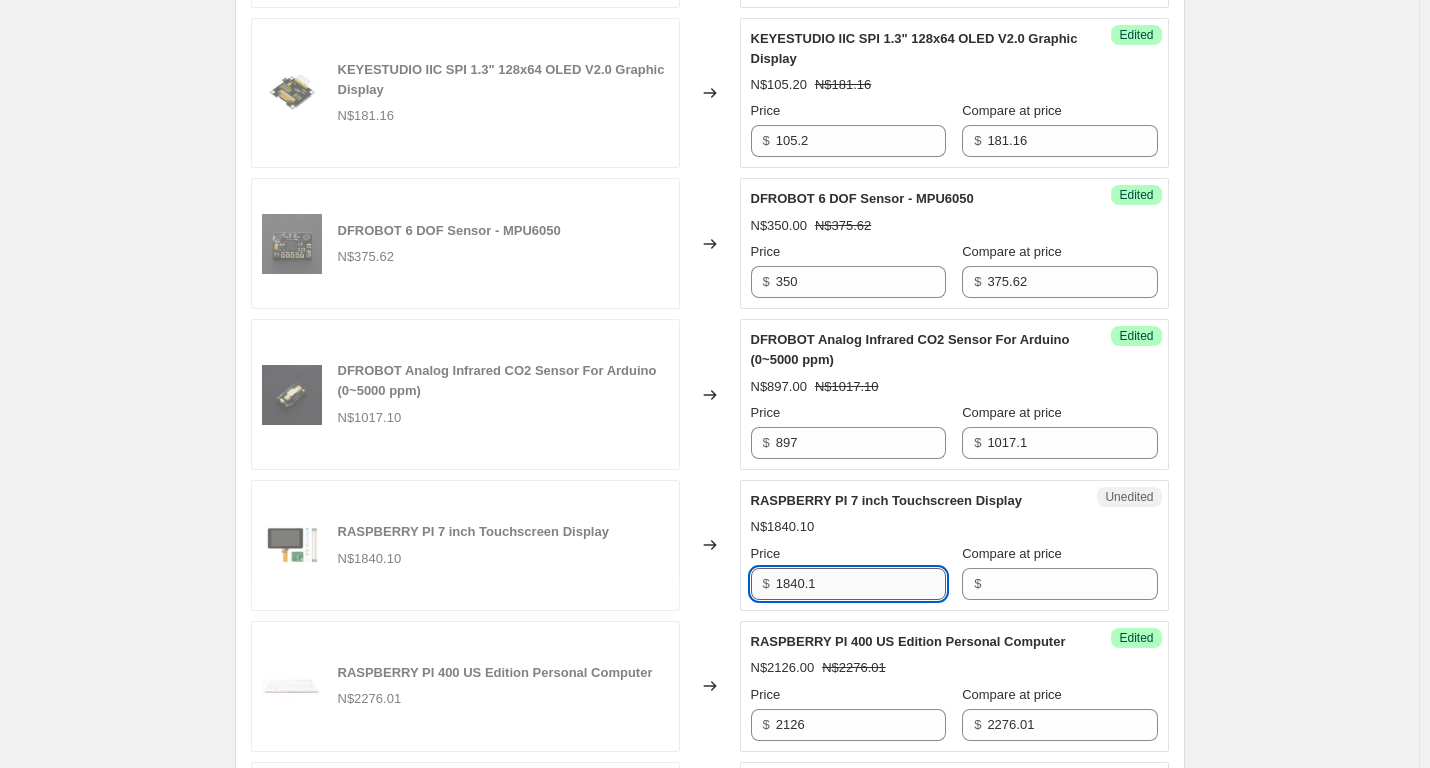 click on "1840.1" at bounding box center [861, 584] 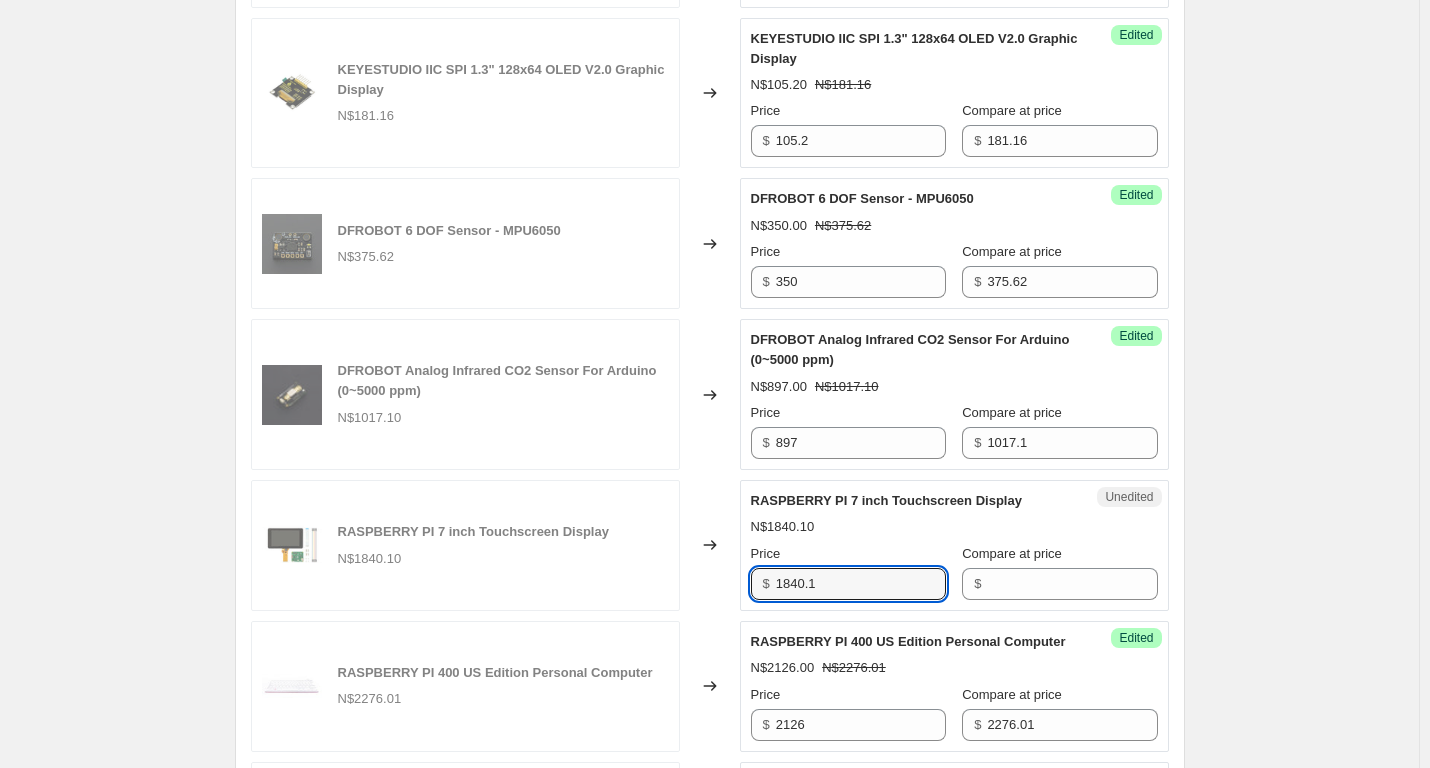 drag, startPoint x: 839, startPoint y: 656, endPoint x: 725, endPoint y: 657, distance: 114.00439 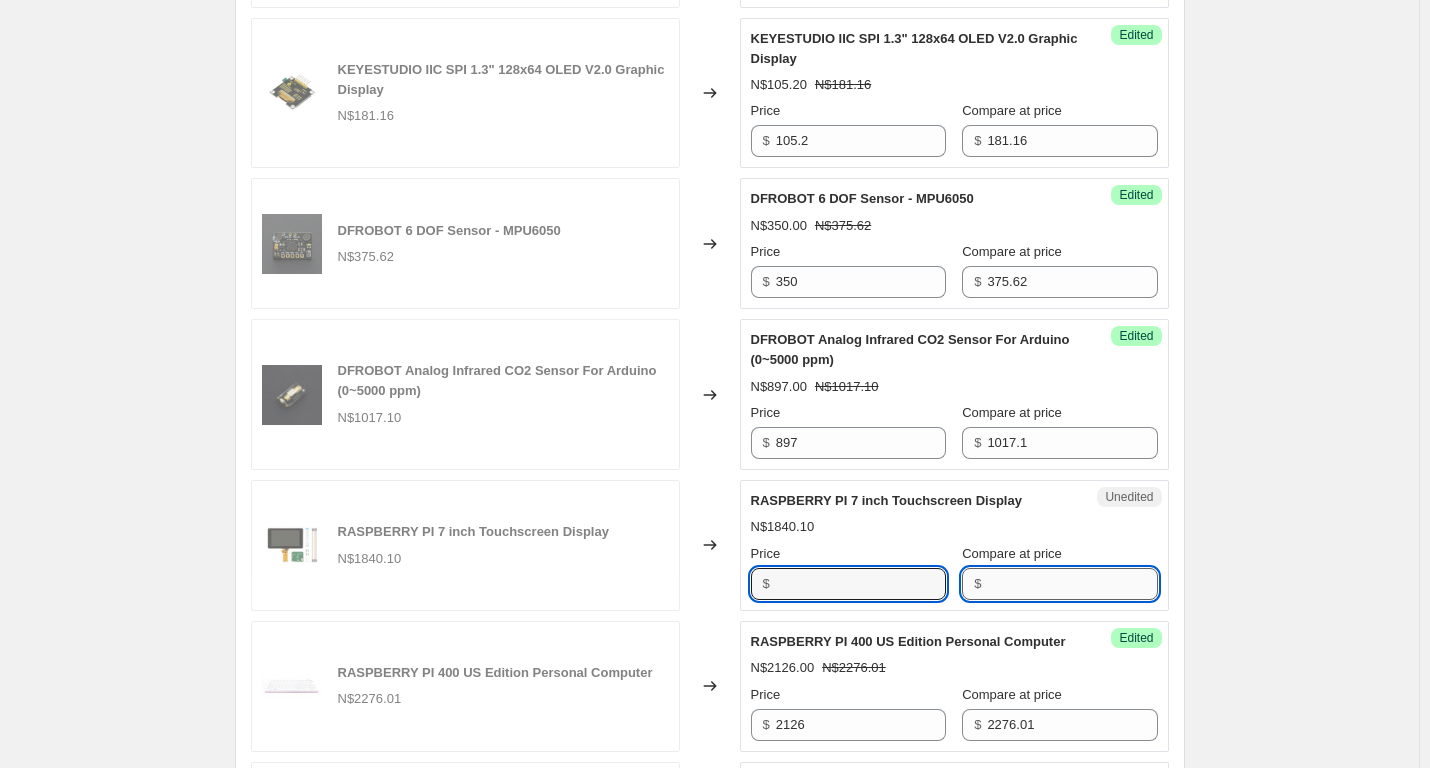 type on "1840.1" 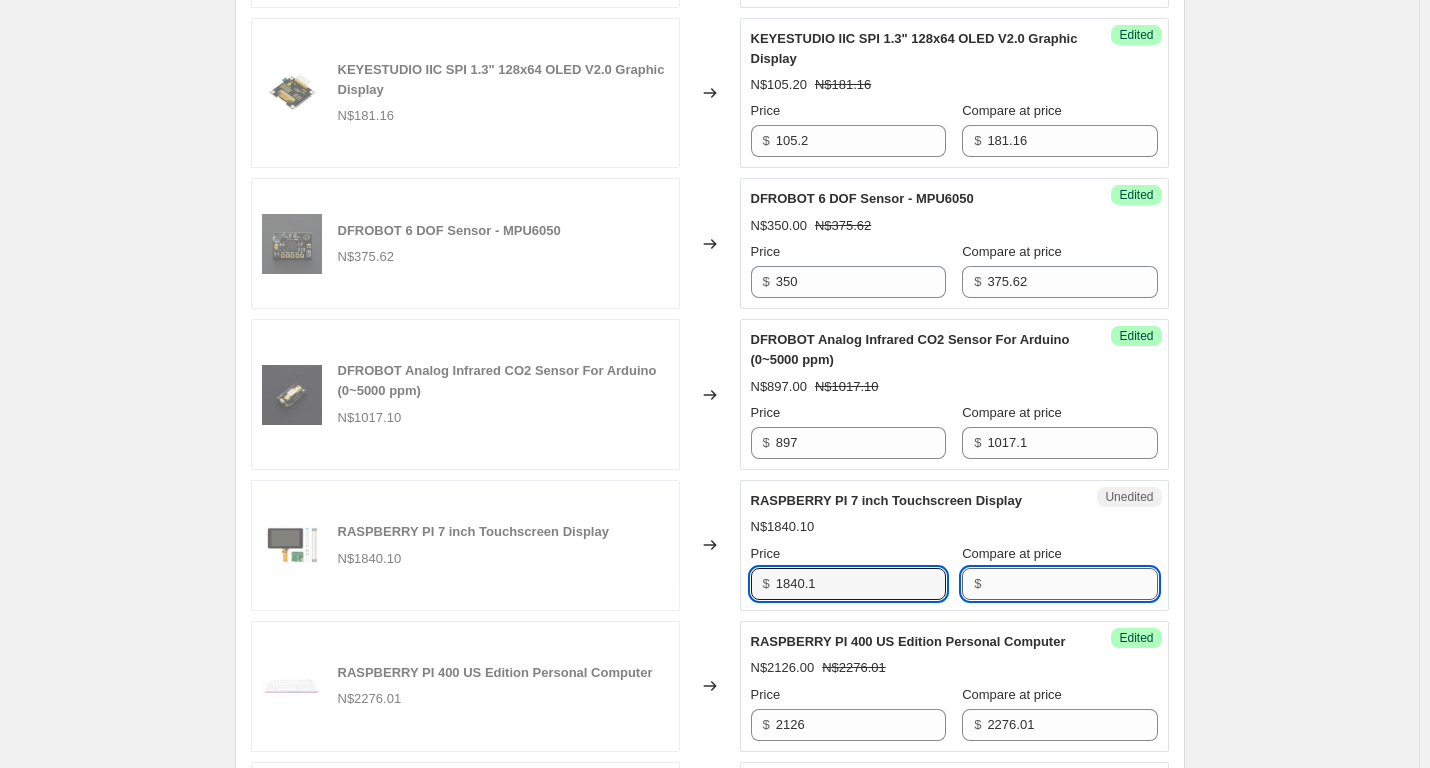 click on "Compare at price" at bounding box center (1072, 584) 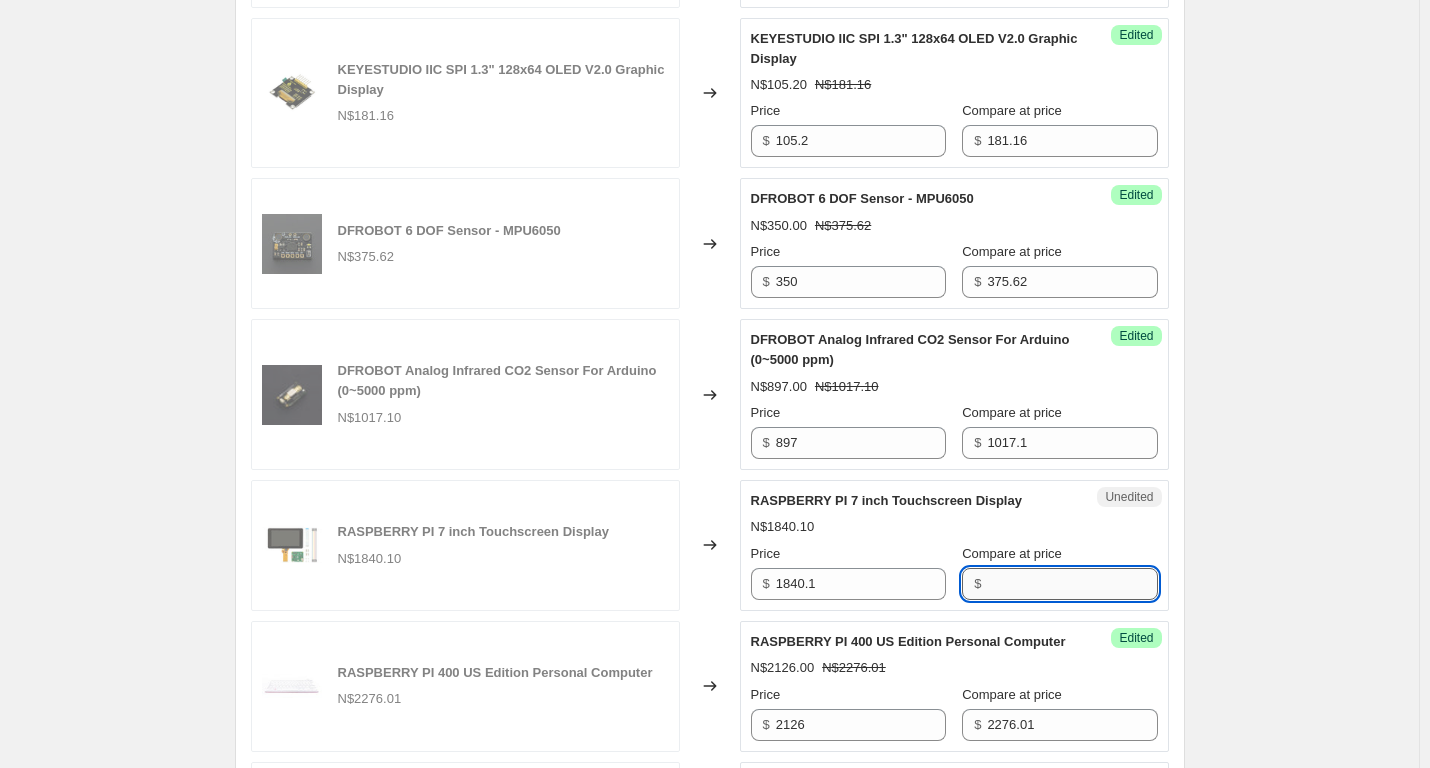 paste on "1840.1" 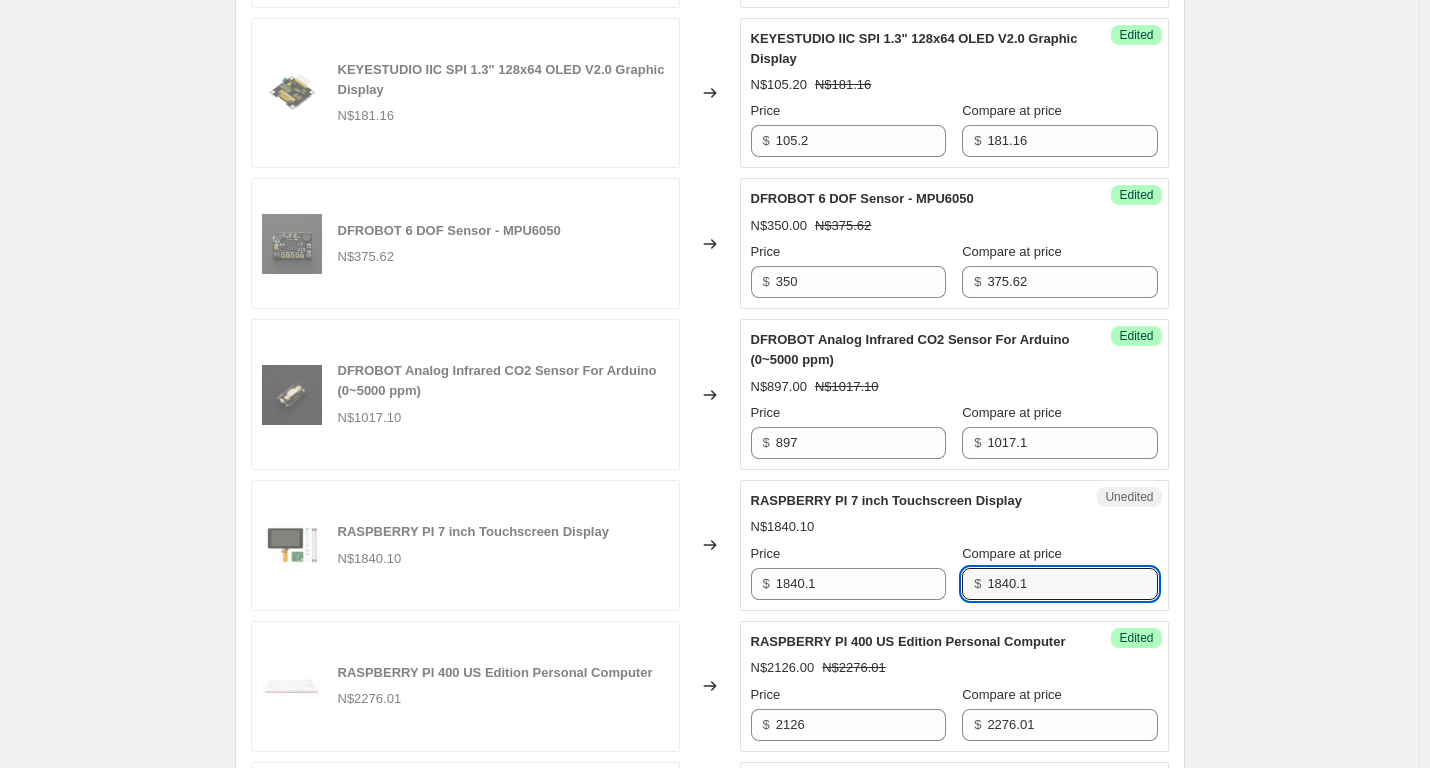 type on "1840.1" 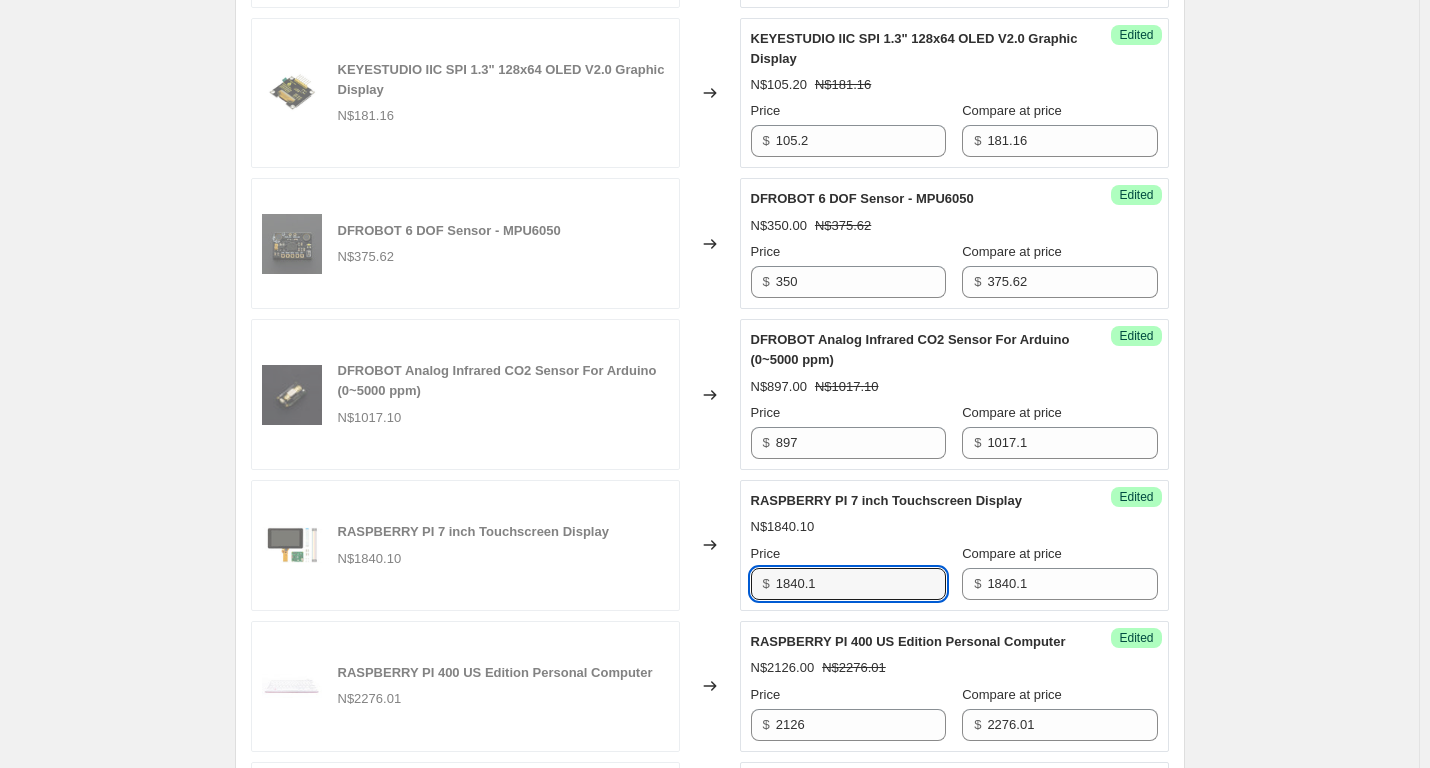 drag, startPoint x: 856, startPoint y: 660, endPoint x: 684, endPoint y: 655, distance: 172.07266 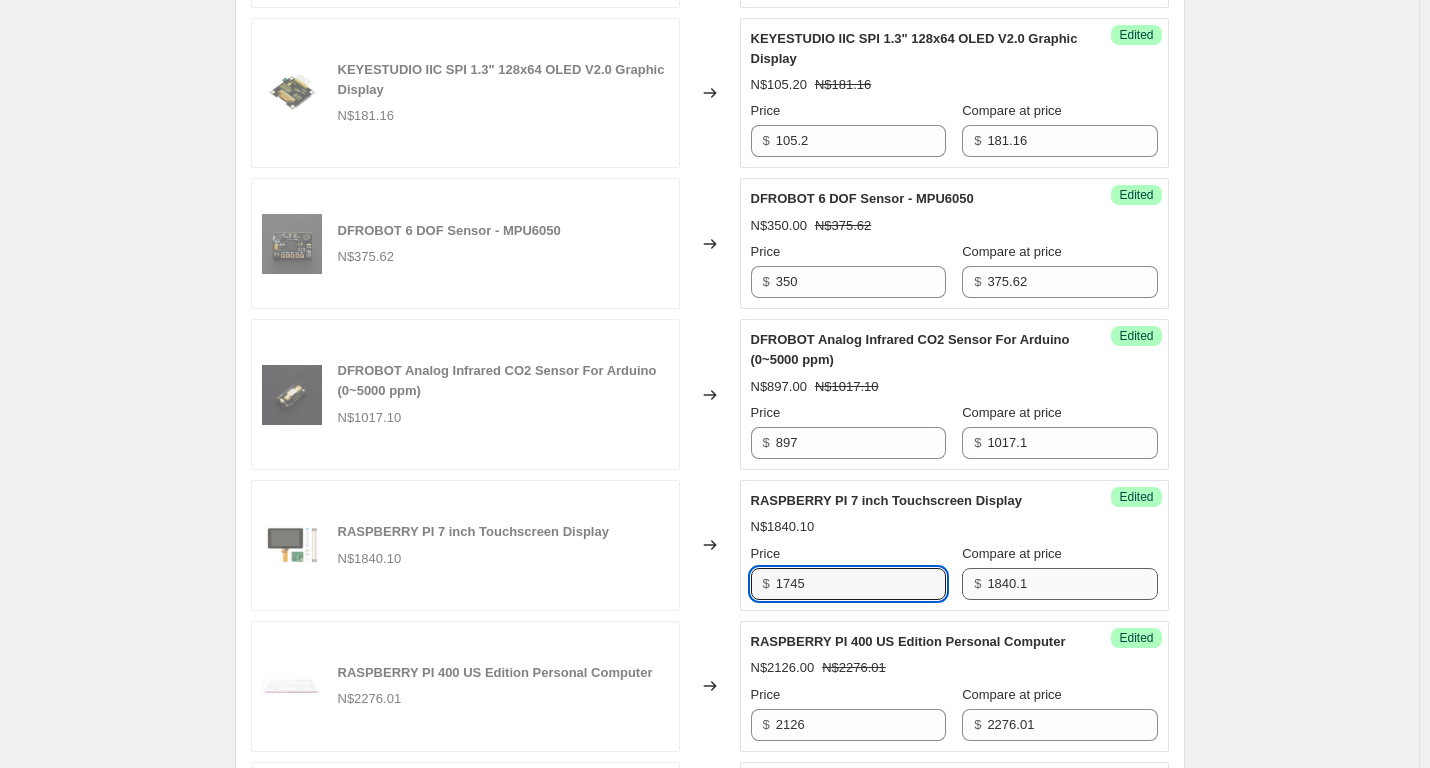 type on "1745" 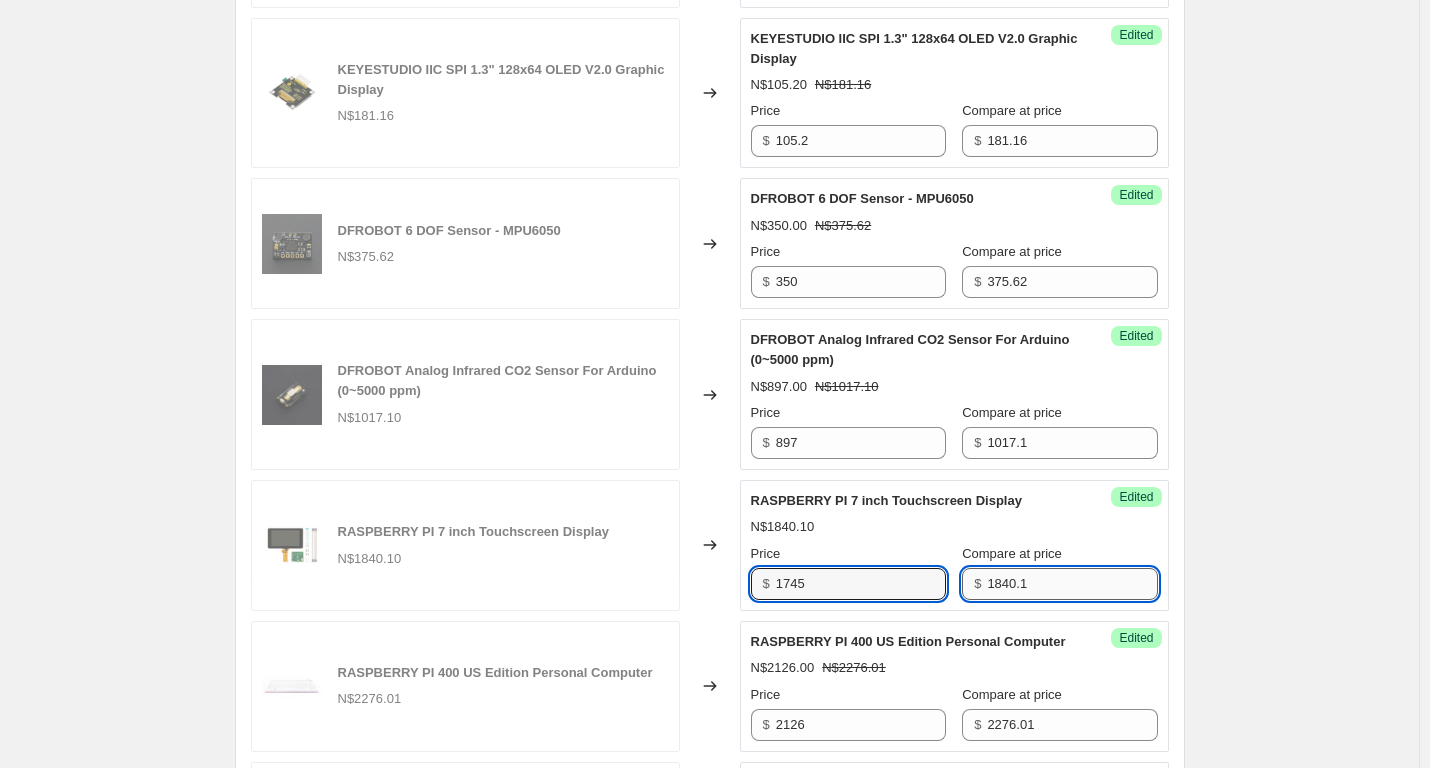 click on "1840.1" at bounding box center [1072, 584] 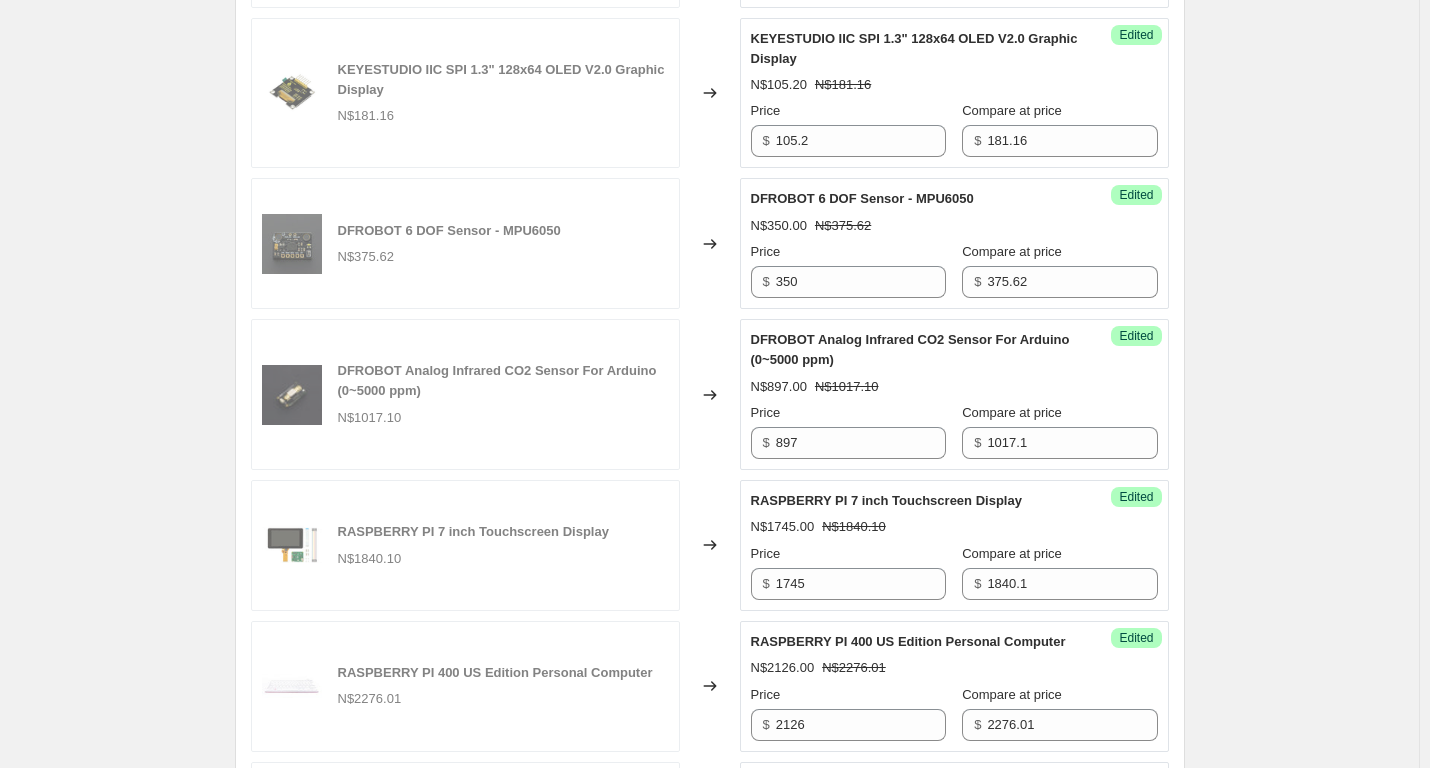 click on "Specials [DATE] - [DATE]. This page is ready Specials [DATE] - [DATE] Info Scheduled Copy to new job Delete job More actions Copy to new job Delete job Prices will begin changing on [DATE] 11:59 PM. Prices will begin reverting on [DATE] 11:59 PM. Change prices now Step 1. Optionally give your price [MEDICAL_DATA] a title (eg "March 30% off sale on boots") Specials [DATE] - [DATE] This title is just for internal use, customers won't see it Step 2. Select how the prices should change Use bulk price change rules Set product prices individually Use CSV upload Select tags to add while price change is active Submit price-[MEDICAL_DATA]-active sale Select tags to remove while price change is active How does tagging work? Step 3. Select which products should change in price Select all products, use filters, or select products variants individually All products Filter by product, collection, tag, vendor, product type, variant title, or inventory Select product variants individually" at bounding box center [709, 222] 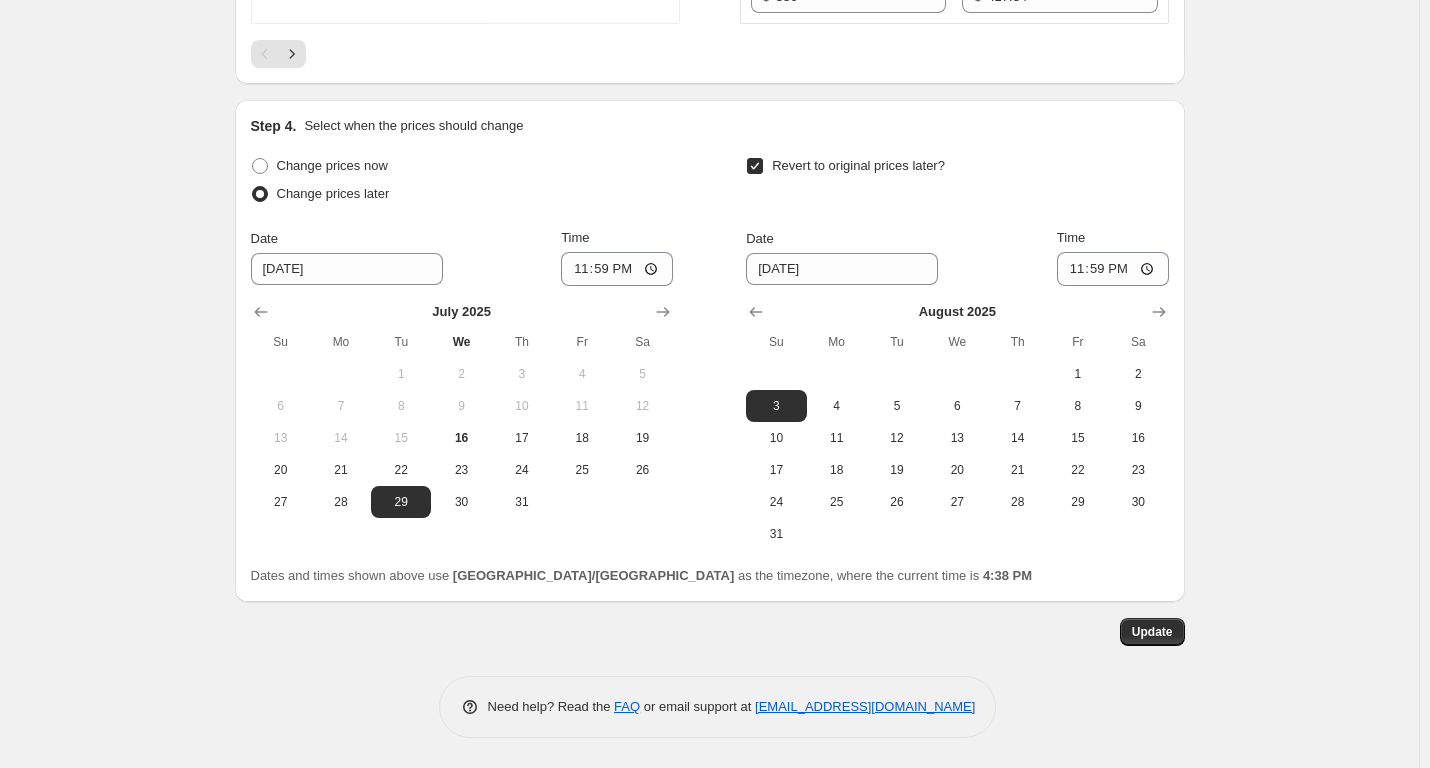 scroll, scrollTop: 4010, scrollLeft: 0, axis: vertical 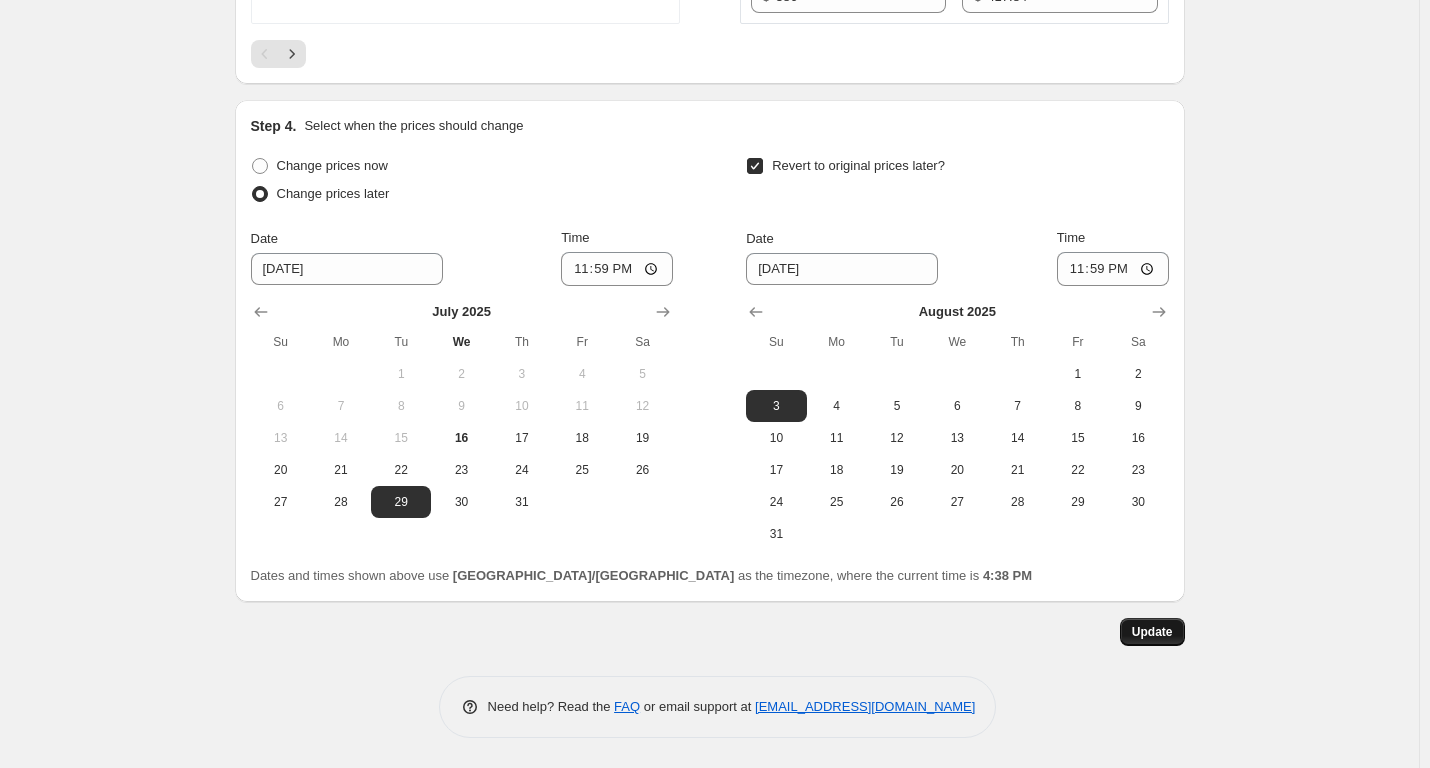 click on "Update" at bounding box center (1152, 632) 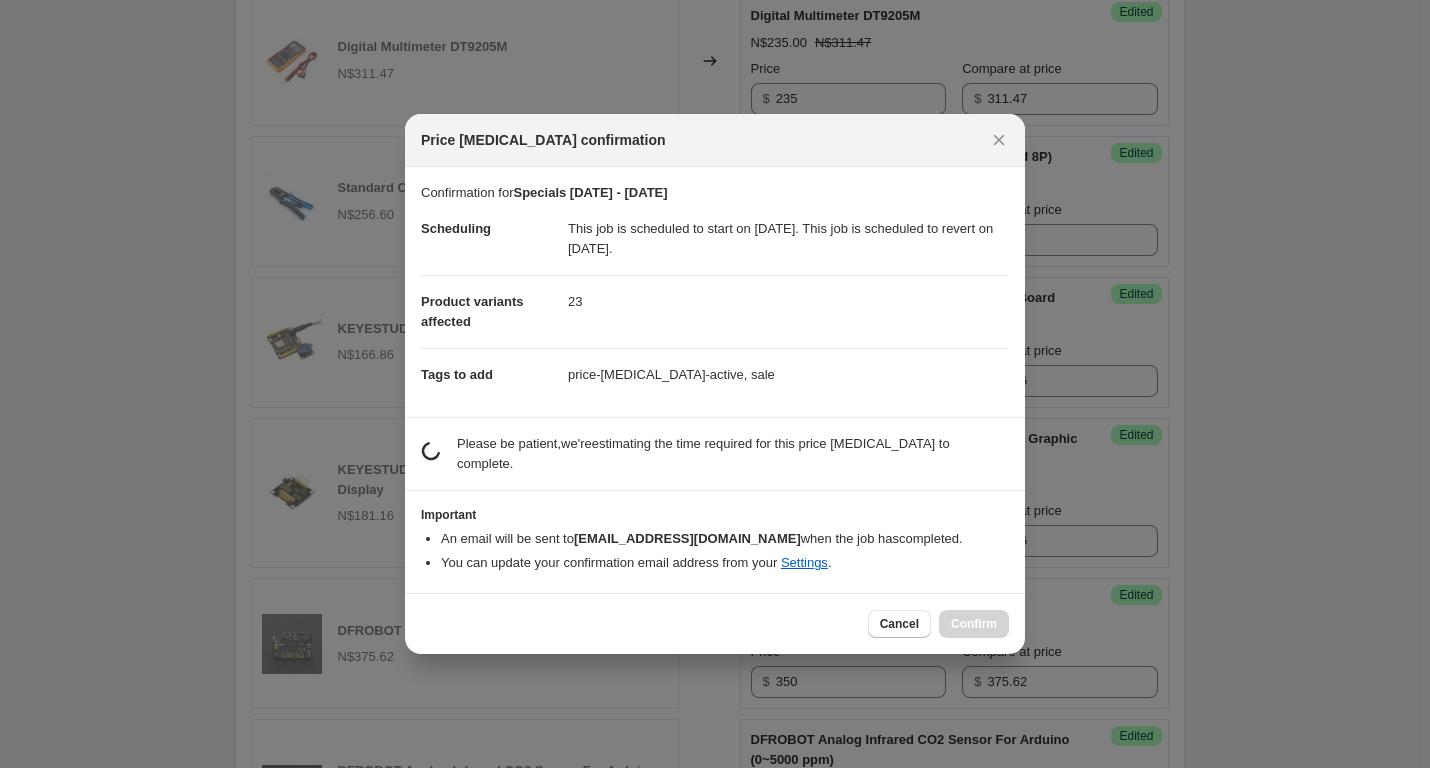 scroll, scrollTop: 4010, scrollLeft: 0, axis: vertical 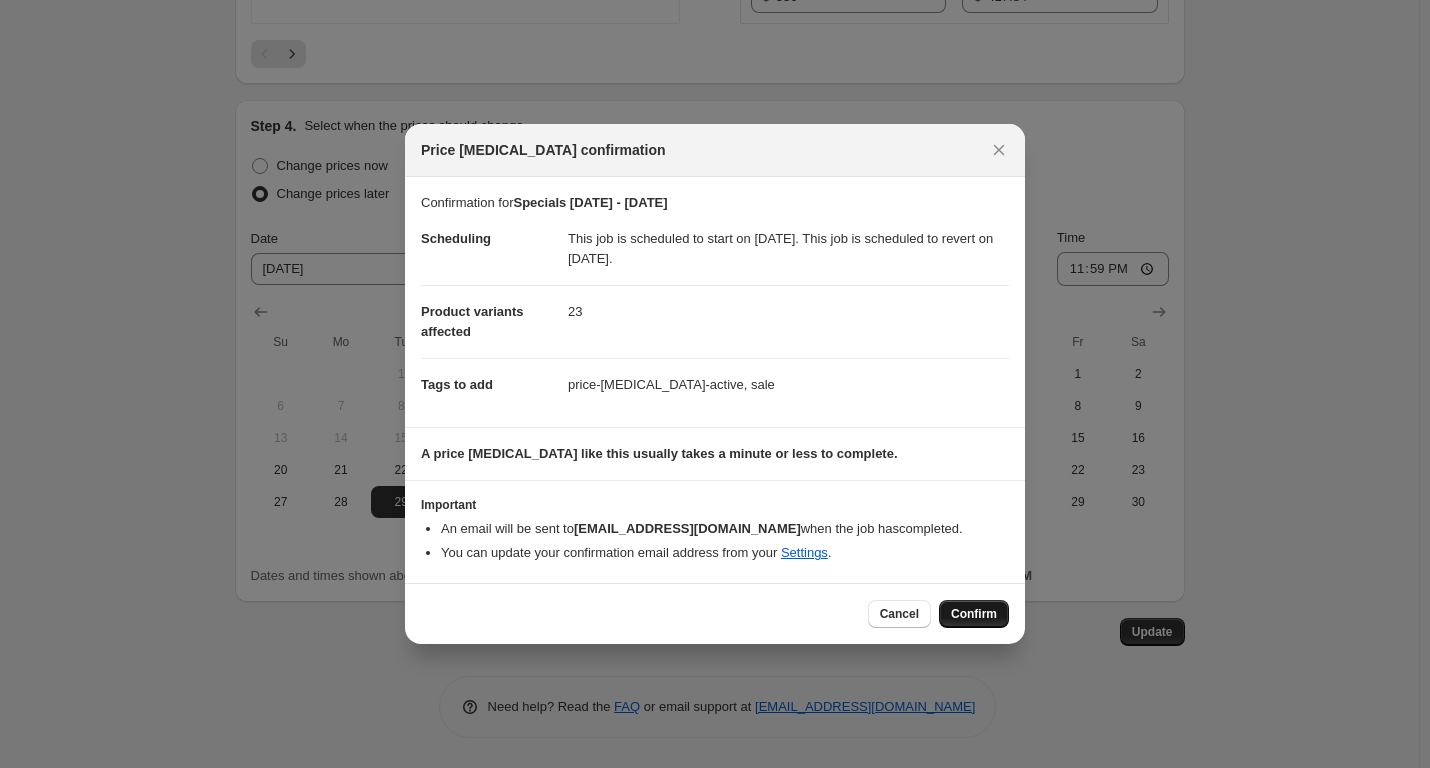 click on "Confirm" at bounding box center [974, 614] 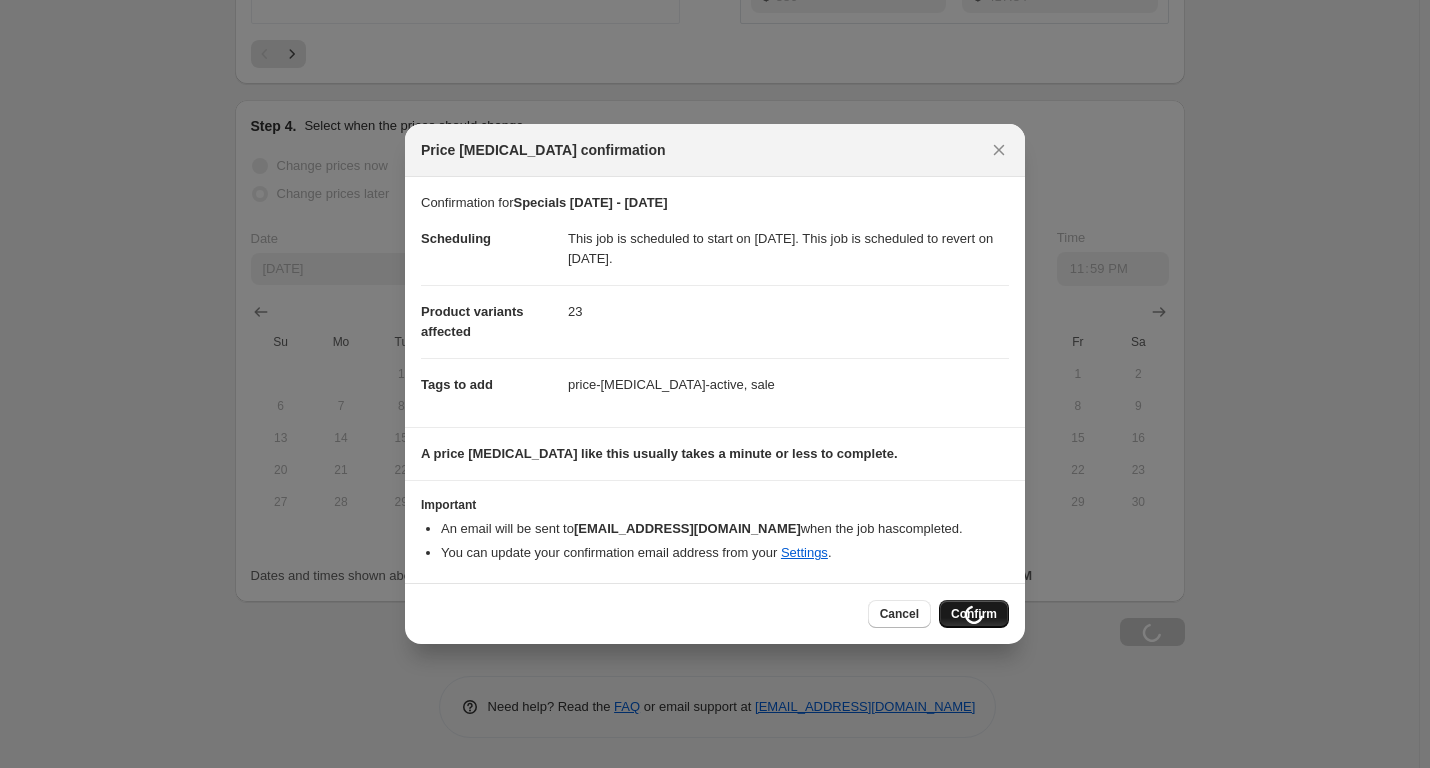 scroll, scrollTop: 4010, scrollLeft: 0, axis: vertical 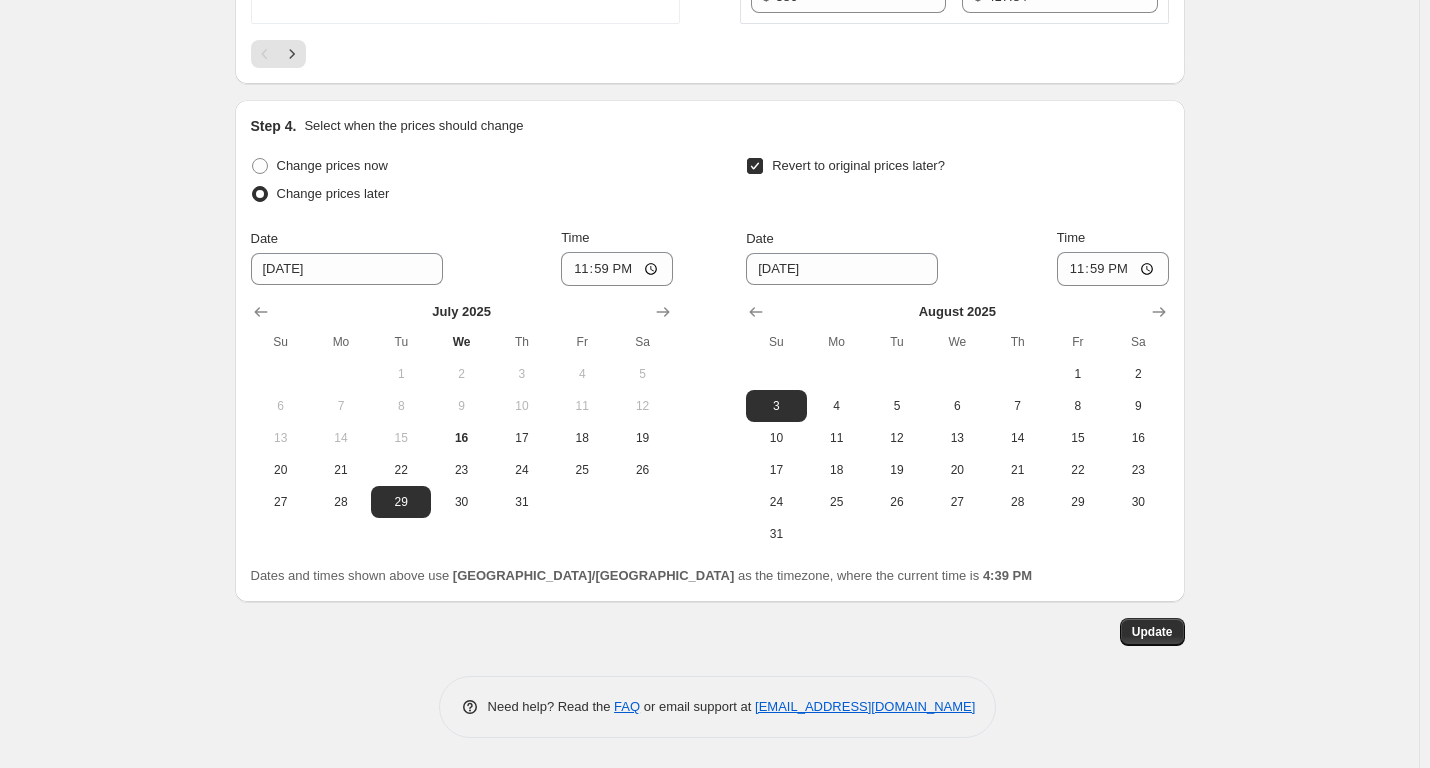 click on "Specials [DATE] - [DATE]. This page is ready Specials [DATE] - [DATE] Info Scheduled Copy to new job Delete job More actions Copy to new job Delete job Prices will begin changing on [DATE] 11:59 PM. Prices will begin reverting on [DATE] 11:59 PM. Change prices now Step 1. Optionally give your price [MEDICAL_DATA] a title (eg "March 30% off sale on boots") Specials [DATE] - [DATE] This title is just for internal use, customers won't see it Step 2. Select how the prices should change Use bulk price change rules Set product prices individually Use CSV upload Select tags to add while price change is active Submit price-[MEDICAL_DATA]-active sale Select tags to remove while price change is active How does tagging work? Step 3. Select which products should change in price Select all products, use filters, or select products variants individually All products Filter by product, collection, tag, vendor, product type, variant title, or inventory Select product variants individually" at bounding box center [709, -1571] 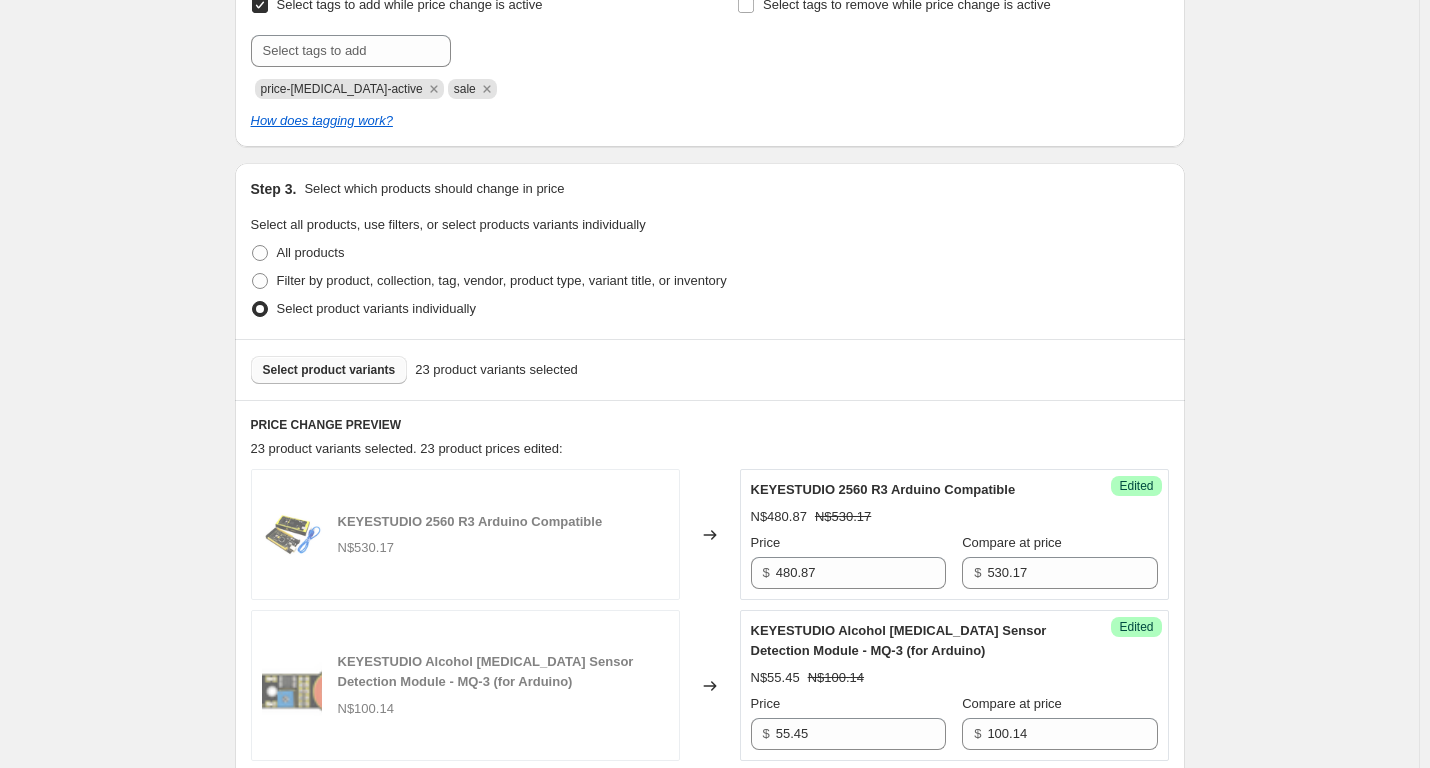 scroll, scrollTop: 500, scrollLeft: 0, axis: vertical 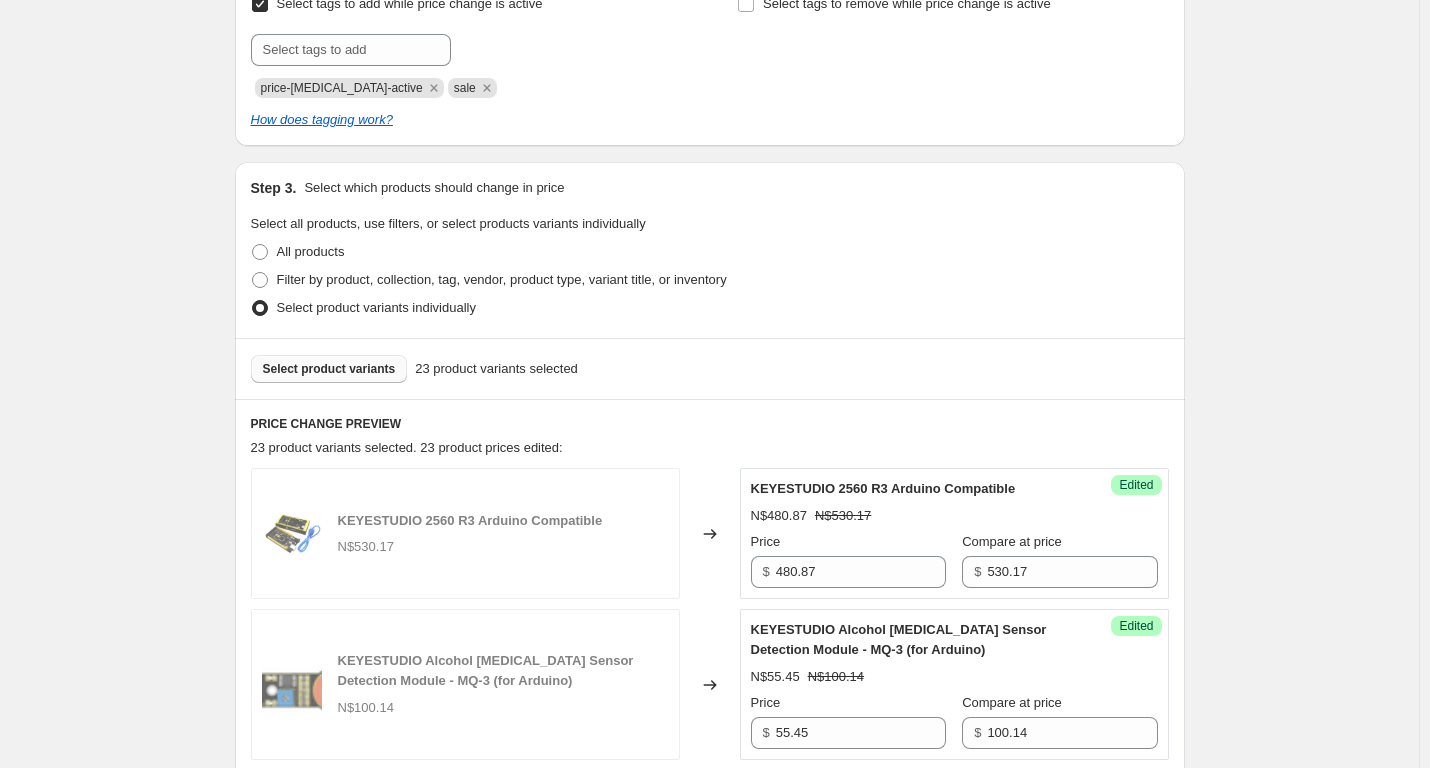 click on "Select product variants" at bounding box center (329, 369) 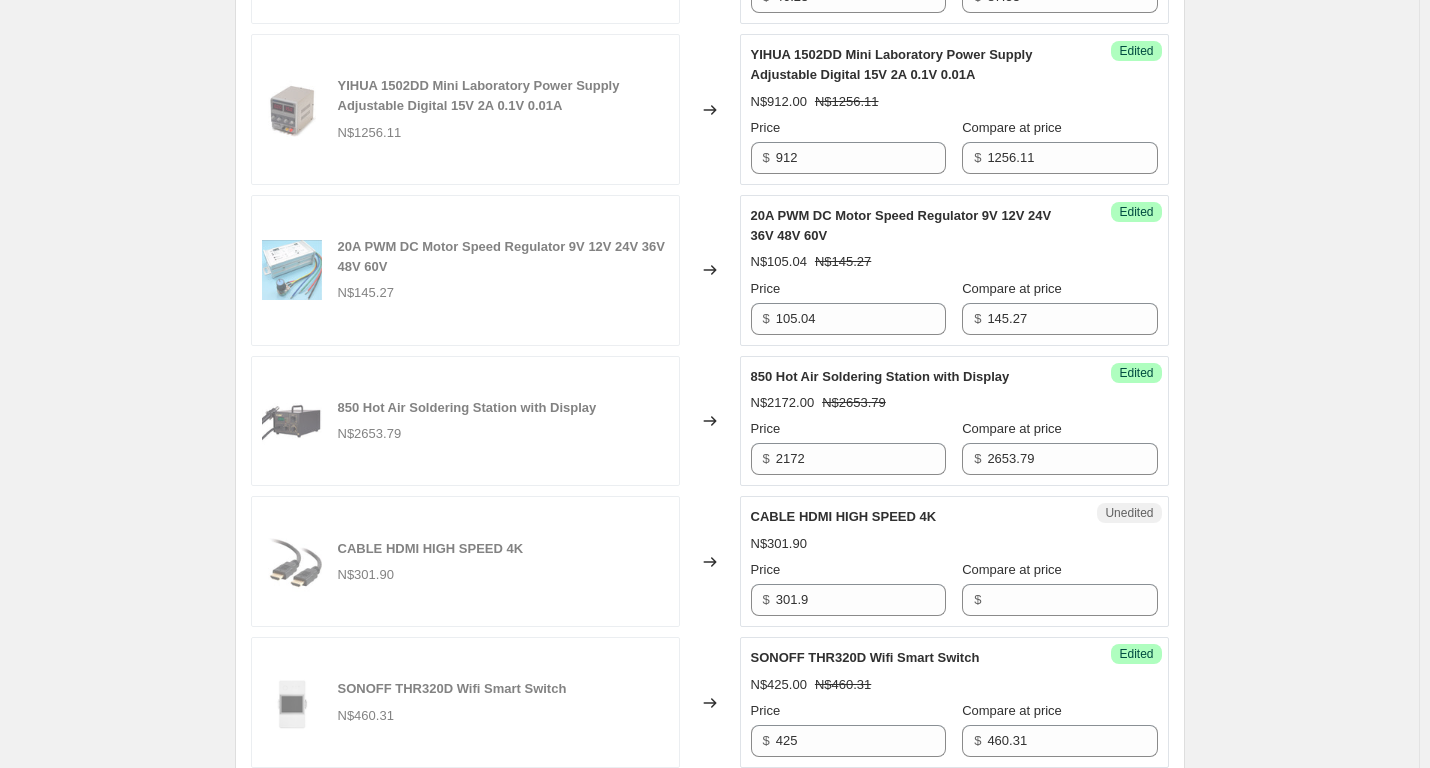 scroll, scrollTop: 3300, scrollLeft: 0, axis: vertical 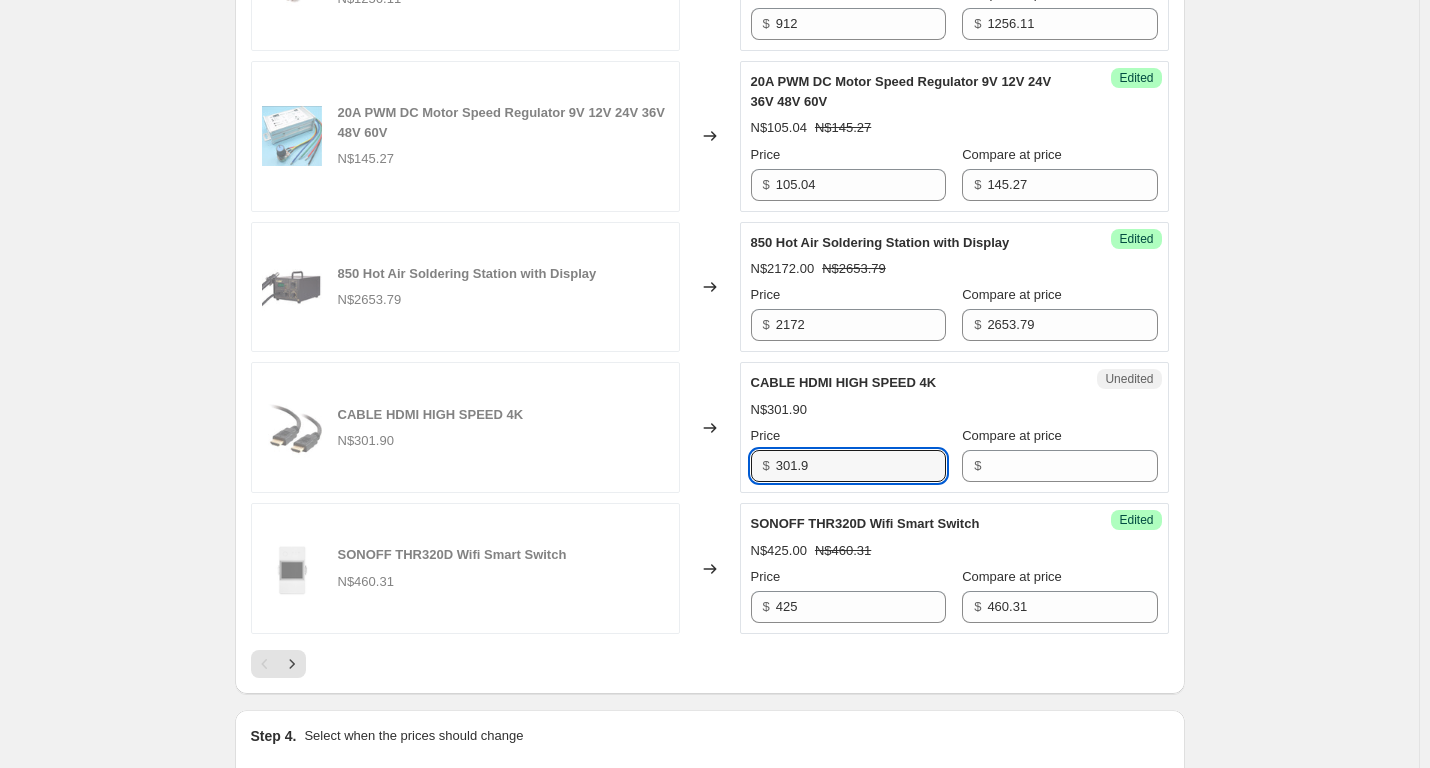 drag, startPoint x: 859, startPoint y: 560, endPoint x: 640, endPoint y: 558, distance: 219.00912 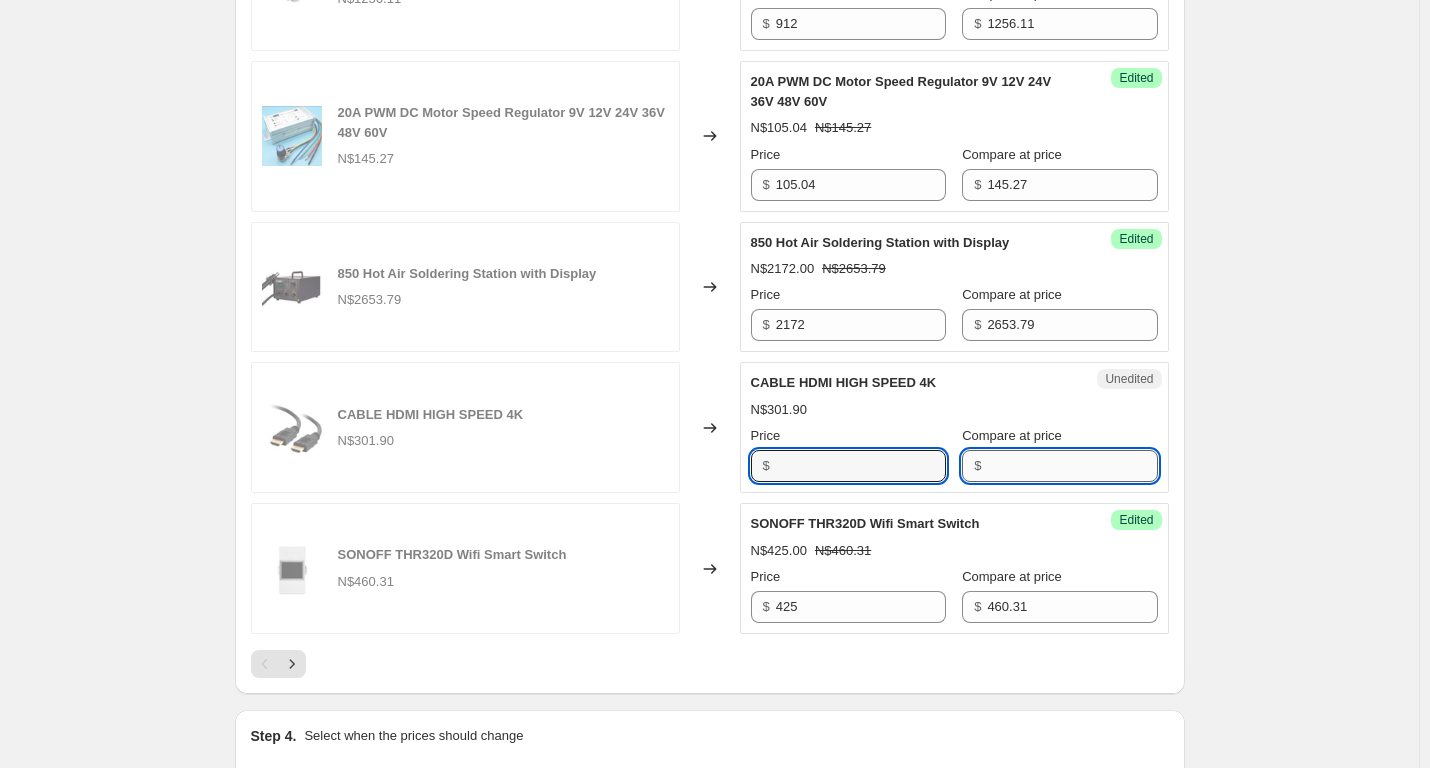 type on "301.9" 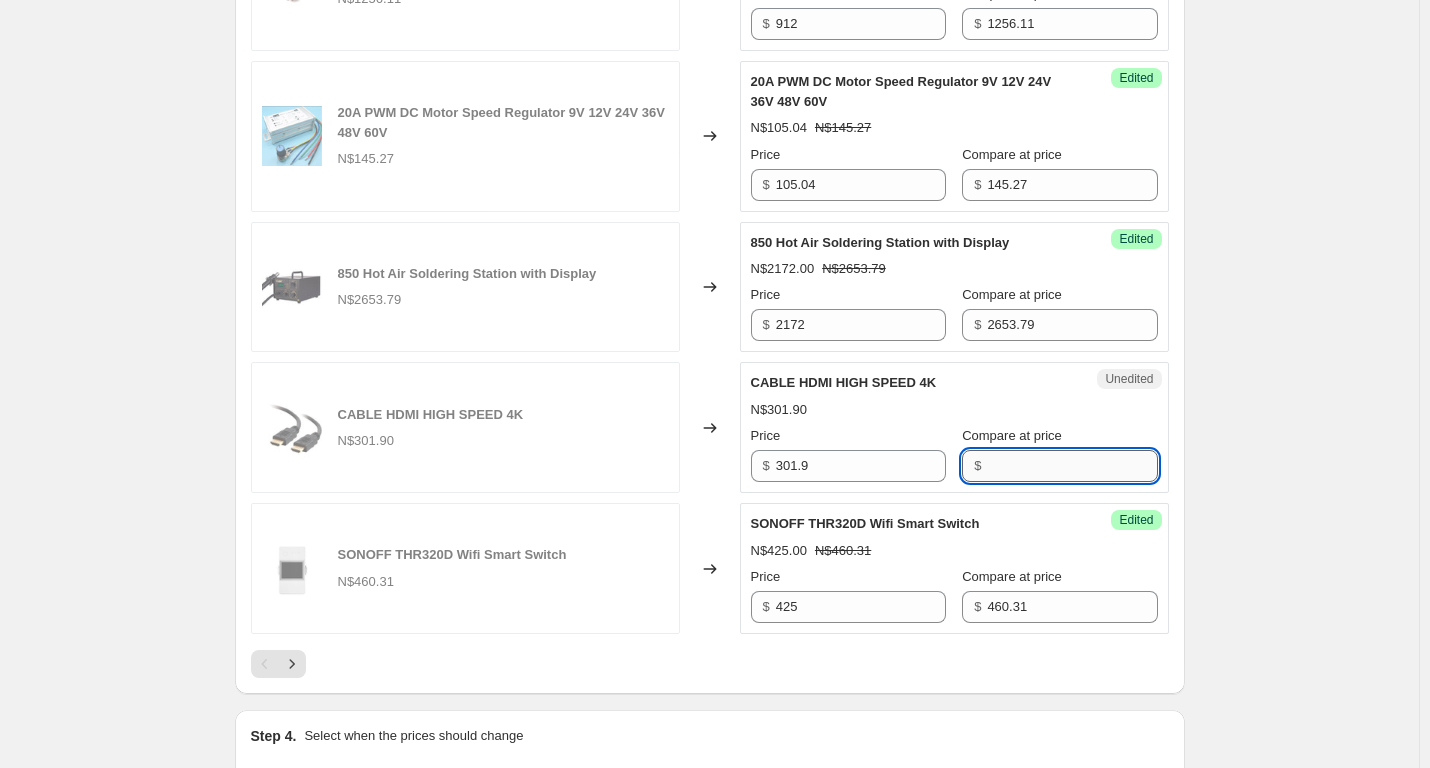 click on "Compare at price" at bounding box center (1072, 466) 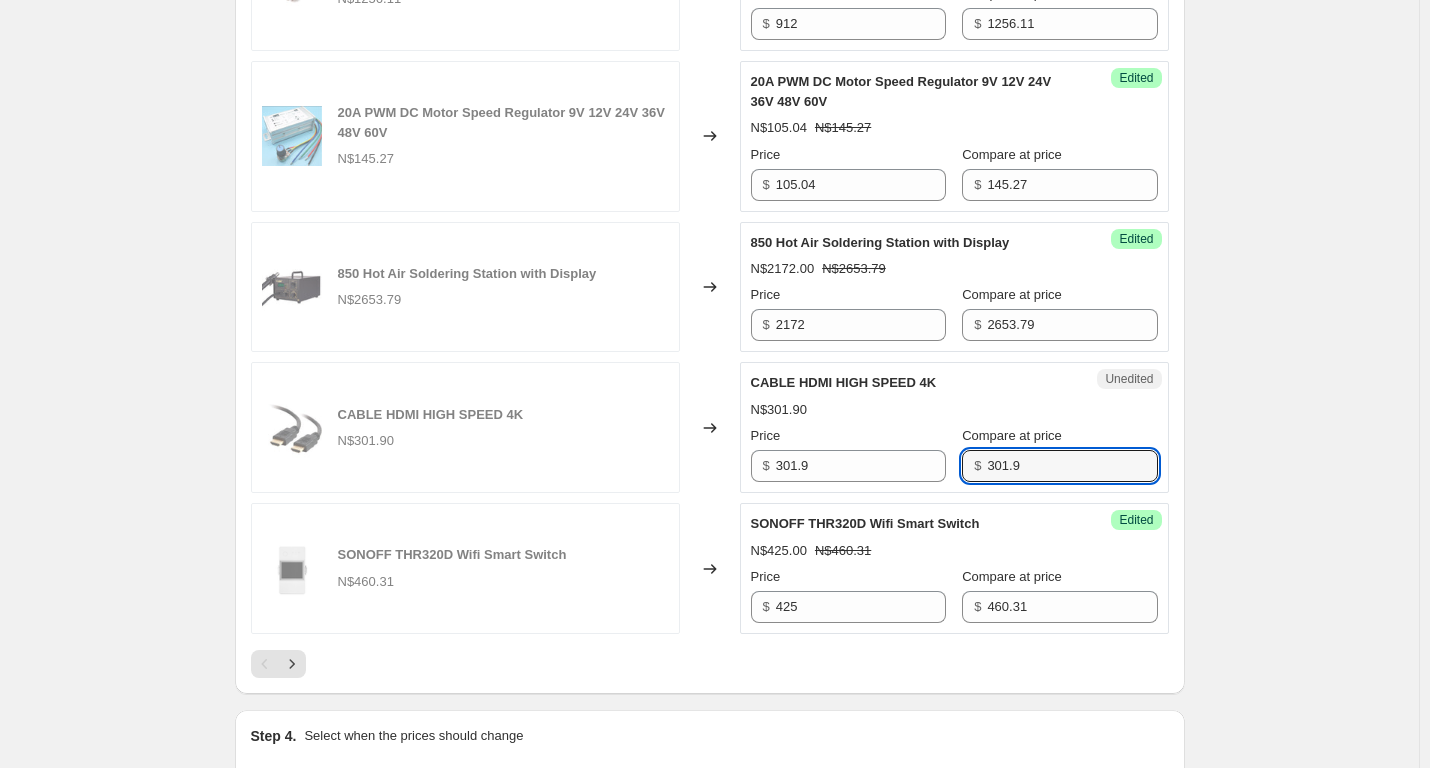 type on "301.9" 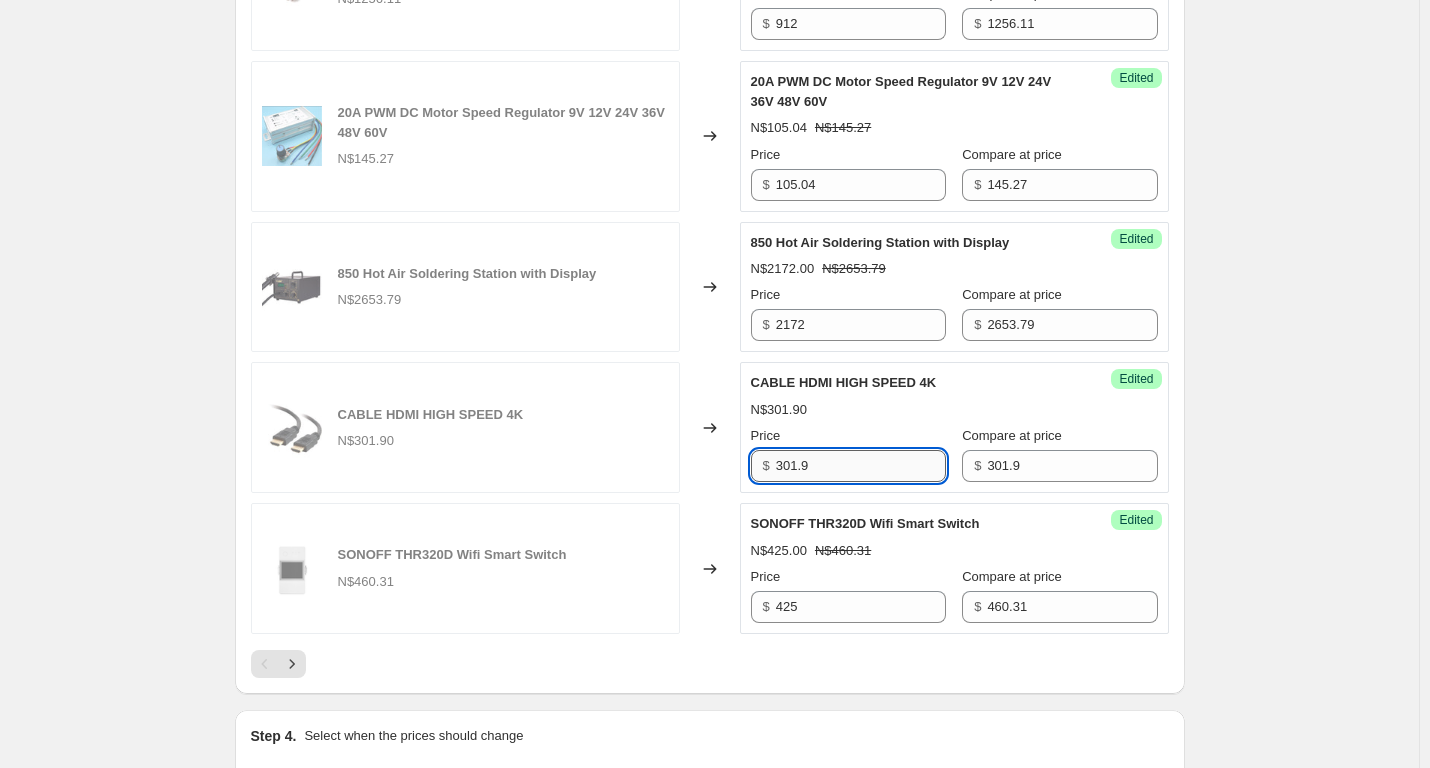 click on "301.9" at bounding box center (861, 466) 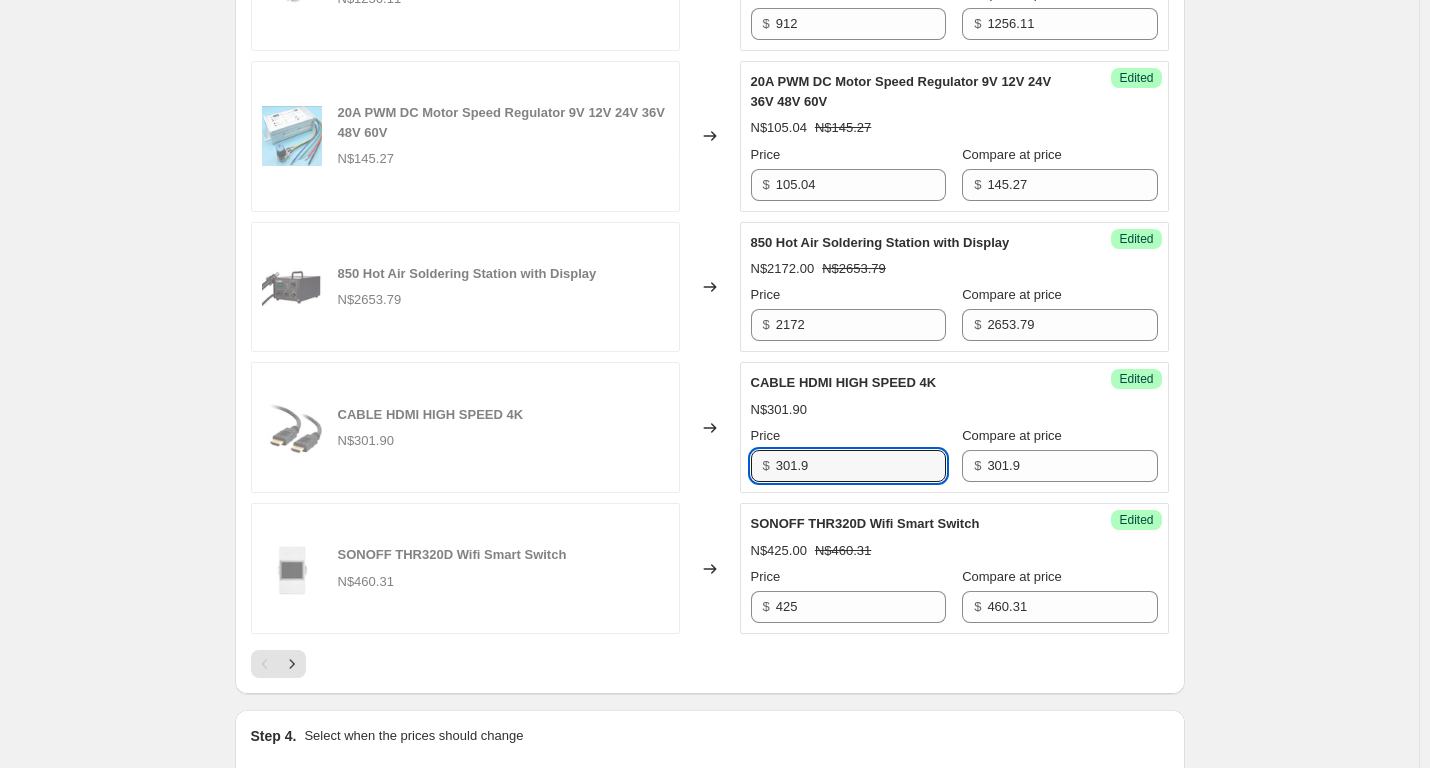 drag, startPoint x: 869, startPoint y: 565, endPoint x: 640, endPoint y: 559, distance: 229.07858 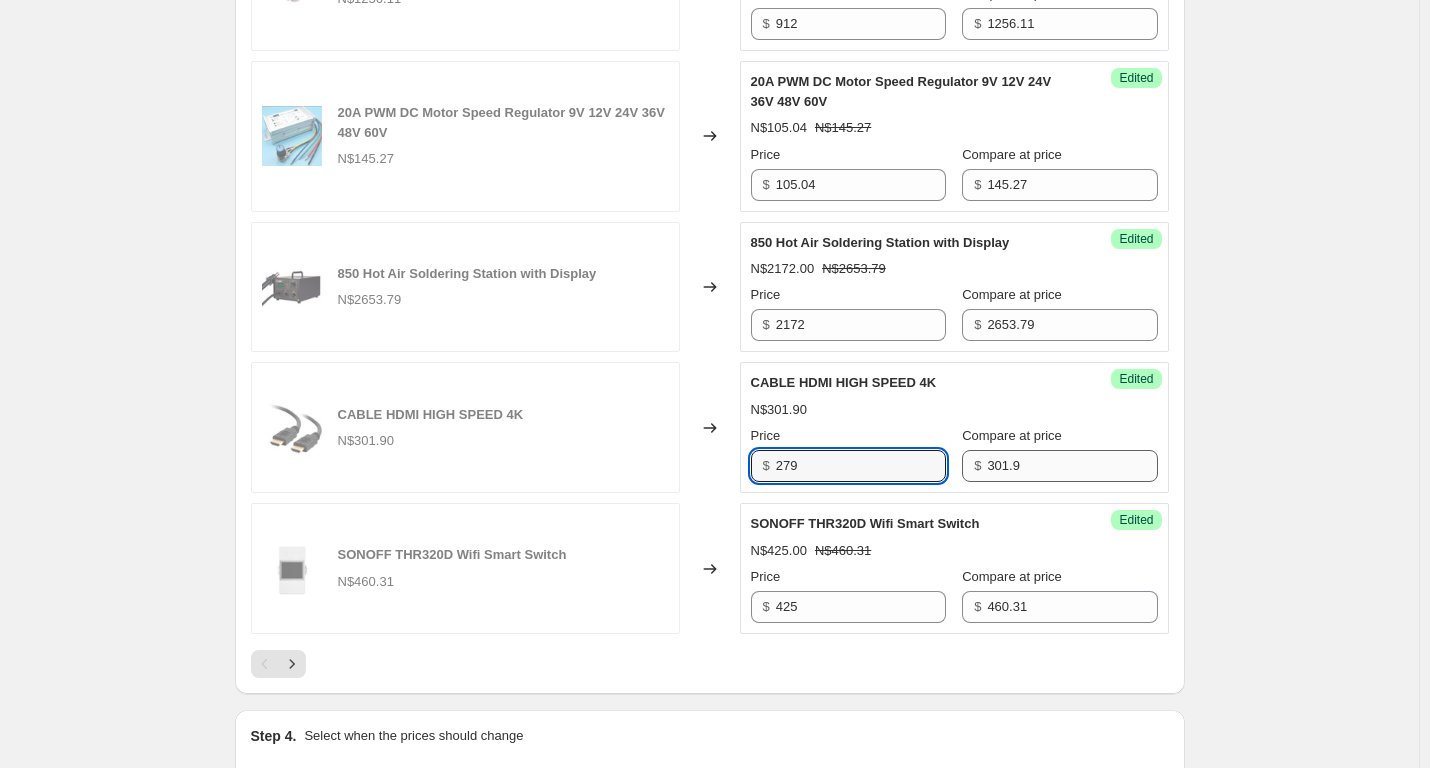 type on "279" 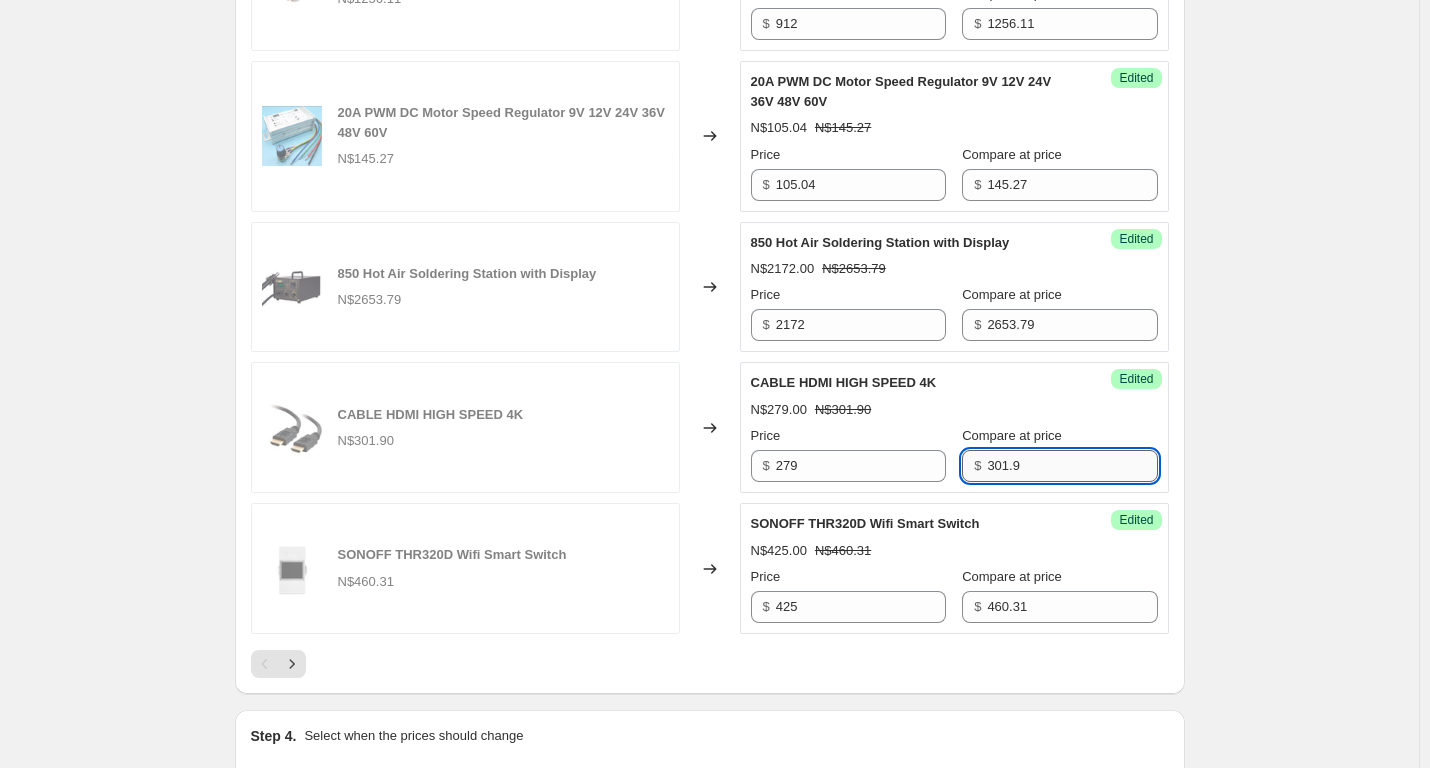 click on "301.9" at bounding box center [1072, 466] 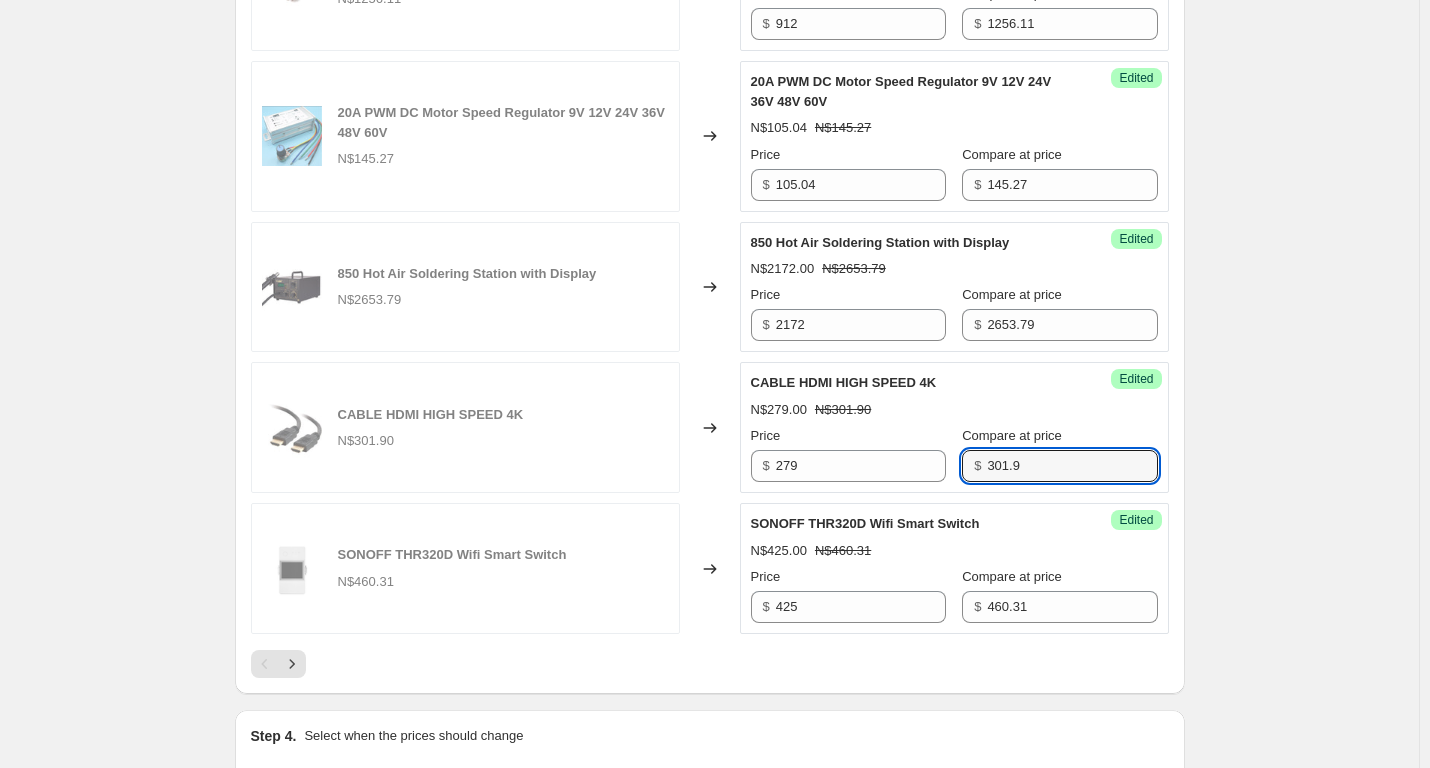 click on "Specials [DATE] - [DATE]. This page is ready Specials [DATE] - [DATE] Info Scheduled Copy to new job Delete job More actions Copy to new job Delete job Prices will begin changing on [DATE] 11:59 PM. Prices will begin reverting on [DATE] 11:59 PM. Change prices now Step 1. Optionally give your price [MEDICAL_DATA] a title (eg "March 30% off sale on boots") Specials [DATE] - [DATE] This title is just for internal use, customers won't see it Step 2. Select how the prices should change Use bulk price change rules Set product prices individually Use CSV upload Select tags to add while price change is active Submit price-[MEDICAL_DATA]-active sale Select tags to remove while price change is active How does tagging work? Step 3. Select which products should change in price Select all products, use filters, or select products variants individually All products Filter by product, collection, tag, vendor, product type, variant title, or inventory Select product variants individually" at bounding box center (709, -961) 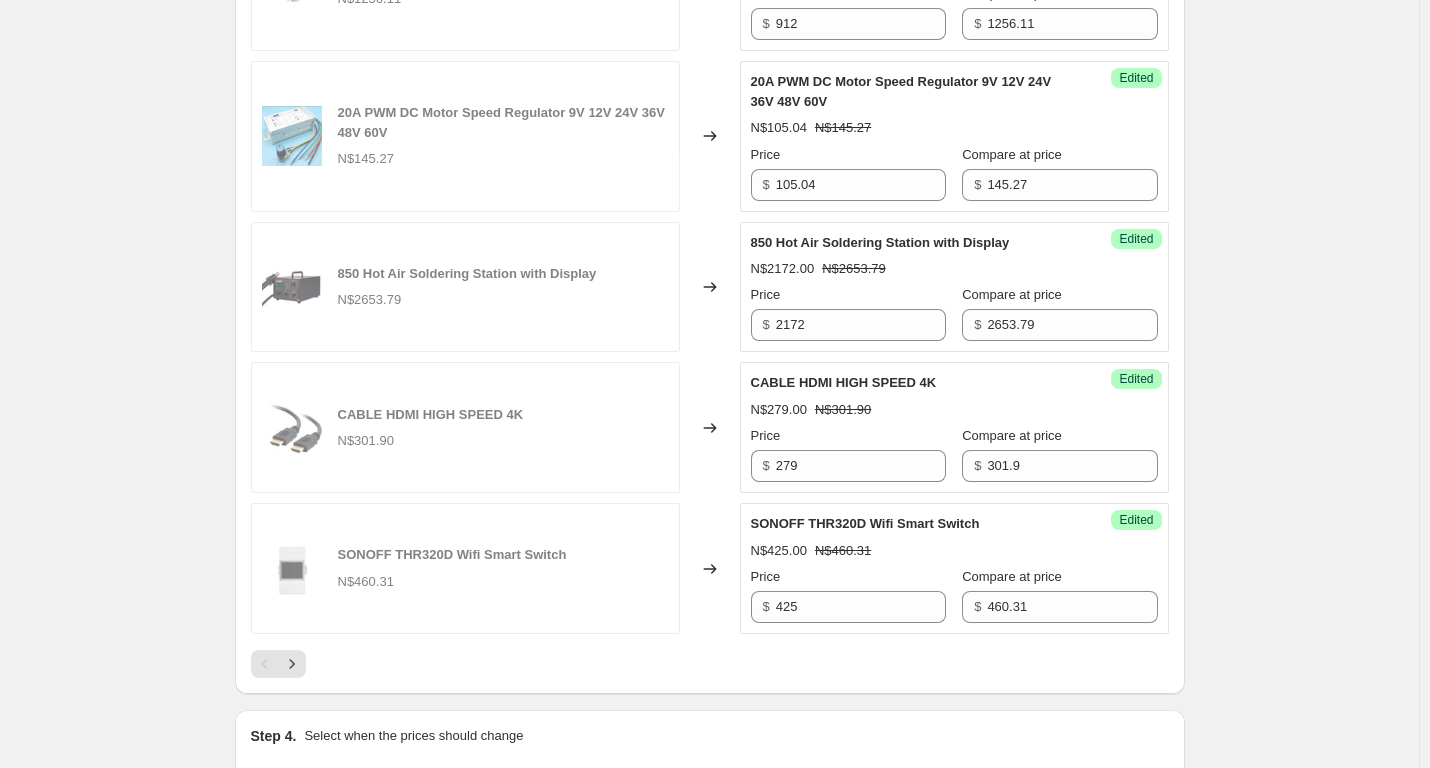 click on "Specials [DATE] - [DATE]. This page is ready Specials [DATE] - [DATE] Info Scheduled Copy to new job Delete job More actions Copy to new job Delete job Prices will begin changing on [DATE] 11:59 PM. Prices will begin reverting on [DATE] 11:59 PM. Change prices now Step 1. Optionally give your price [MEDICAL_DATA] a title (eg "March 30% off sale on boots") Specials [DATE] - [DATE] This title is just for internal use, customers won't see it Step 2. Select how the prices should change Use bulk price change rules Set product prices individually Use CSV upload Select tags to add while price change is active Submit price-[MEDICAL_DATA]-active sale Select tags to remove while price change is active How does tagging work? Step 3. Select which products should change in price Select all products, use filters, or select products variants individually All products Filter by product, collection, tag, vendor, product type, variant title, or inventory Select product variants individually" at bounding box center (709, -961) 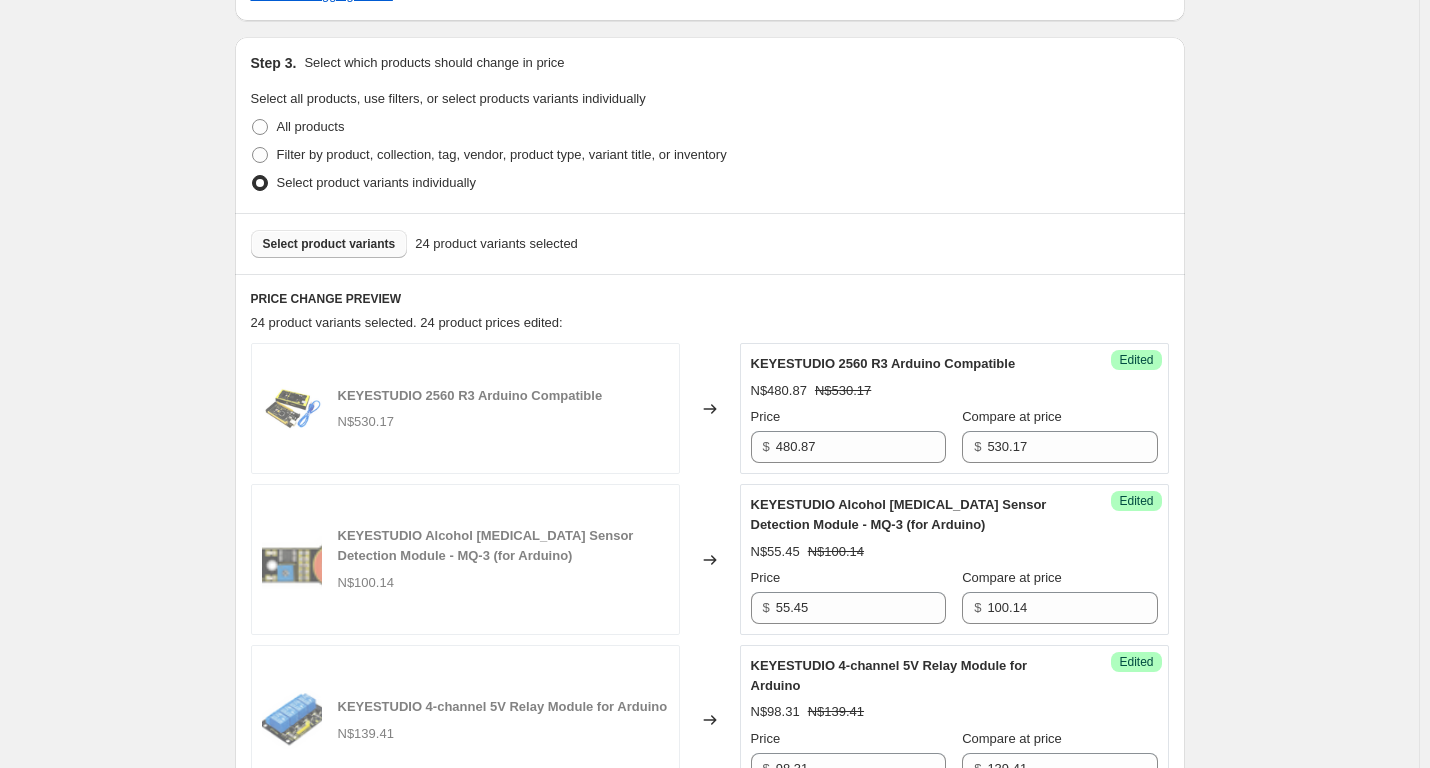 scroll, scrollTop: 600, scrollLeft: 0, axis: vertical 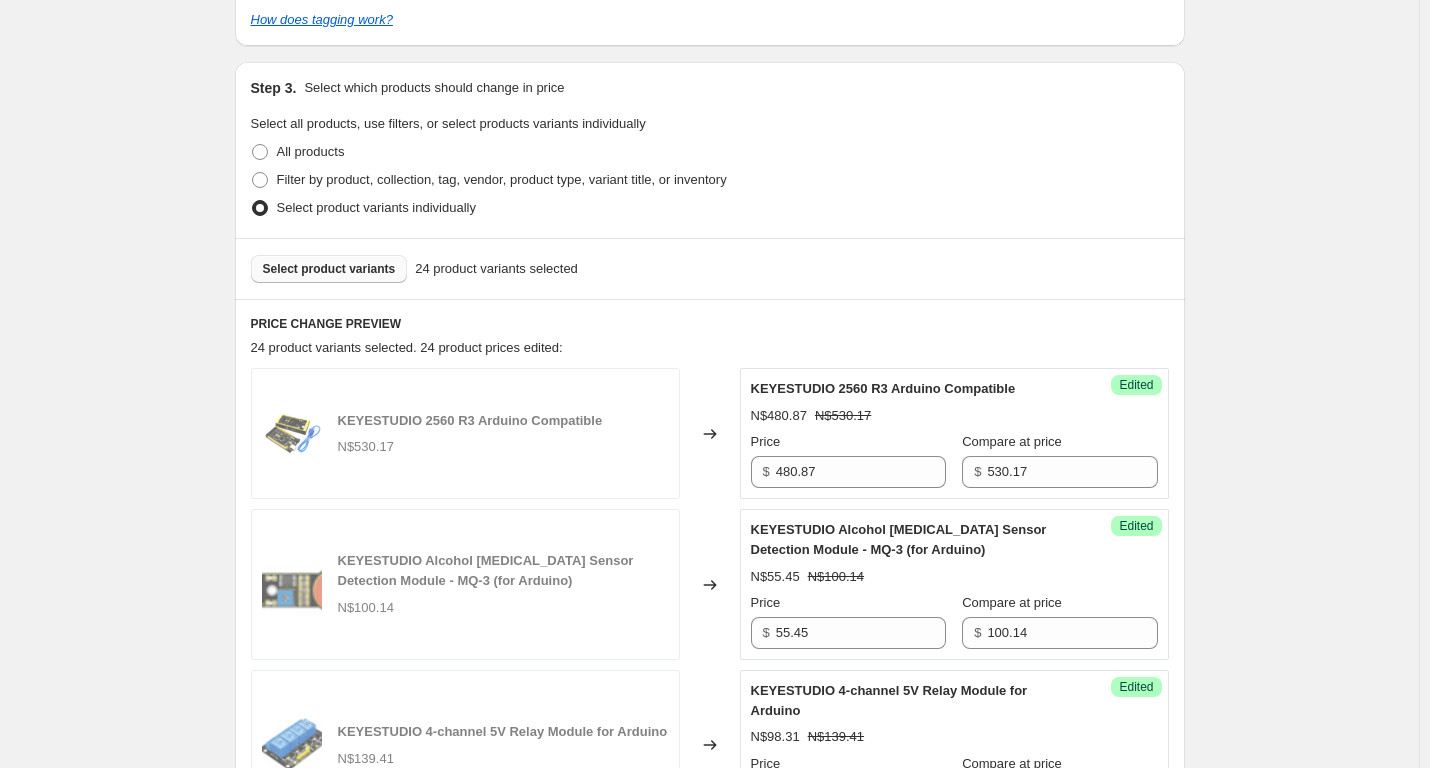 click on "Select product variants" at bounding box center (329, 269) 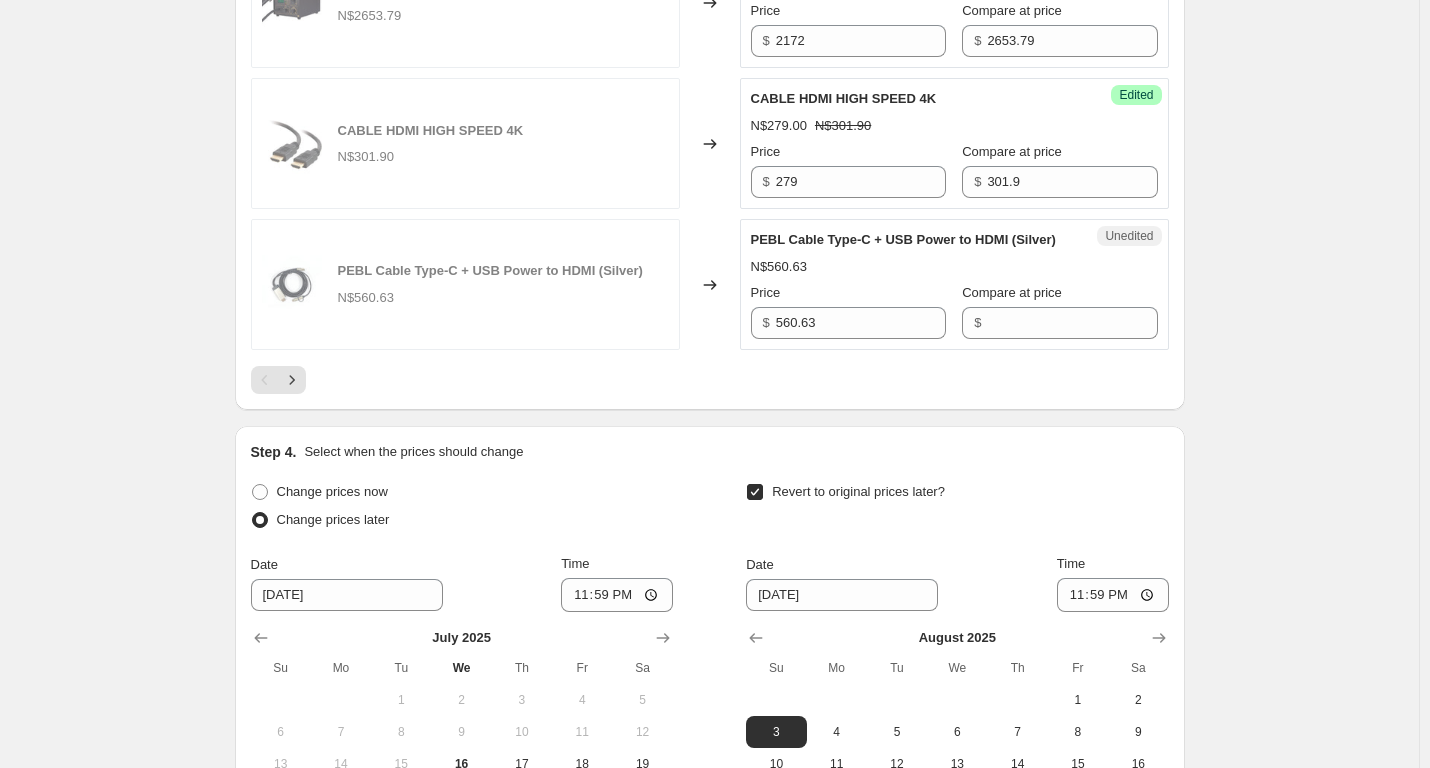 scroll, scrollTop: 3600, scrollLeft: 0, axis: vertical 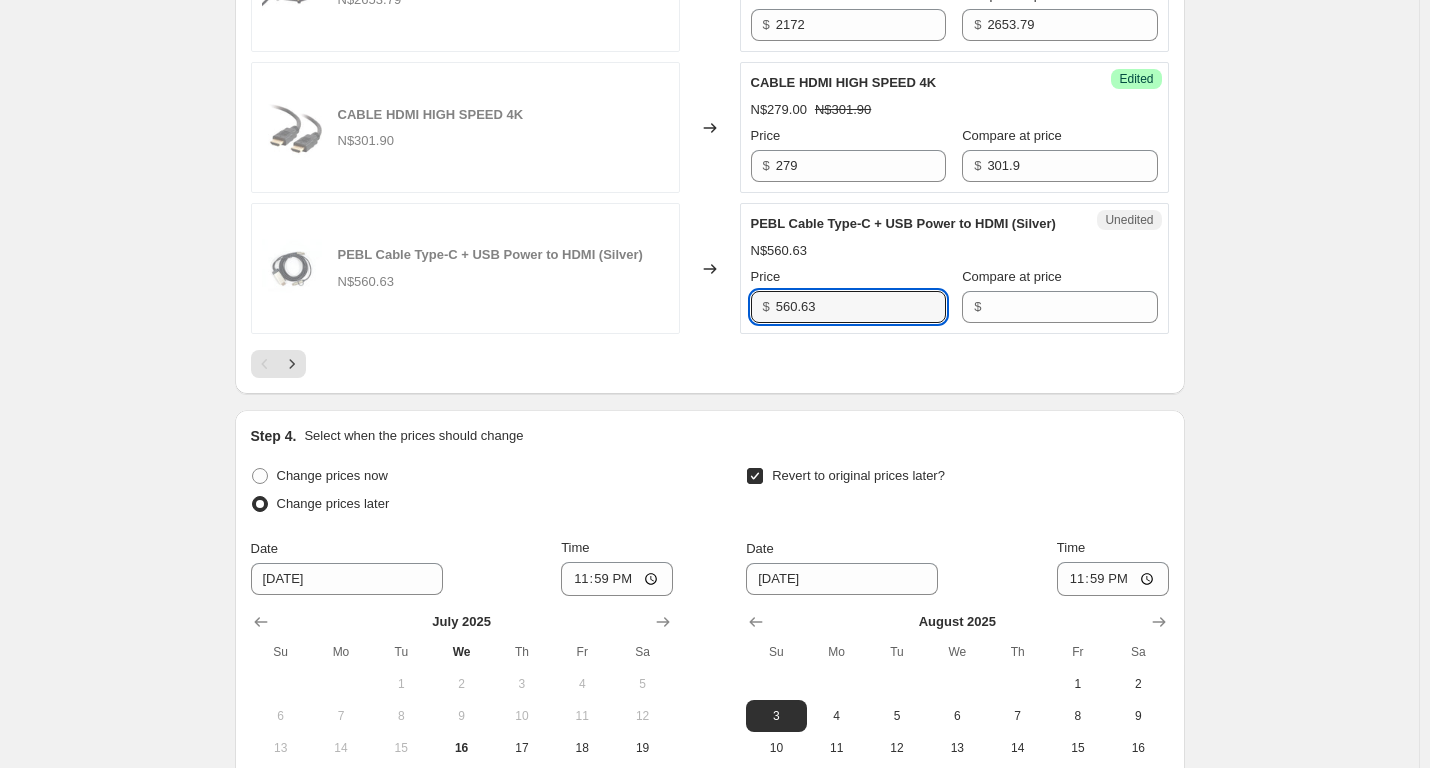 drag, startPoint x: 836, startPoint y: 427, endPoint x: 681, endPoint y: 425, distance: 155.01291 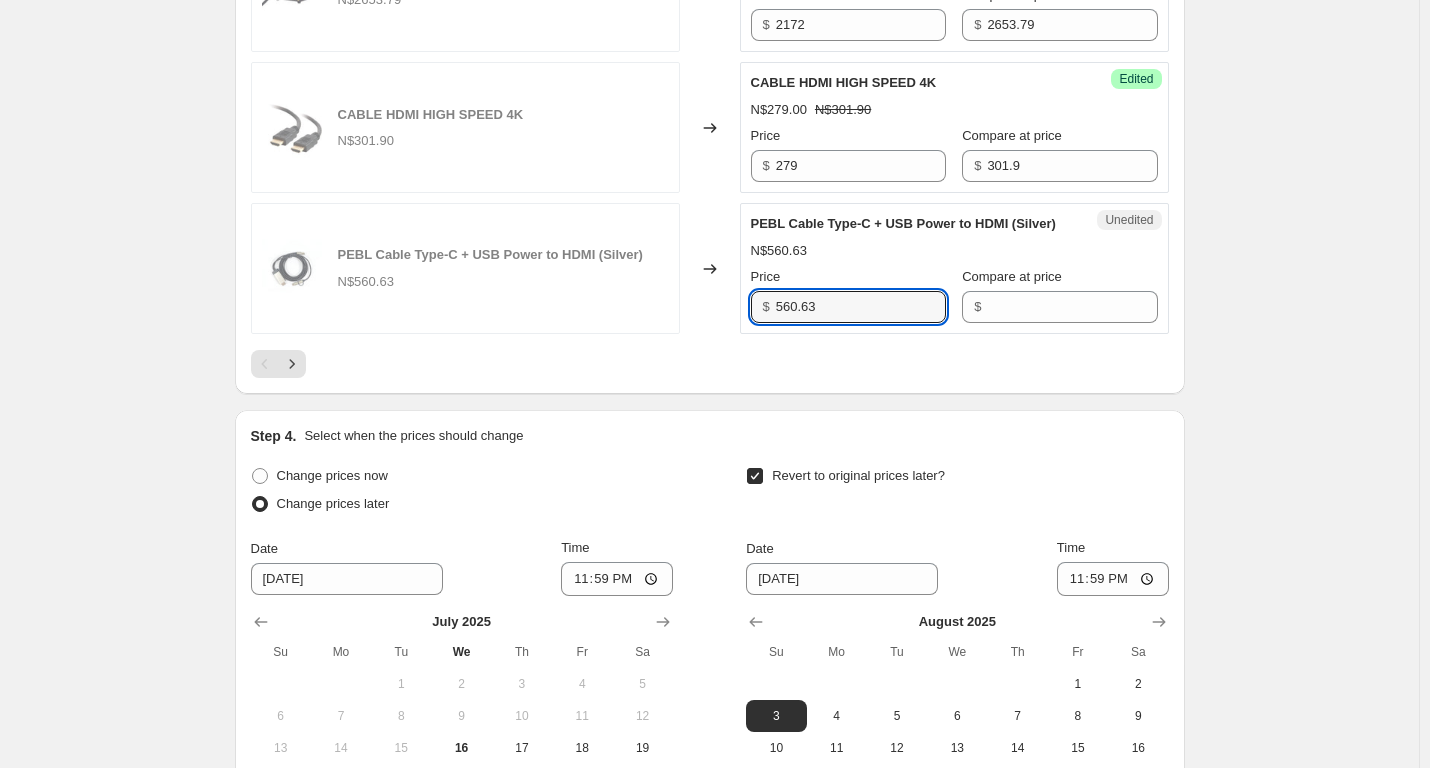 click on "PEBL Cable Type-C + USB Power to HDMI (Silver) N$560.63 Changed to Unedited PEBL Cable Type-C + USB Power to HDMI (Silver) N$560.63 Price $ 560.63 Compare at price $" at bounding box center [710, 268] 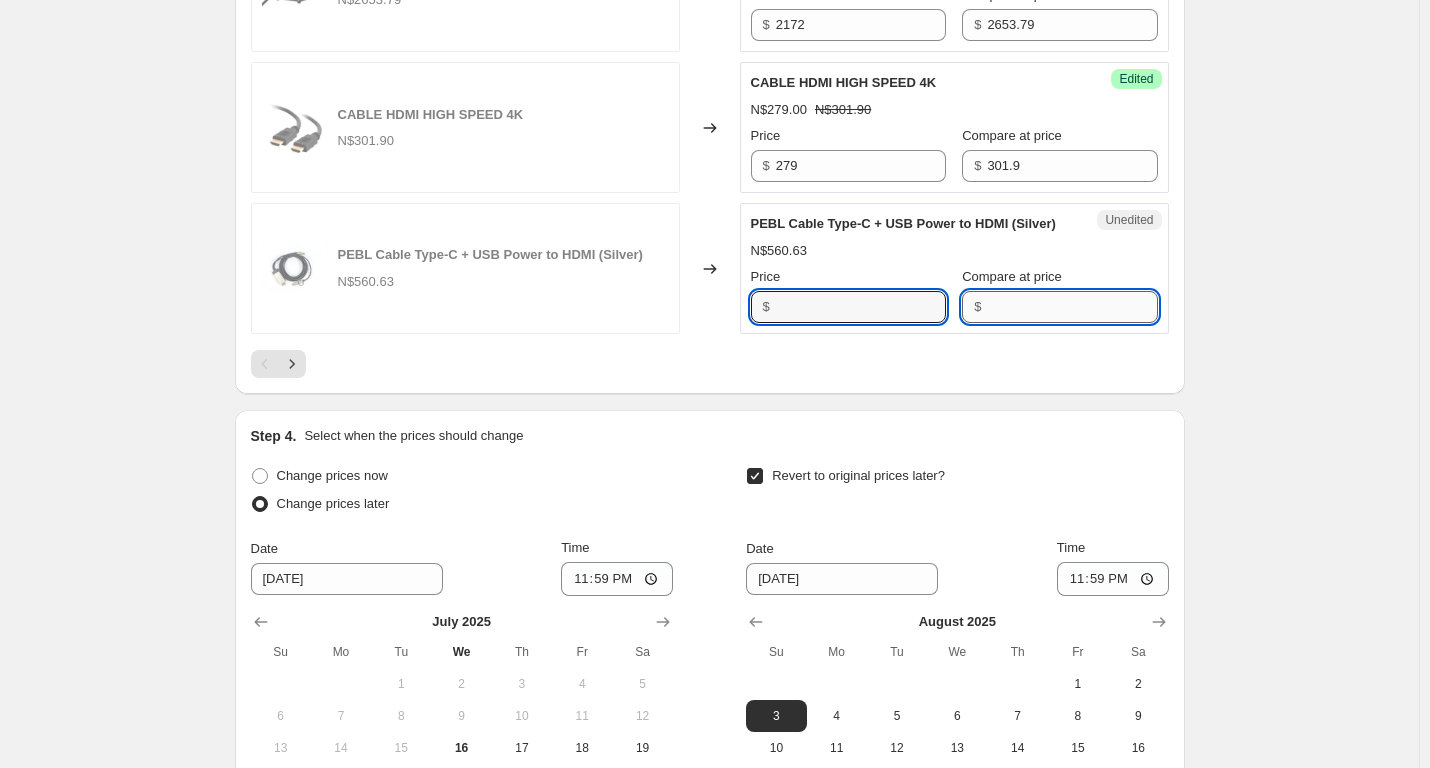 type on "560.63" 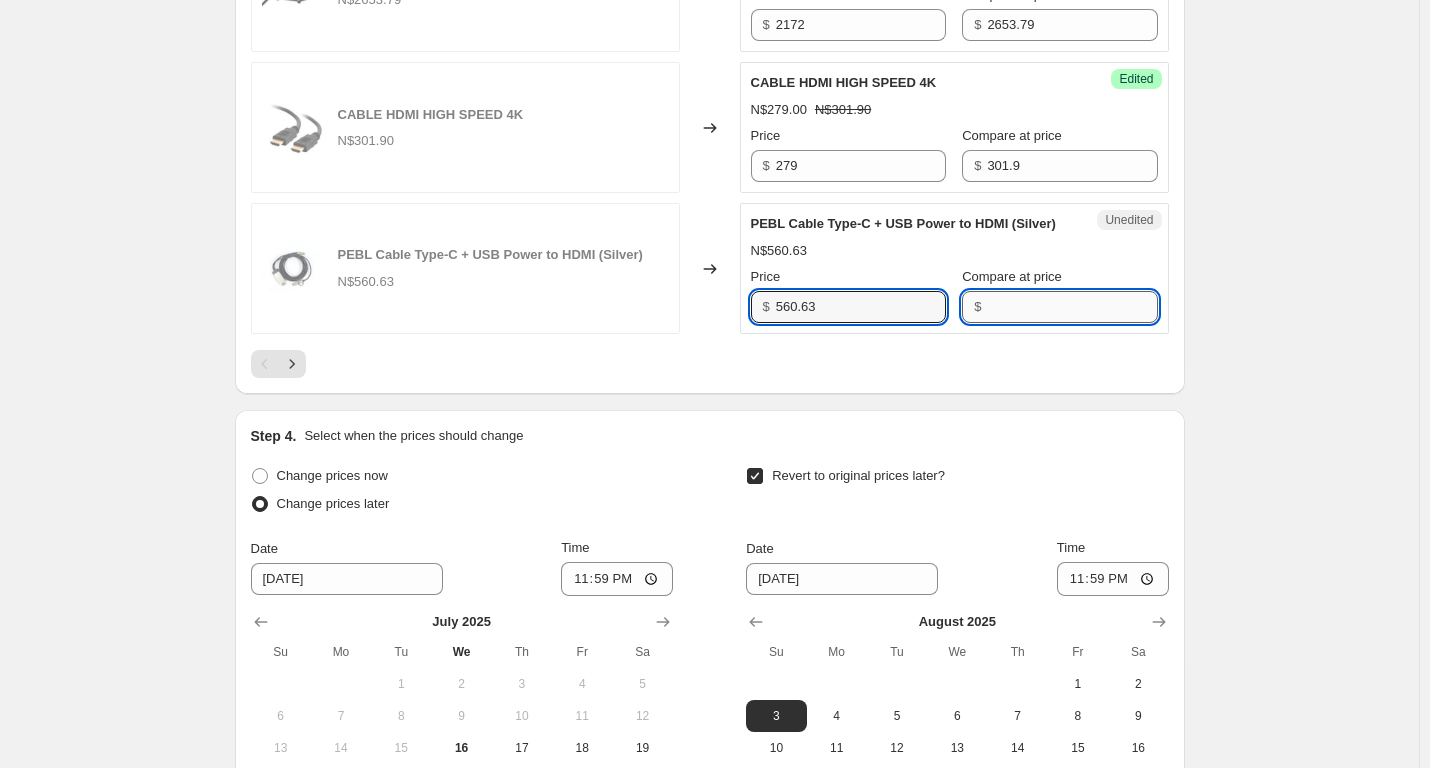 click on "Compare at price" at bounding box center [1072, 307] 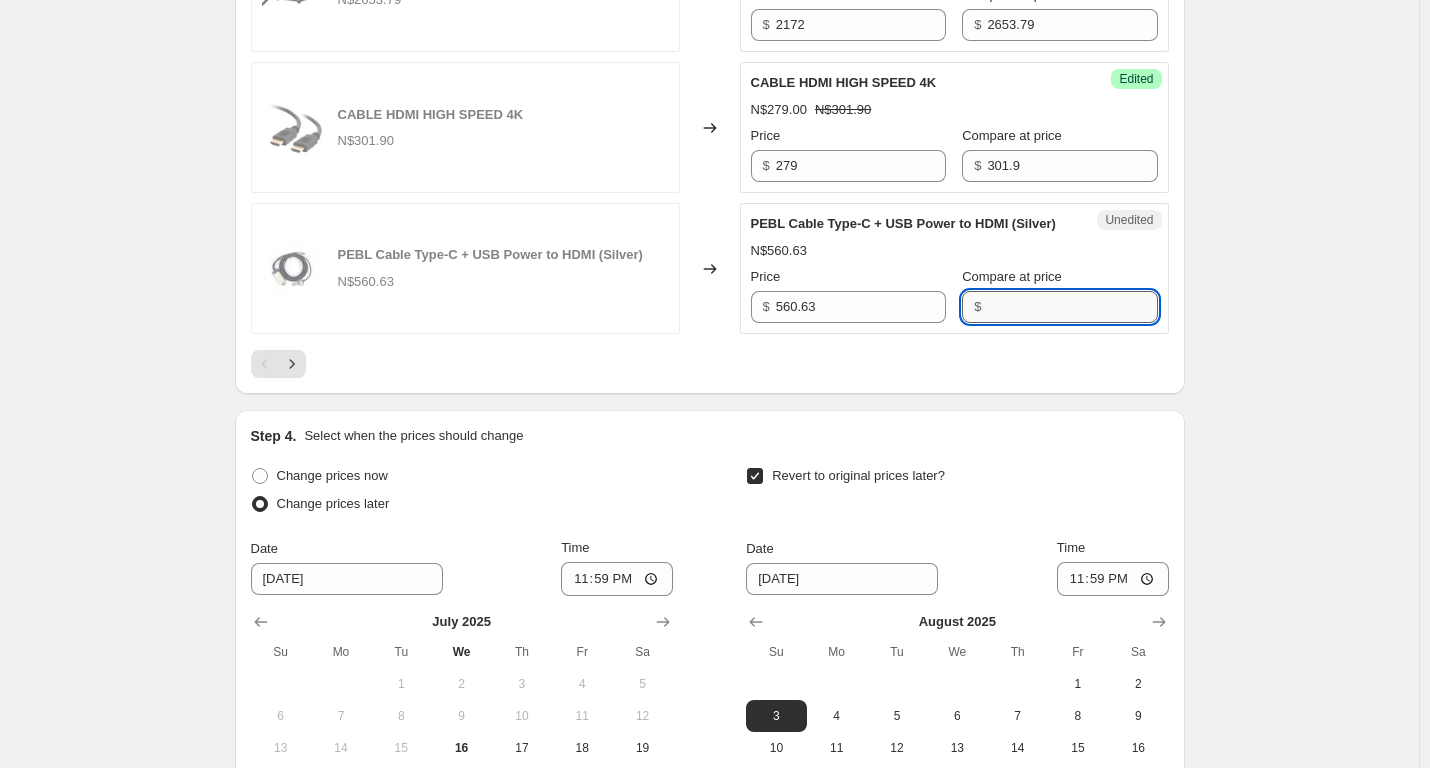 paste on "560.63" 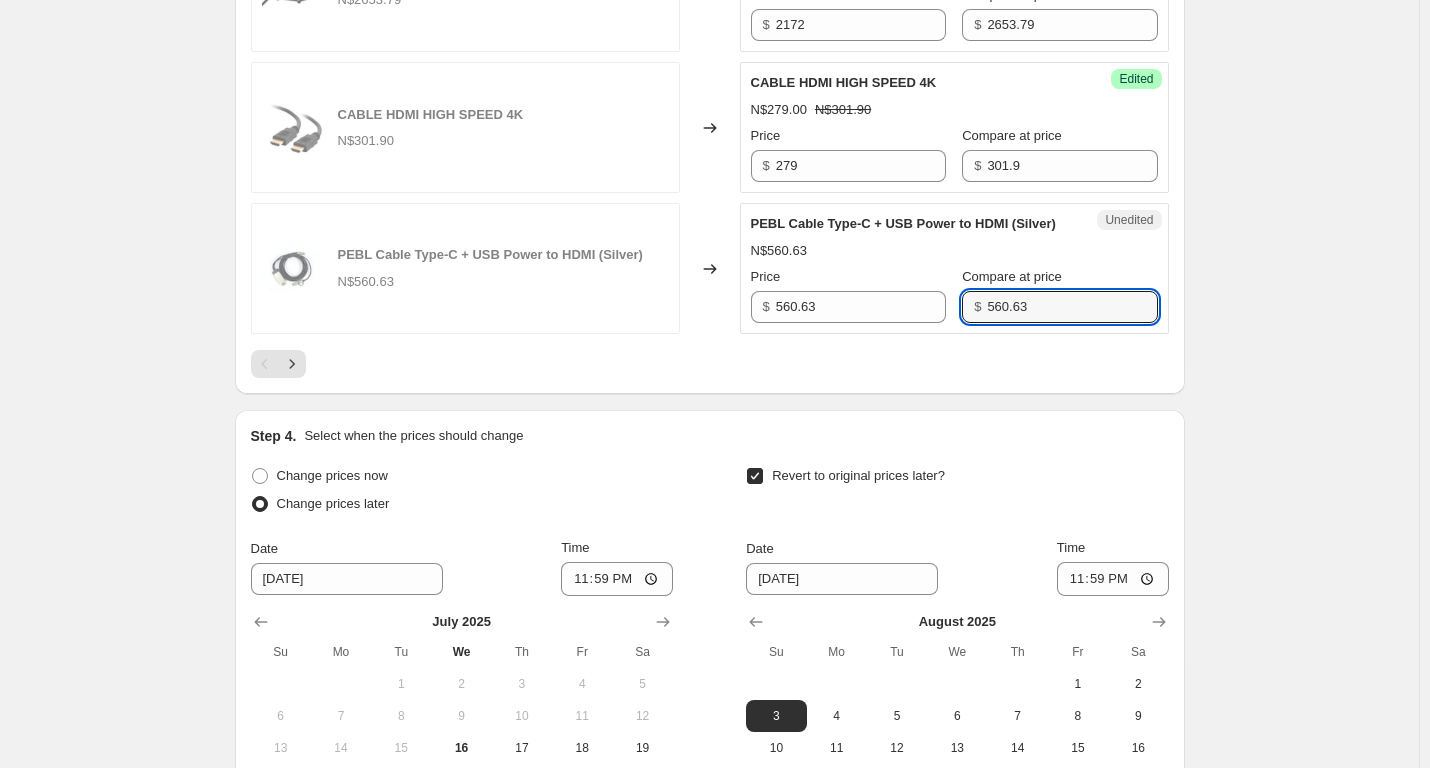 type on "560.63" 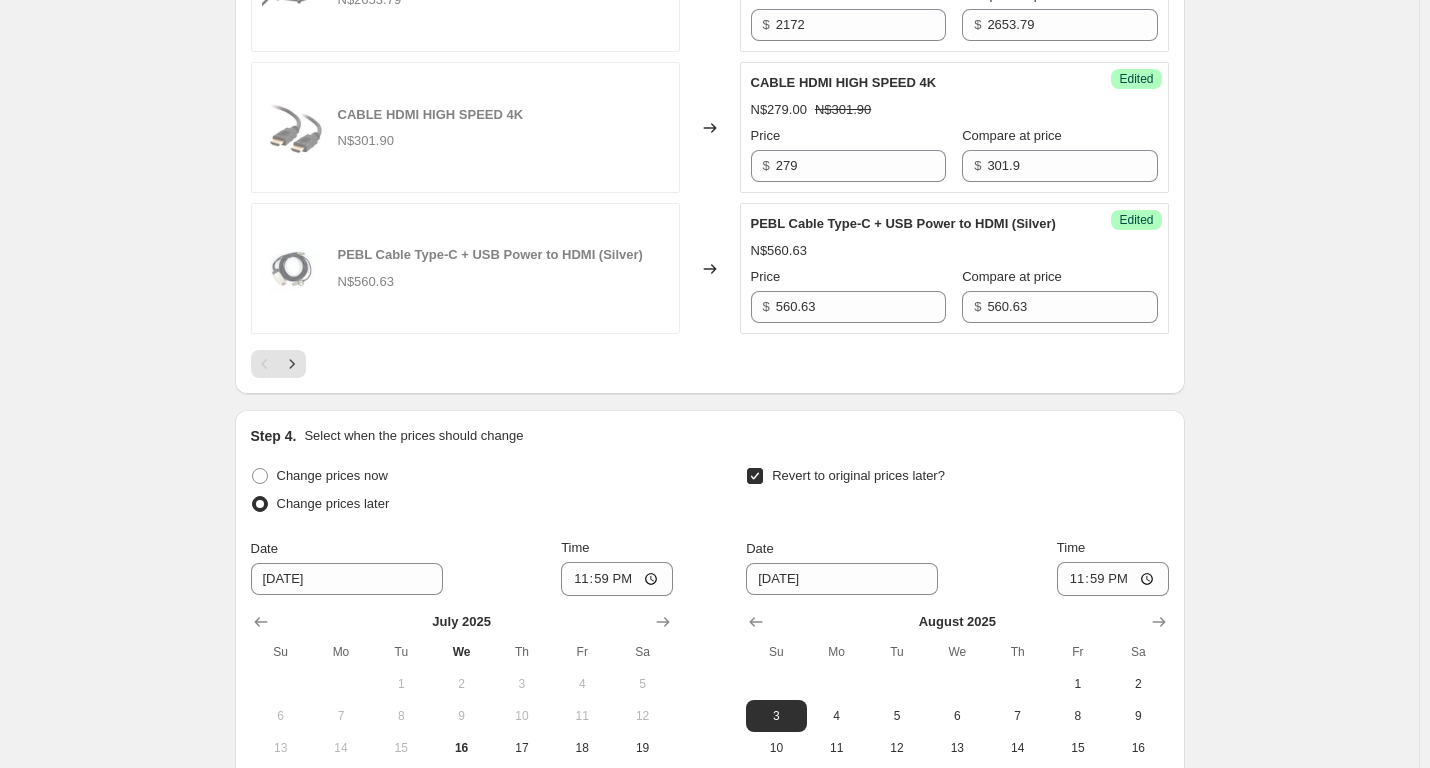 click on "Specials [DATE] - [DATE]. This page is ready Specials [DATE] - [DATE] Info Scheduled Copy to new job Delete job More actions Copy to new job Delete job Prices will begin changing on [DATE] 11:59 PM. Prices will begin reverting on [DATE] 11:59 PM. Change prices now Step 1. Optionally give your price [MEDICAL_DATA] a title (eg "March 30% off sale on boots") Specials [DATE] - [DATE] This title is just for internal use, customers won't see it Step 2. Select how the prices should change Use bulk price change rules Set product prices individually Use CSV upload Select tags to add while price change is active Submit price-[MEDICAL_DATA]-active sale Select tags to remove while price change is active How does tagging work? Step 3. Select which products should change in price Select all products, use filters, or select products variants individually All products Filter by product, collection, tag, vendor, product type, variant title, or inventory Select product variants individually" at bounding box center (709, -1261) 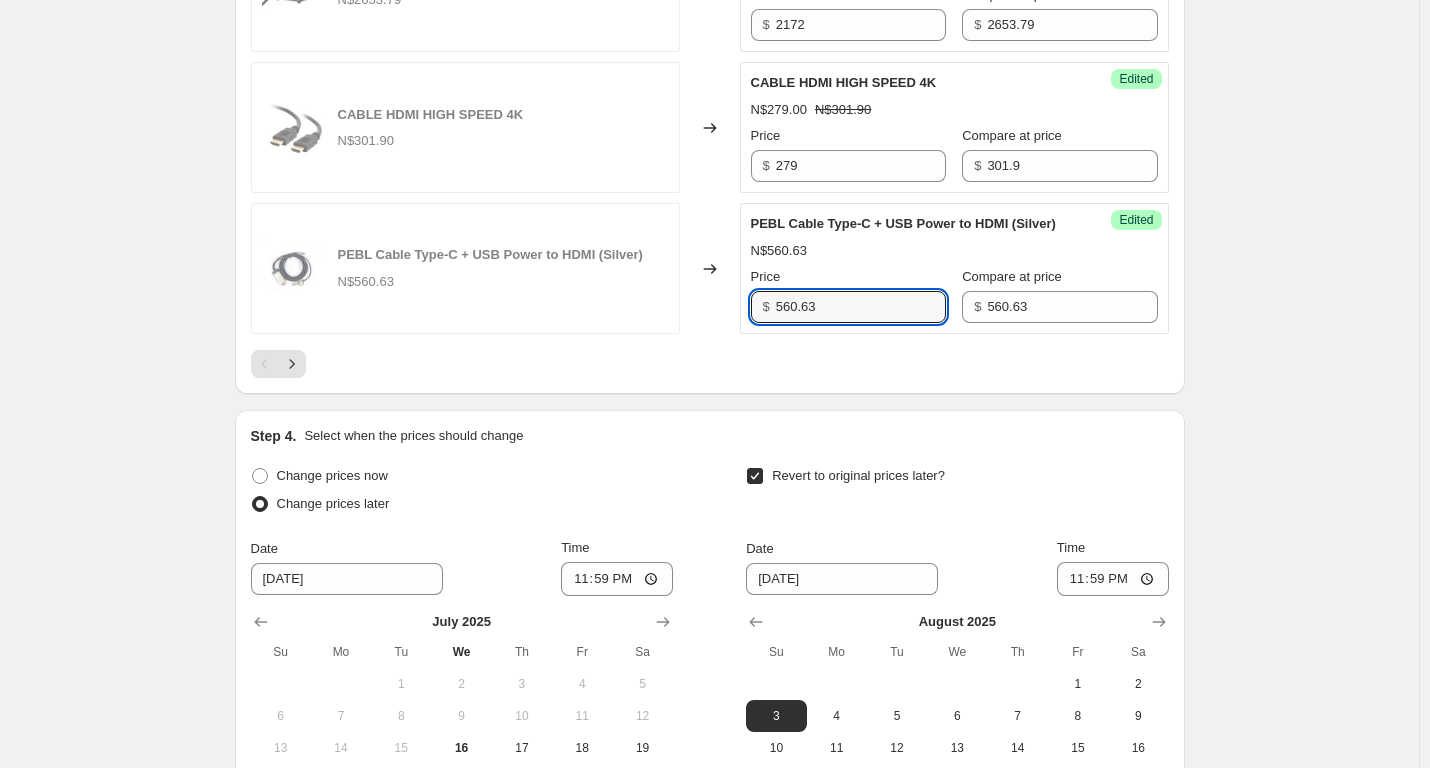 drag, startPoint x: 830, startPoint y: 433, endPoint x: 765, endPoint y: 431, distance: 65.03076 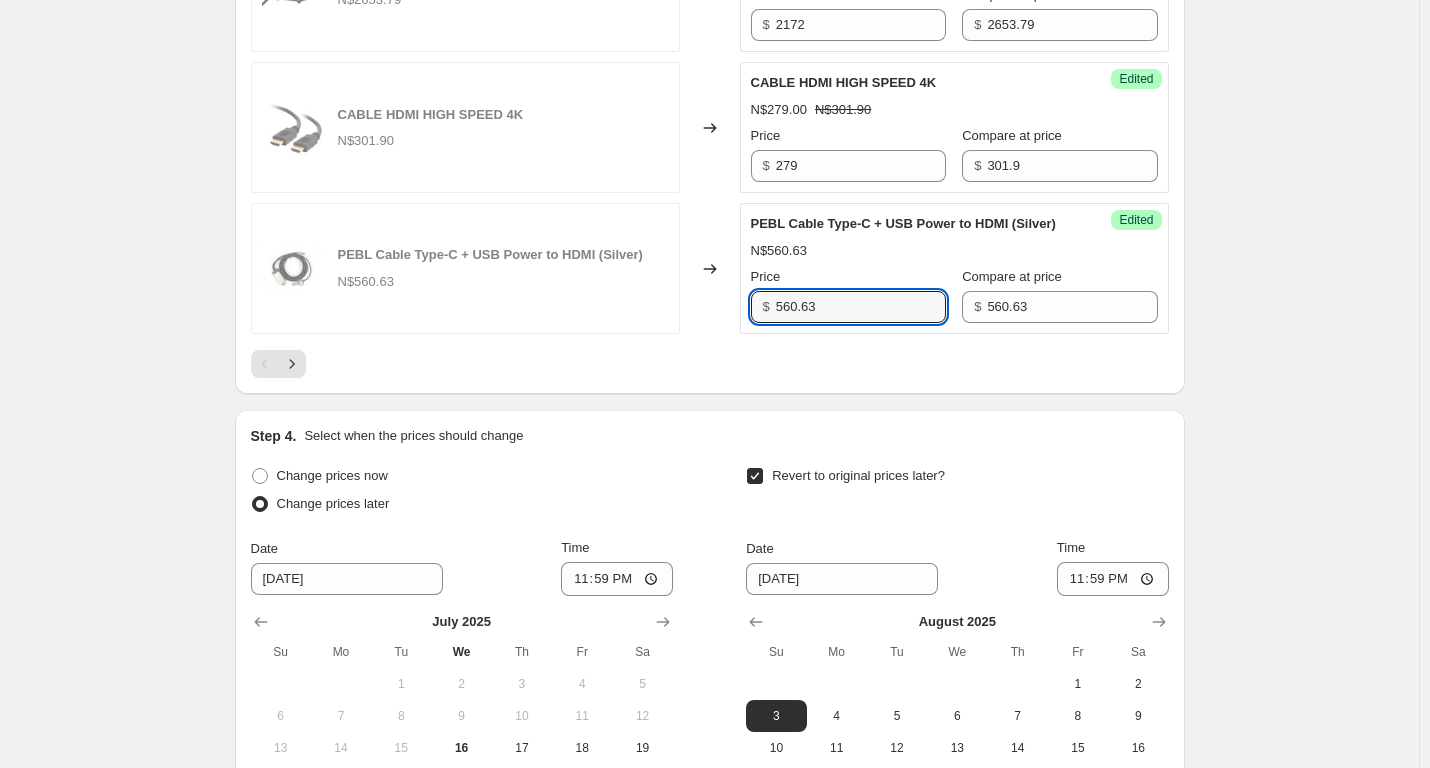 click on "$ 560.63" at bounding box center (848, 307) 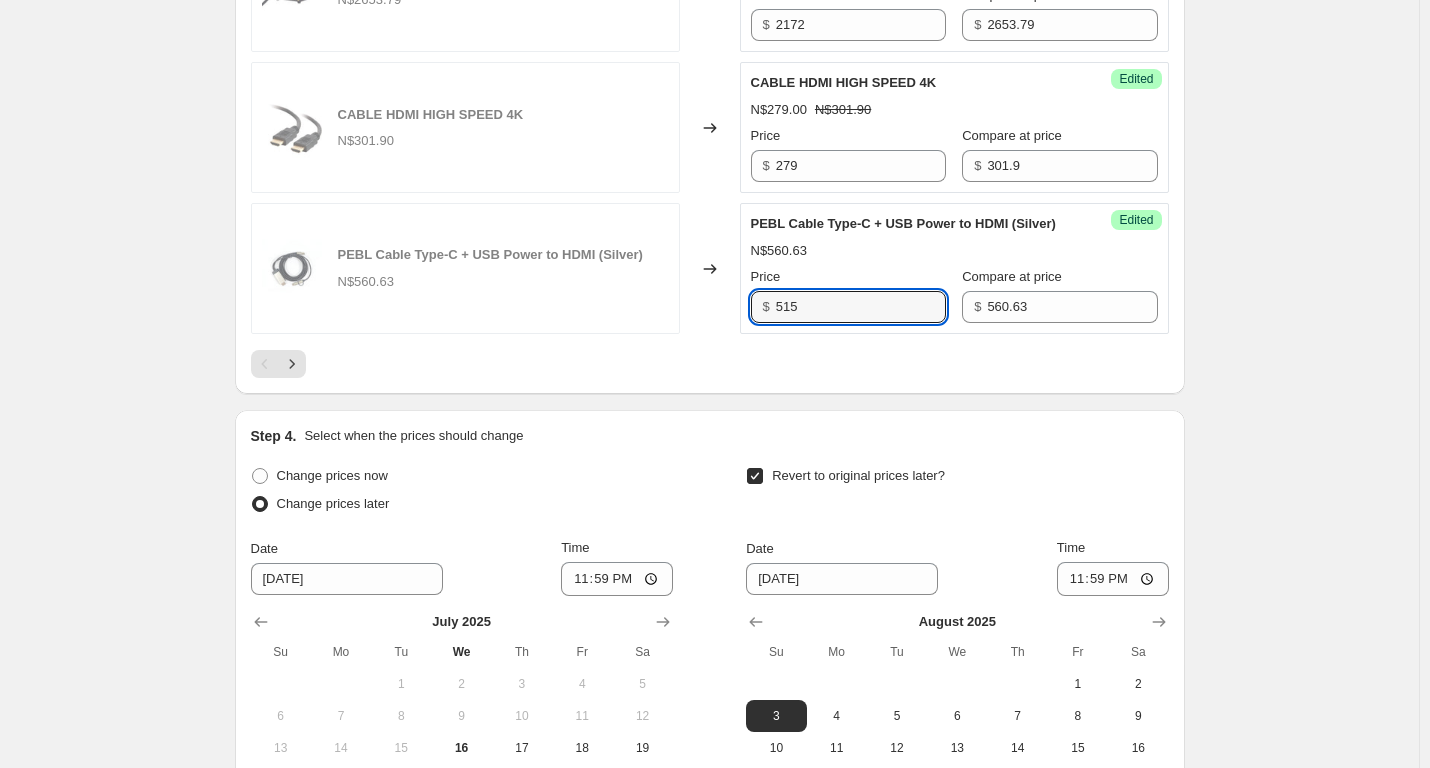 type on "515" 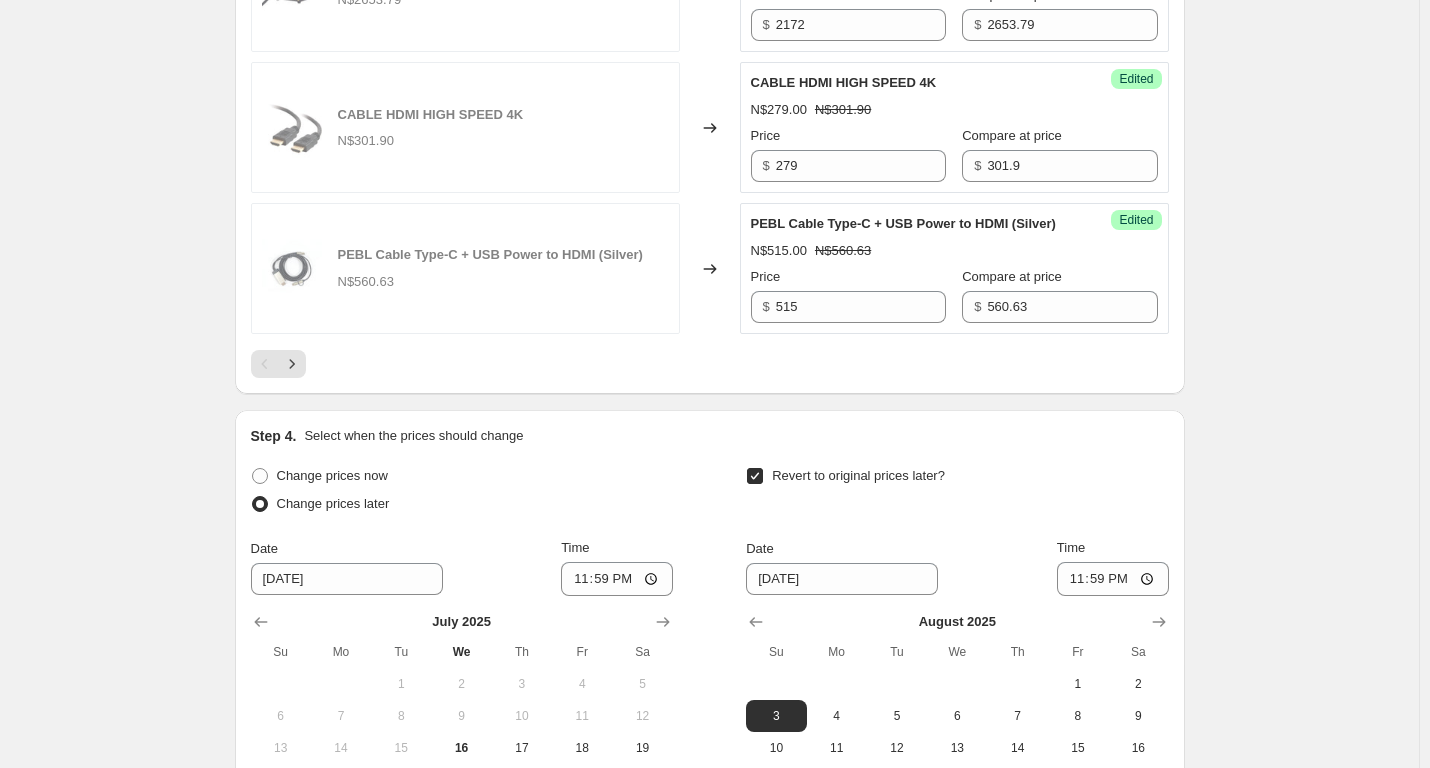 click on "Specials [DATE] - [DATE]. This page is ready Specials [DATE] - [DATE] Info Scheduled Copy to new job Delete job More actions Copy to new job Delete job Prices will begin changing on [DATE] 11:59 PM. Prices will begin reverting on [DATE] 11:59 PM. Change prices now Step 1. Optionally give your price [MEDICAL_DATA] a title (eg "March 30% off sale on boots") Specials [DATE] - [DATE] This title is just for internal use, customers won't see it Step 2. Select how the prices should change Use bulk price change rules Set product prices individually Use CSV upload Select tags to add while price change is active Submit price-[MEDICAL_DATA]-active sale Select tags to remove while price change is active How does tagging work? Step 3. Select which products should change in price Select all products, use filters, or select products variants individually All products Filter by product, collection, tag, vendor, product type, variant title, or inventory Select product variants individually" at bounding box center (709, -1261) 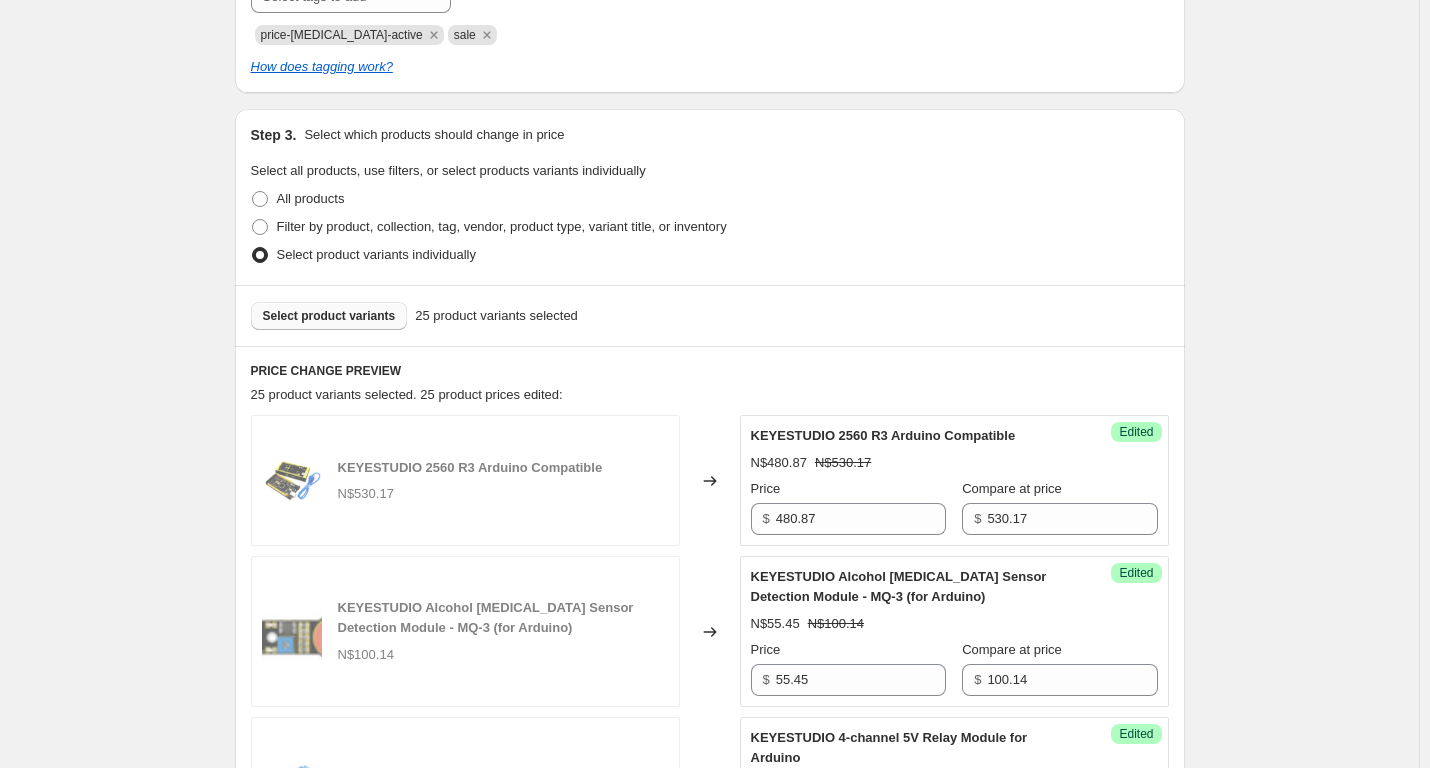 scroll, scrollTop: 600, scrollLeft: 0, axis: vertical 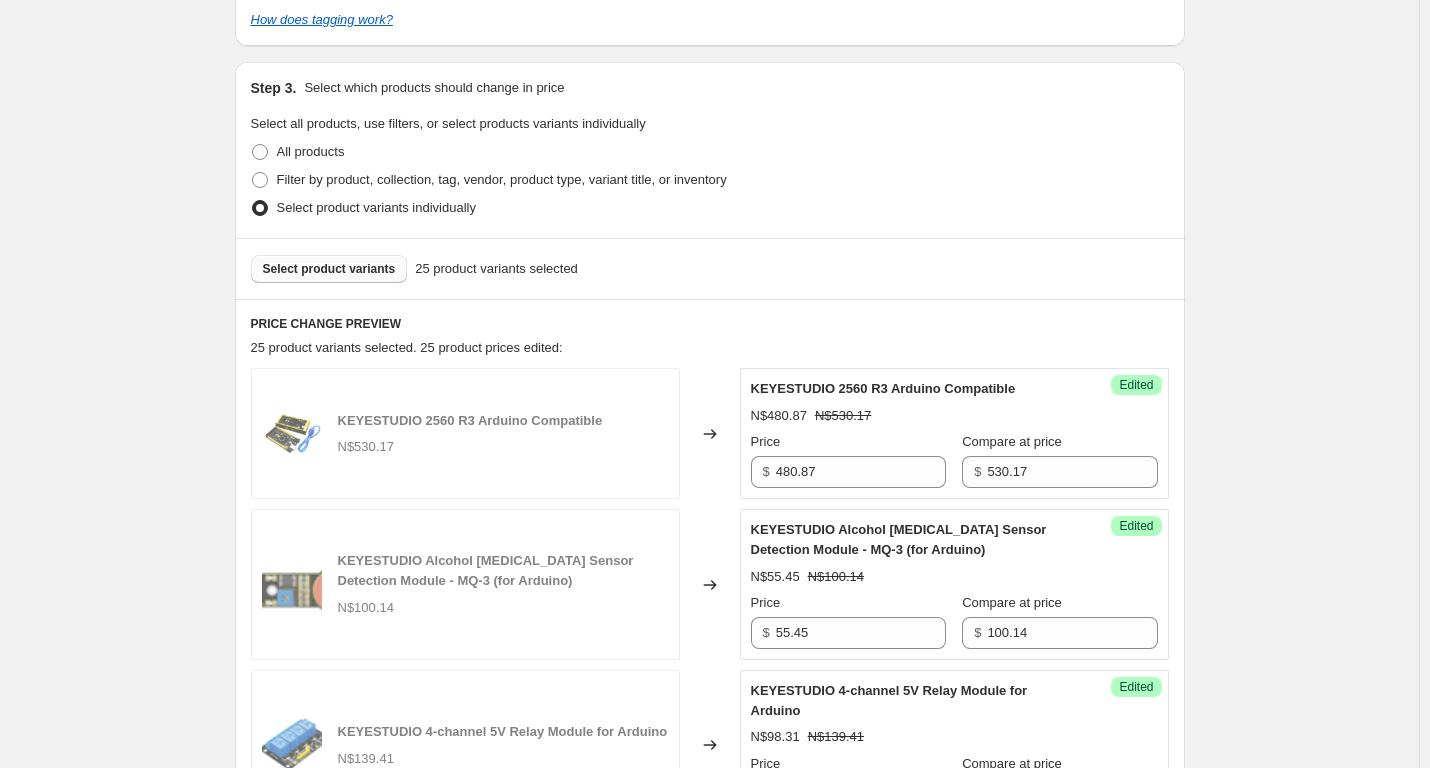 click on "Select product variants" at bounding box center [329, 269] 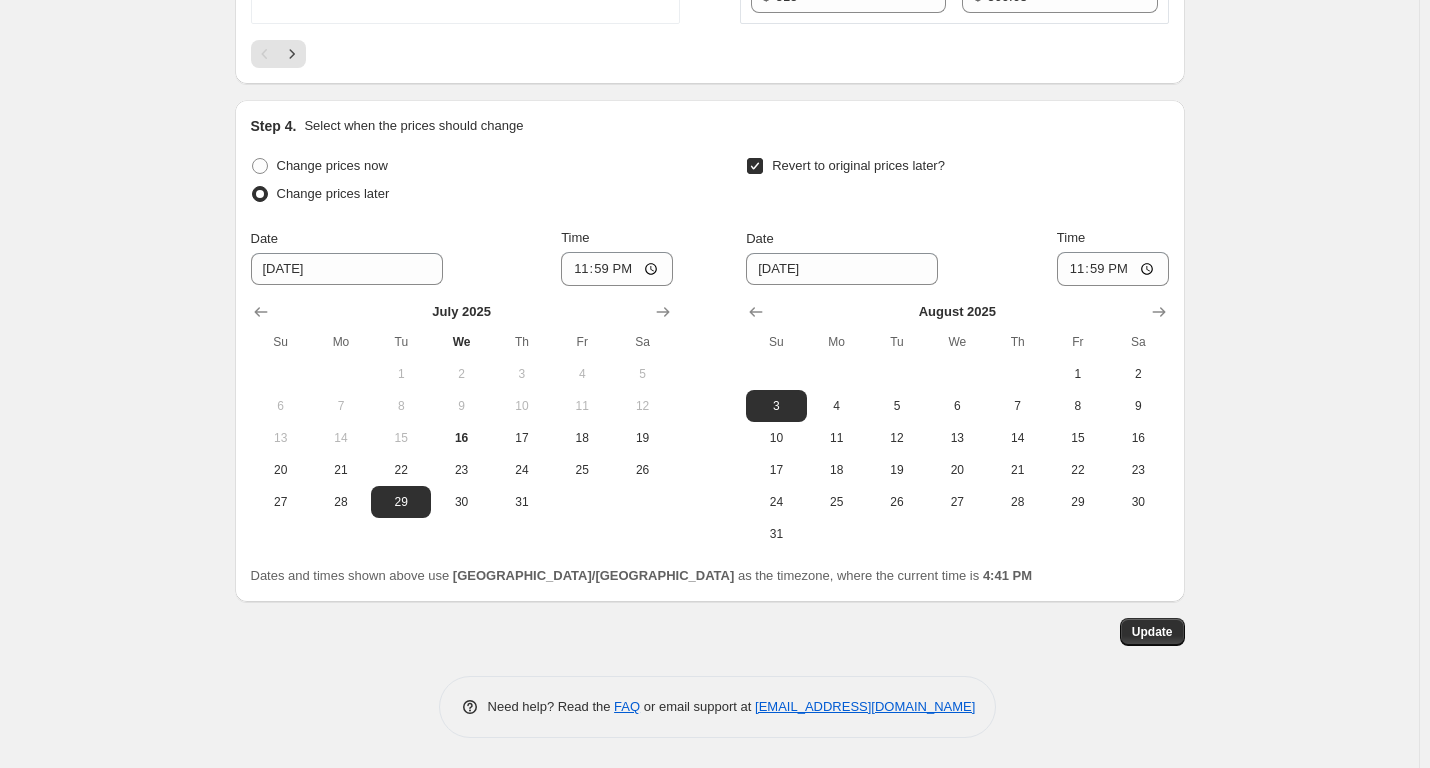 scroll, scrollTop: 3900, scrollLeft: 0, axis: vertical 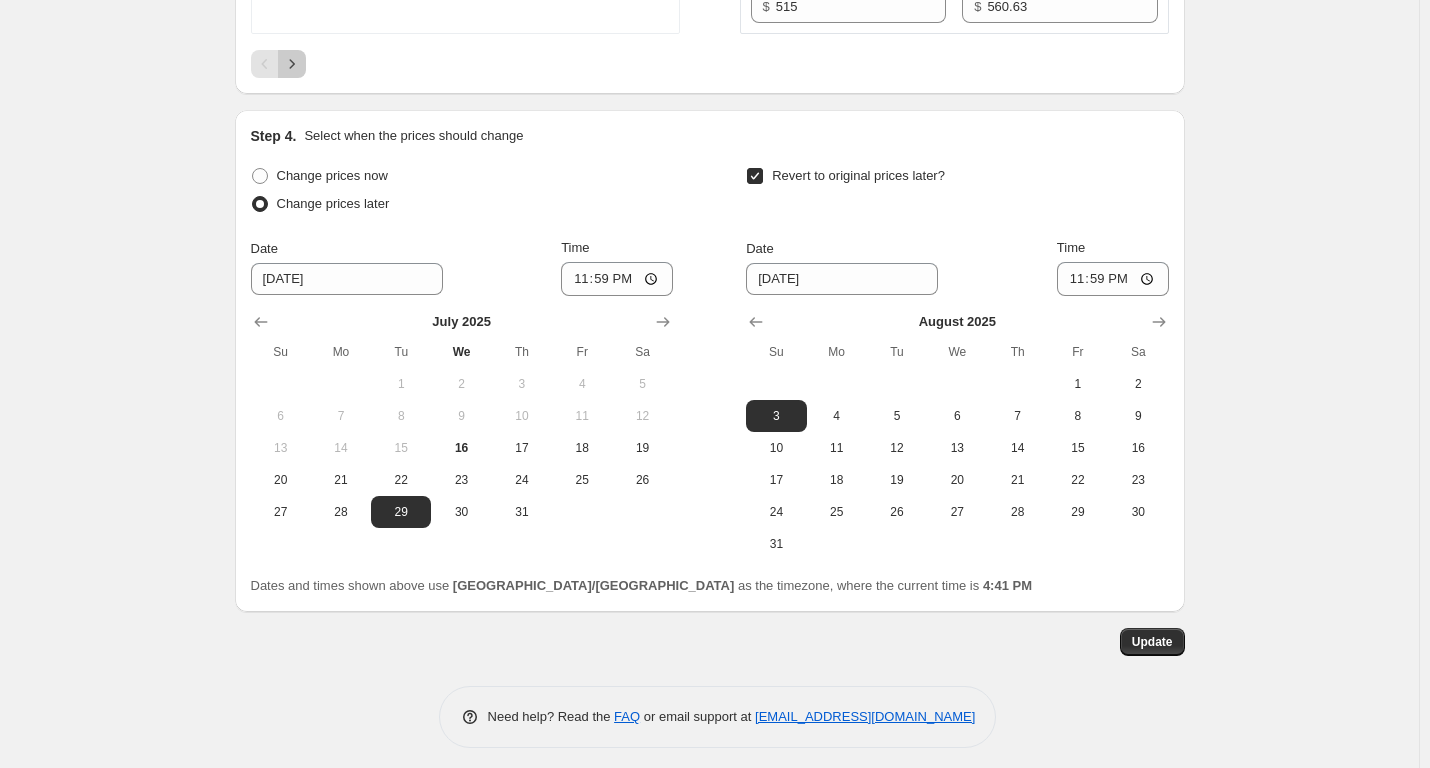 click 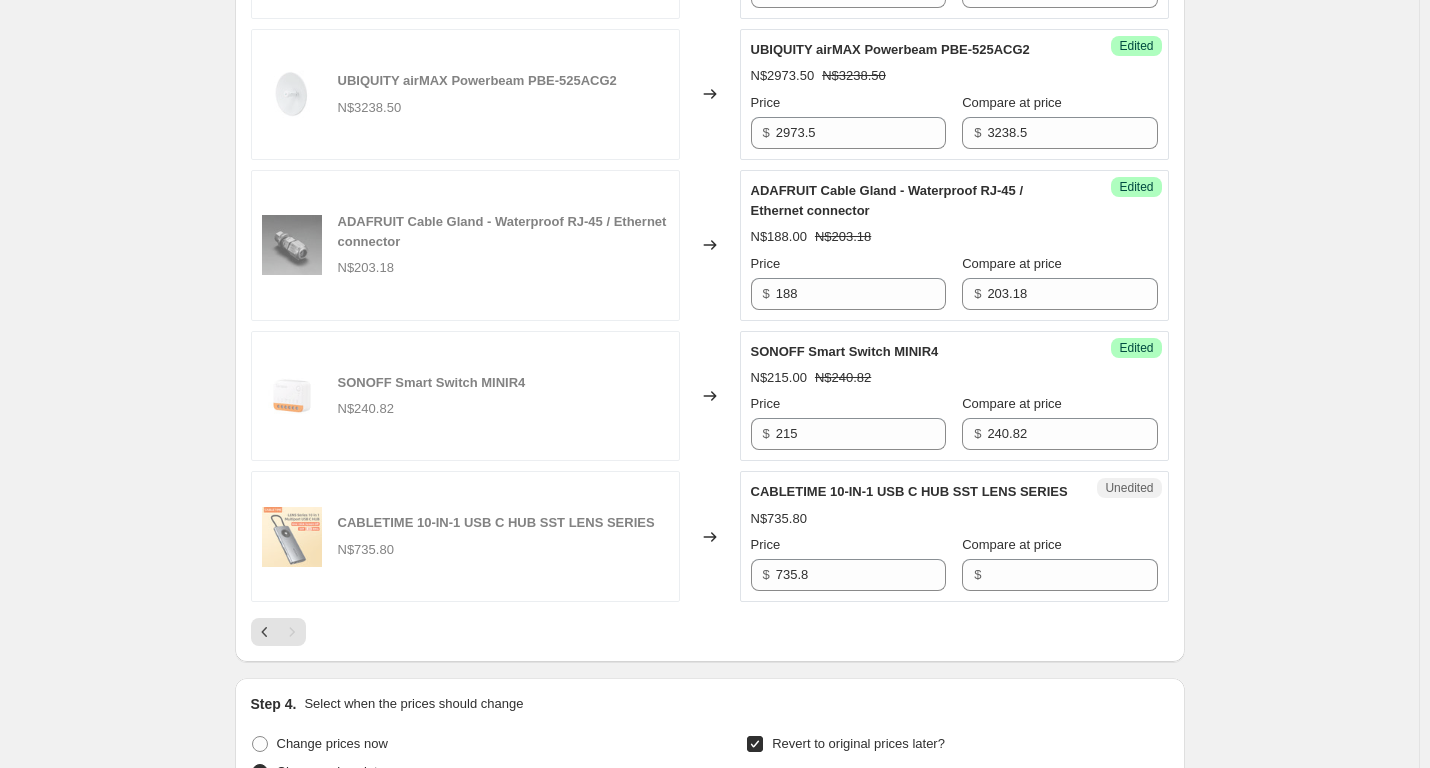 scroll, scrollTop: 1219, scrollLeft: 0, axis: vertical 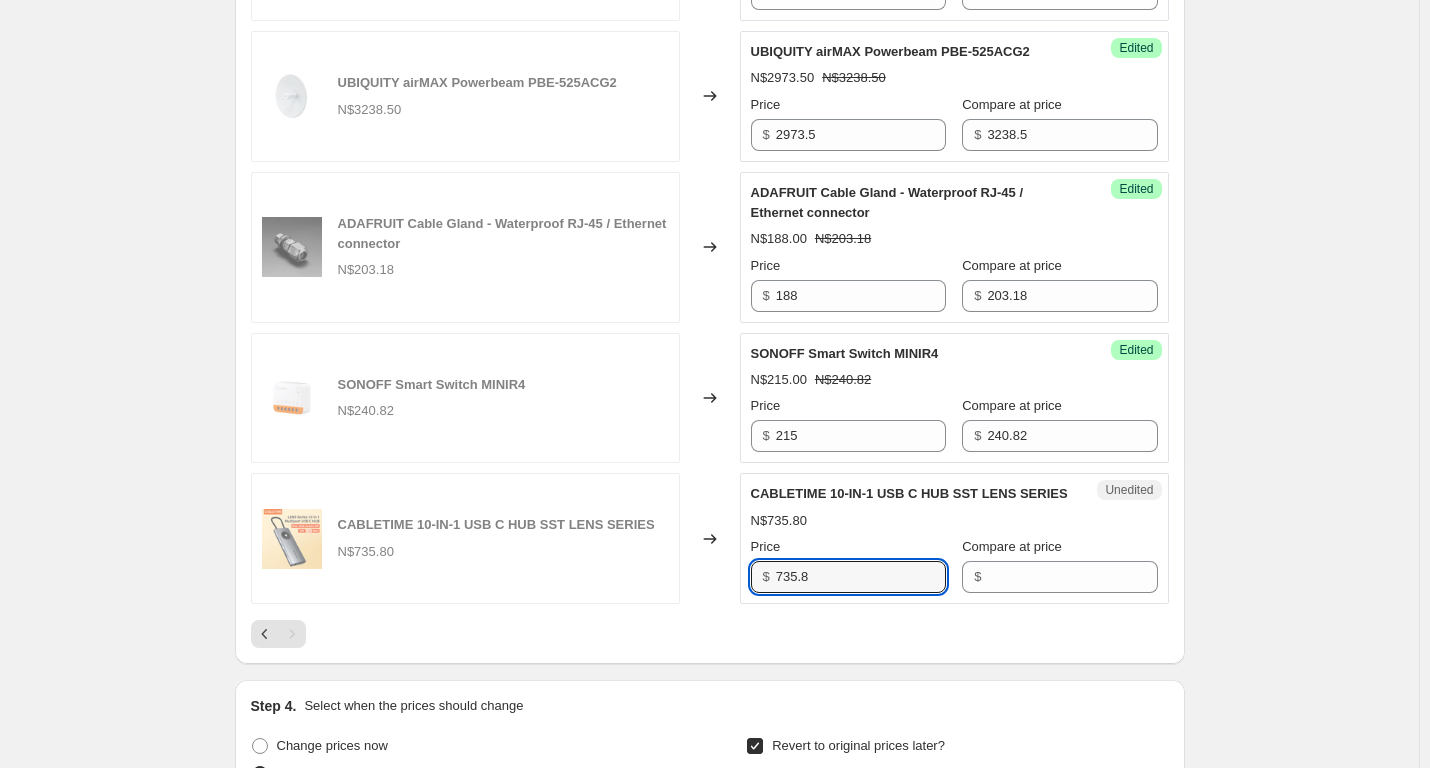 drag, startPoint x: 870, startPoint y: 598, endPoint x: 348, endPoint y: 598, distance: 522 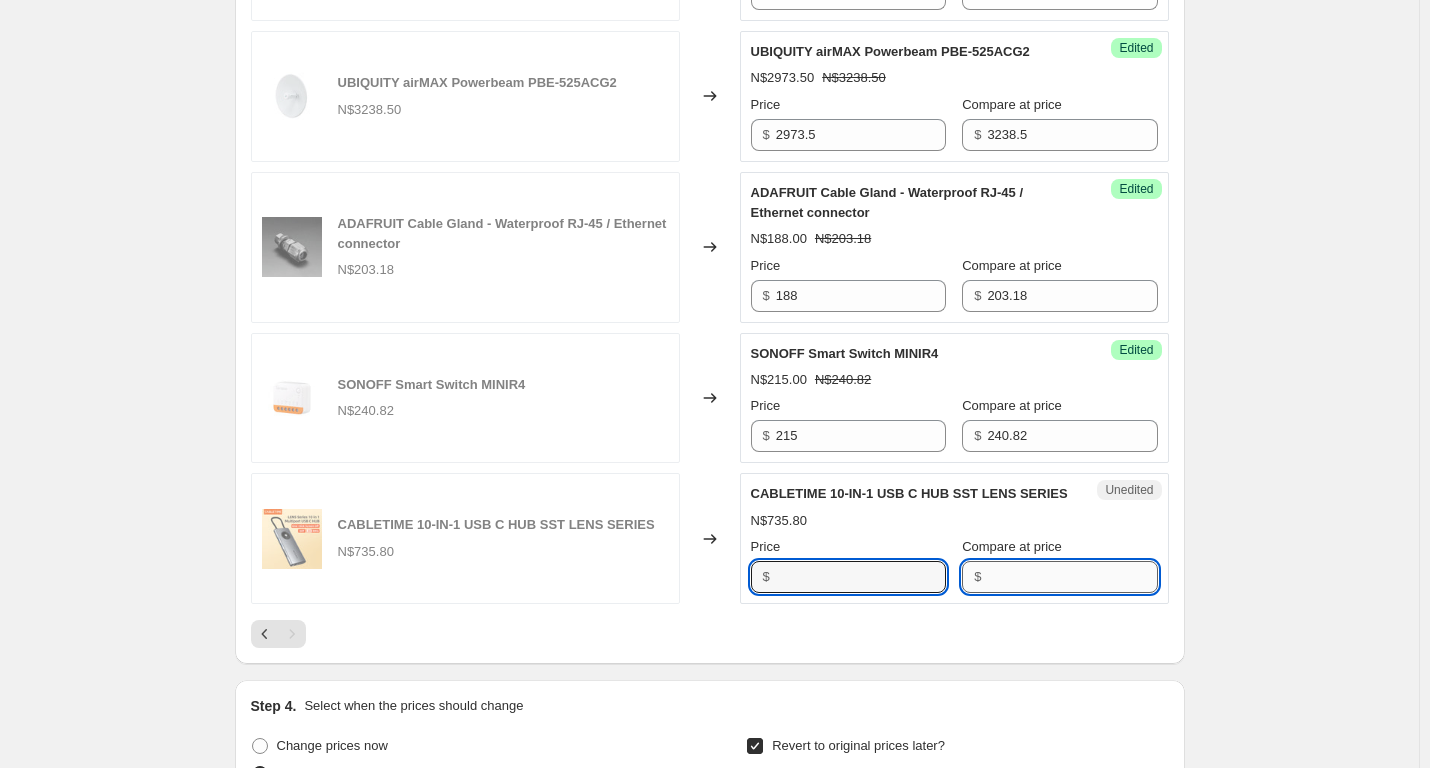 type on "735.8" 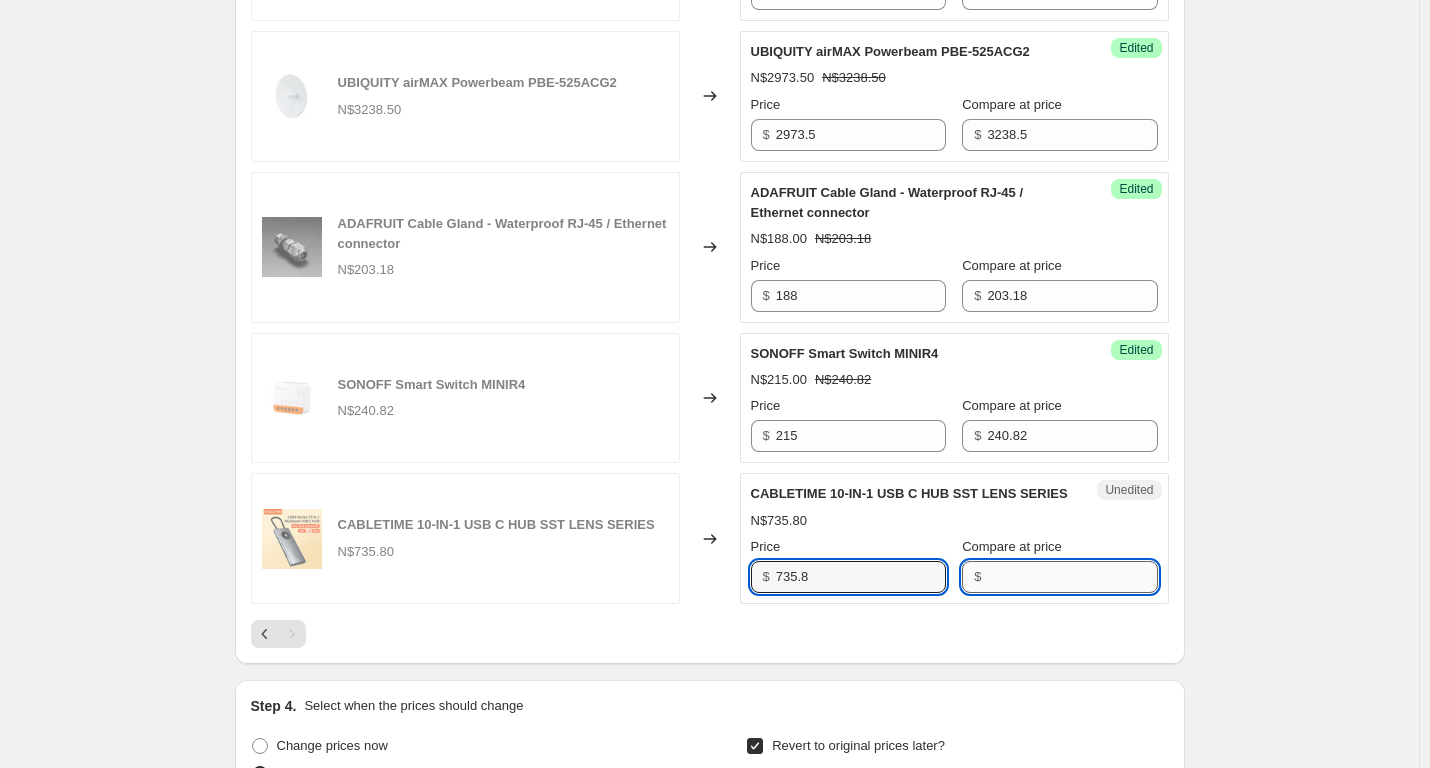 click on "Compare at price" at bounding box center [1072, 577] 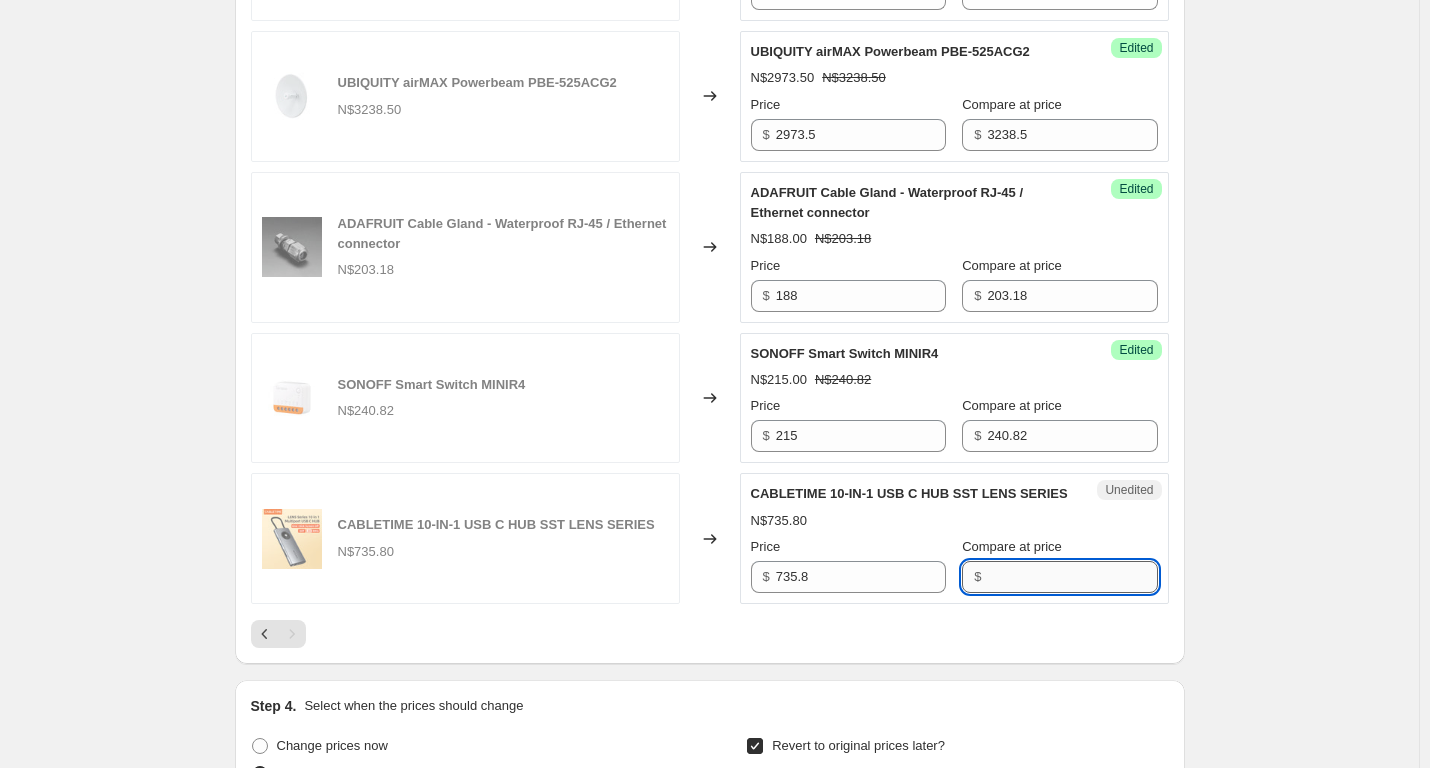 paste on "735.8" 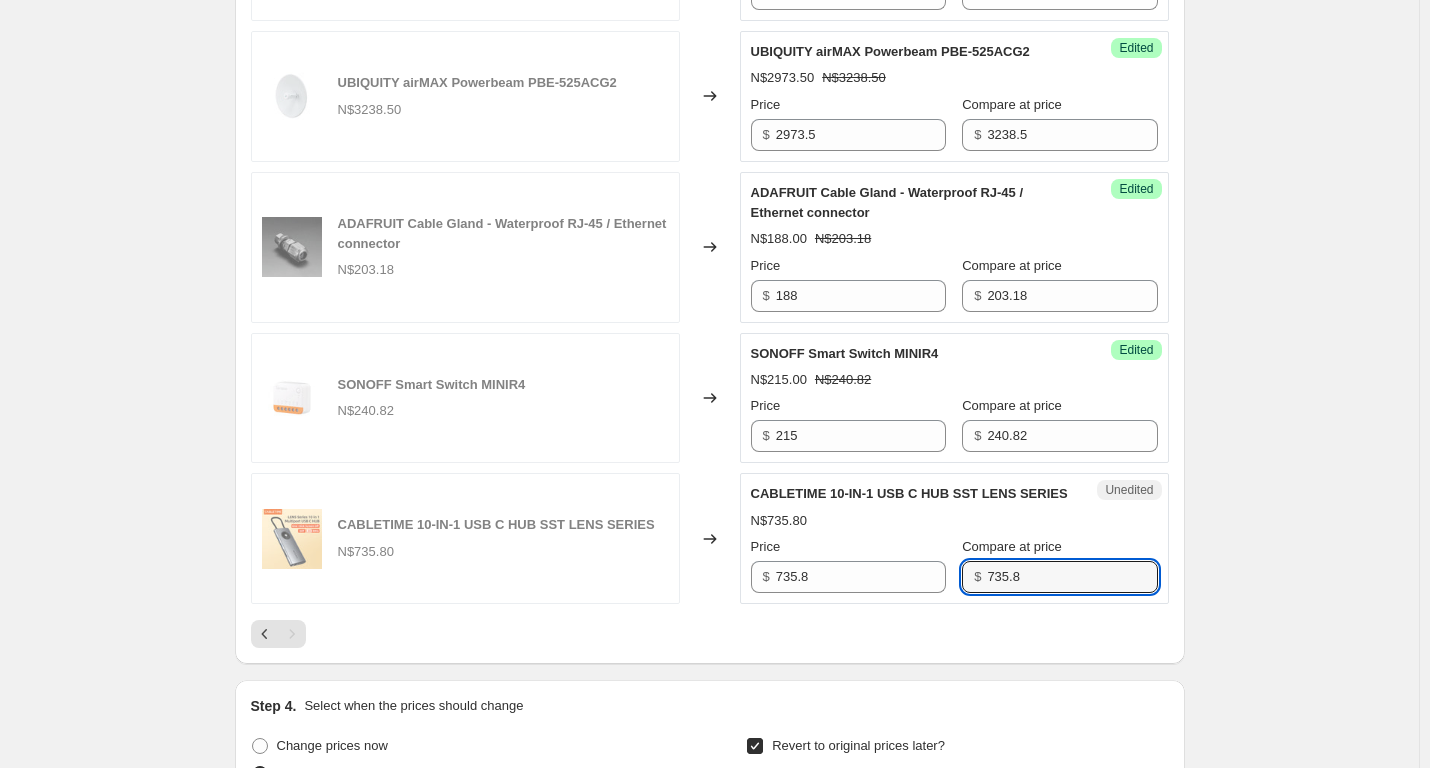 type on "735.8" 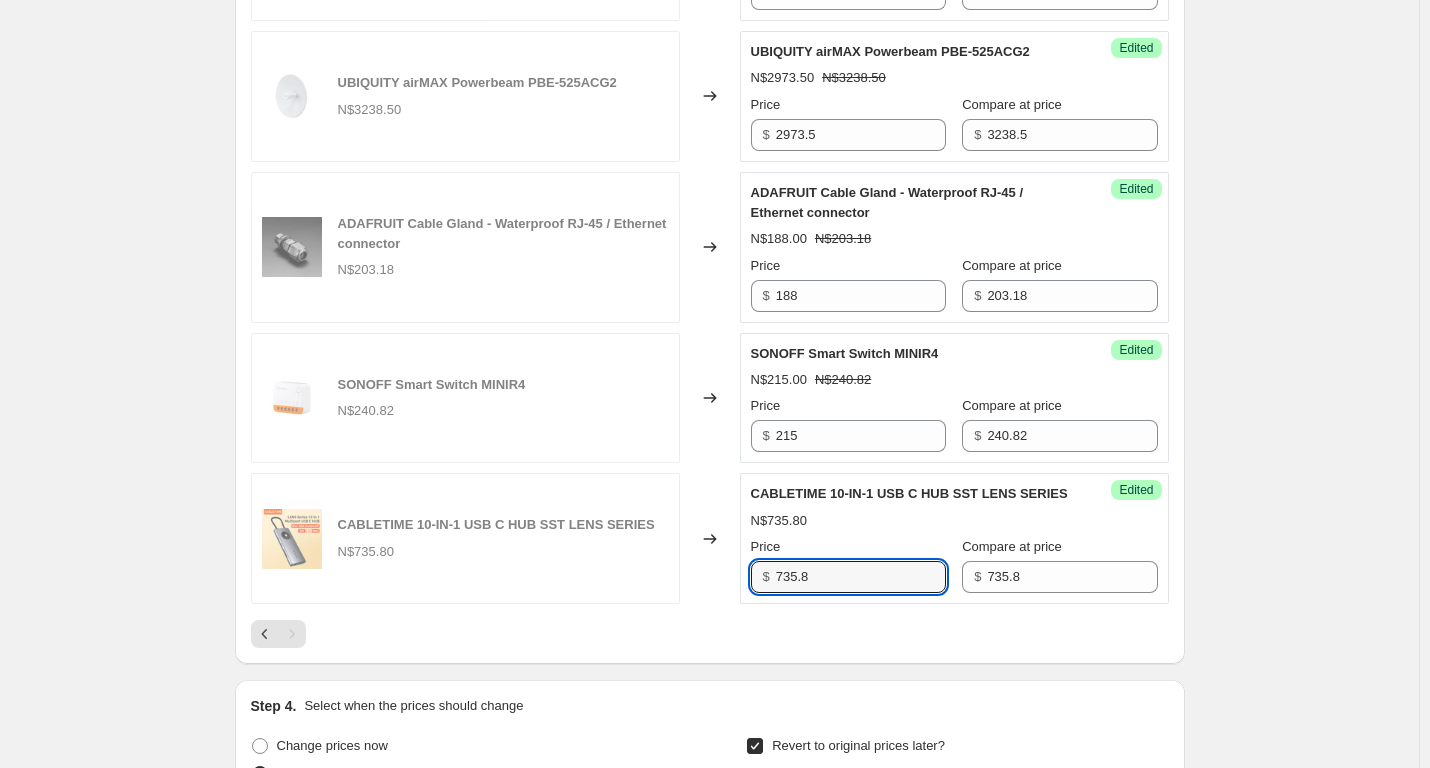 drag, startPoint x: 879, startPoint y: 598, endPoint x: 563, endPoint y: 600, distance: 316.00632 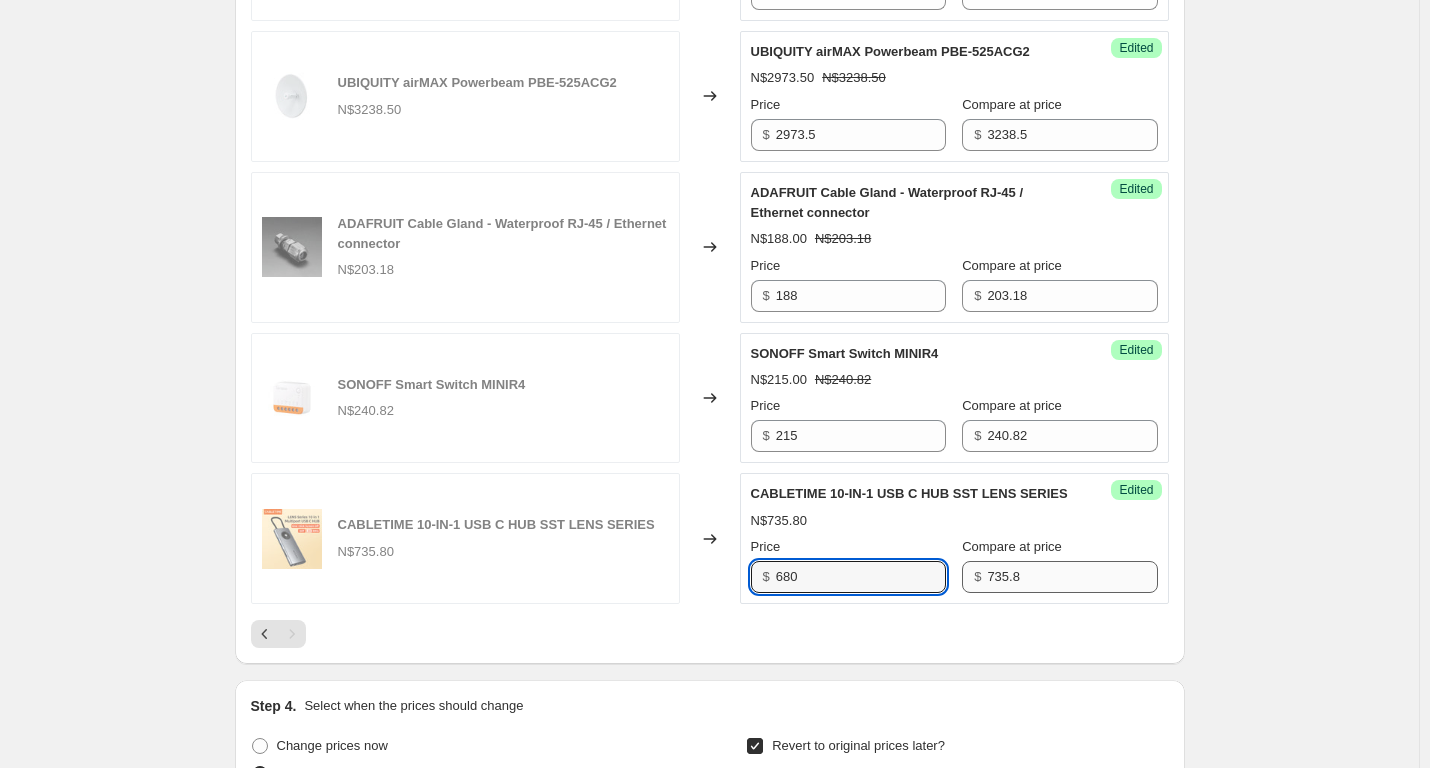 type on "680" 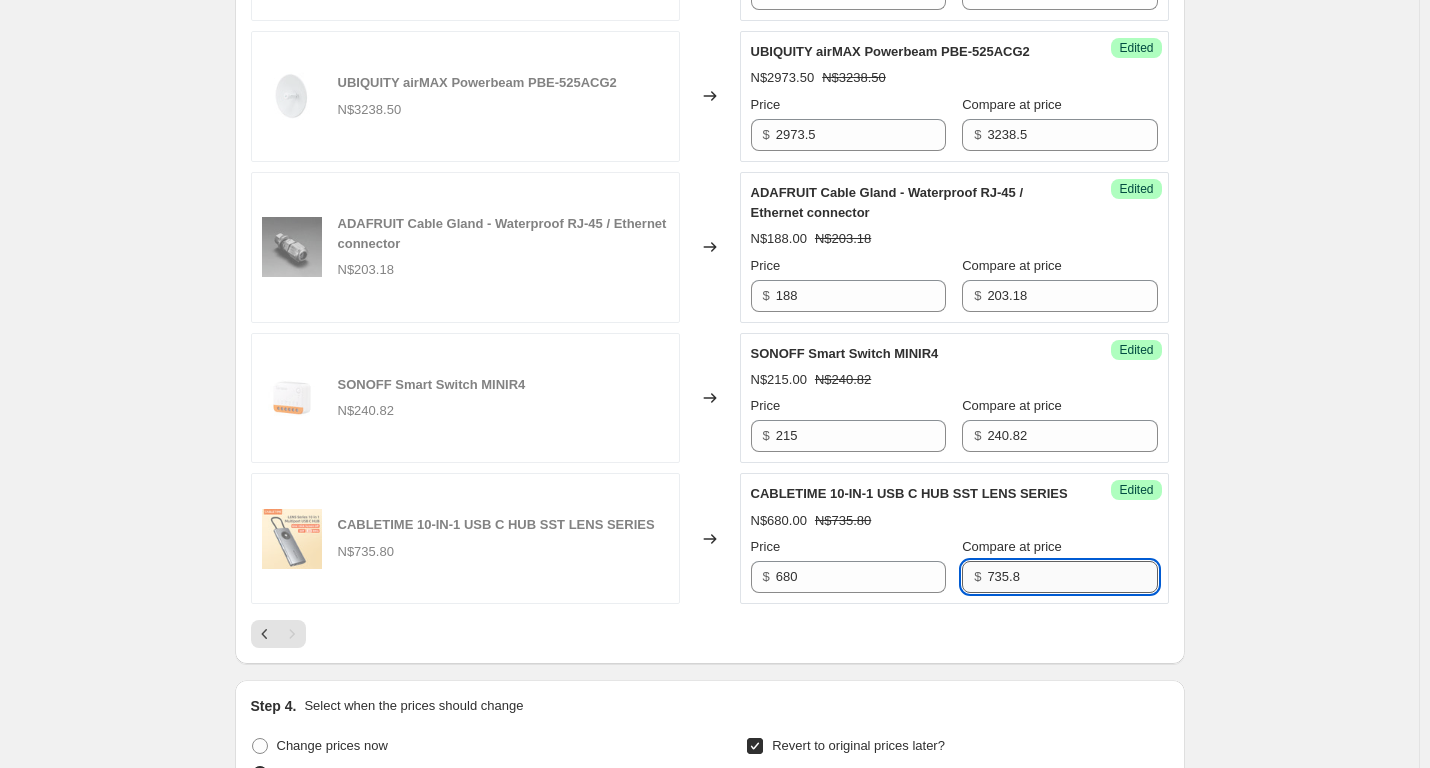 click on "735.8" at bounding box center [1072, 577] 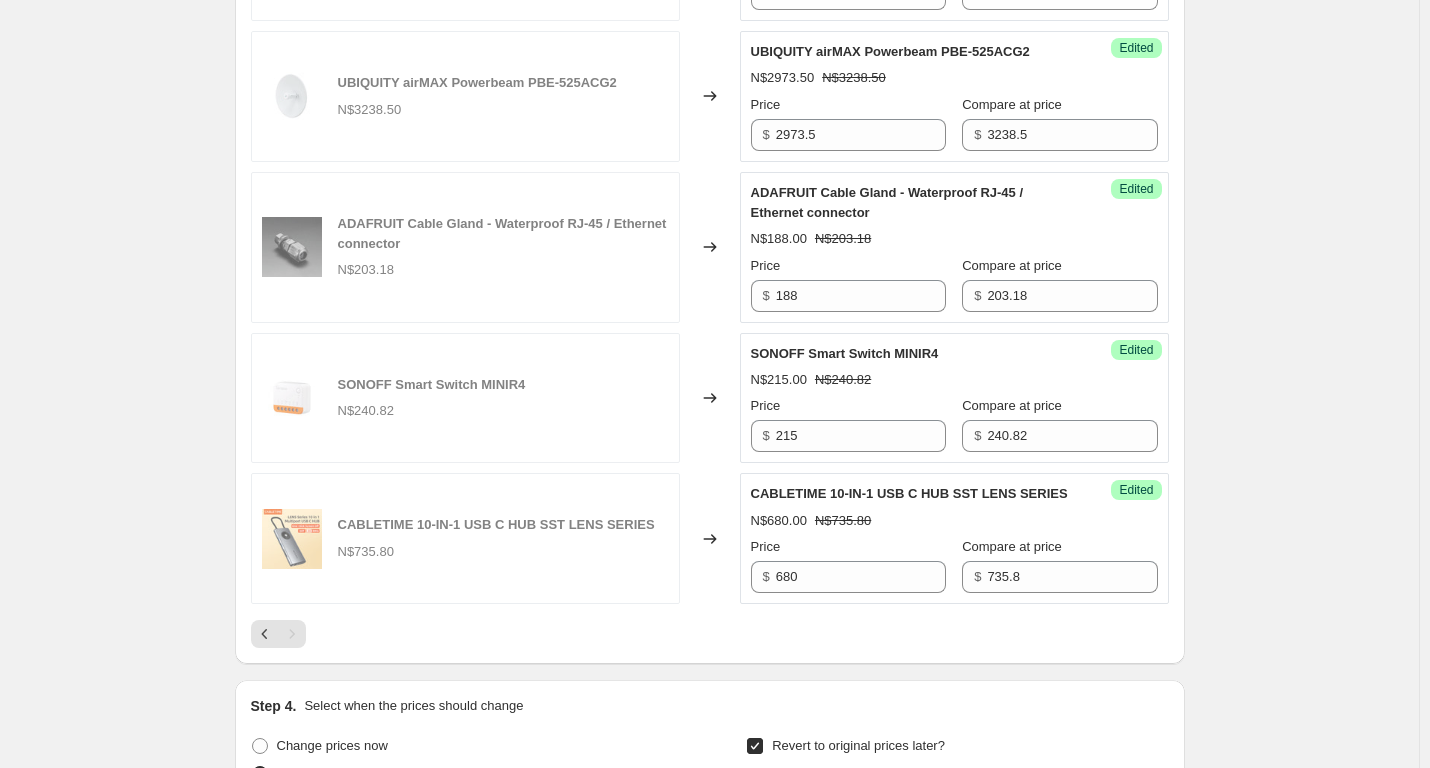 click on "Specials [DATE] - [DATE]. This page is ready Specials [DATE] - [DATE] Info Scheduled Copy to new job Delete job More actions Copy to new job Delete job Prices will begin changing on [DATE] 11:59 PM. Prices will begin reverting on [DATE] 11:59 PM. Change prices now Step 1. Optionally give your price [MEDICAL_DATA] a title (eg "March 30% off sale on boots") Specials [DATE] - [DATE] This title is just for internal use, customers won't see it Step 2. Select how the prices should change Use bulk price change rules Set product prices individually Use CSV upload Select tags to add while price change is active Submit price-[MEDICAL_DATA]-active sale Select tags to remove while price change is active How does tagging work? Step 3. Select which products should change in price Select all products, use filters, or select products variants individually All products Filter by product, collection, tag, vendor, product type, variant title, or inventory Select product variants individually" at bounding box center (709, 64) 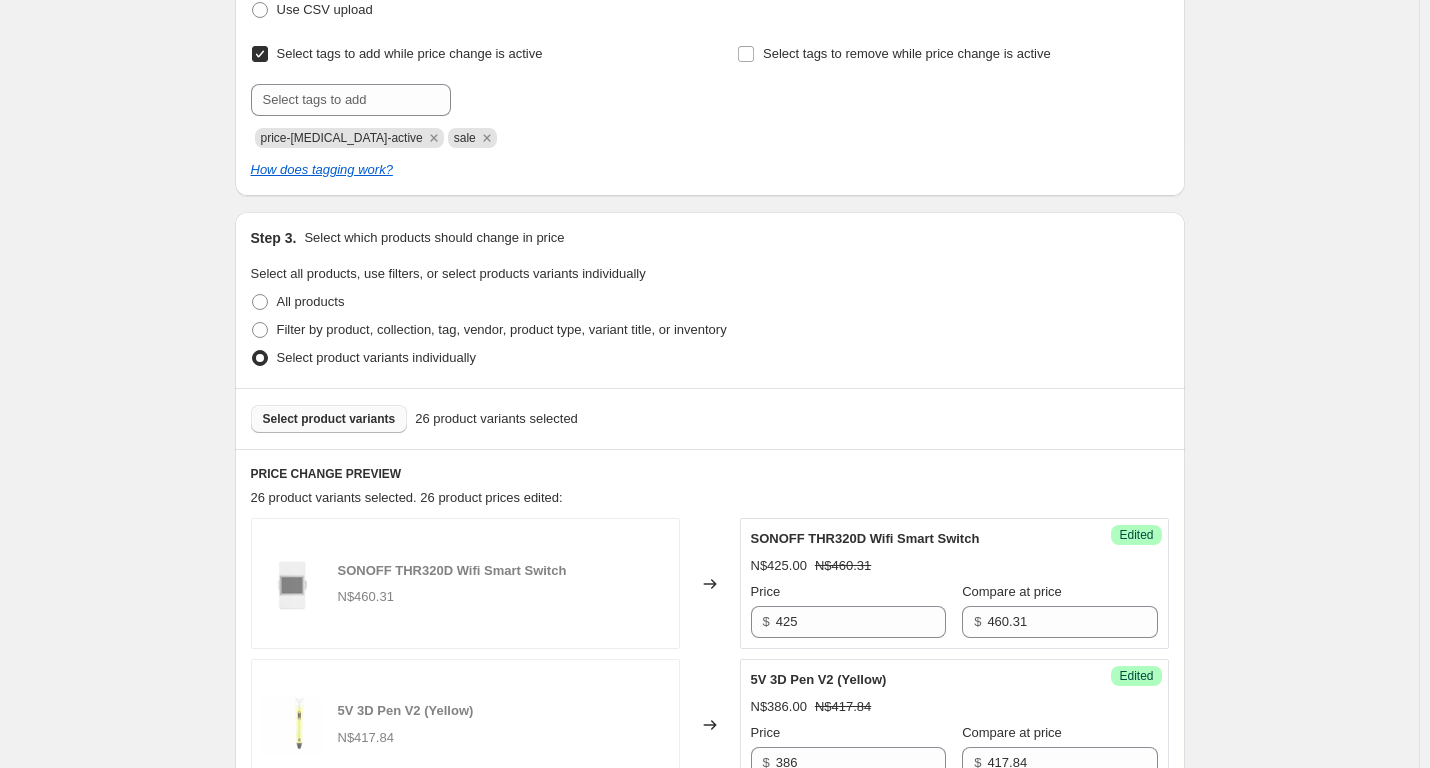 scroll, scrollTop: 619, scrollLeft: 0, axis: vertical 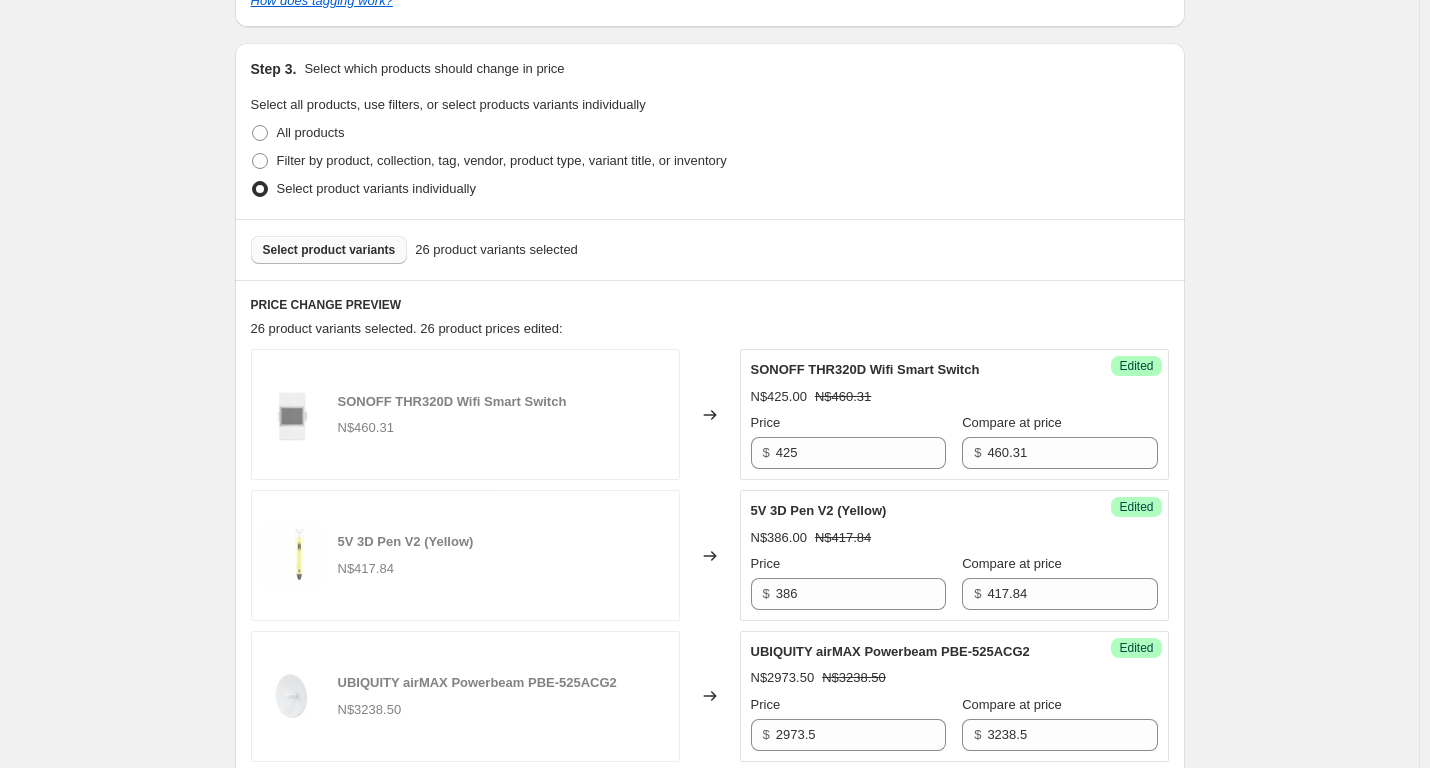 click on "Select product variants" at bounding box center (329, 250) 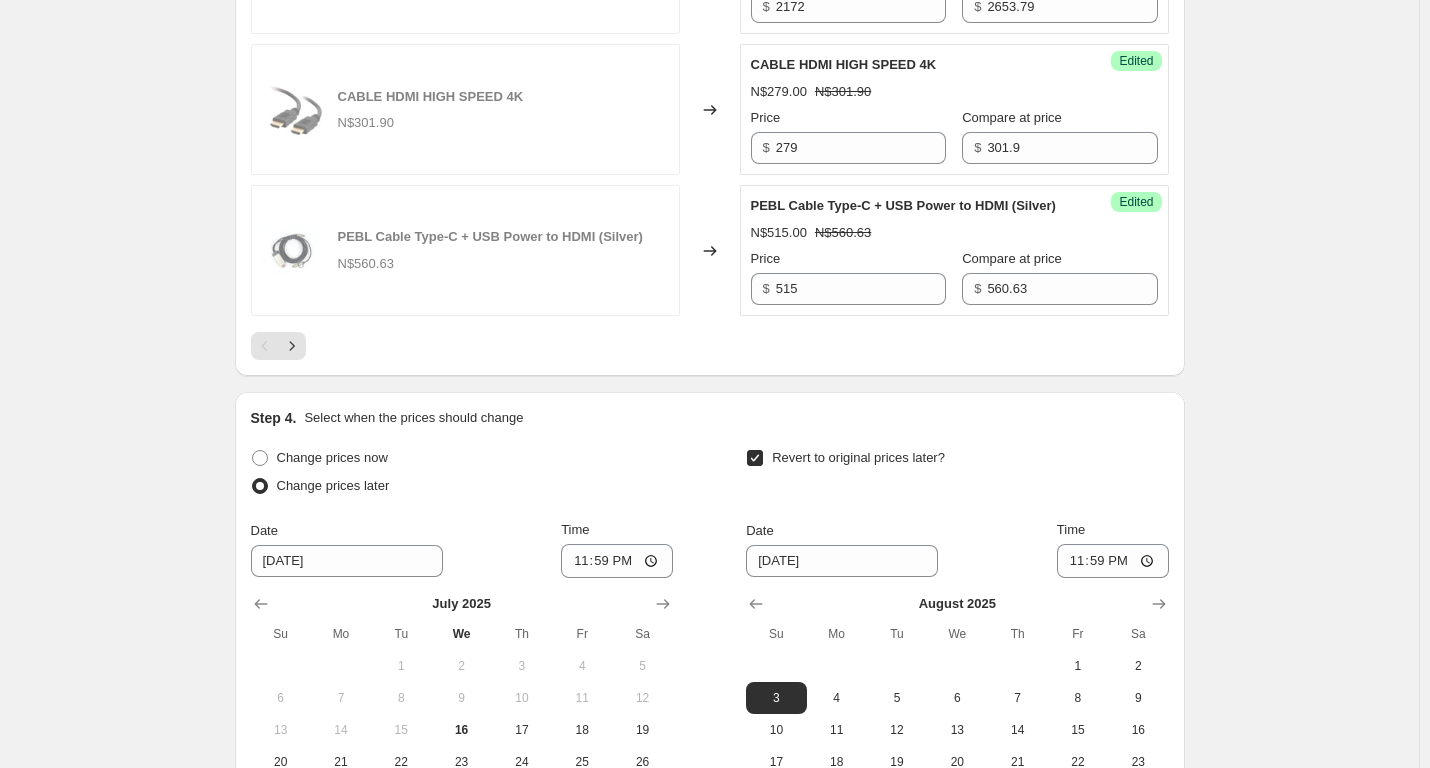 scroll, scrollTop: 3619, scrollLeft: 0, axis: vertical 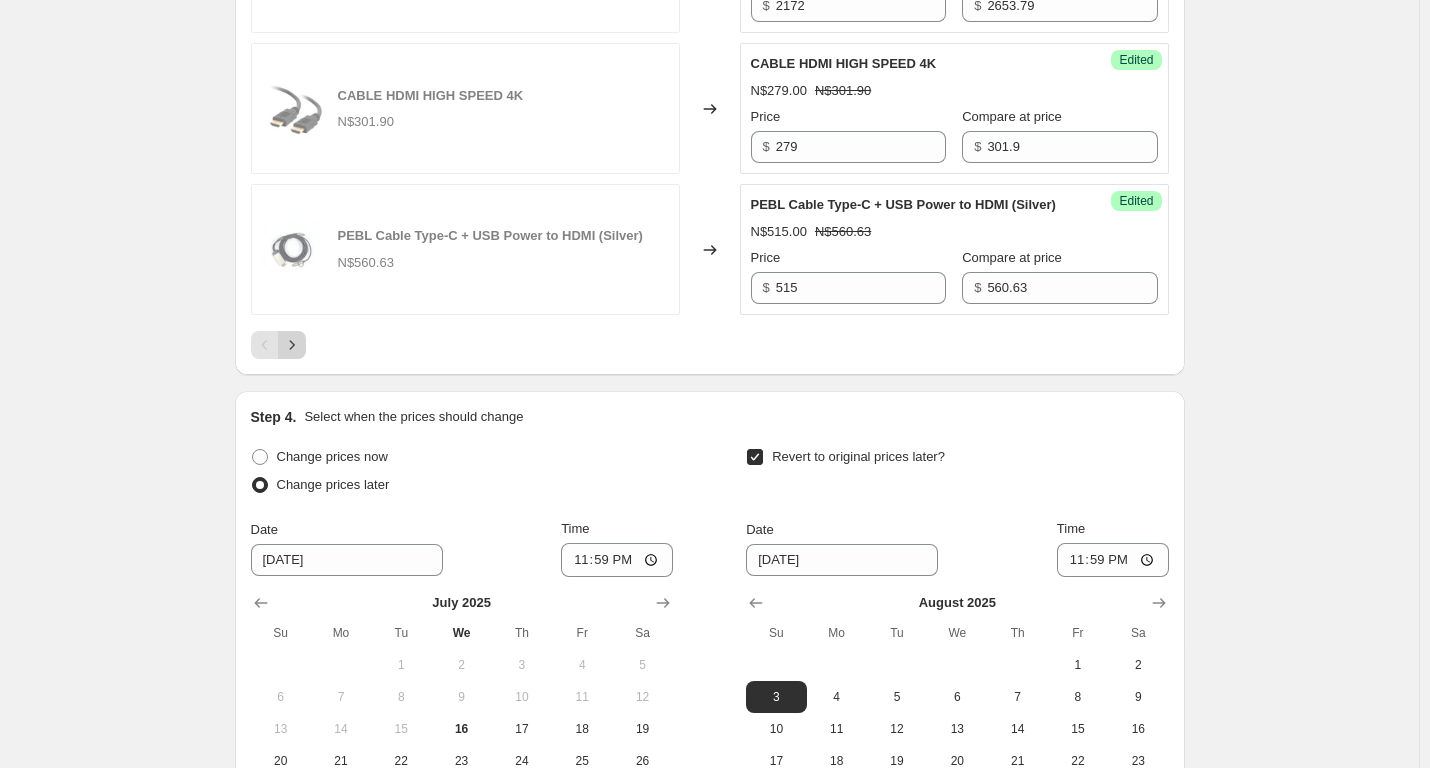 click 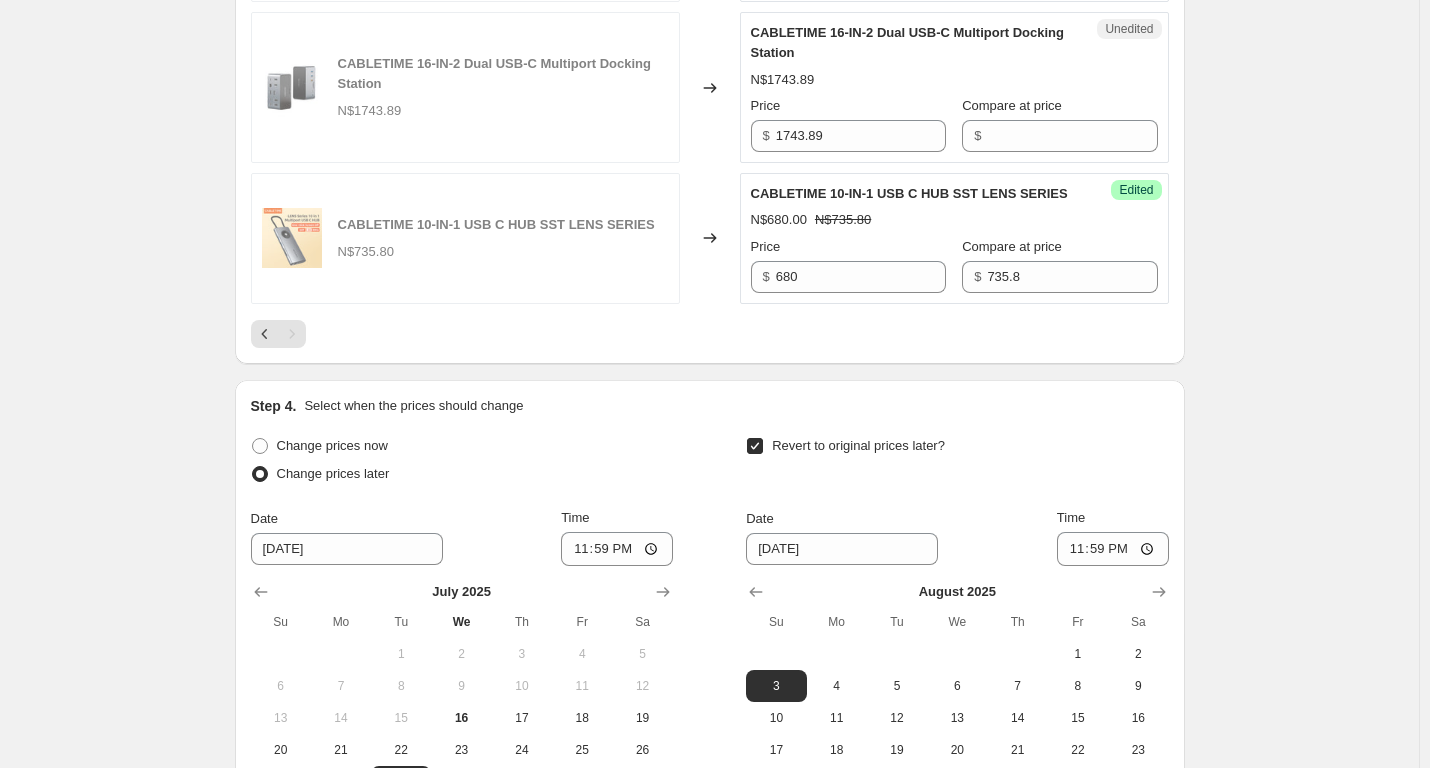 scroll, scrollTop: 1380, scrollLeft: 0, axis: vertical 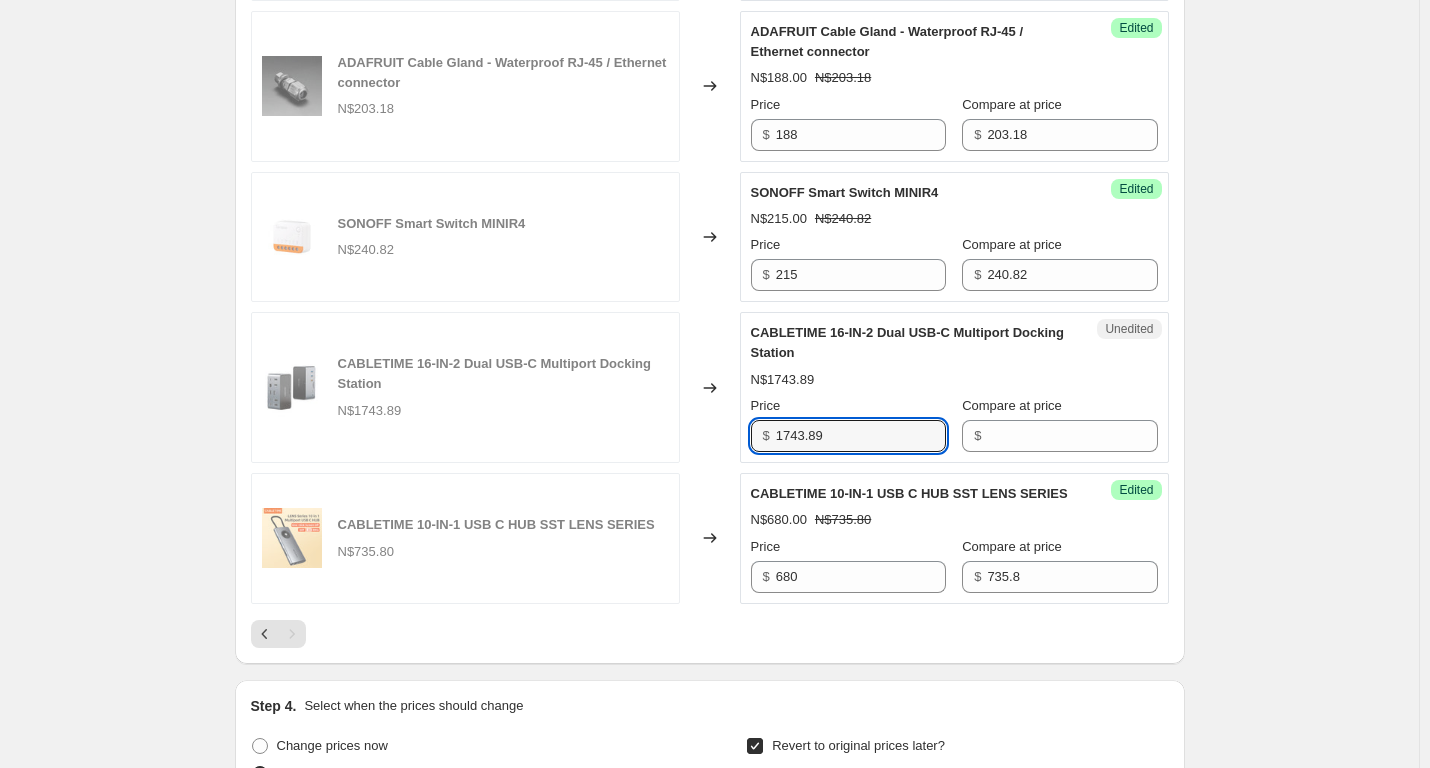 drag, startPoint x: 847, startPoint y: 441, endPoint x: 570, endPoint y: 415, distance: 278.21753 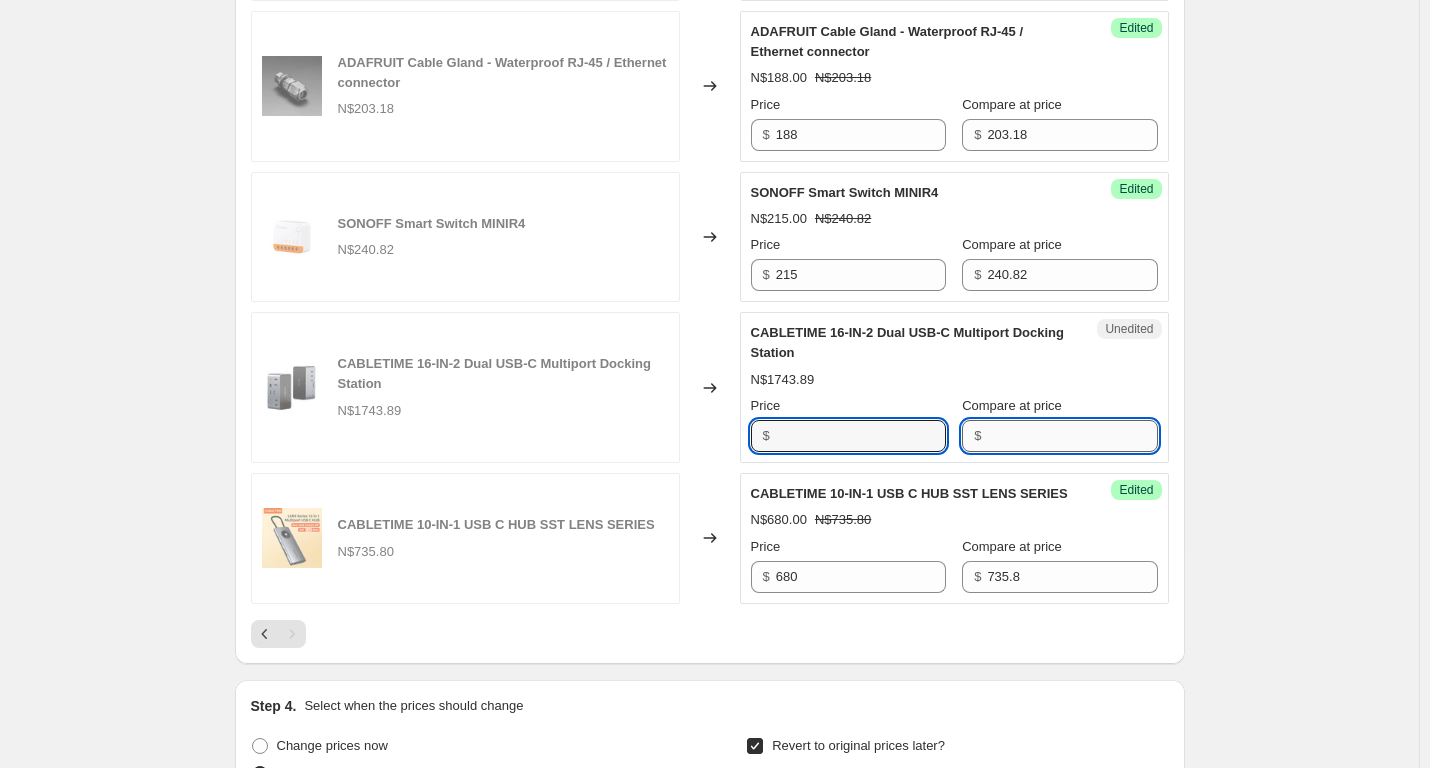 type on "1743.89" 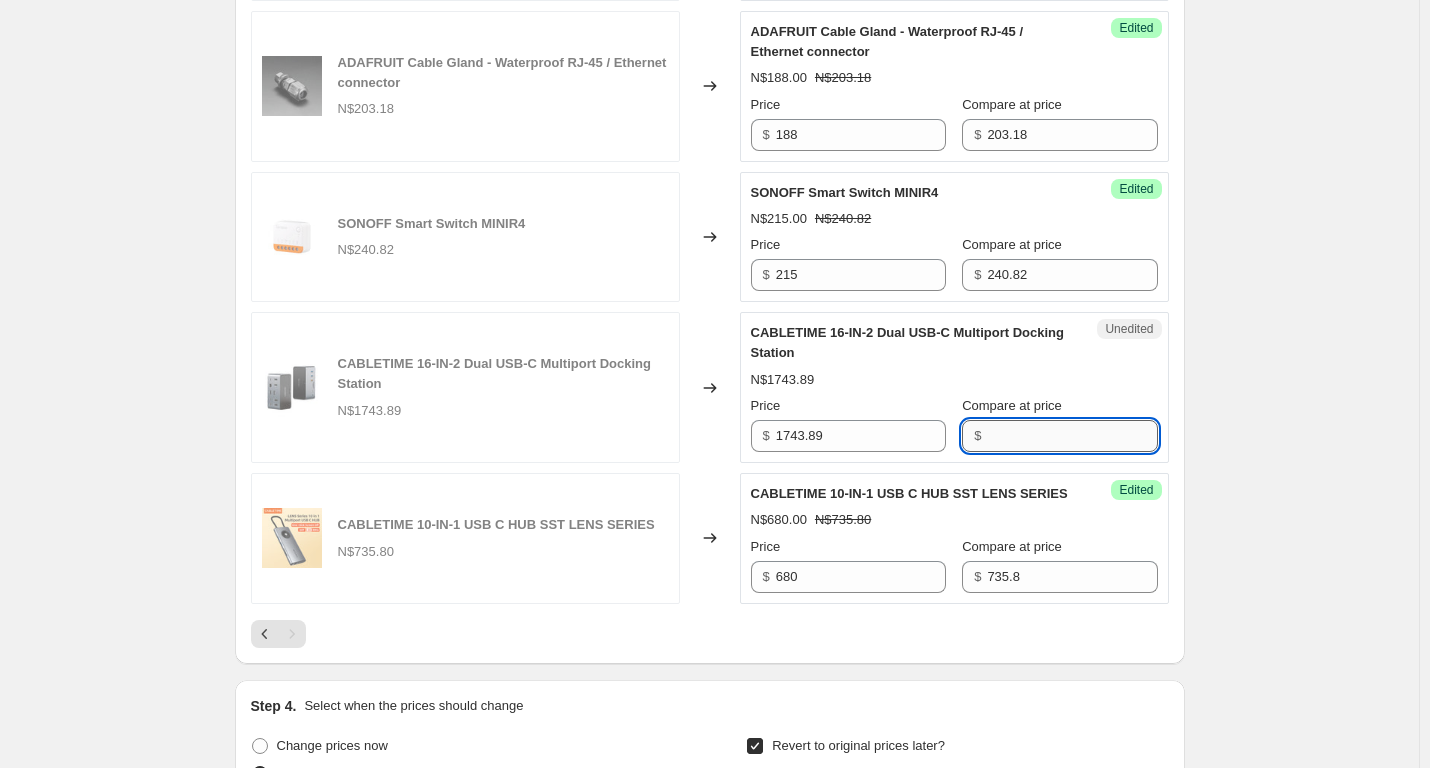 click on "Compare at price" at bounding box center [1072, 436] 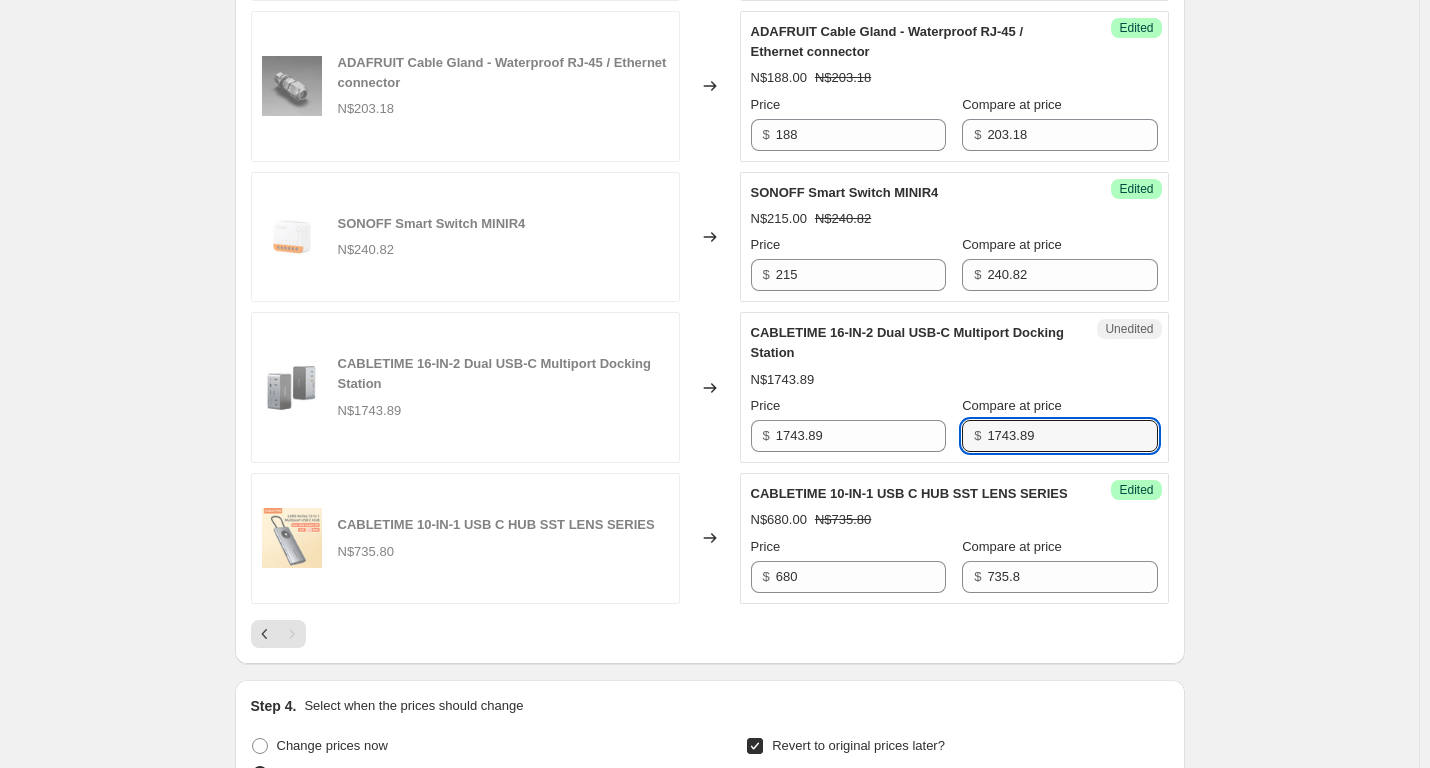 type on "1743.89" 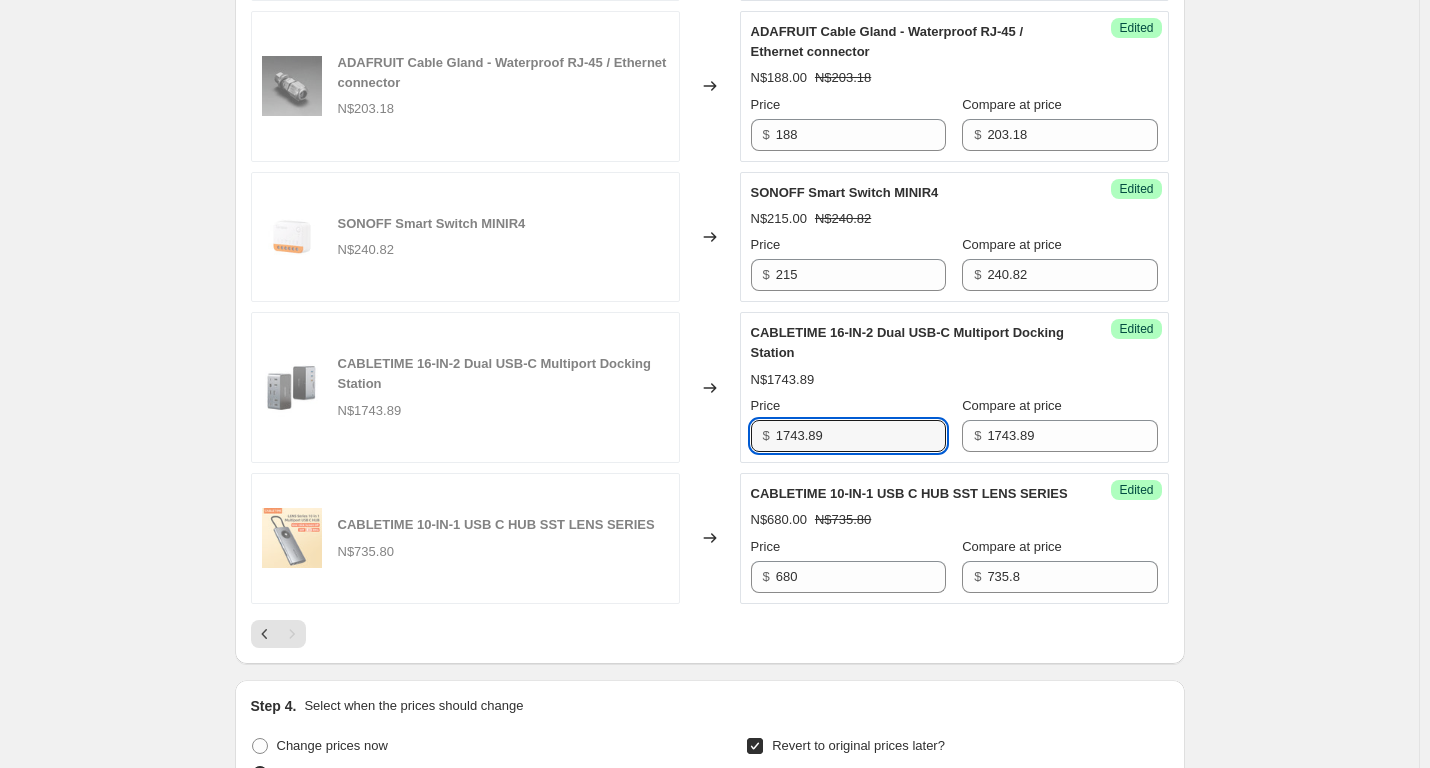 drag, startPoint x: 881, startPoint y: 446, endPoint x: 624, endPoint y: 437, distance: 257.15753 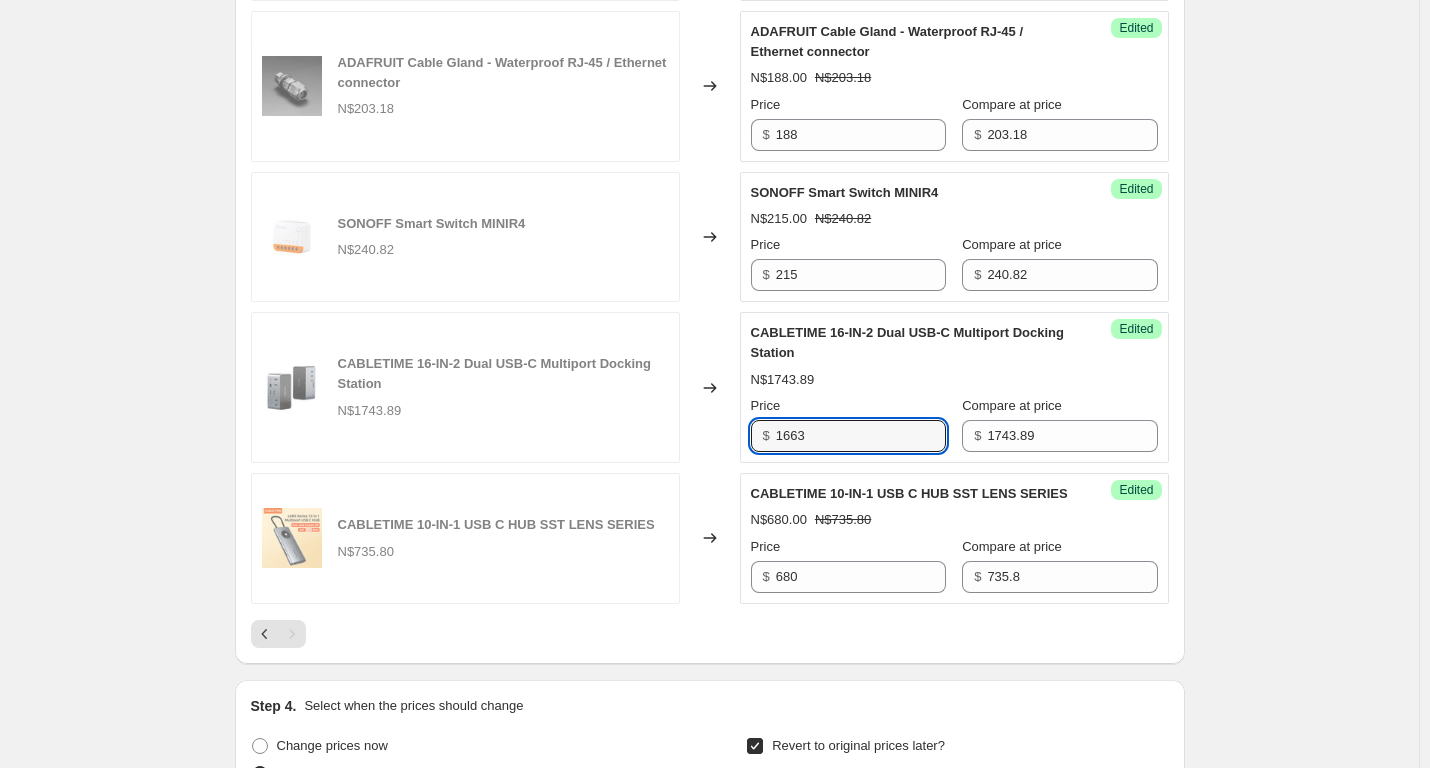 type on "1663" 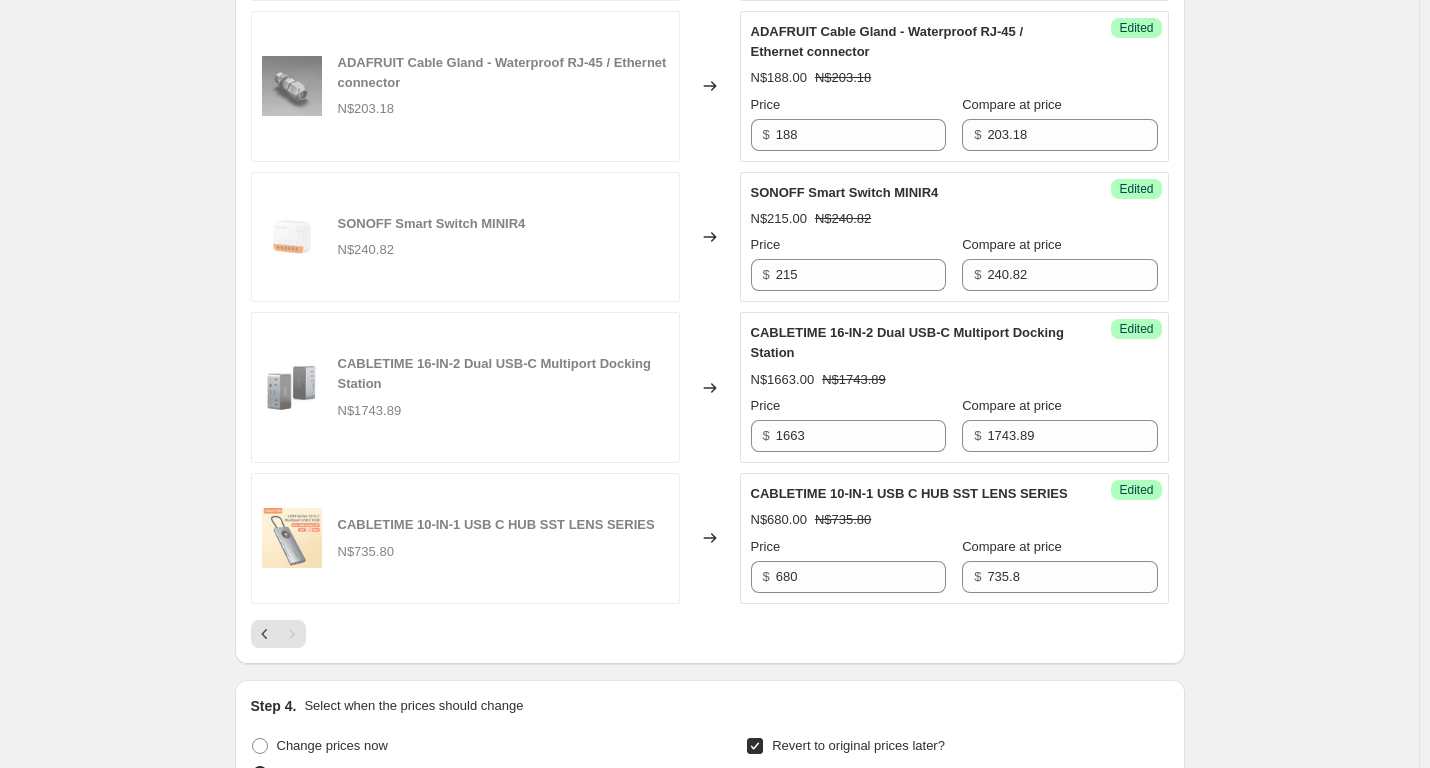 click on "Specials [DATE] - [DATE]. This page is ready Specials [DATE] - [DATE] Info Scheduled Copy to new job Delete job More actions Copy to new job Delete job Prices will begin changing on [DATE] 11:59 PM. Prices will begin reverting on [DATE] 11:59 PM. Change prices now Step 1. Optionally give your price [MEDICAL_DATA] a title (eg "March 30% off sale on boots") Specials [DATE] - [DATE] This title is just for internal use, customers won't see it Step 2. Select how the prices should change Use bulk price change rules Set product prices individually Use CSV upload Select tags to add while price change is active Submit price-[MEDICAL_DATA]-active sale Select tags to remove while price change is active How does tagging work? Step 3. Select which products should change in price Select all products, use filters, or select products variants individually All products Filter by product, collection, tag, vendor, product type, variant title, or inventory Select product variants individually" at bounding box center (709, -16) 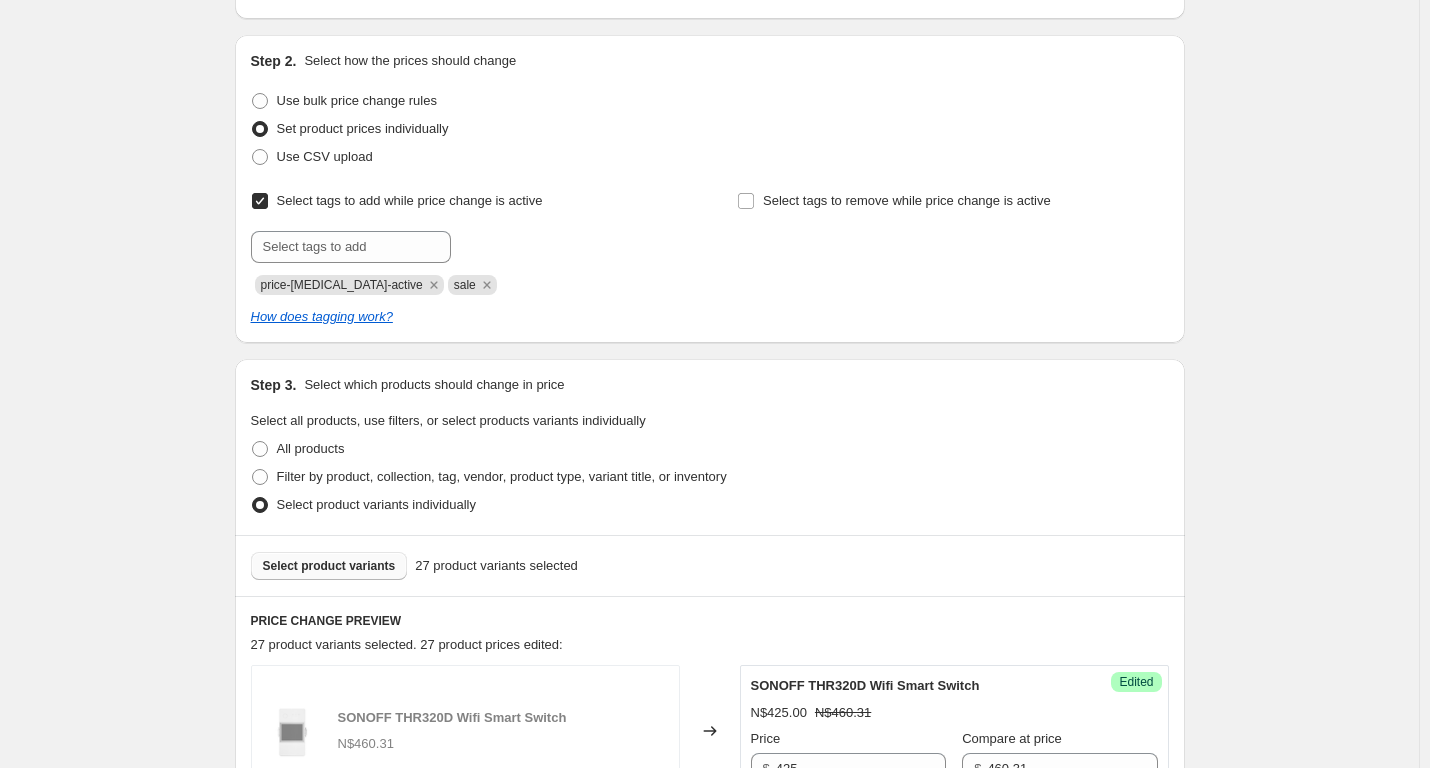 scroll, scrollTop: 380, scrollLeft: 0, axis: vertical 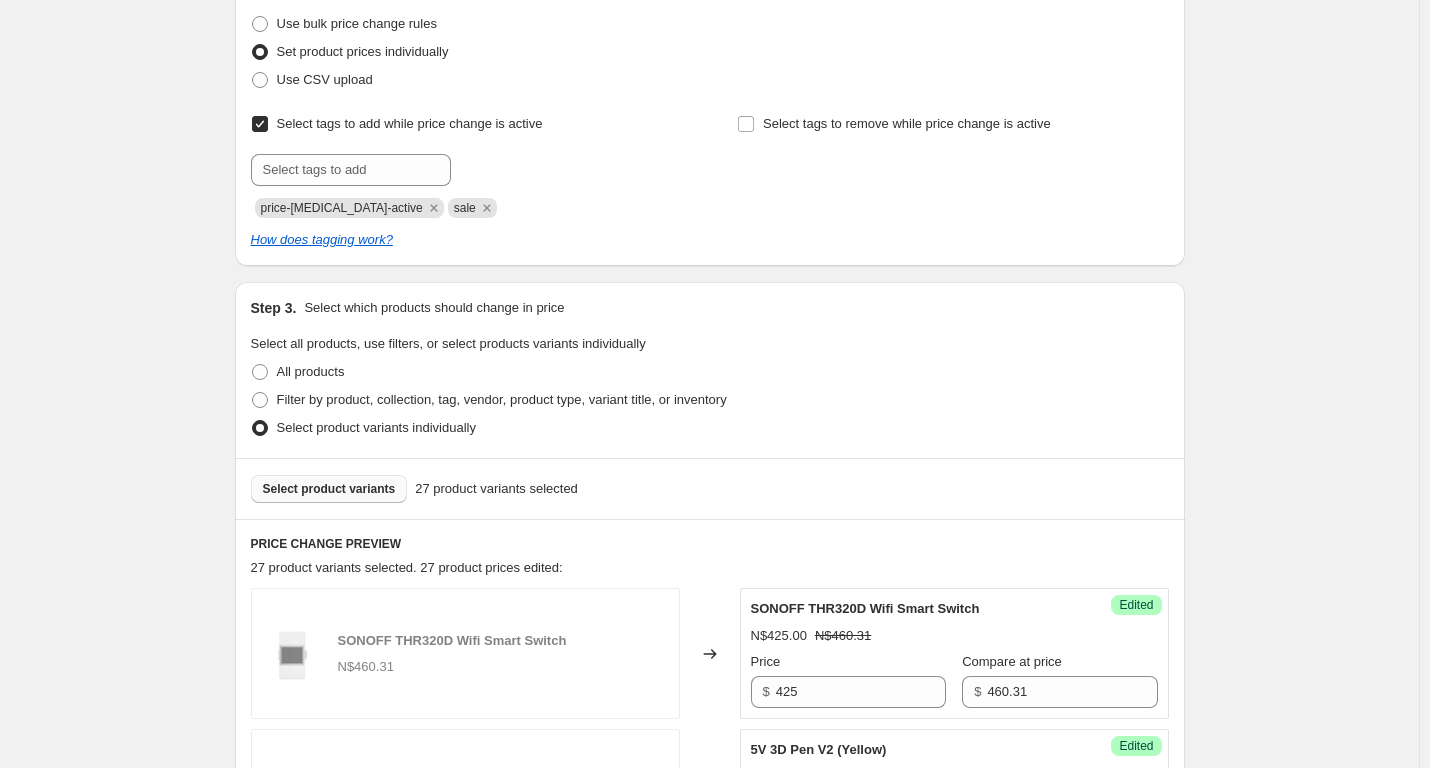 click on "Select product variants" at bounding box center (329, 489) 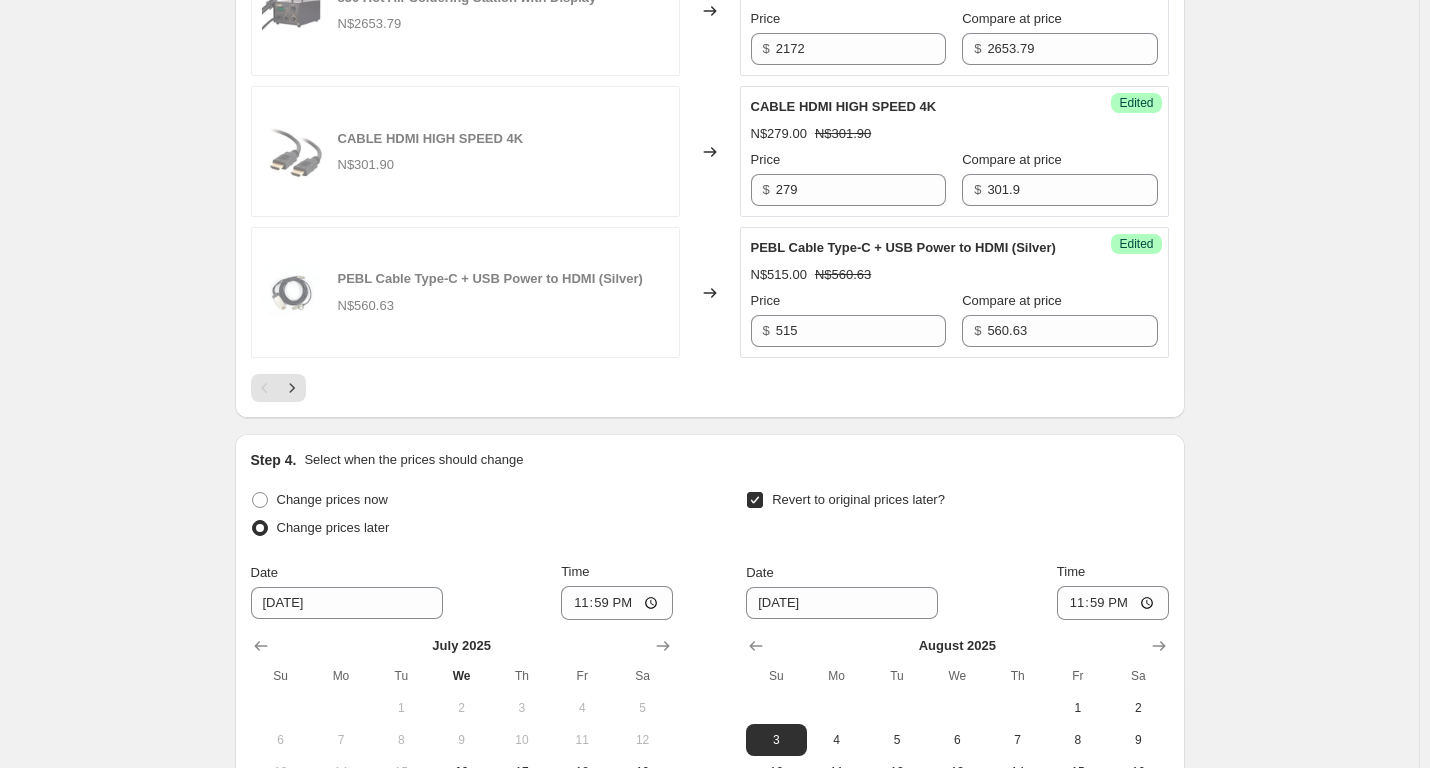 scroll, scrollTop: 3580, scrollLeft: 0, axis: vertical 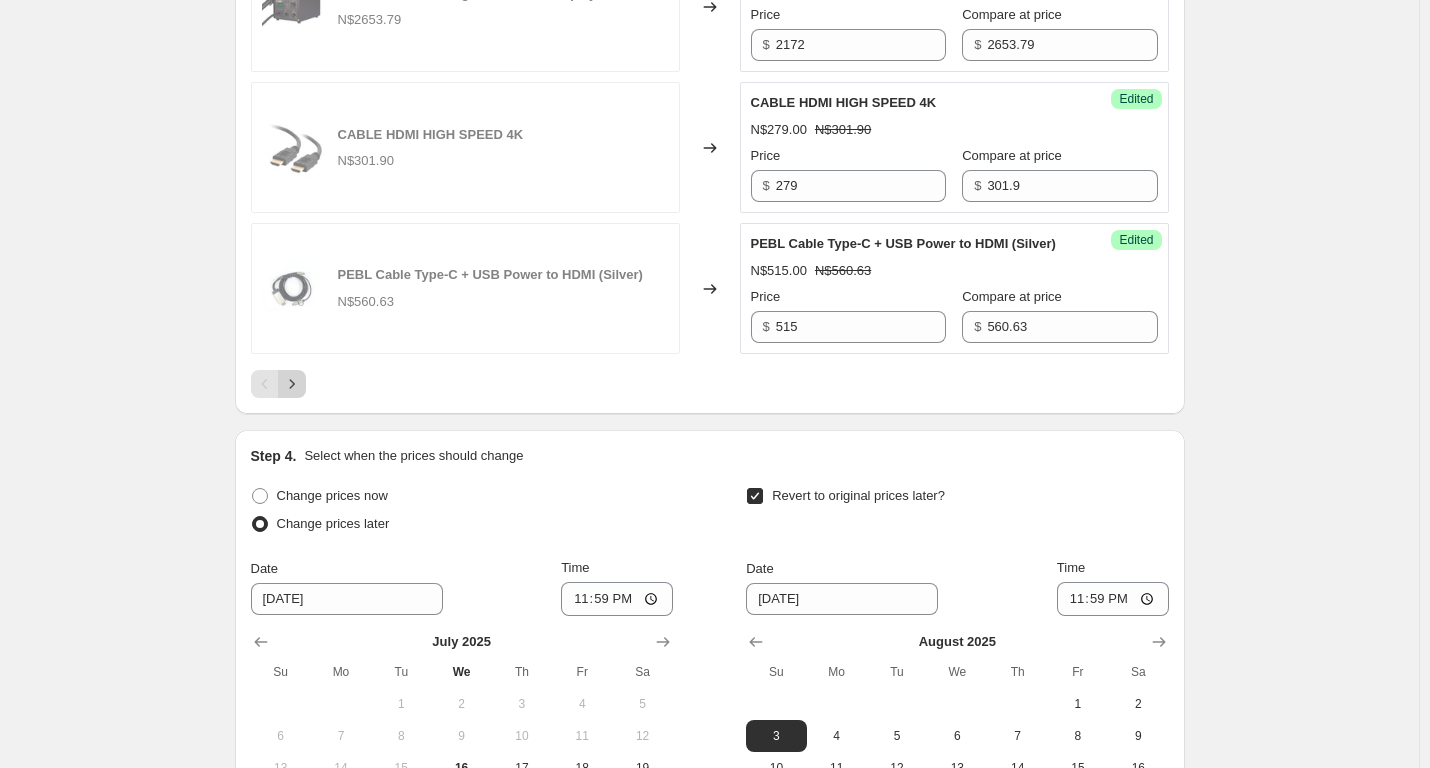 click 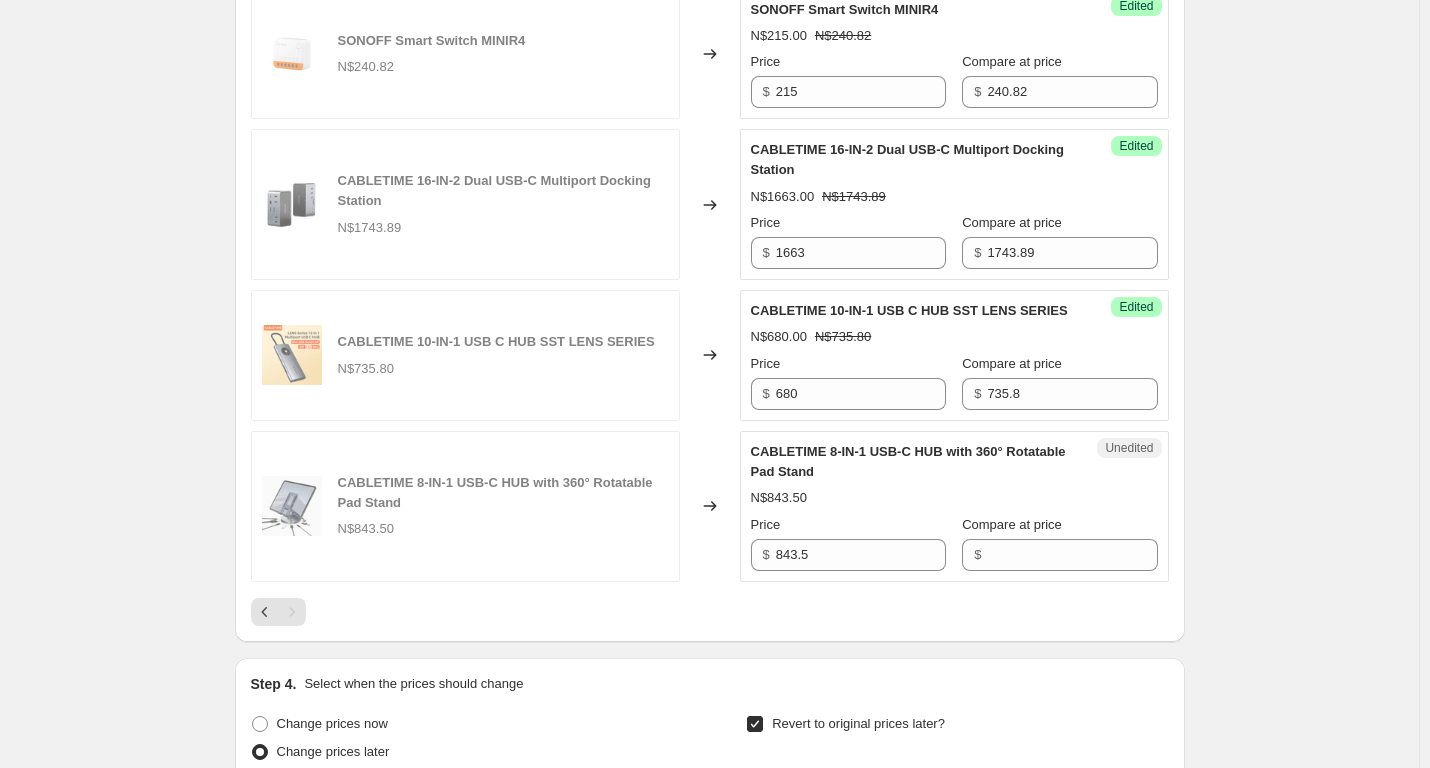 scroll, scrollTop: 1541, scrollLeft: 0, axis: vertical 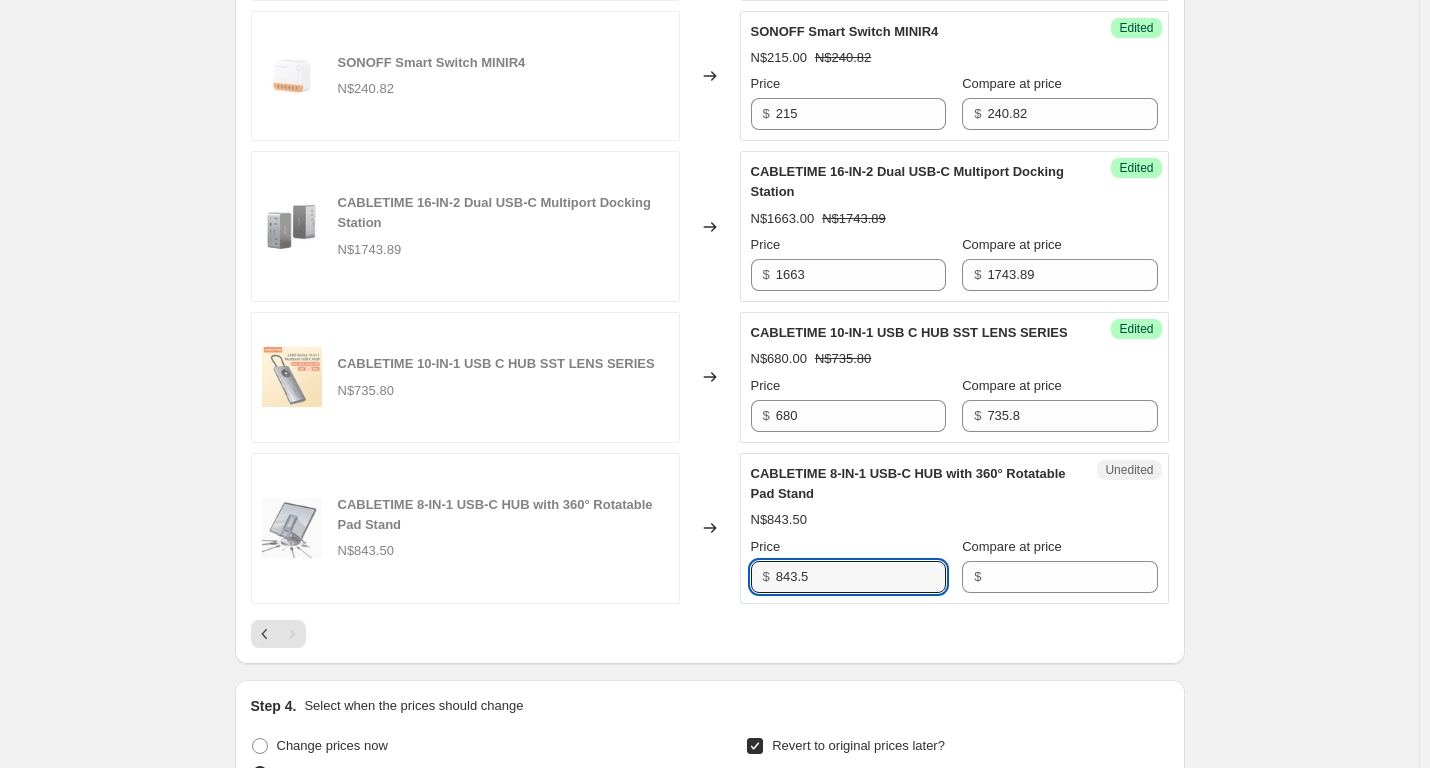 drag, startPoint x: 912, startPoint y: 600, endPoint x: 760, endPoint y: 588, distance: 152.47295 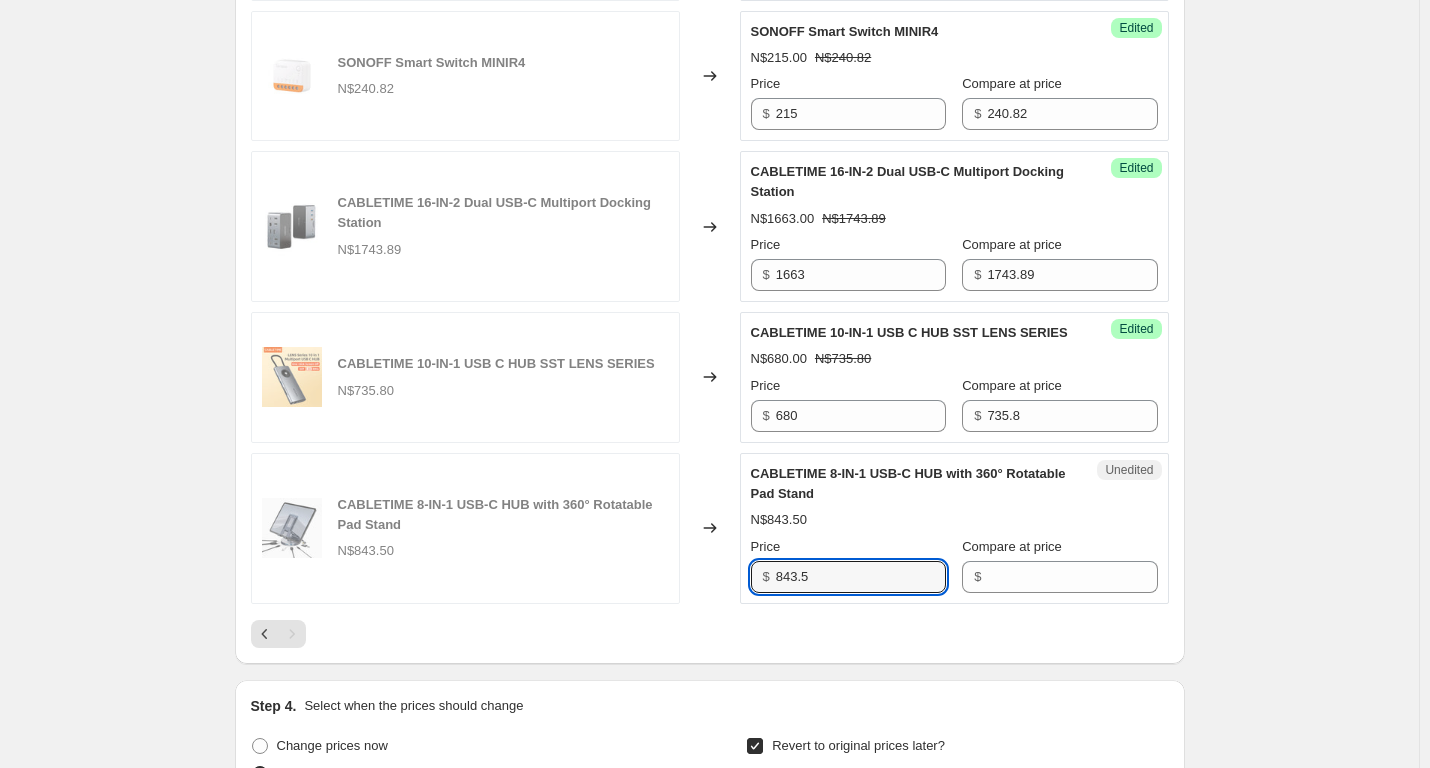 click on "$ 843.5" at bounding box center (848, 577) 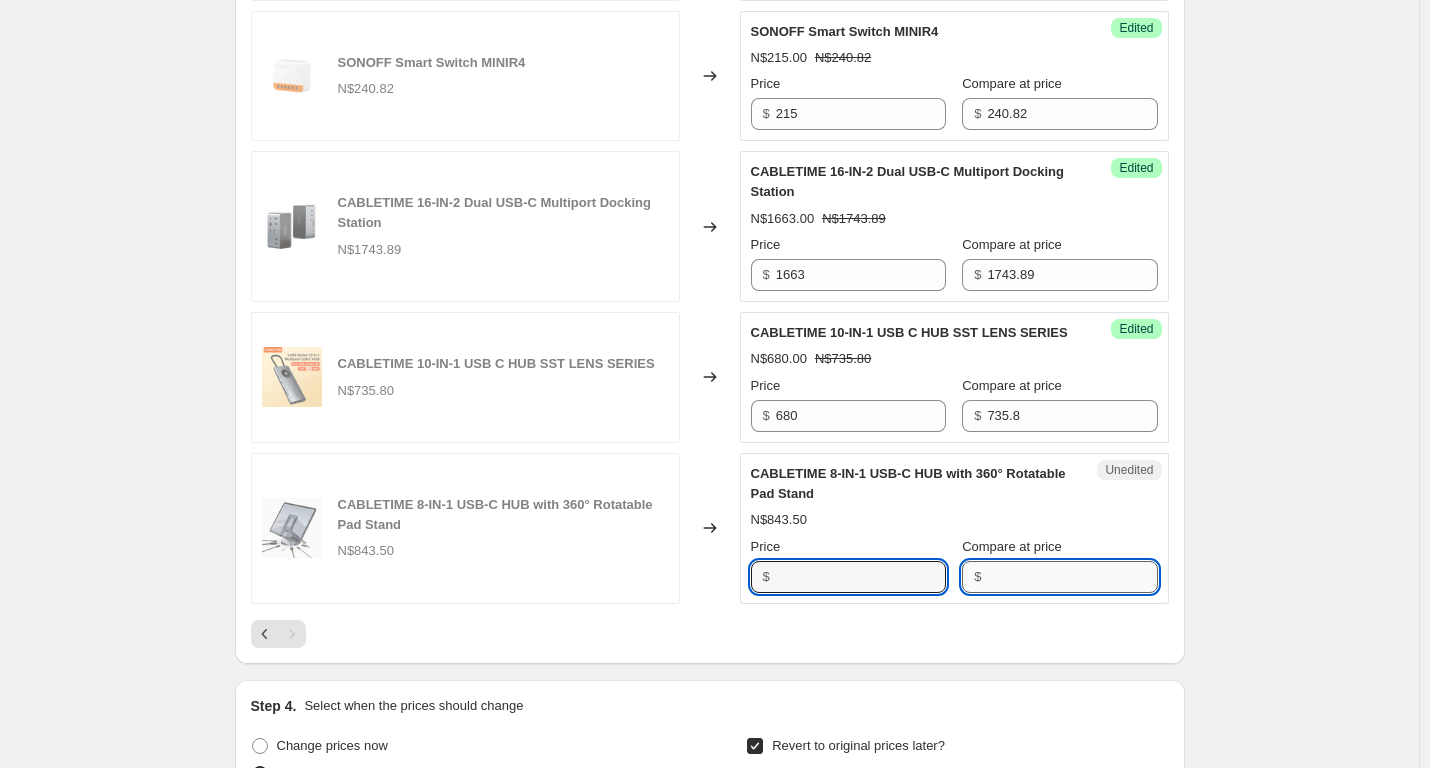 type on "843.5" 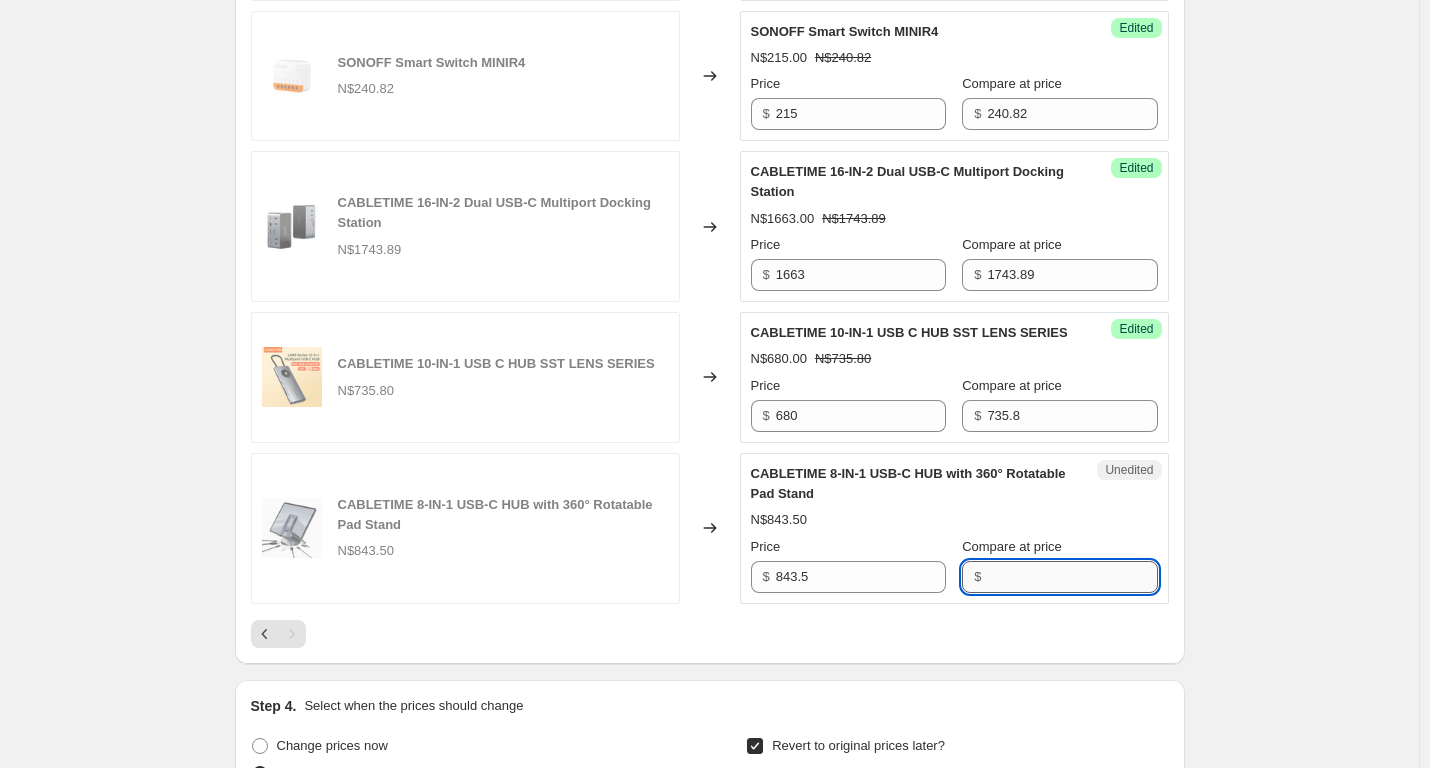 click on "Compare at price" at bounding box center (1072, 577) 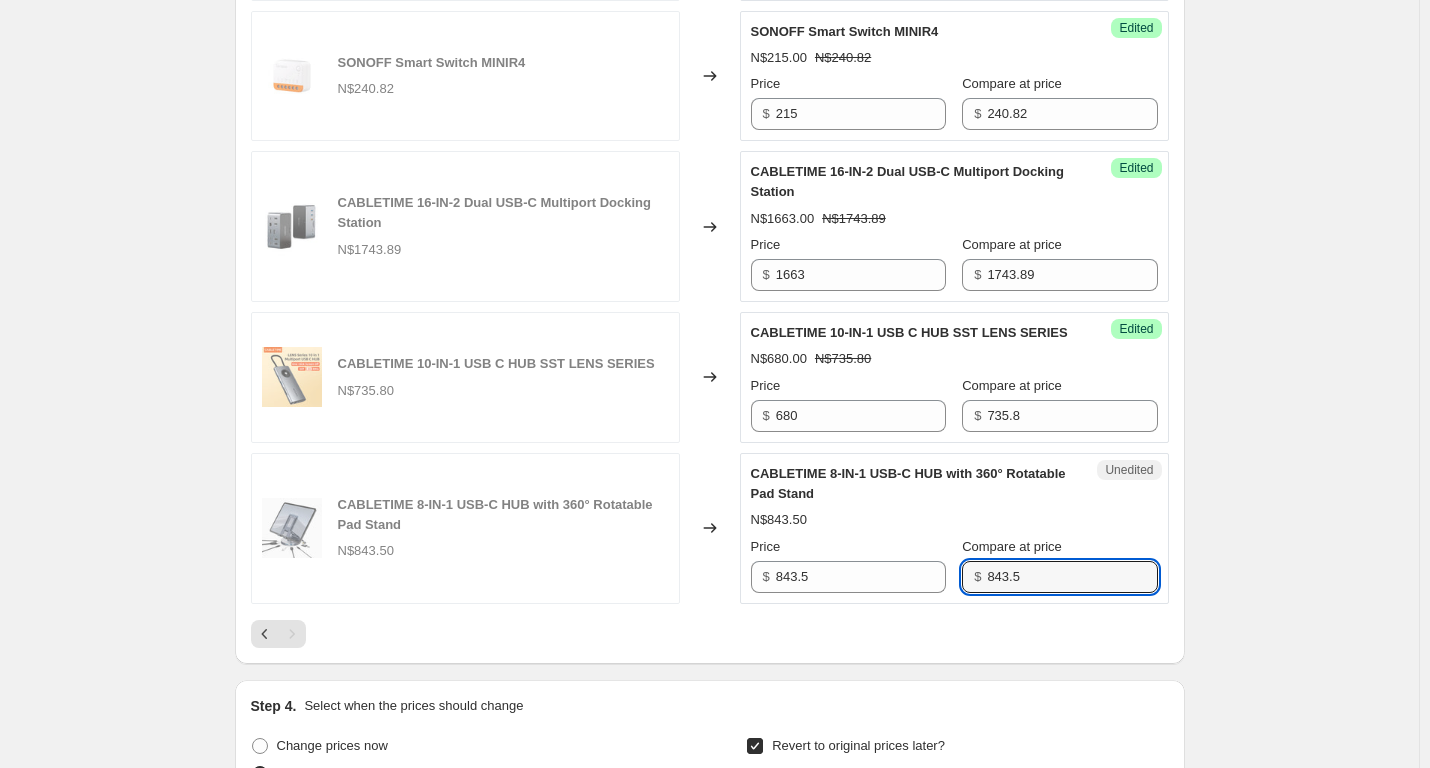 type on "843.5" 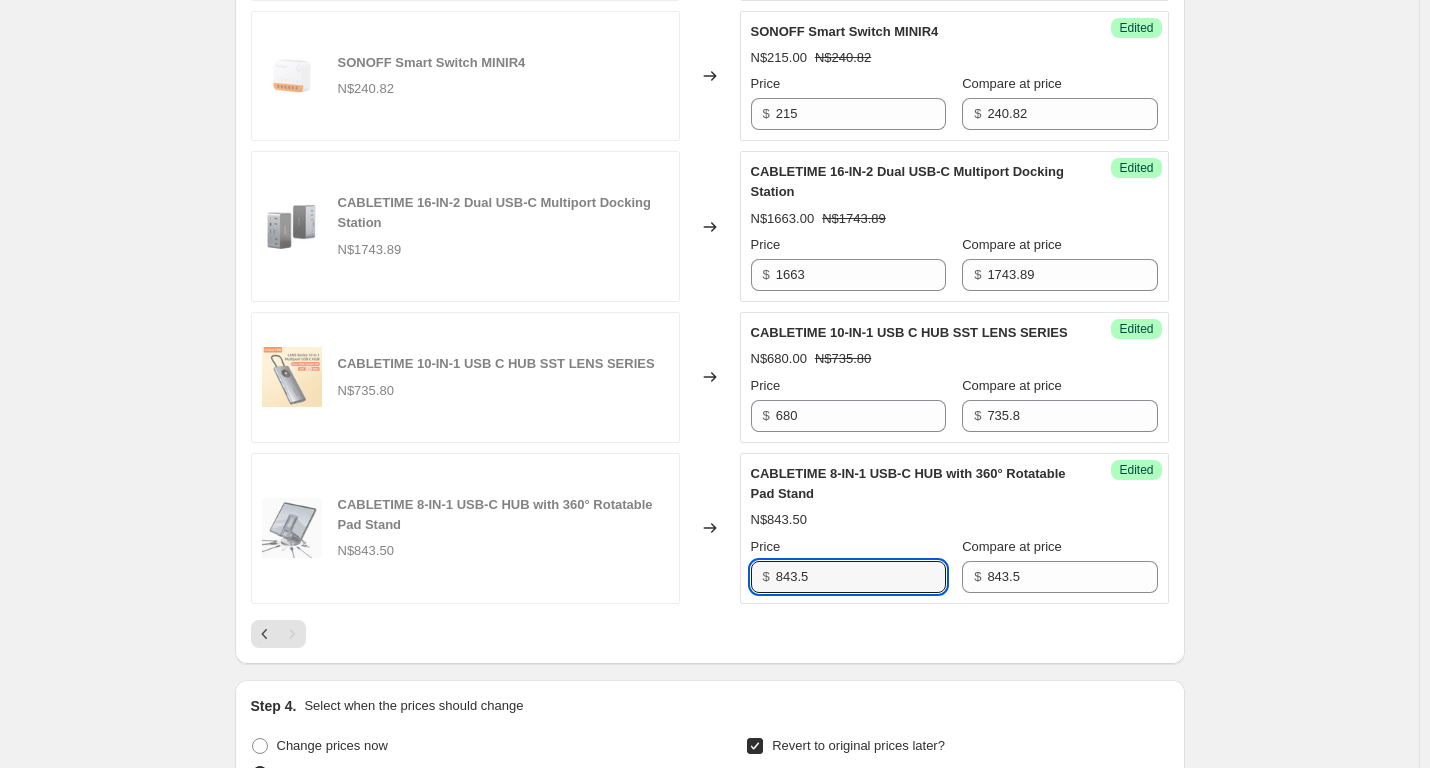 drag, startPoint x: 850, startPoint y: 595, endPoint x: 605, endPoint y: 596, distance: 245.00204 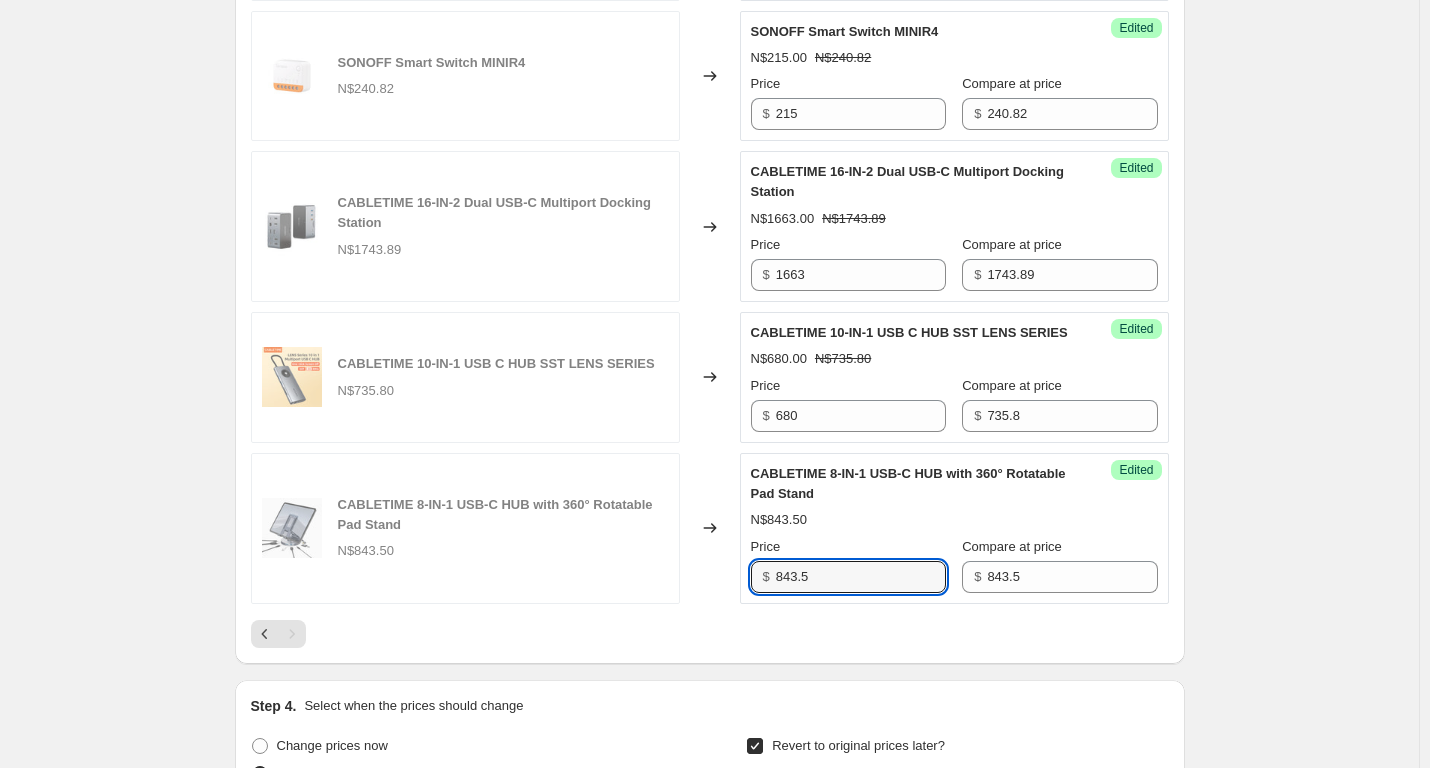 click on "CABLETIME 8-IN-1 USB-C HUB with 360° Rotatable Pad Stand N$843.50 Changed to Success Edited CABLETIME 8-IN-1 USB-C HUB with 360° Rotatable Pad Stand N$843.50 Price $ 843.5 Compare at price $ 843.5" at bounding box center [710, 528] 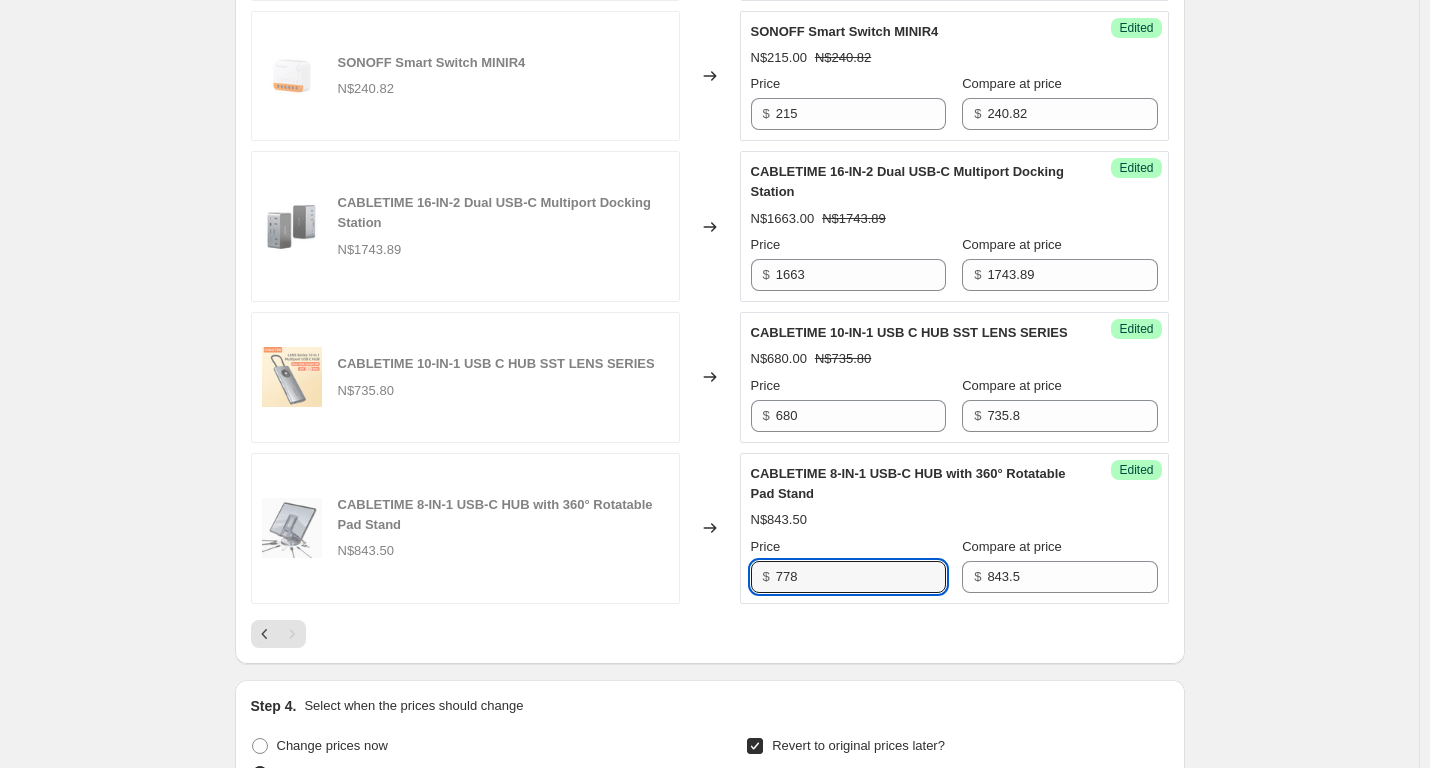 type on "778" 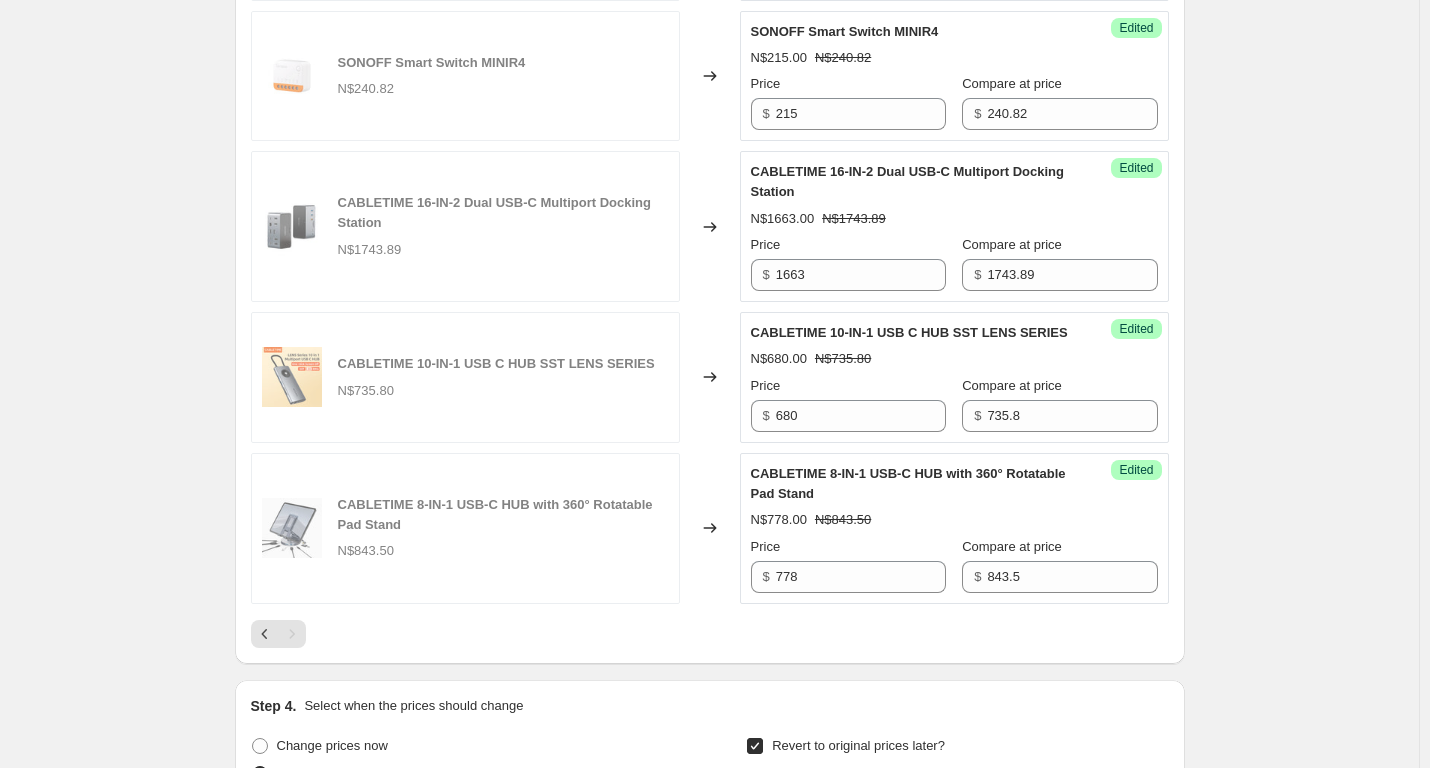 click on "Specials [DATE] - [DATE]. This page is ready Specials [DATE] - [DATE] Info Scheduled Copy to new job Delete job More actions Copy to new job Delete job Prices will begin changing on [DATE] 11:59 PM. Prices will begin reverting on [DATE] 11:59 PM. Change prices now Step 1. Optionally give your price [MEDICAL_DATA] a title (eg "March 30% off sale on boots") Specials [DATE] - [DATE] This title is just for internal use, customers won't see it Step 2. Select how the prices should change Use bulk price change rules Set product prices individually Use CSV upload Select tags to add while price change is active Submit price-[MEDICAL_DATA]-active sale Select tags to remove while price change is active How does tagging work? Step 3. Select which products should change in price Select all products, use filters, or select products variants individually All products Filter by product, collection, tag, vendor, product type, variant title, or inventory Select product variants individually" at bounding box center (709, -97) 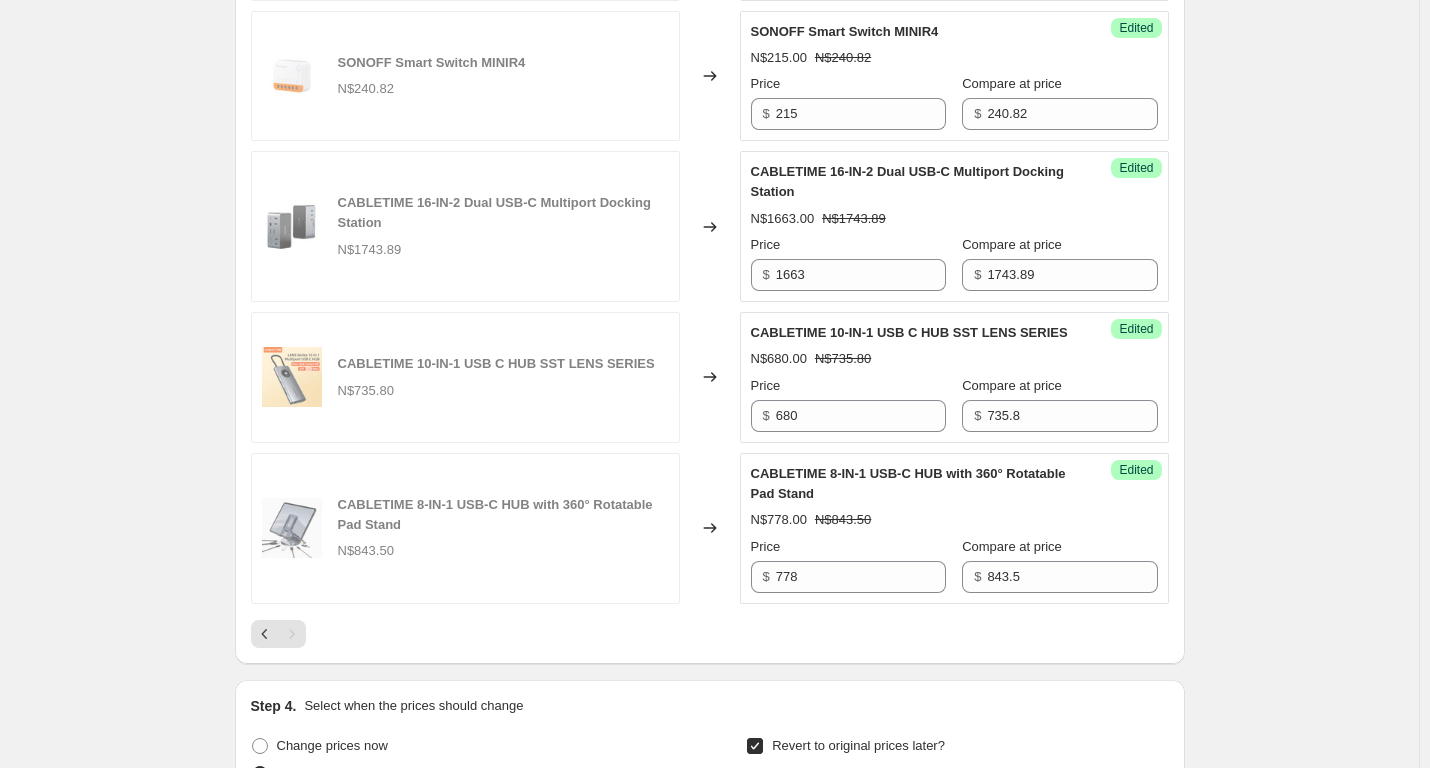click on "Specials [DATE] - [DATE]. This page is ready Specials [DATE] - [DATE] Info Scheduled Copy to new job Delete job More actions Copy to new job Delete job Prices will begin changing on [DATE] 11:59 PM. Prices will begin reverting on [DATE] 11:59 PM. Change prices now Step 1. Optionally give your price [MEDICAL_DATA] a title (eg "March 30% off sale on boots") Specials [DATE] - [DATE] This title is just for internal use, customers won't see it Step 2. Select how the prices should change Use bulk price change rules Set product prices individually Use CSV upload Select tags to add while price change is active Submit price-[MEDICAL_DATA]-active sale Select tags to remove while price change is active How does tagging work? Step 3. Select which products should change in price Select all products, use filters, or select products variants individually All products Filter by product, collection, tag, vendor, product type, variant title, or inventory Select product variants individually" at bounding box center [709, -97] 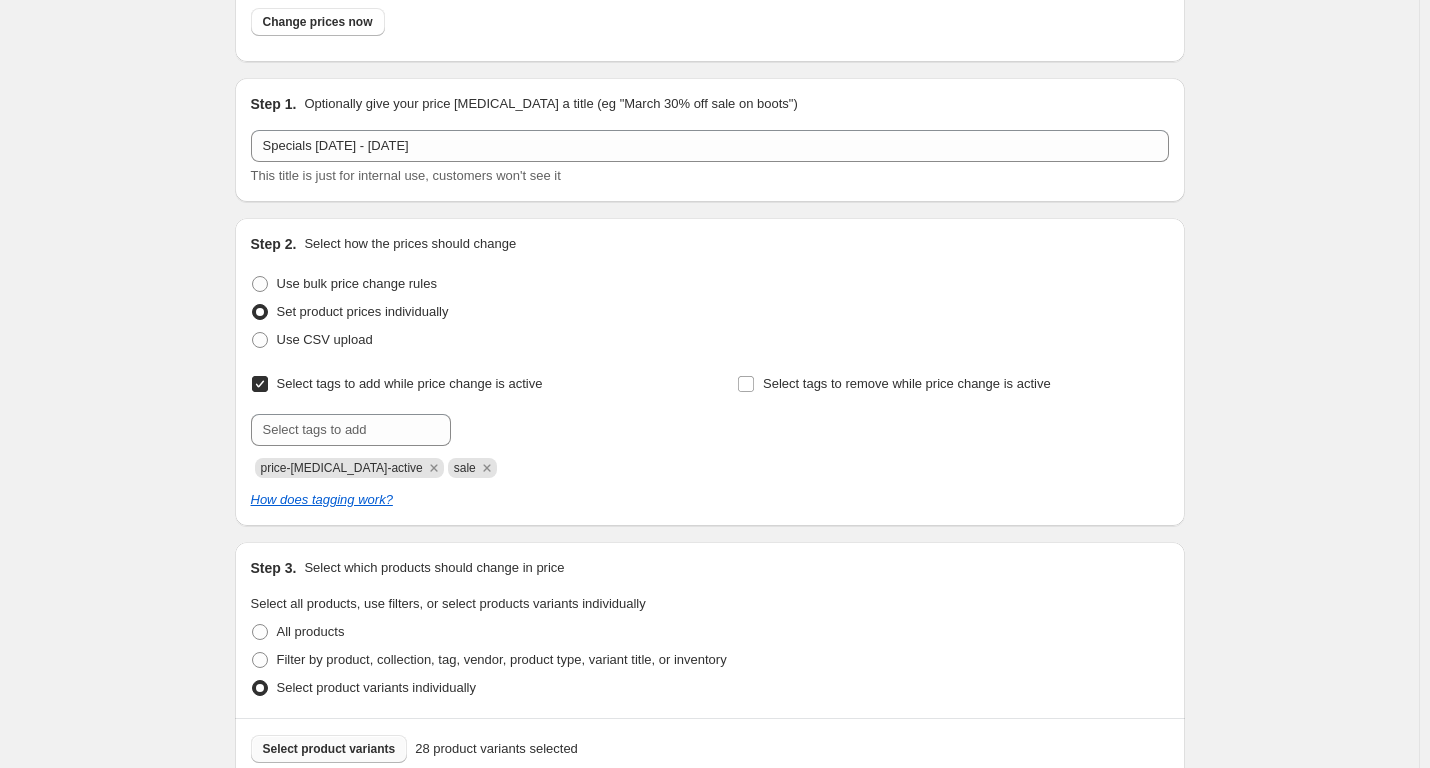 scroll, scrollTop: 241, scrollLeft: 0, axis: vertical 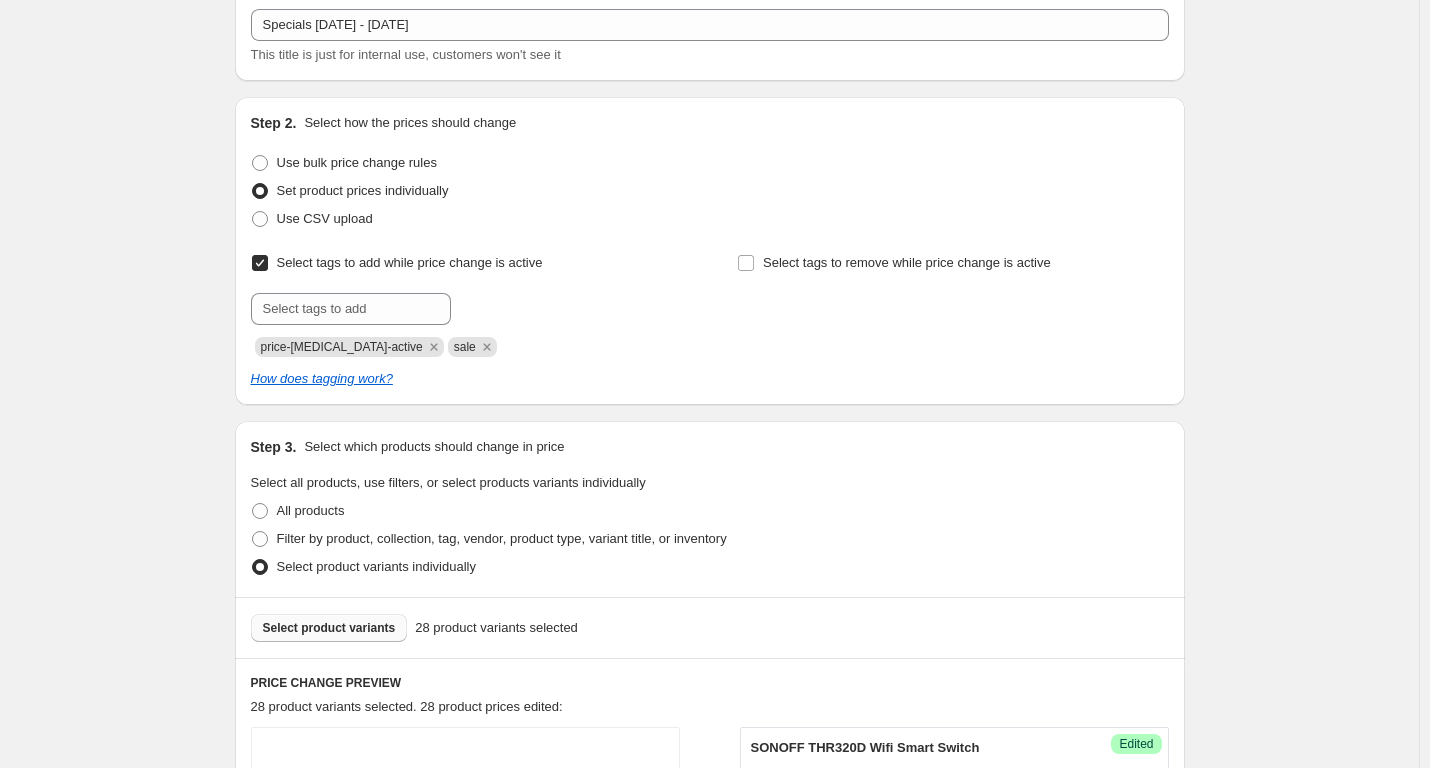 click on "Select product variants" at bounding box center (329, 628) 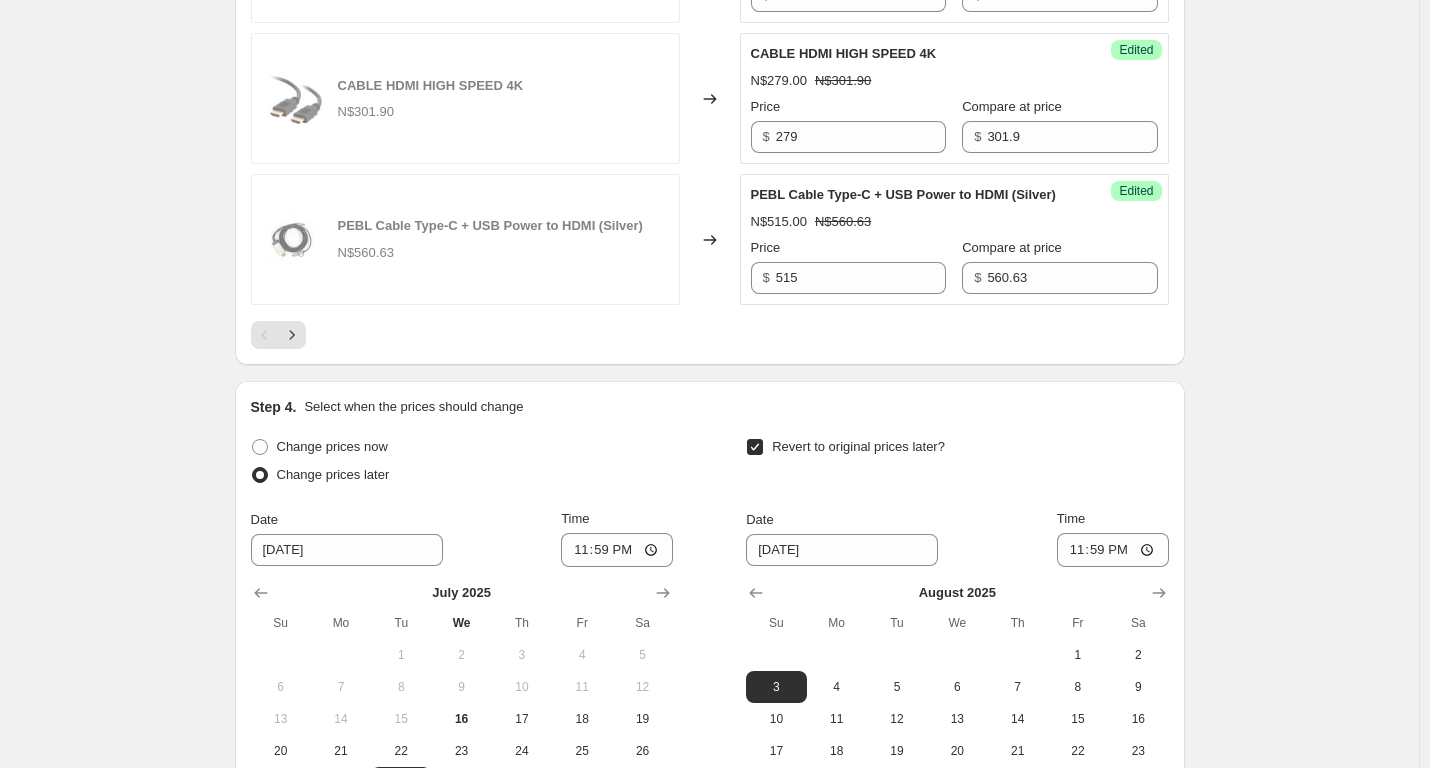 scroll, scrollTop: 3641, scrollLeft: 0, axis: vertical 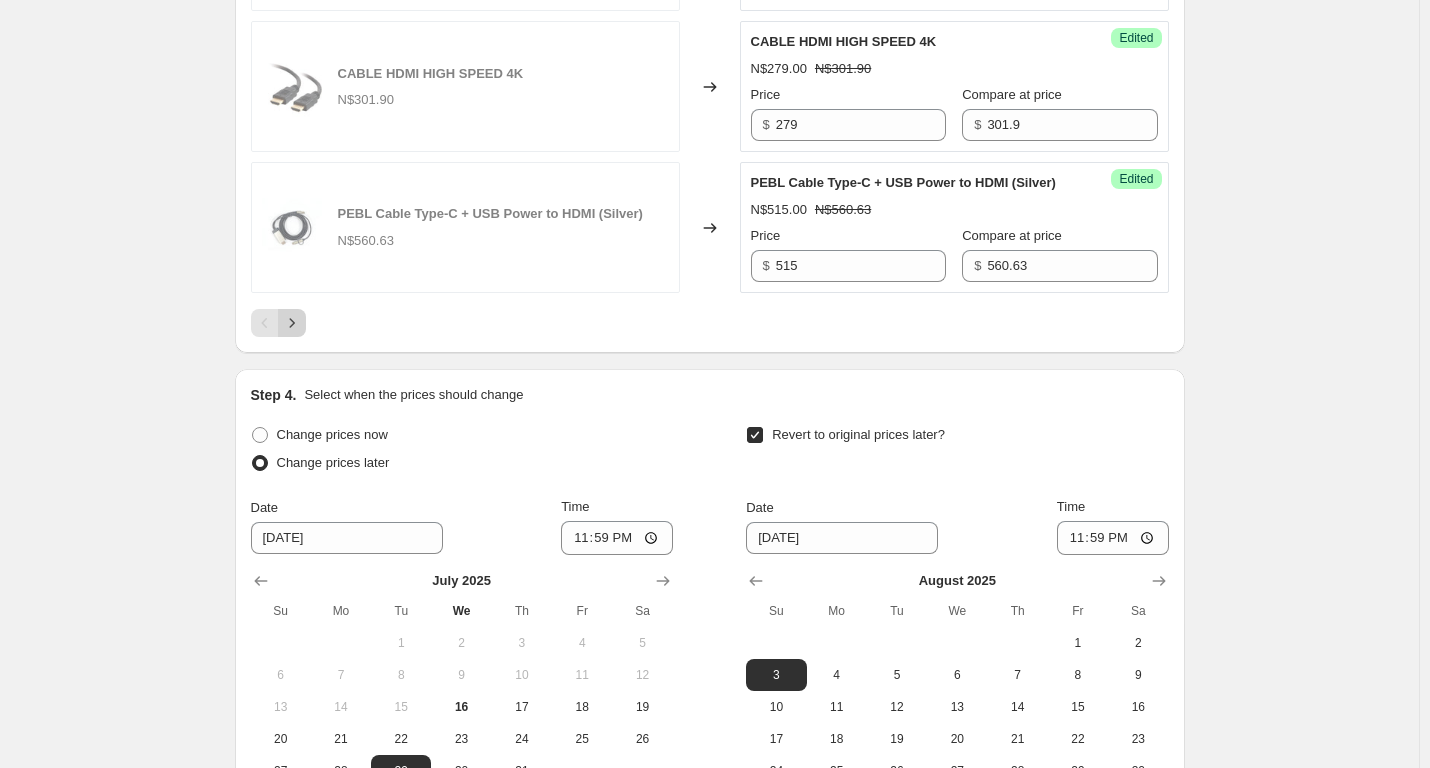 click 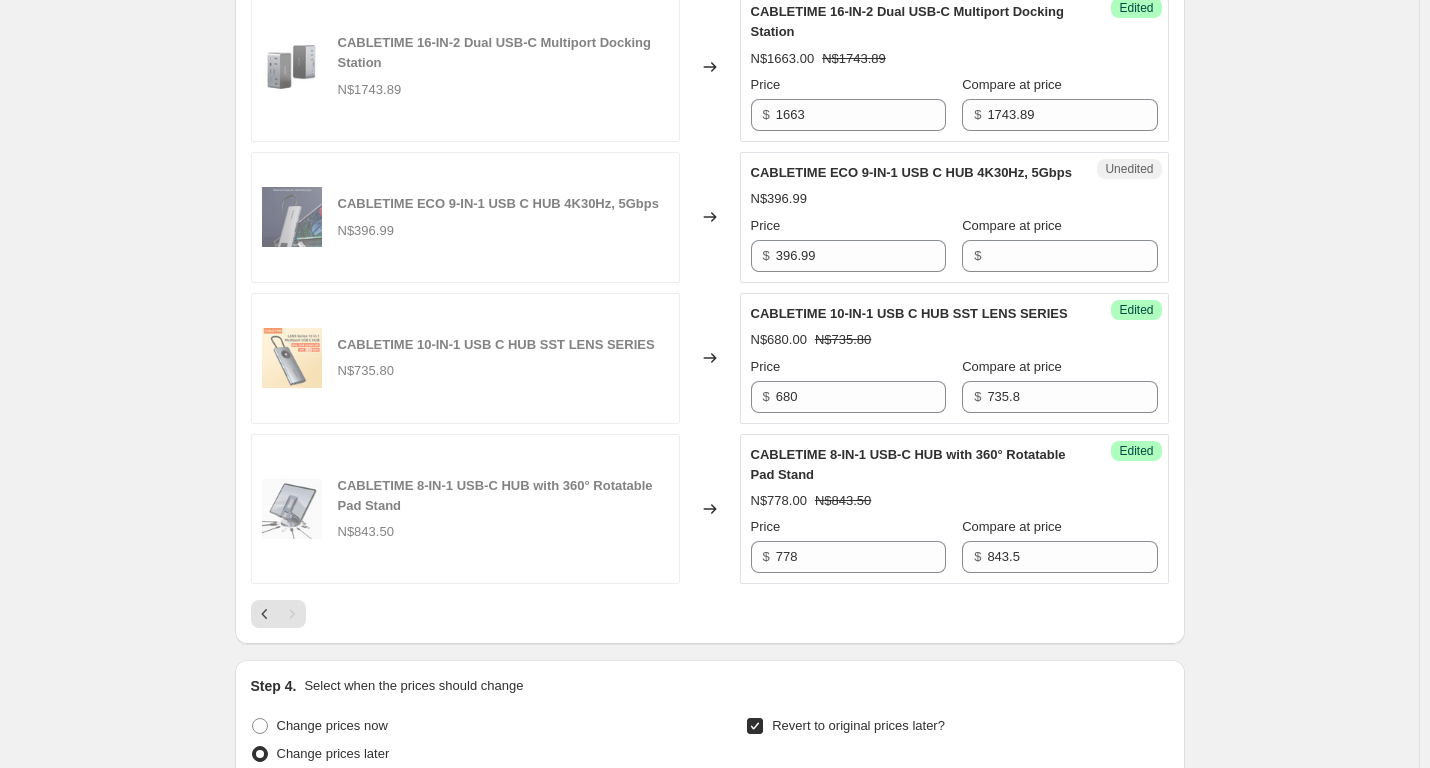 scroll, scrollTop: 1501, scrollLeft: 0, axis: vertical 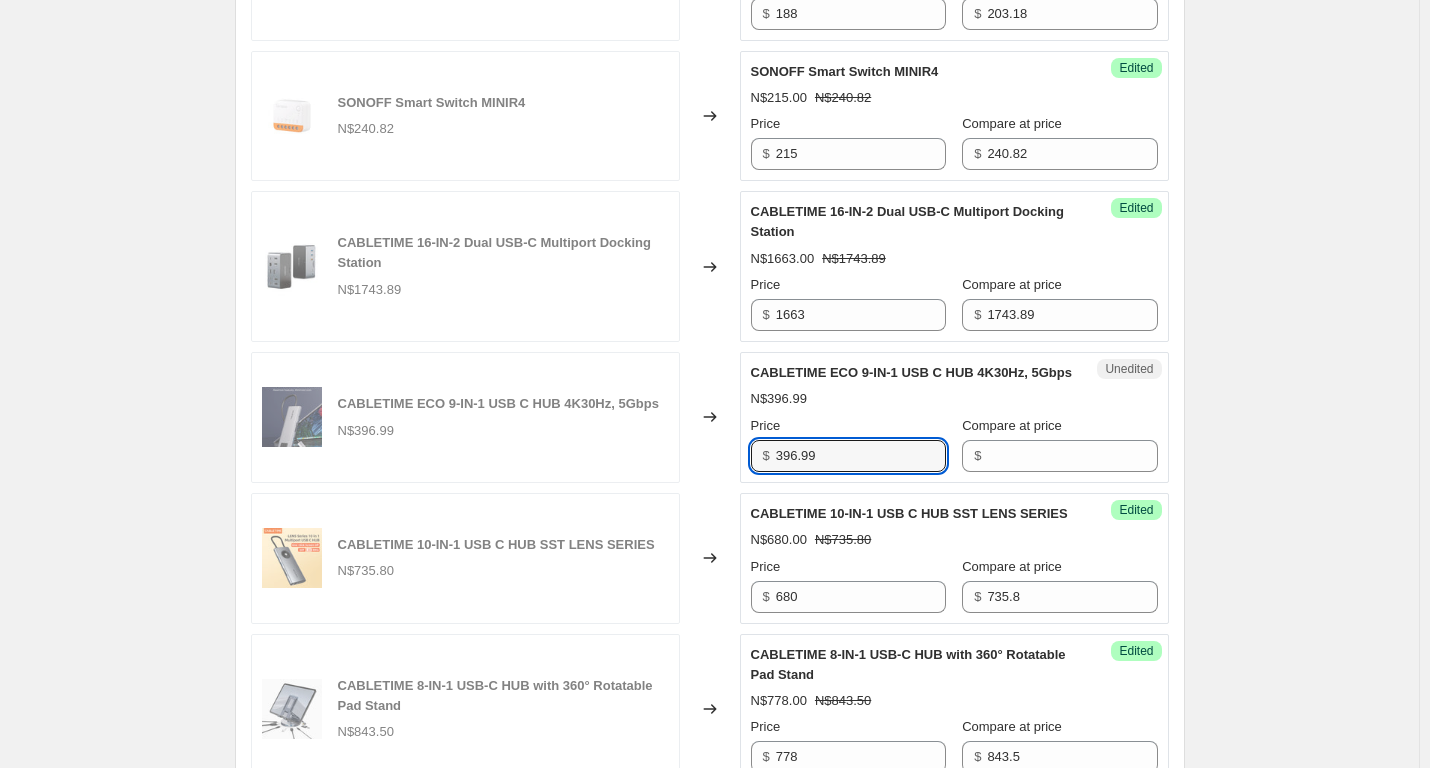 drag, startPoint x: 829, startPoint y: 476, endPoint x: 700, endPoint y: 476, distance: 129 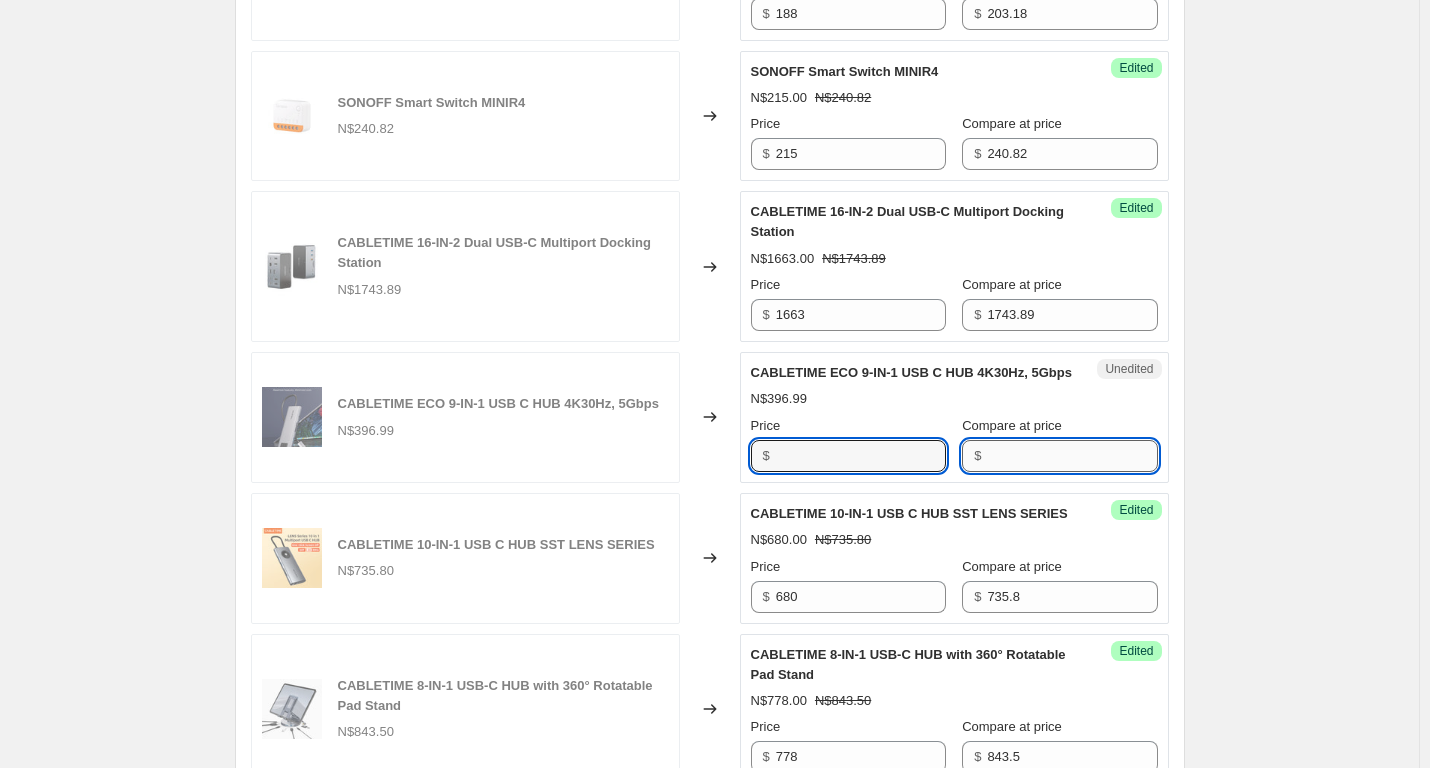 type on "396.99" 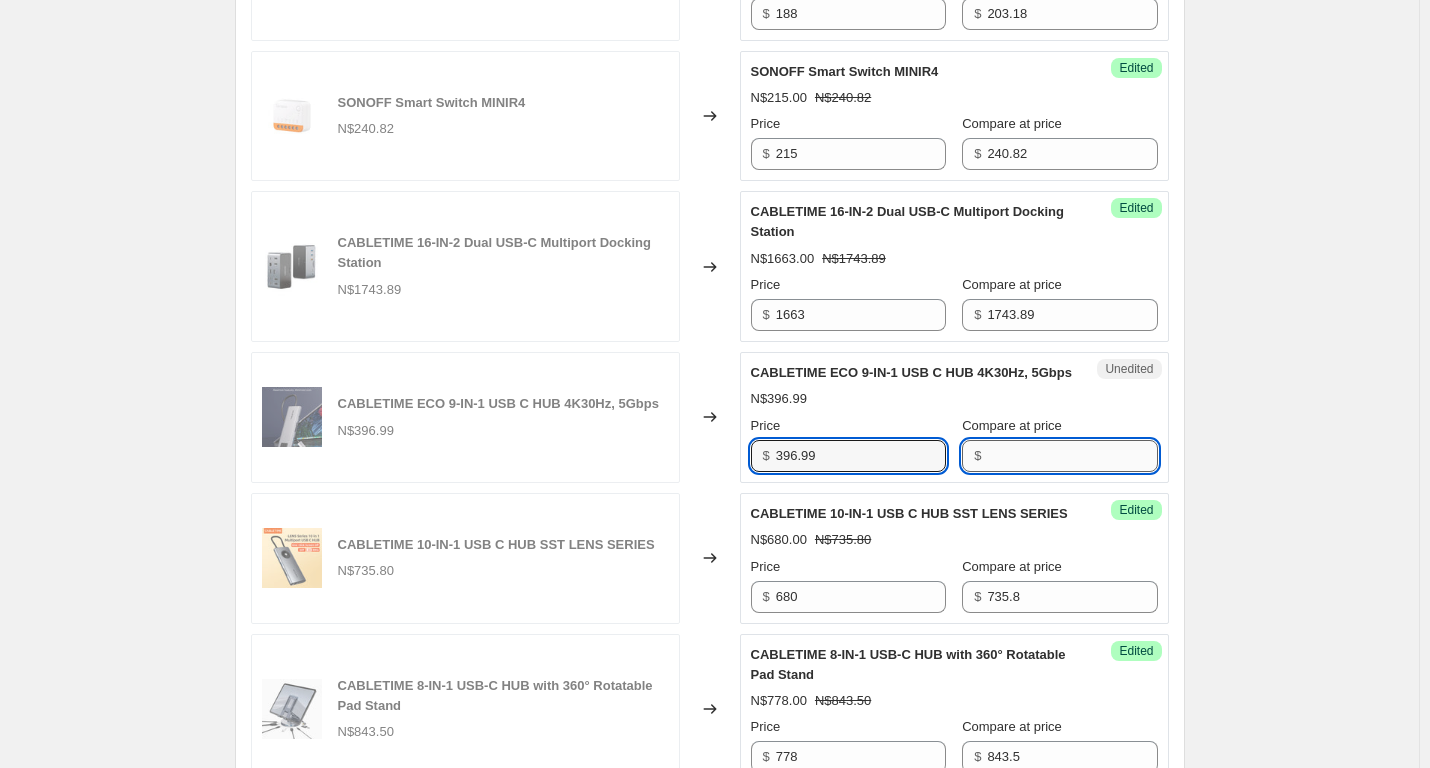 click on "Compare at price" at bounding box center (1072, 456) 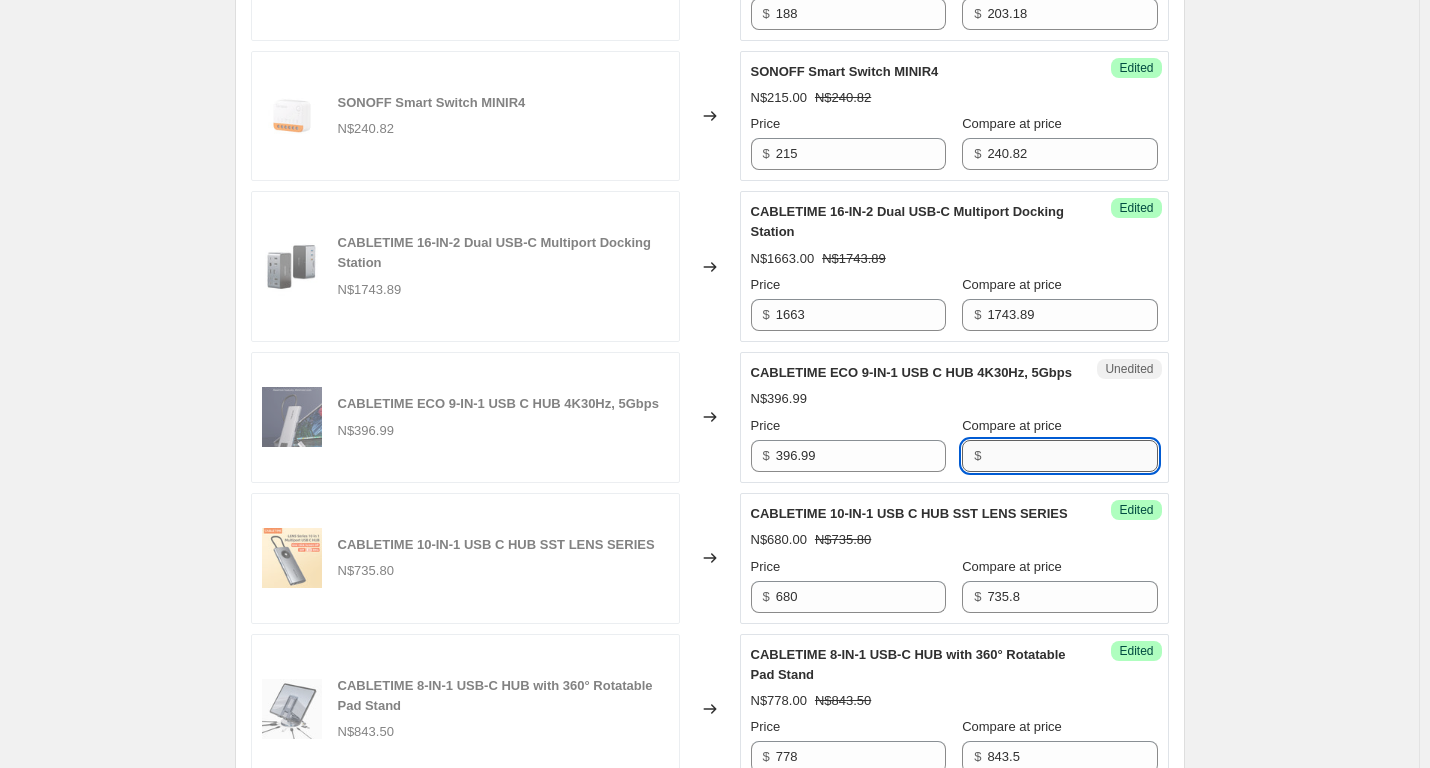 paste on "396.99" 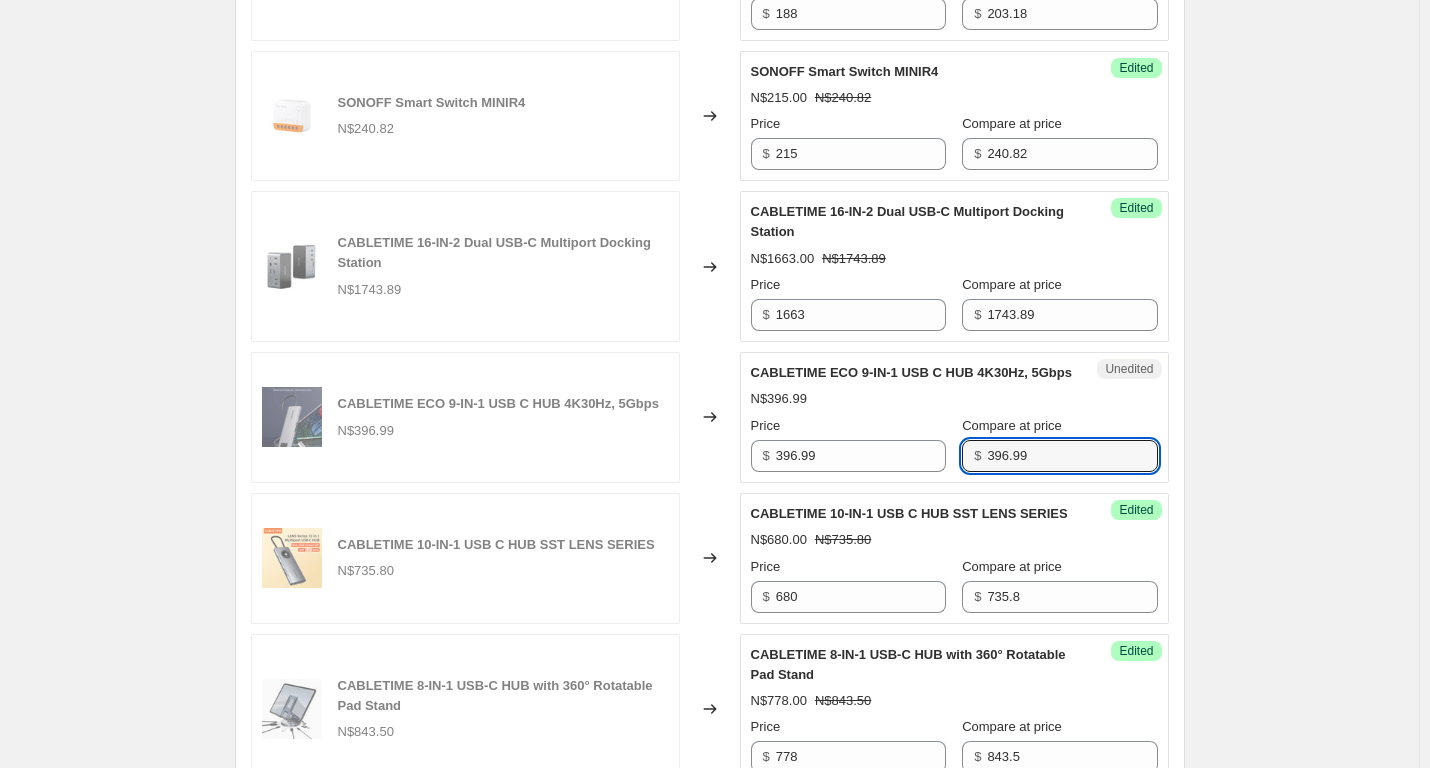 type on "396.99" 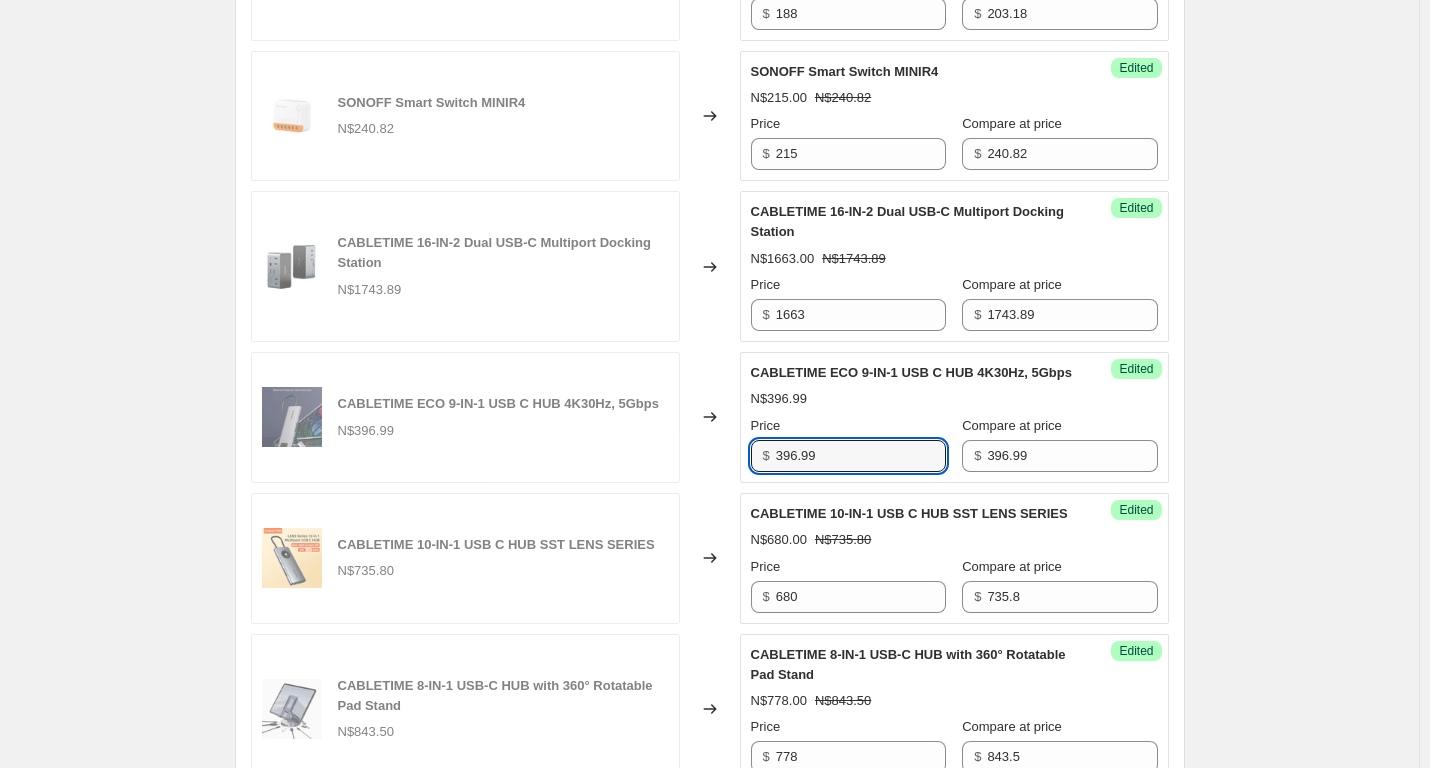 drag, startPoint x: 882, startPoint y: 481, endPoint x: 529, endPoint y: 464, distance: 353.40912 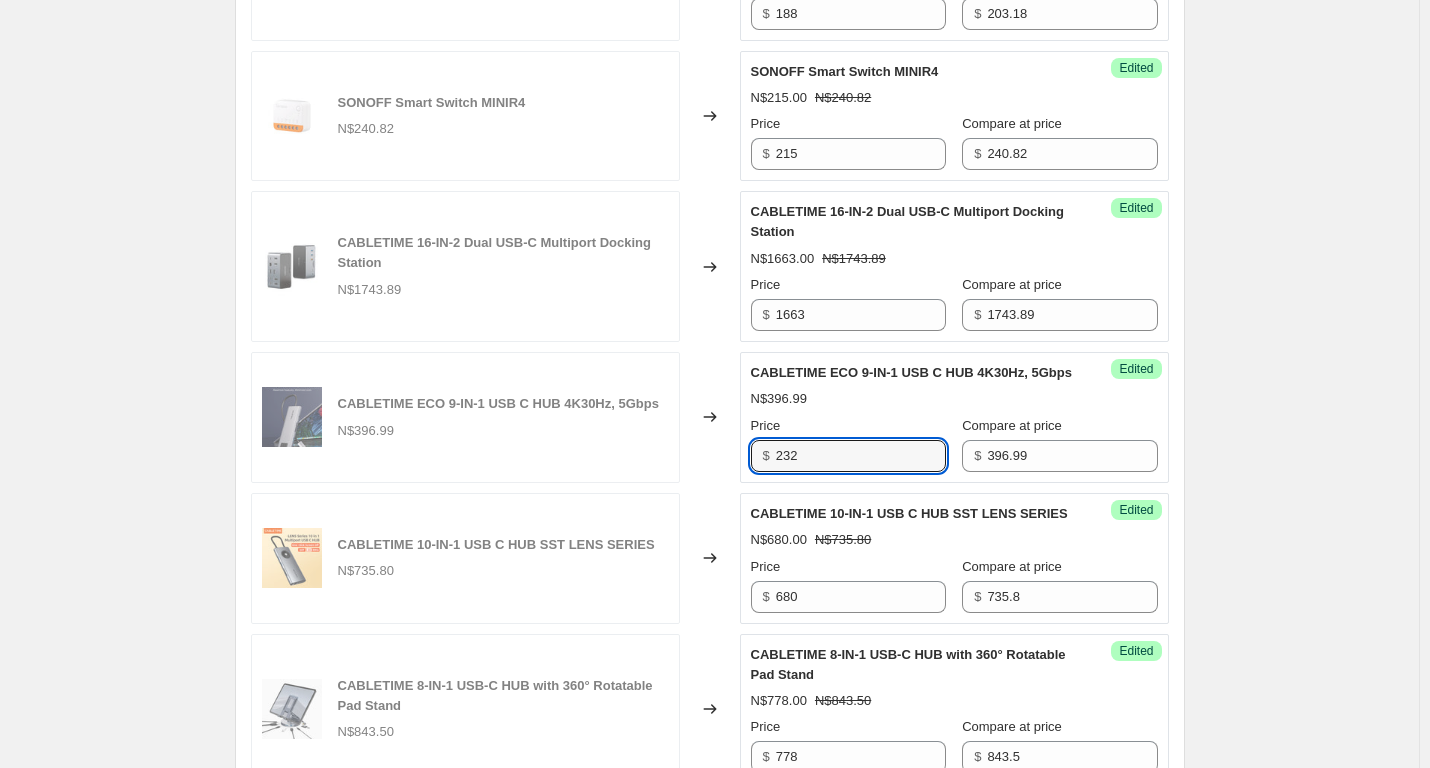 type on "232" 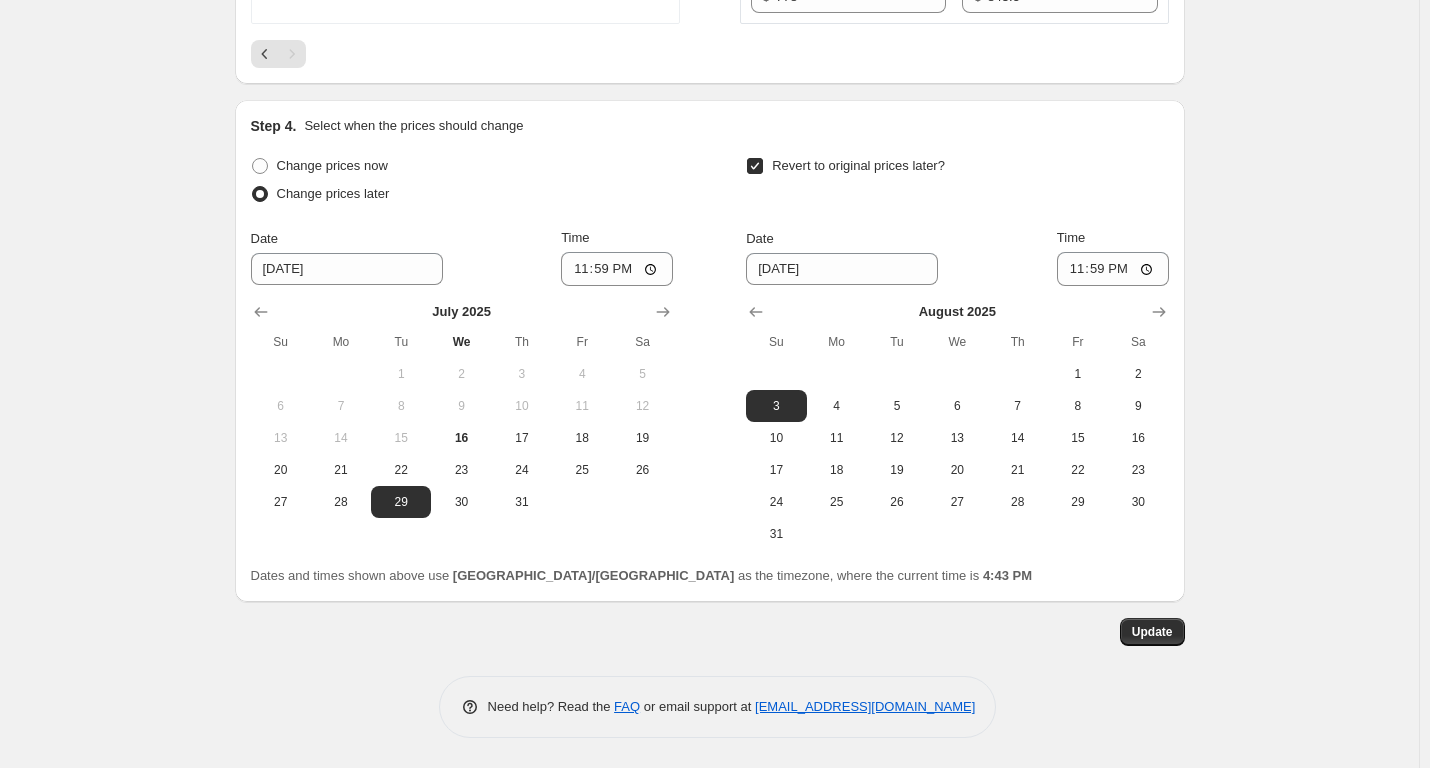 scroll, scrollTop: 2301, scrollLeft: 0, axis: vertical 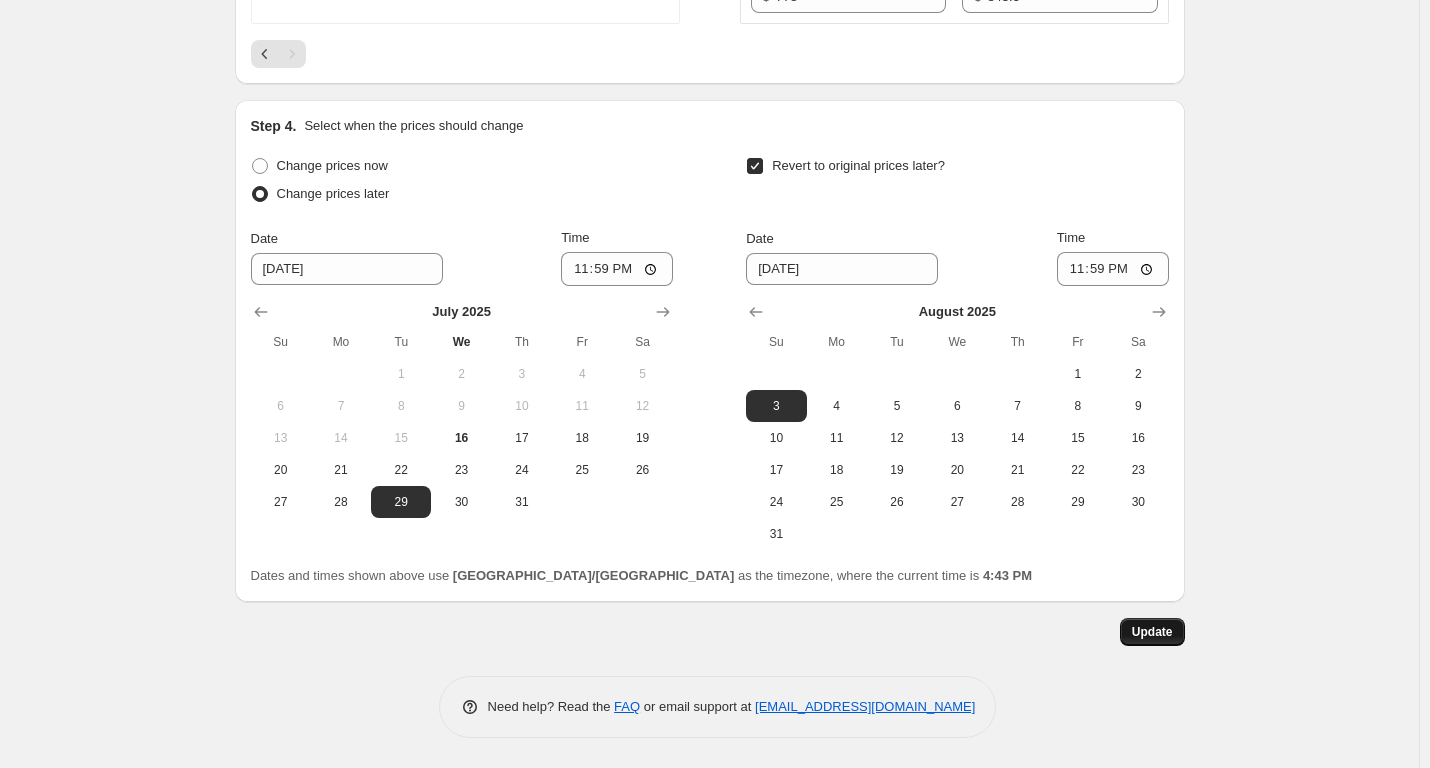 click on "Update" at bounding box center [1152, 632] 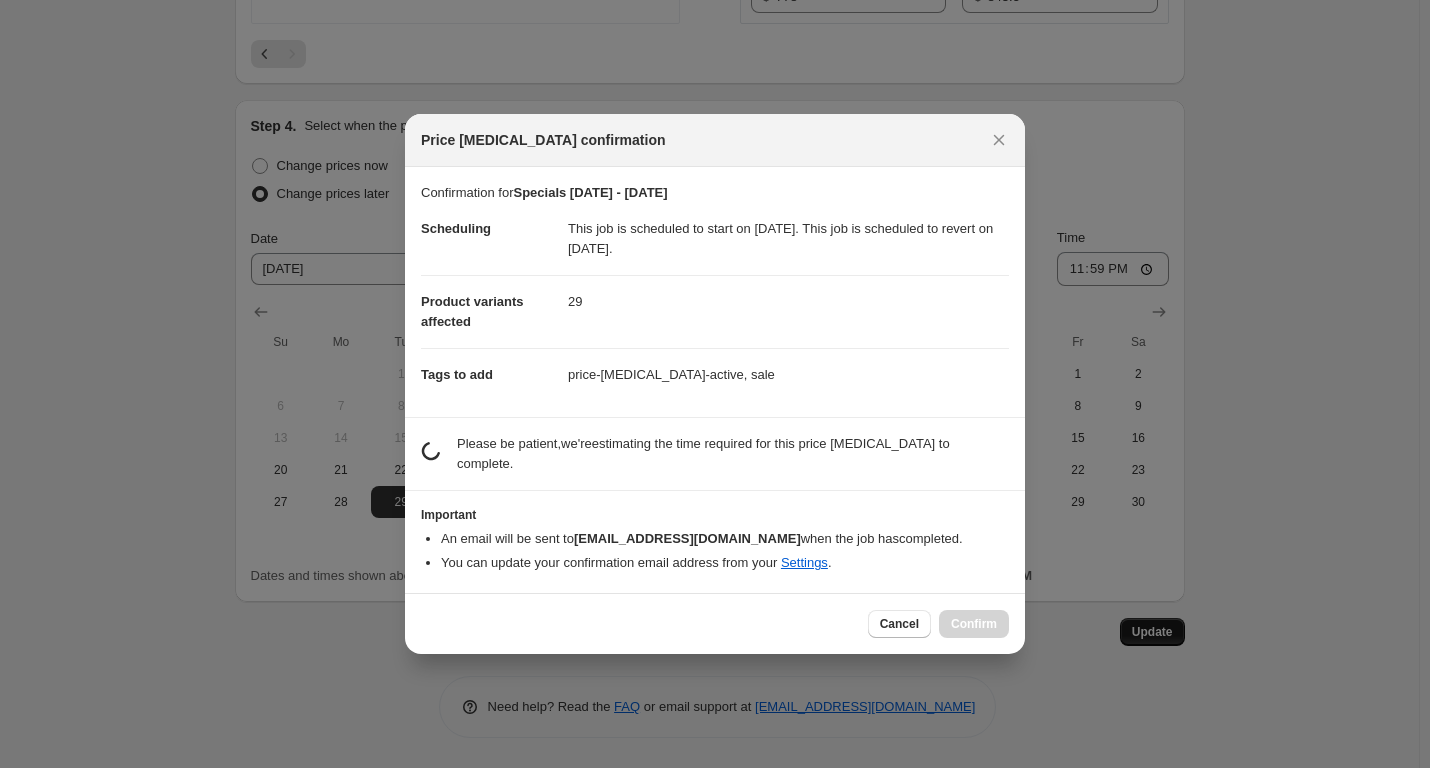 scroll, scrollTop: 0, scrollLeft: 0, axis: both 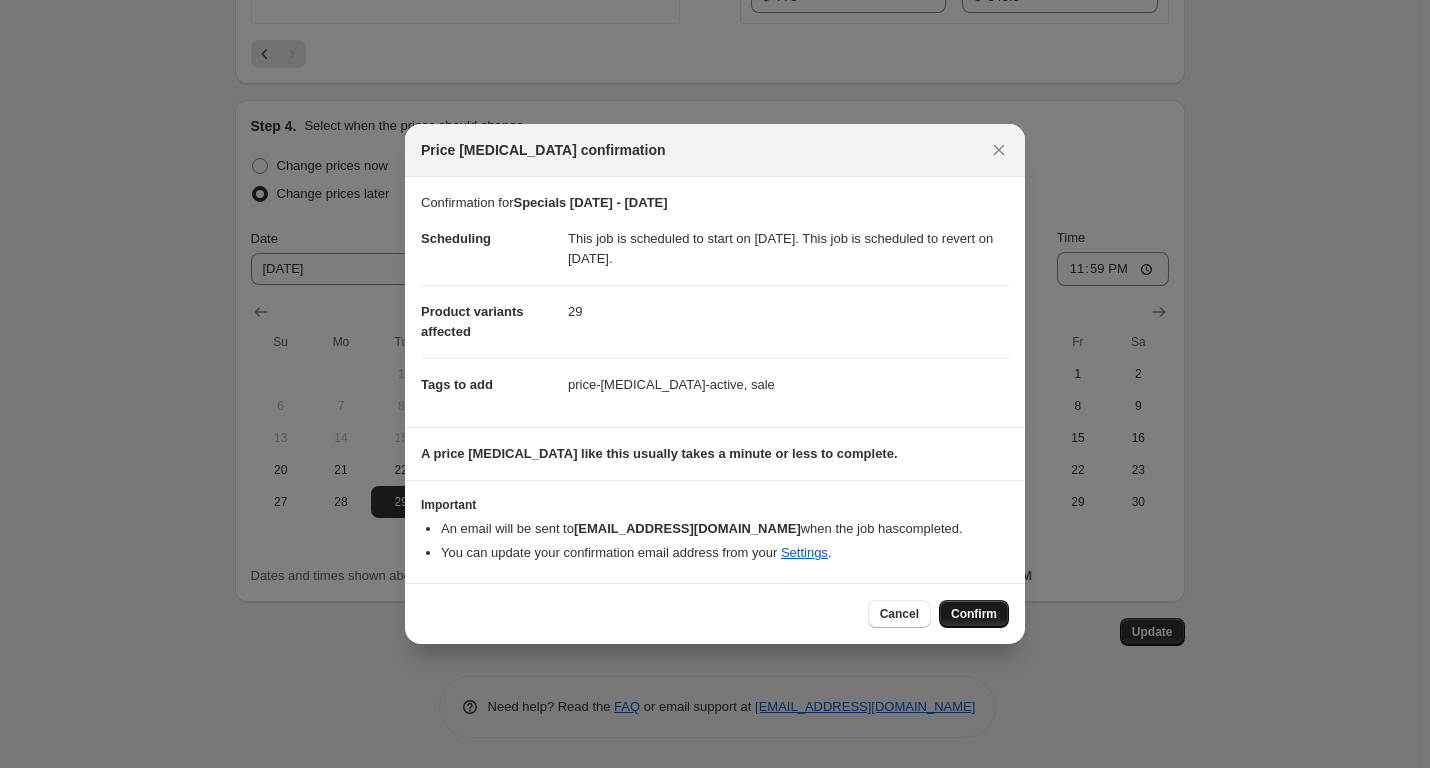 click on "Confirm" at bounding box center (974, 614) 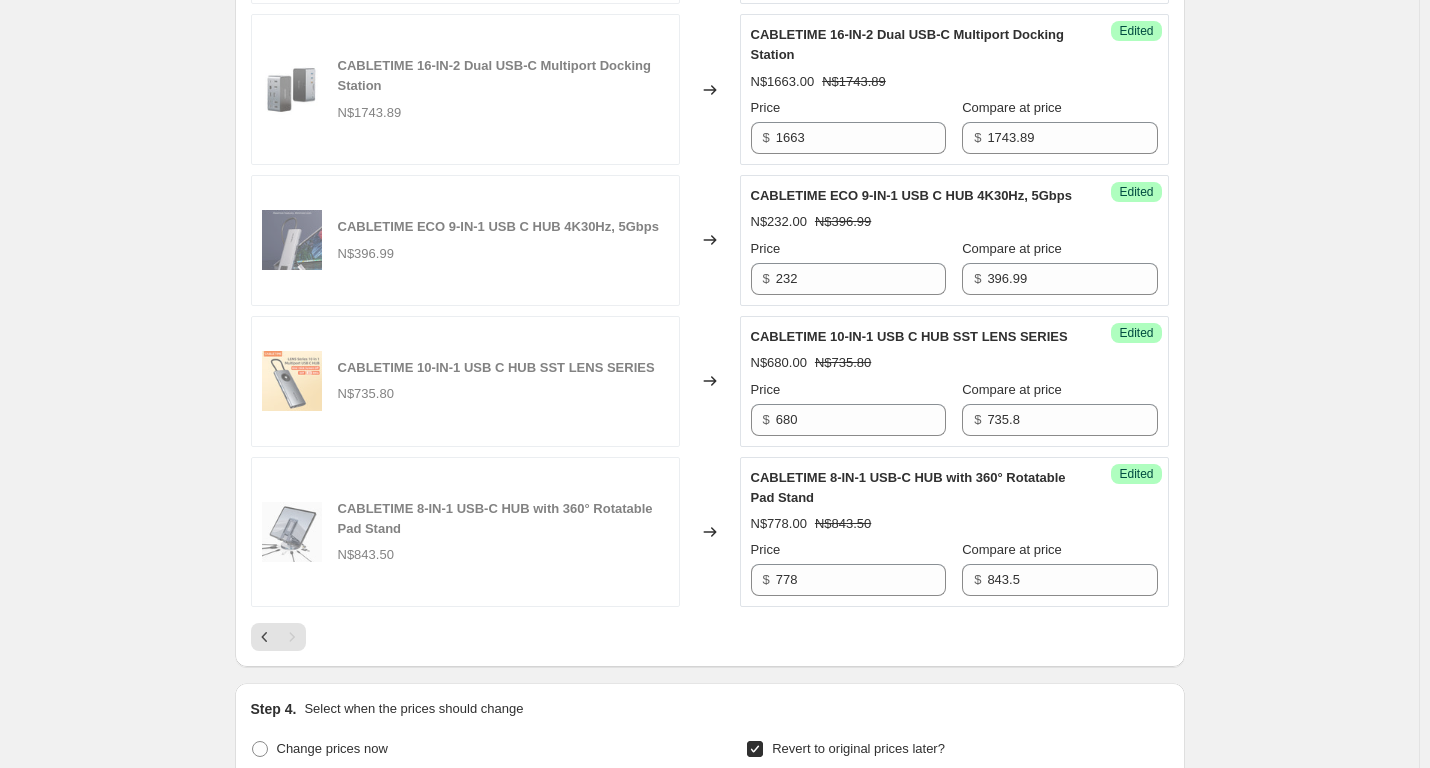 scroll, scrollTop: 1701, scrollLeft: 0, axis: vertical 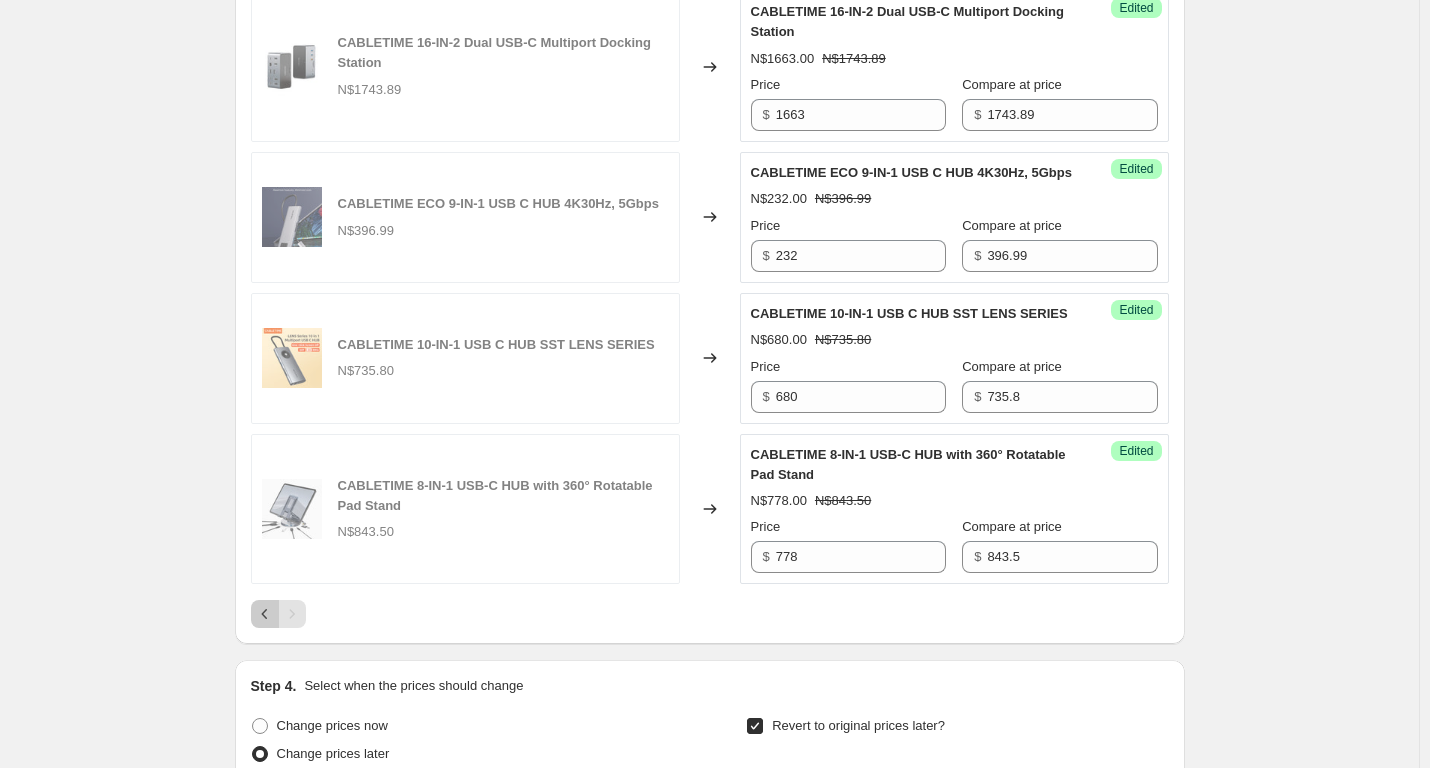 click 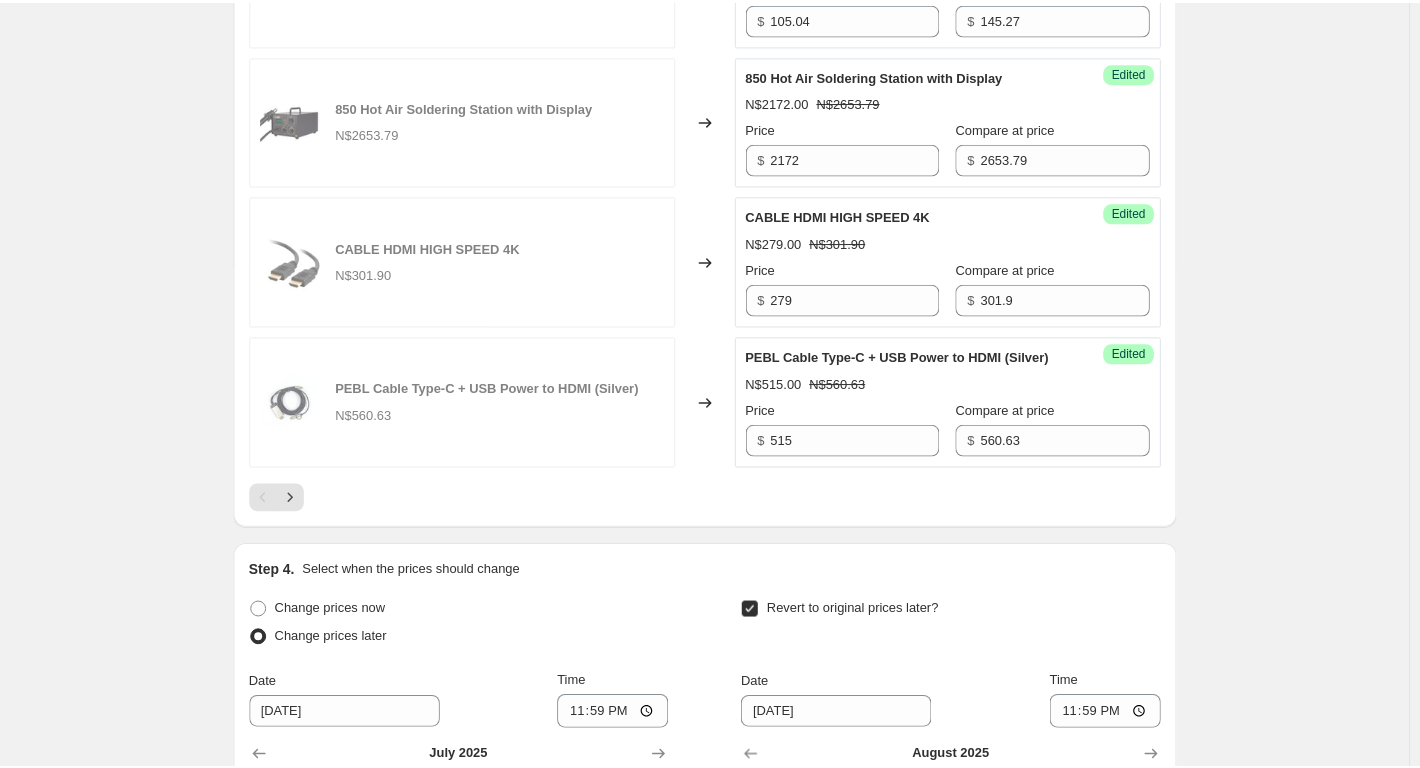 scroll, scrollTop: 3501, scrollLeft: 0, axis: vertical 